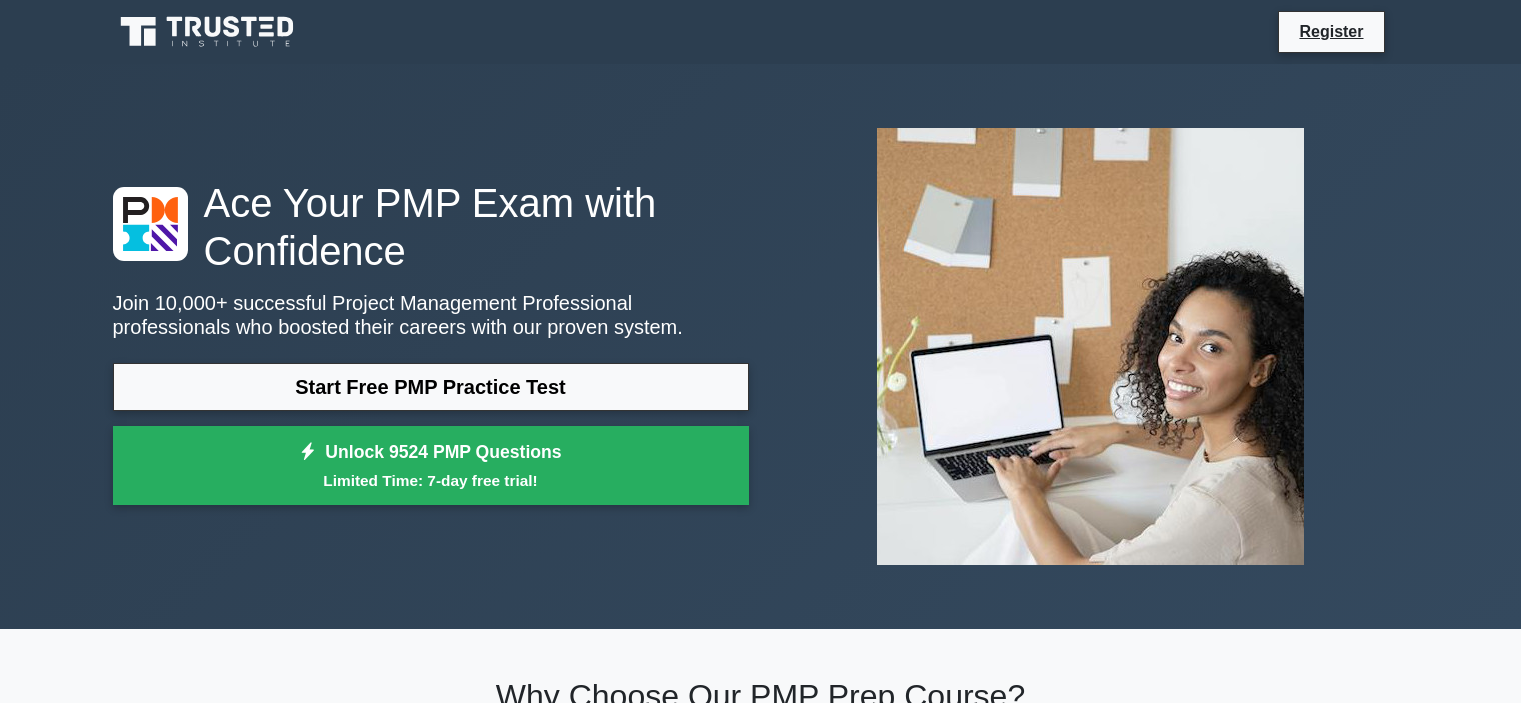 scroll, scrollTop: 0, scrollLeft: 0, axis: both 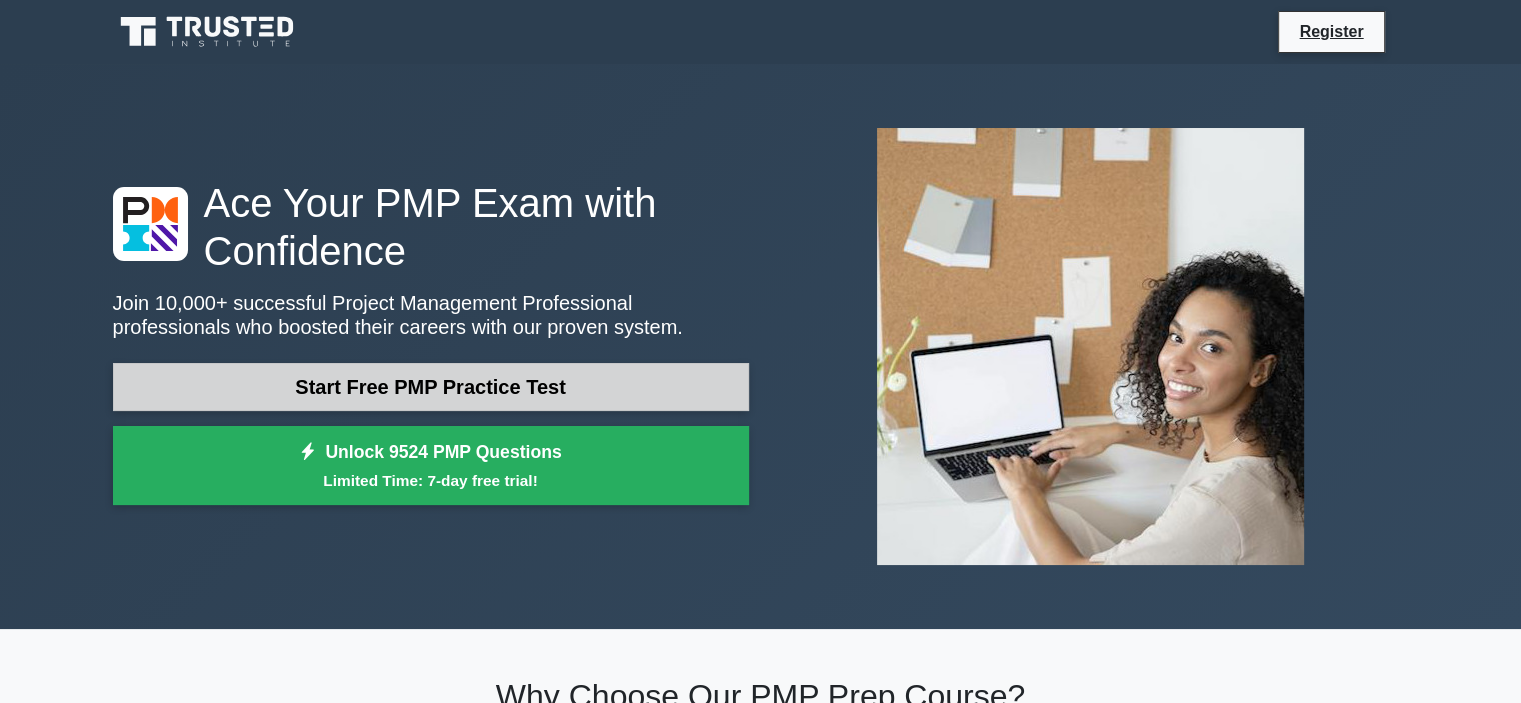 click on "Start Free PMP Practice Test" at bounding box center [431, 387] 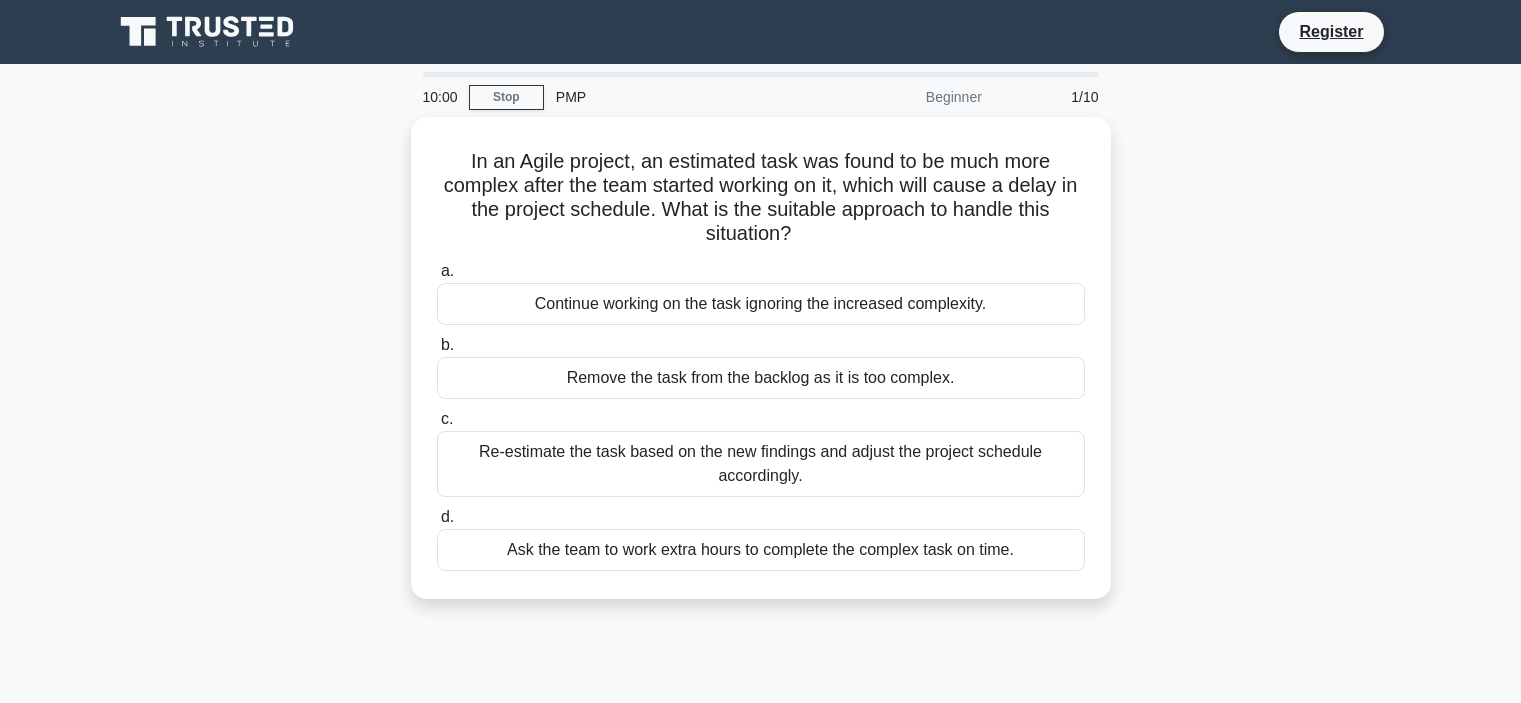 scroll, scrollTop: 0, scrollLeft: 0, axis: both 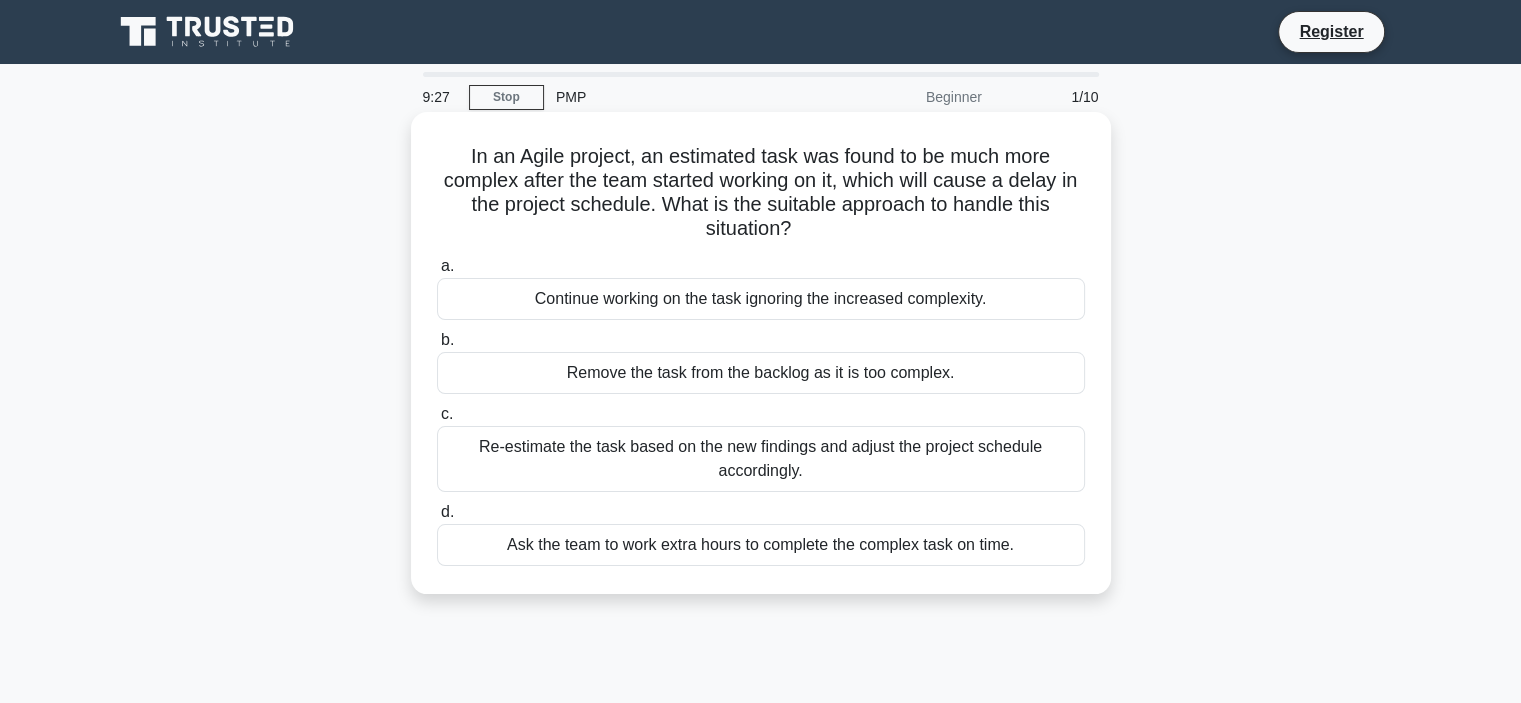 click on "Re-estimate the task based on the new findings and adjust the project schedule accordingly." at bounding box center [761, 459] 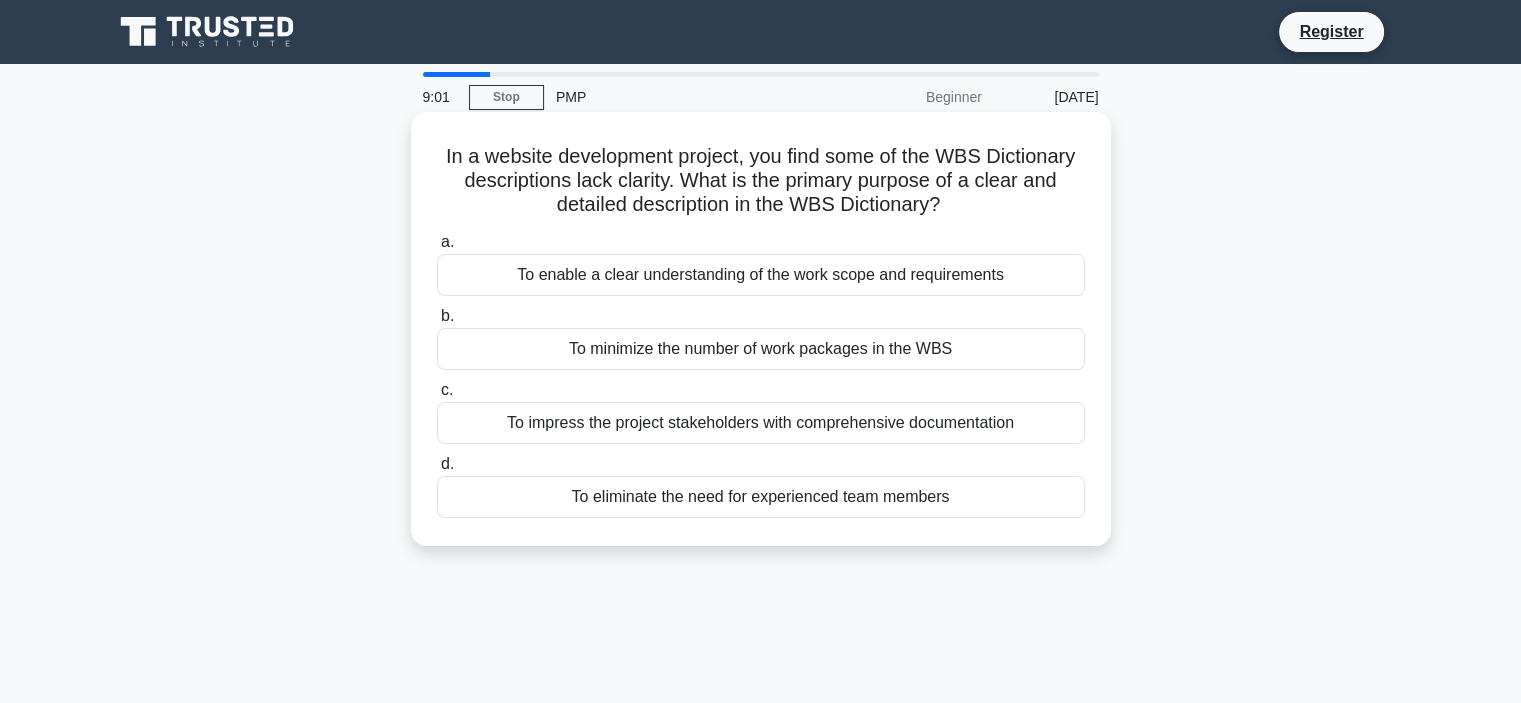 click on "To enable a clear understanding of the work scope and requirements" at bounding box center (761, 275) 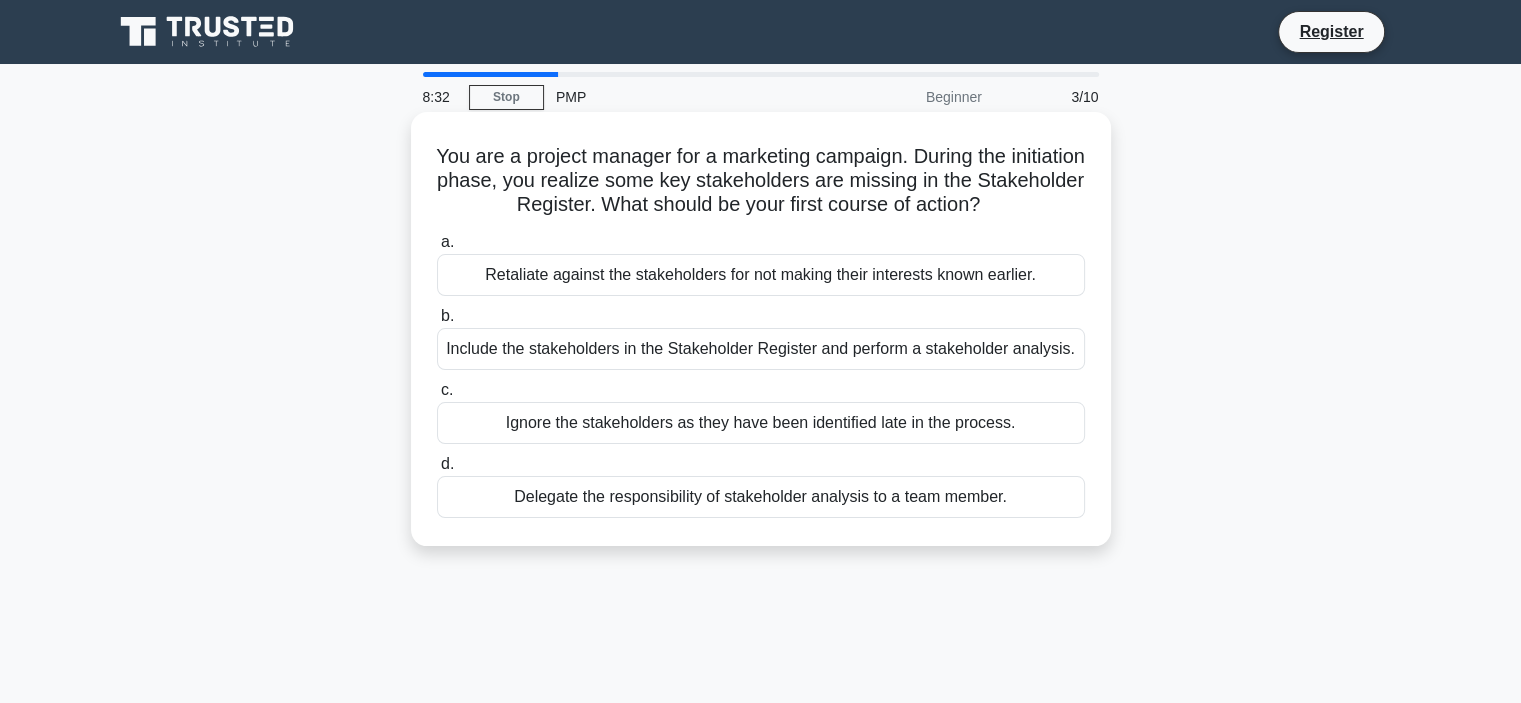 click on "Include the stakeholders in the Stakeholder Register and perform a stakeholder analysis." at bounding box center [761, 349] 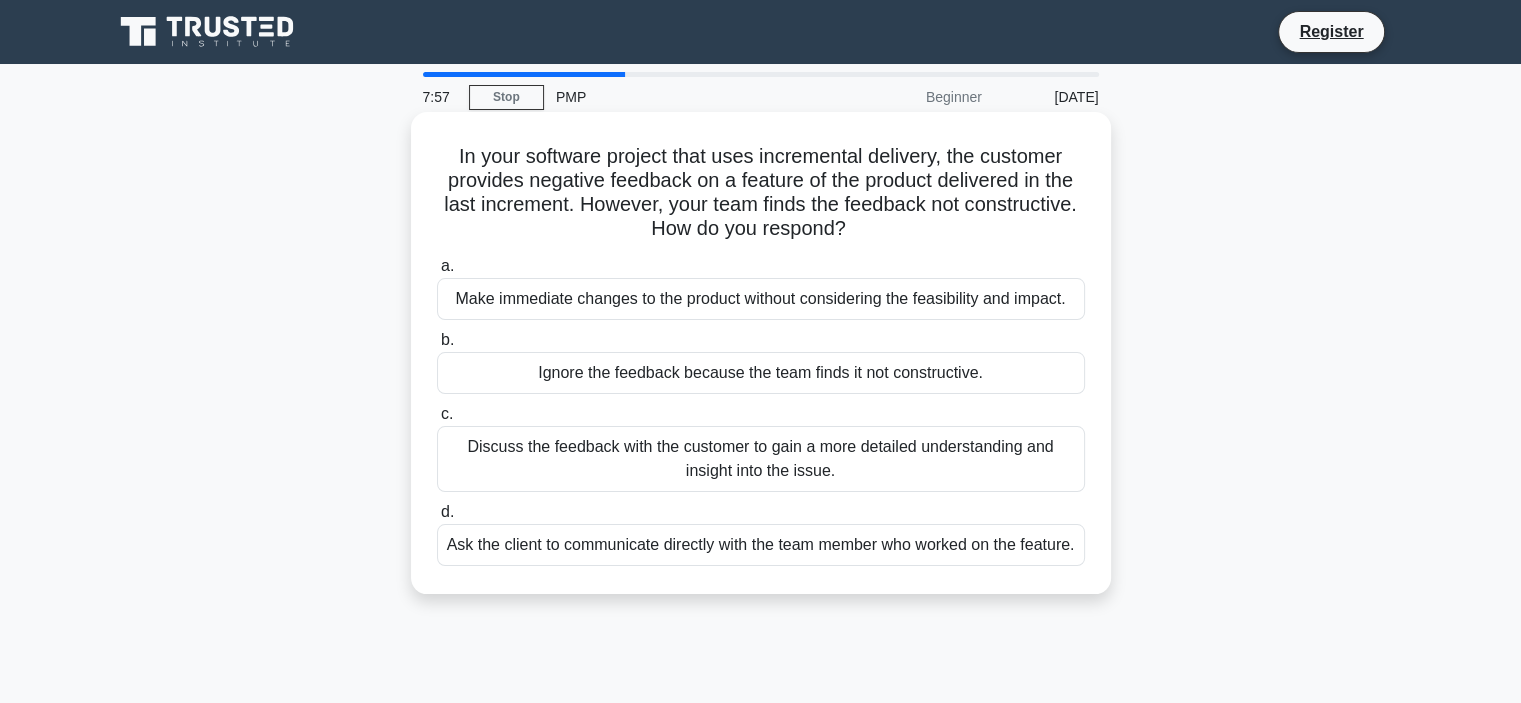 click on "Discuss the feedback with the customer to gain a more detailed understanding and insight into the issue." at bounding box center [761, 459] 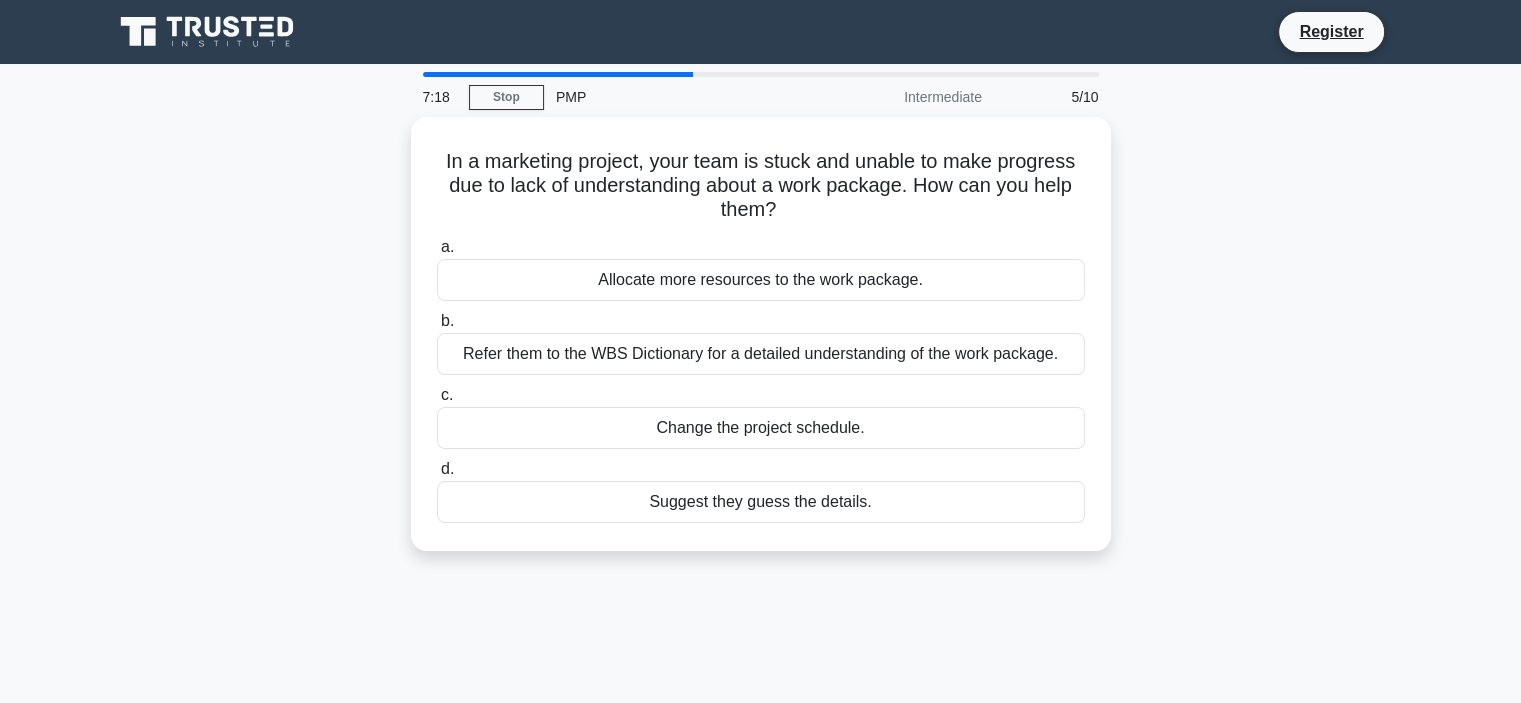 click on "7:18
Stop
PMP
Intermediate
5/10
In a marketing project, your team is stuck and unable to make progress due to lack of understanding about a work package. How can you help them?
.spinner_0XTQ{transform-origin:center;animation:spinner_y6GP .75s linear infinite}@keyframes spinner_y6GP{100%{transform:rotate(360deg)}}
a.
b." at bounding box center (761, 572) 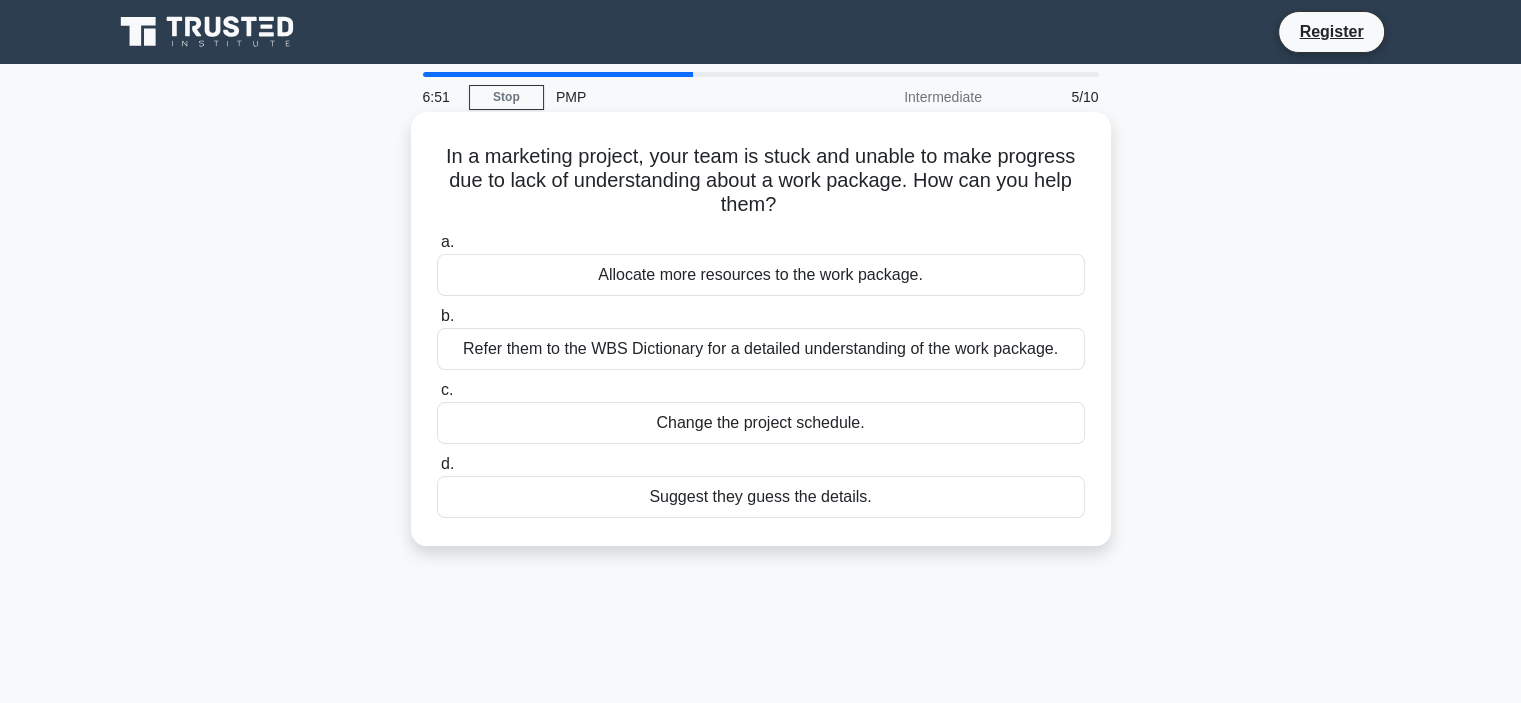 click on "Refer them to the WBS Dictionary for a detailed understanding of the work package." at bounding box center (761, 349) 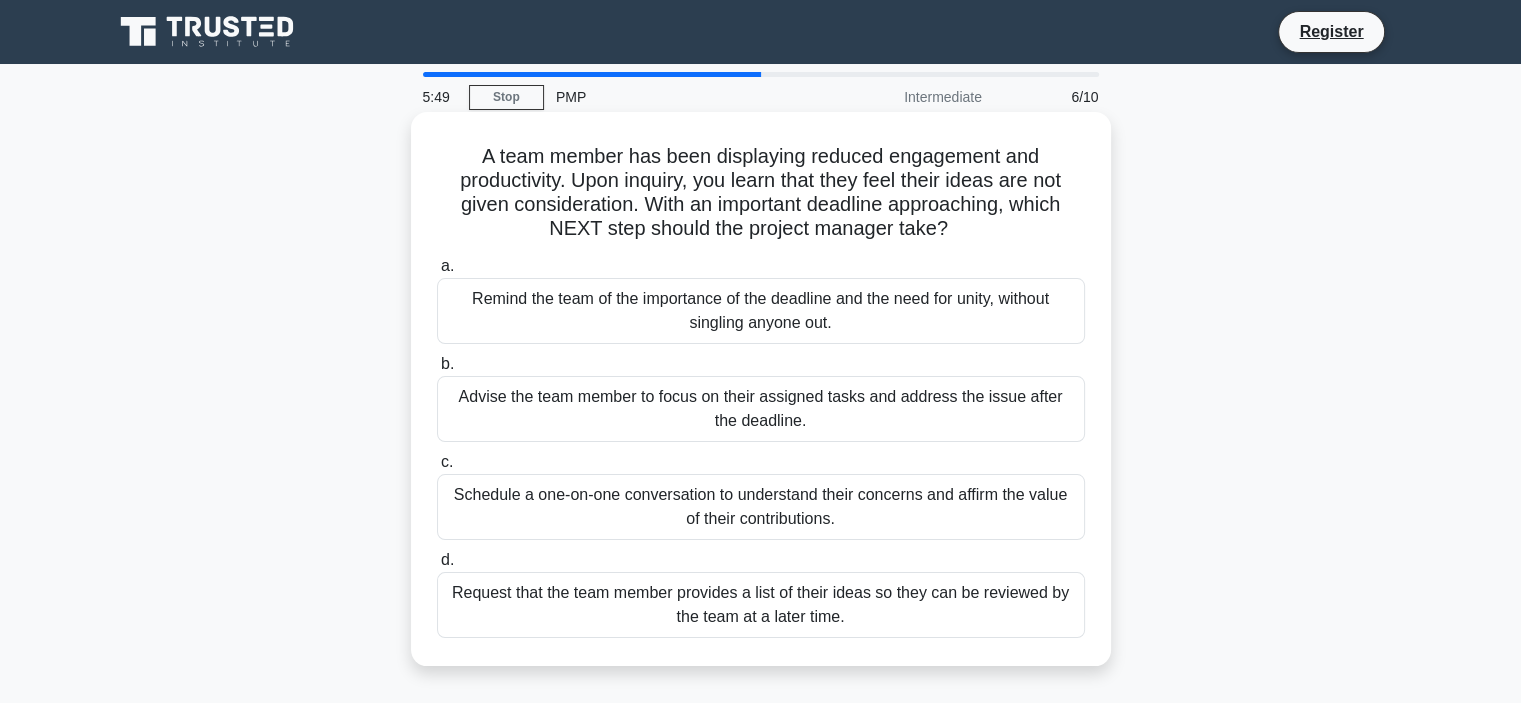 click on "Schedule a one-on-one conversation to understand their concerns and affirm the value of their contributions." at bounding box center [761, 507] 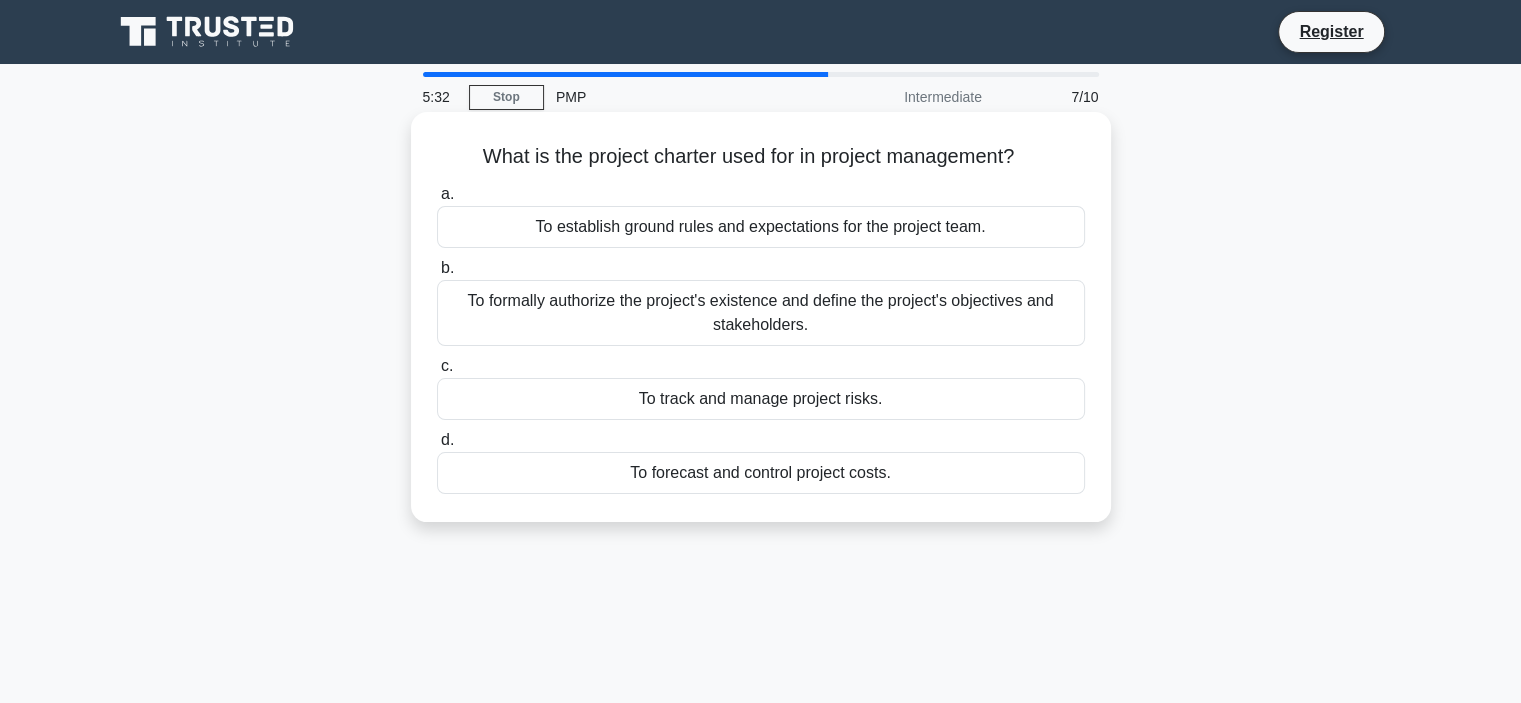click on "To formally authorize the project's existence and define the project's objectives and stakeholders." at bounding box center (761, 313) 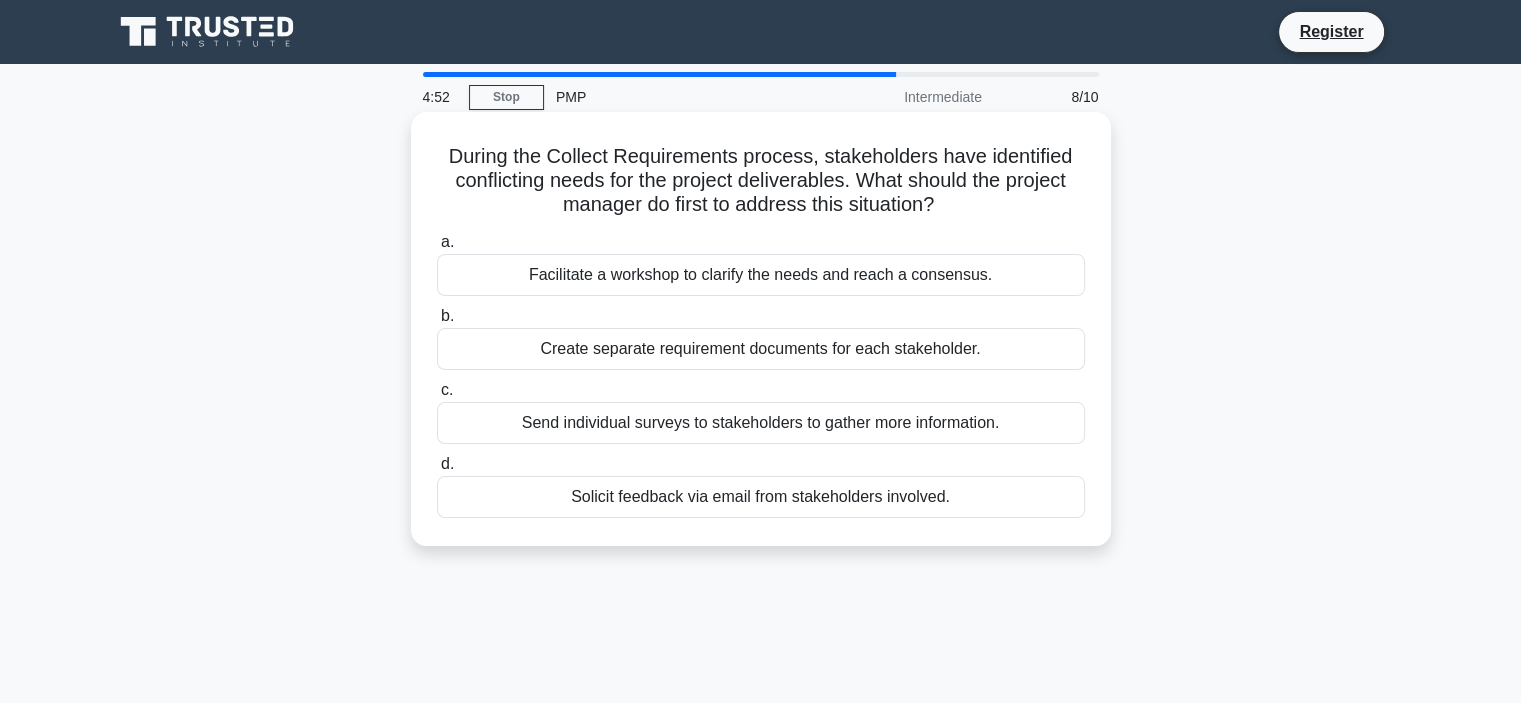 click on "Facilitate a workshop to clarify the needs and reach a consensus." at bounding box center [761, 275] 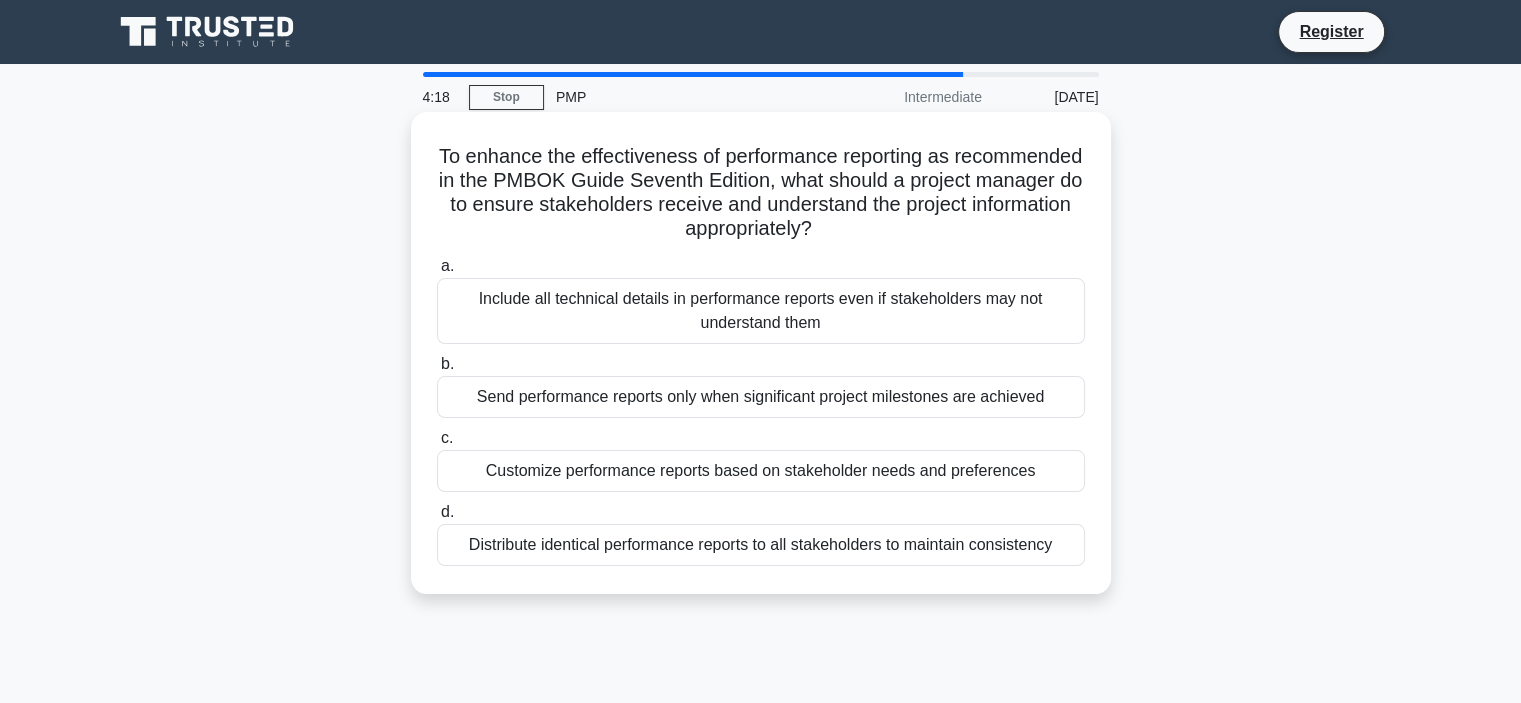 click on "Distribute identical performance reports to all stakeholders to maintain consistency" at bounding box center [761, 545] 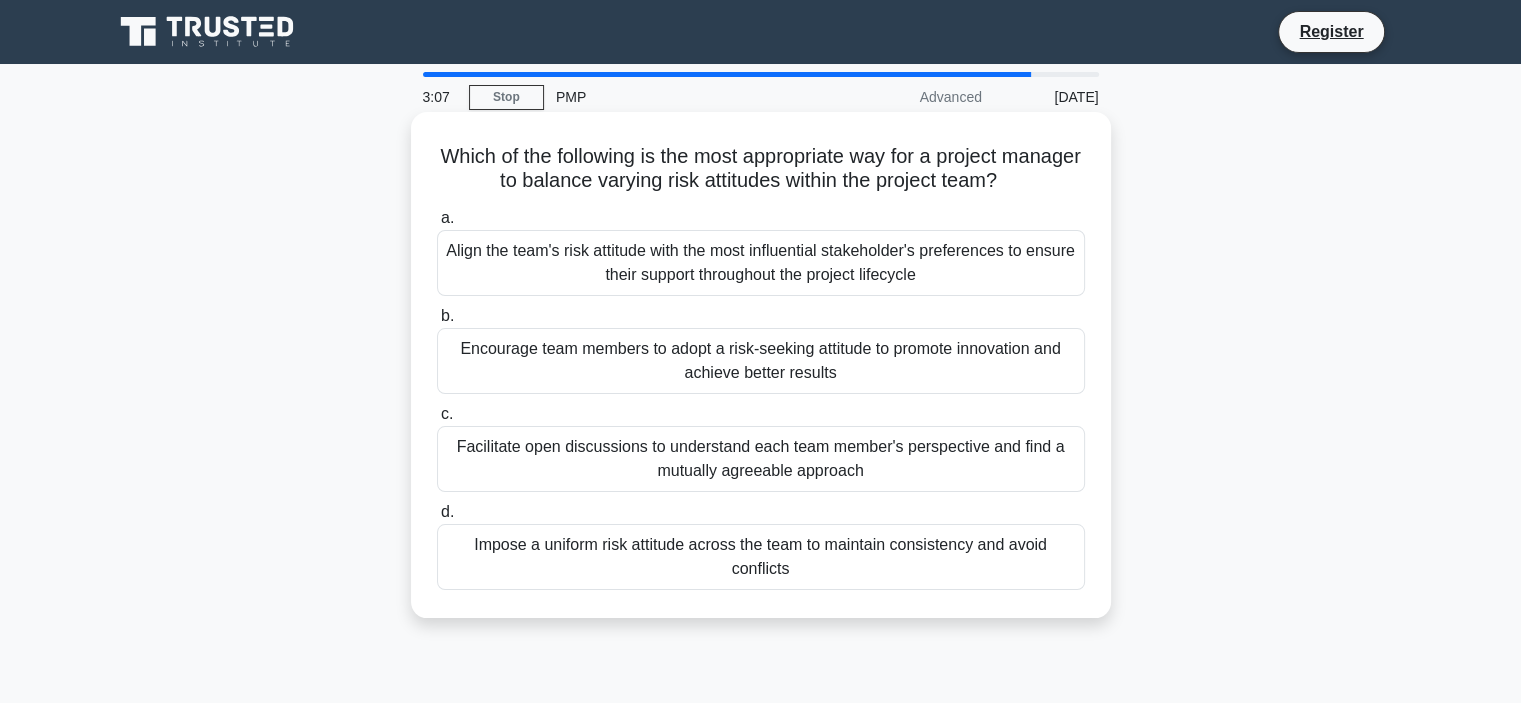 click on "Facilitate open discussions to understand each team member's perspective and find a mutually agreeable approach" at bounding box center [761, 459] 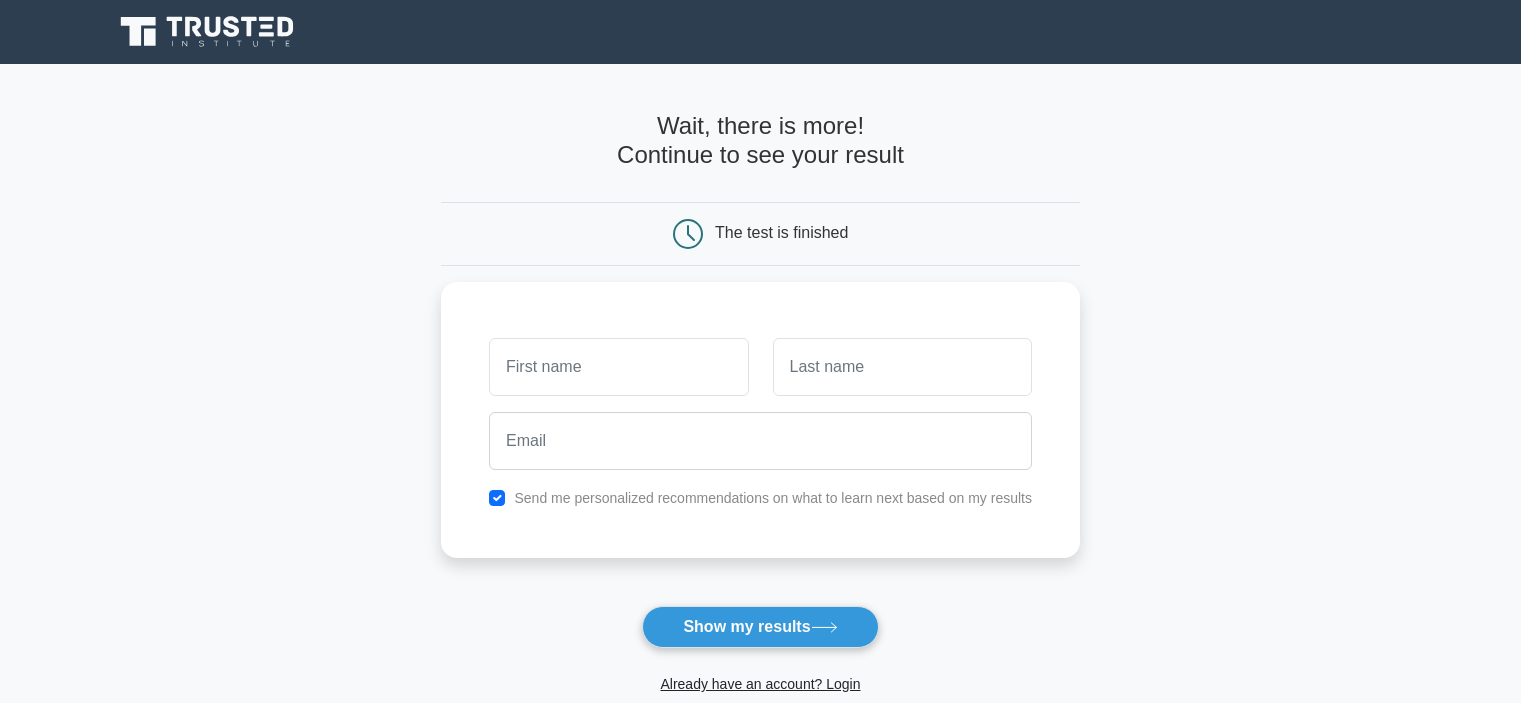 scroll, scrollTop: 0, scrollLeft: 0, axis: both 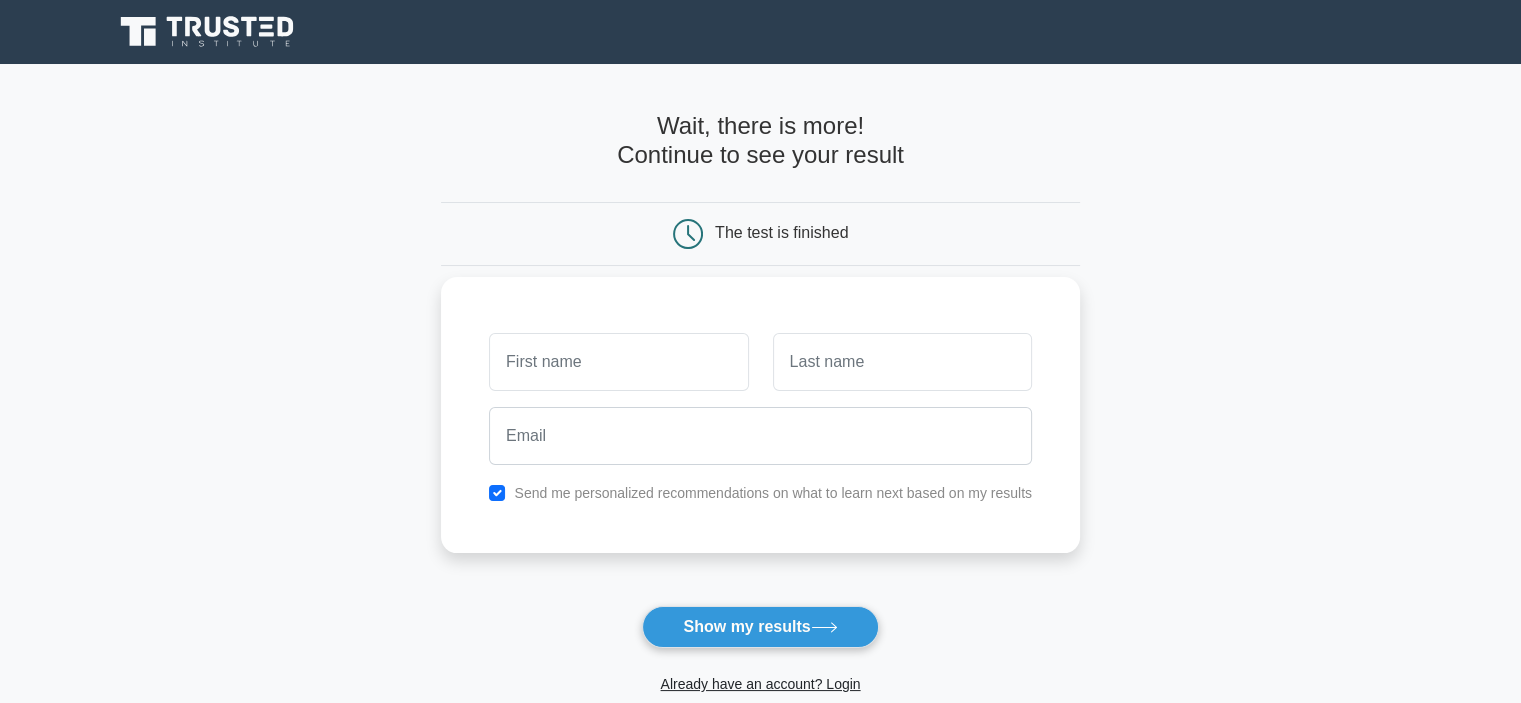 click at bounding box center [618, 362] 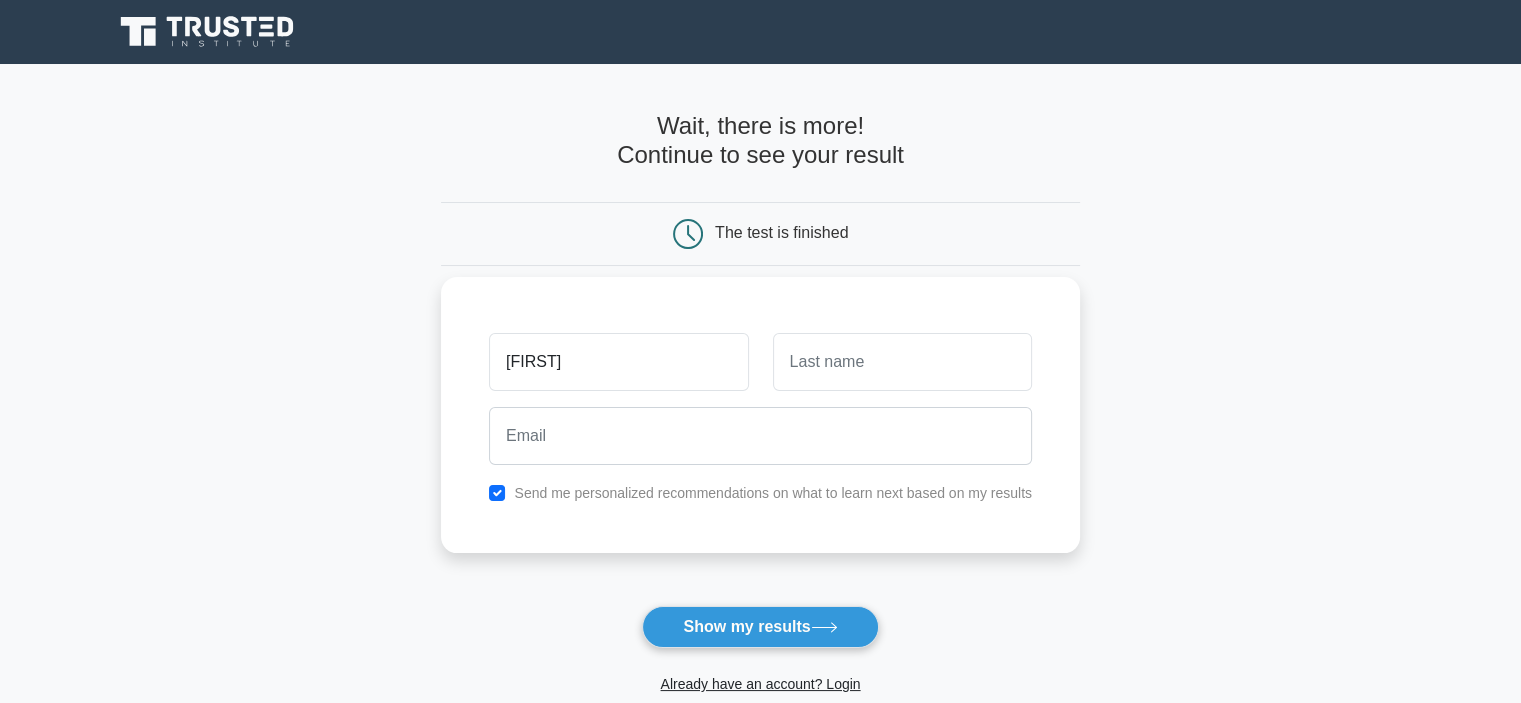 type on "[FIRST]" 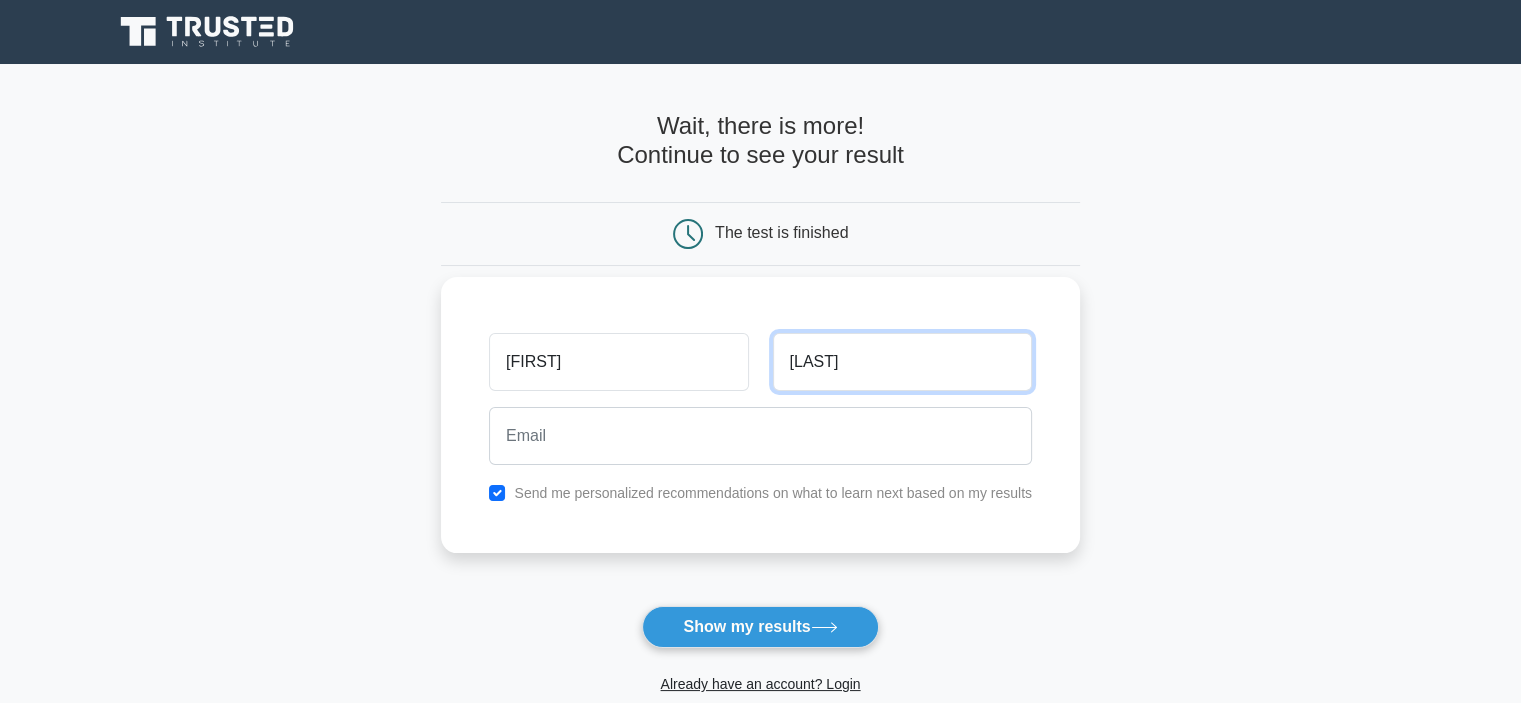 type on "Nwabude" 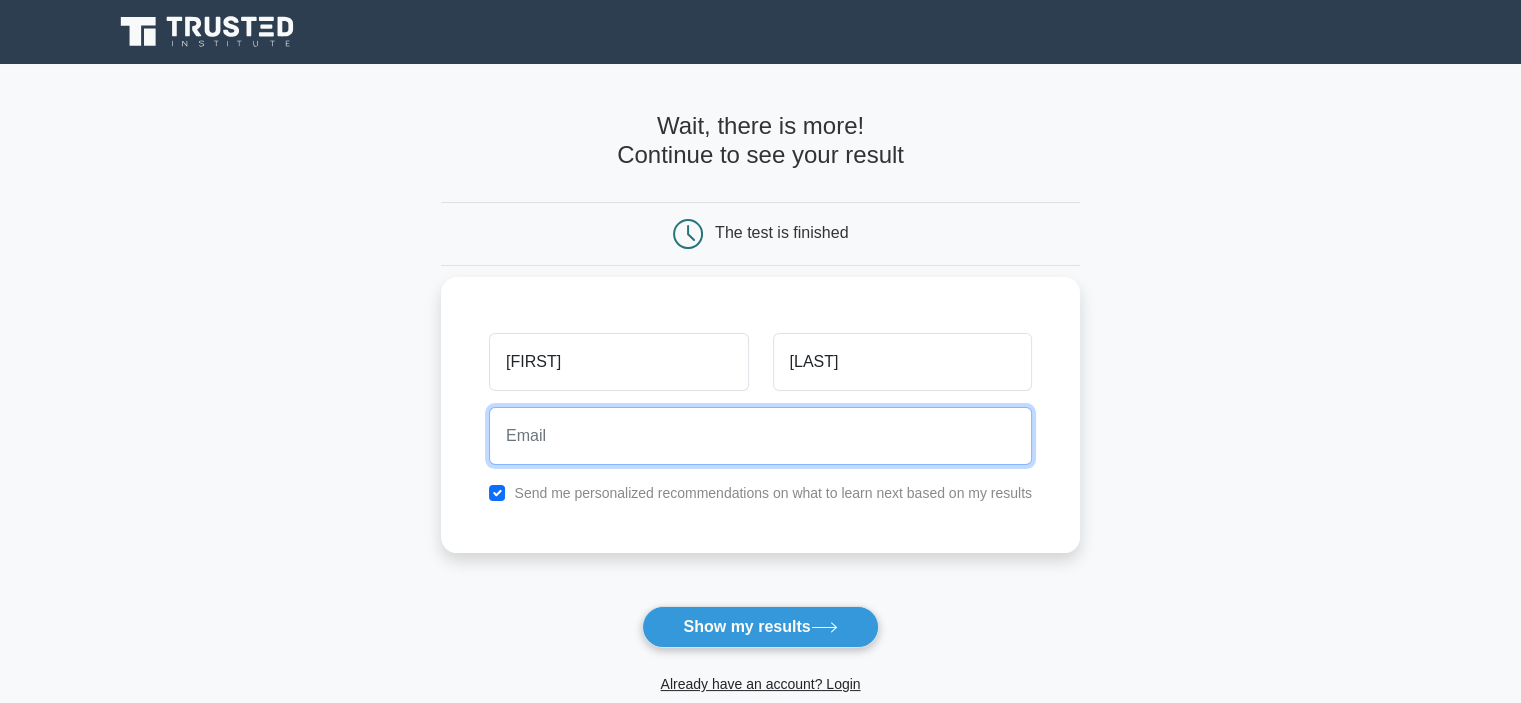click at bounding box center (760, 436) 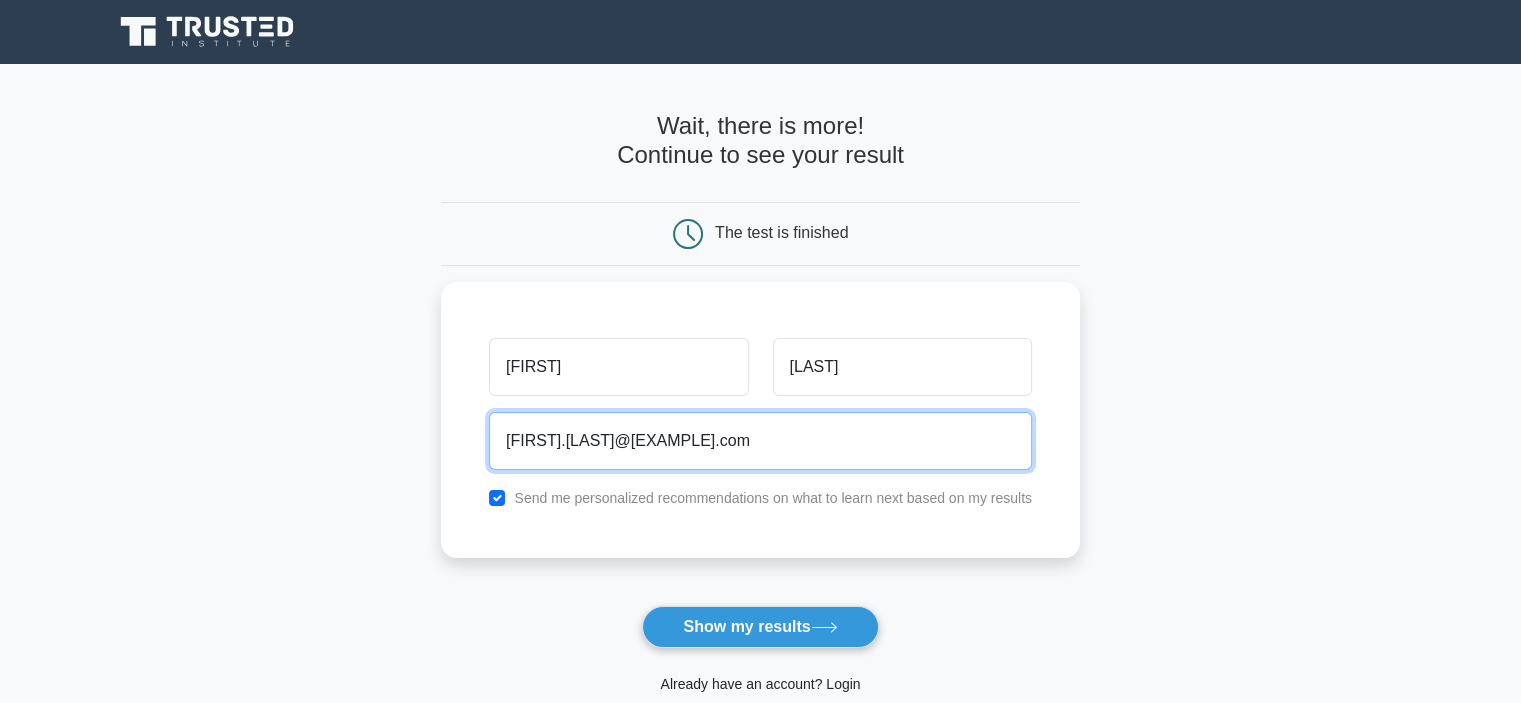 type on "hilary.nwabude@yahoo.com" 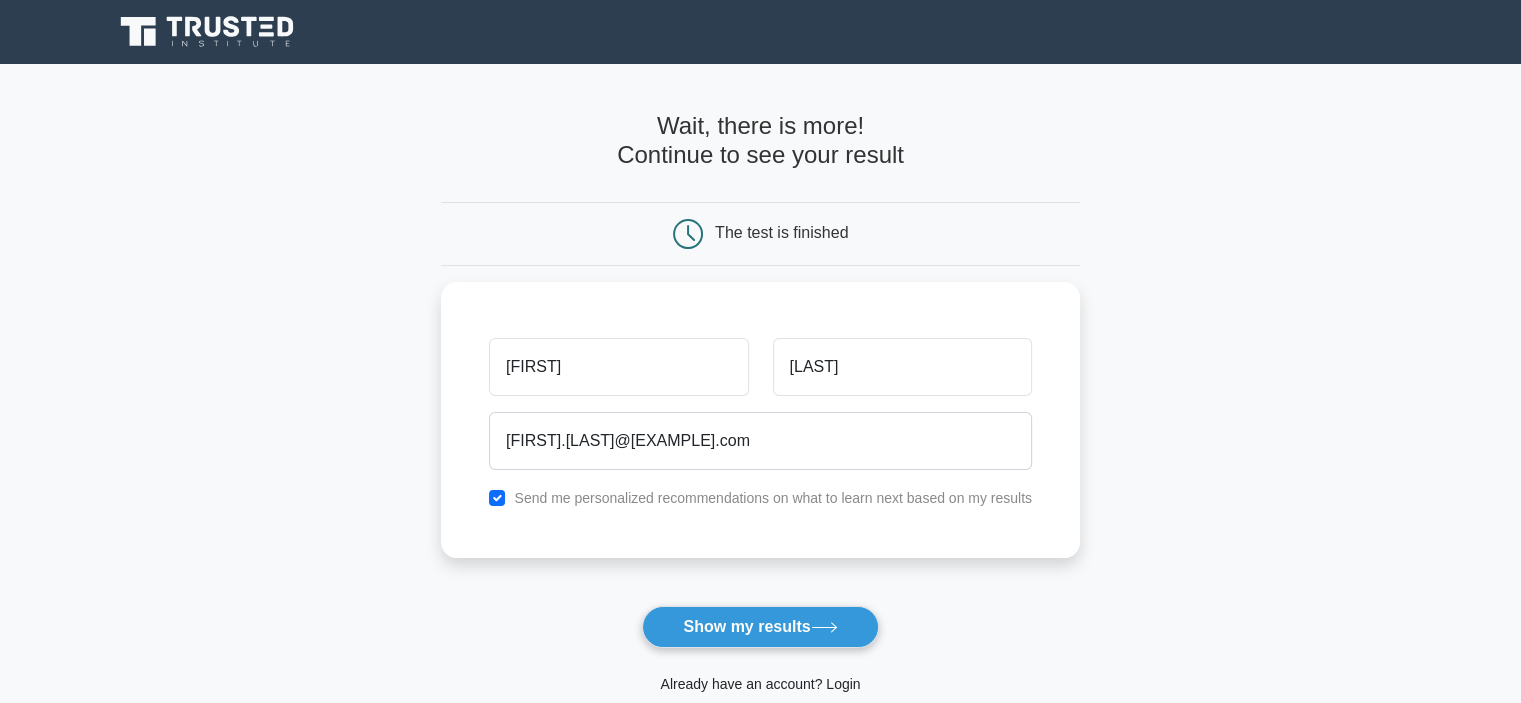 click on "Already have an account? Login" at bounding box center (760, 684) 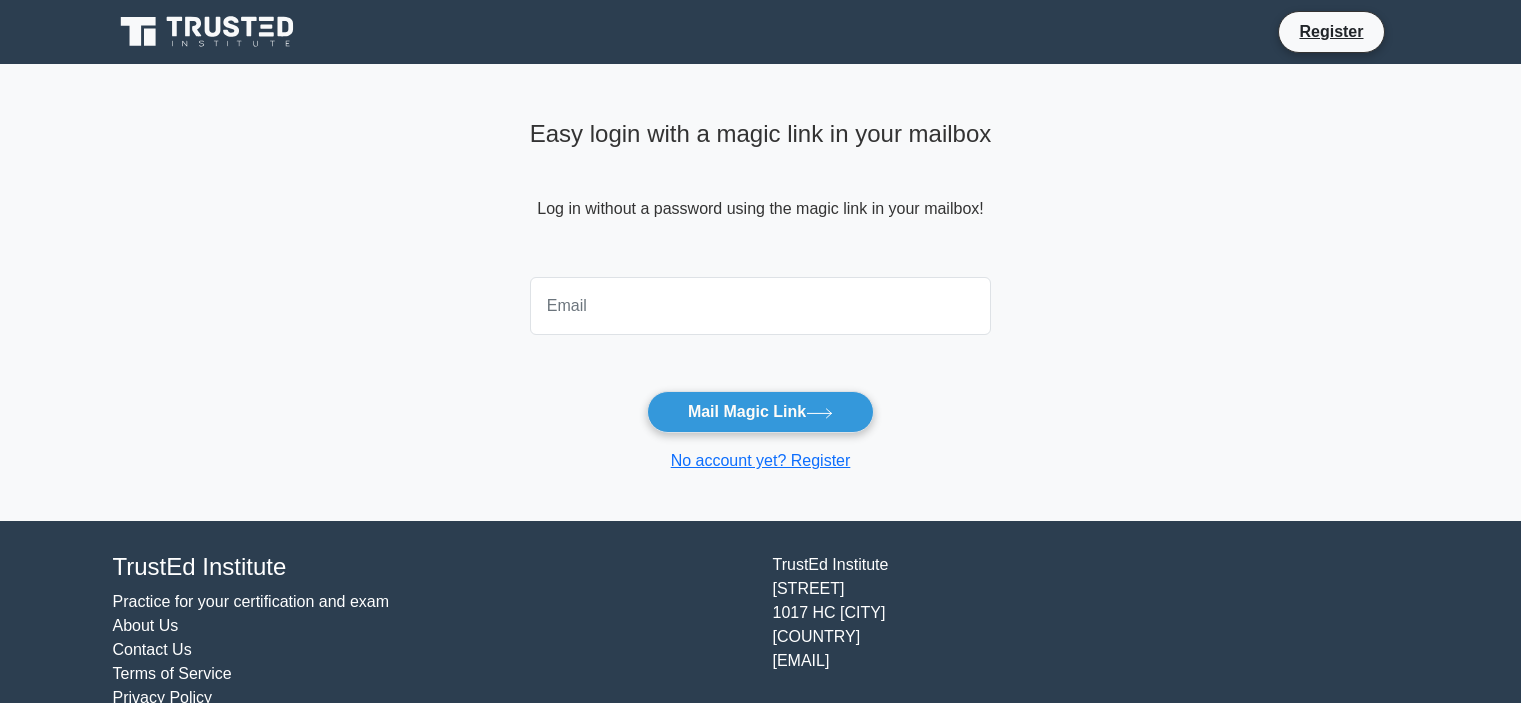 scroll, scrollTop: 0, scrollLeft: 0, axis: both 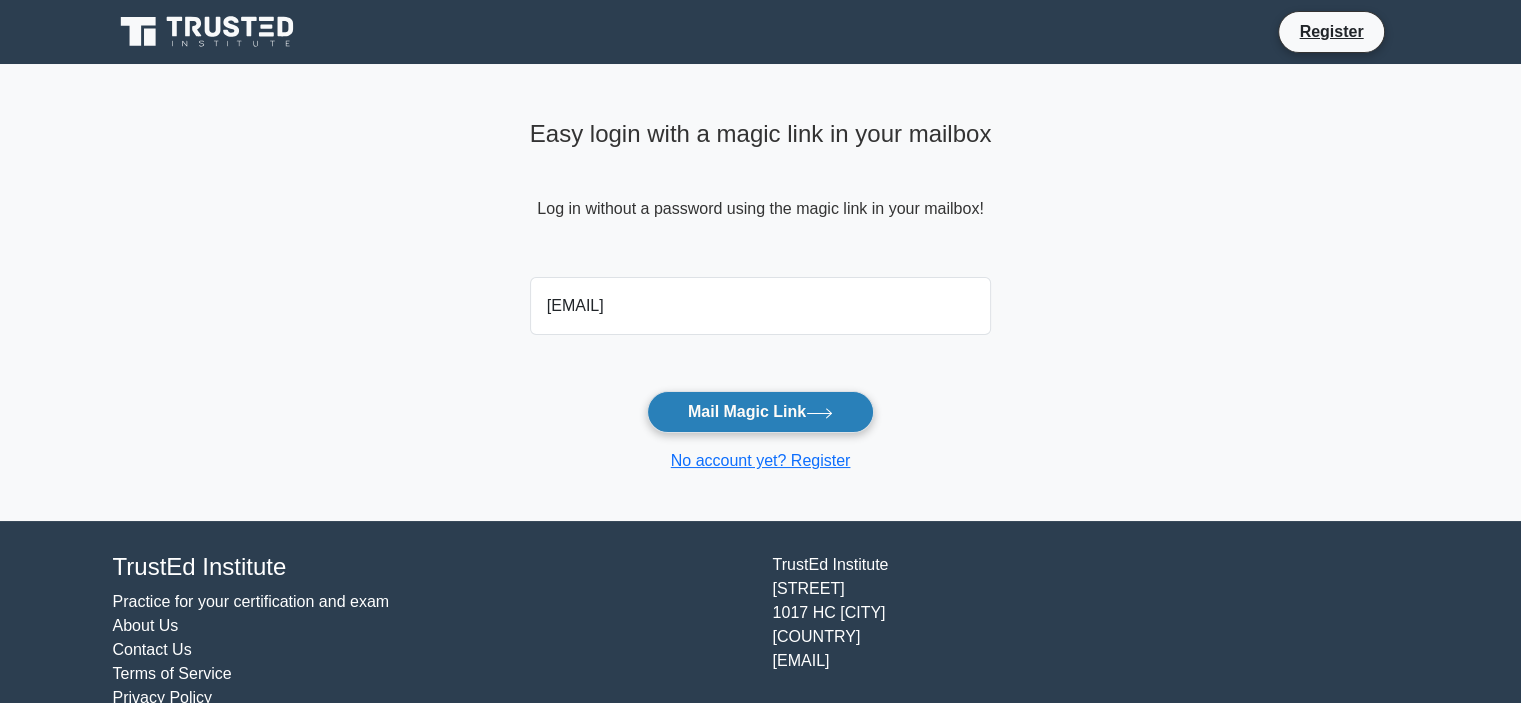 type on "[EMAIL]" 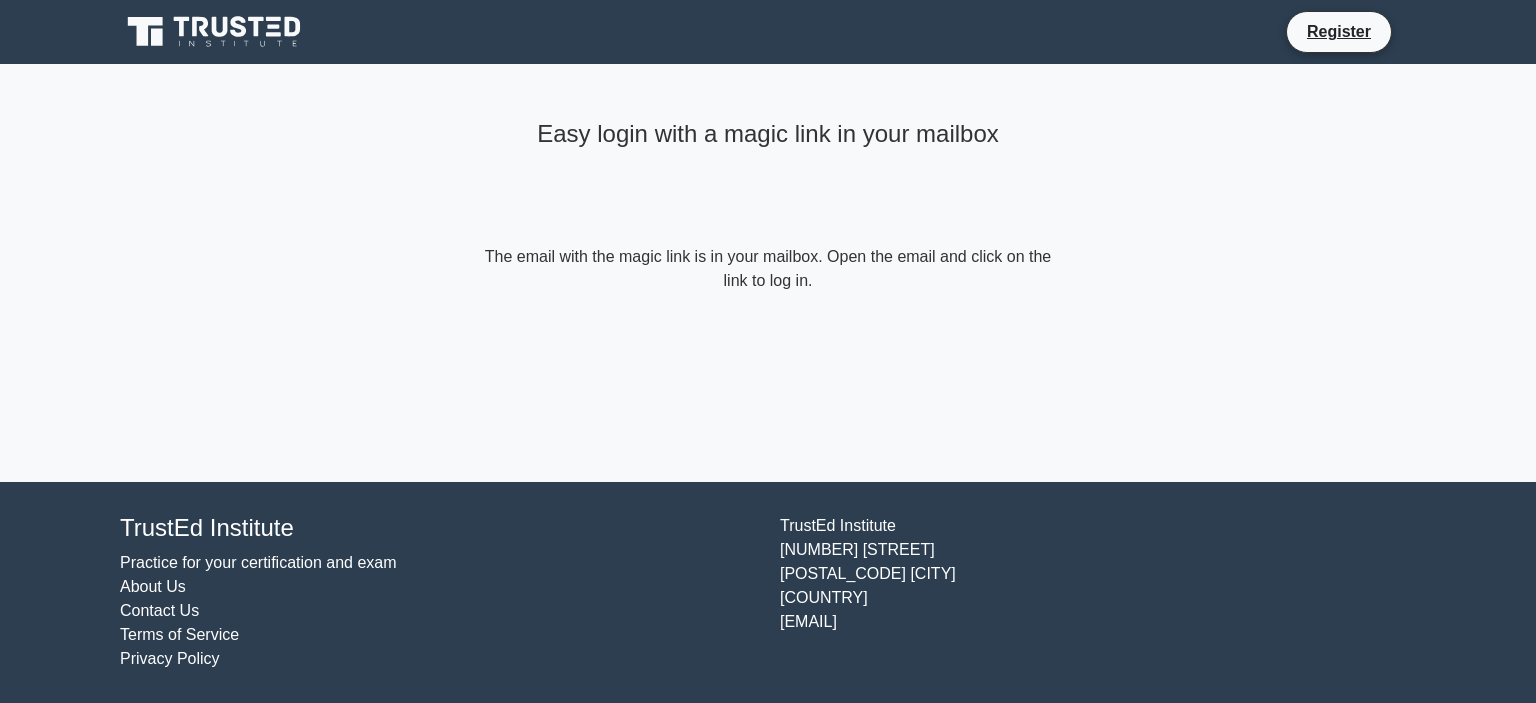 scroll, scrollTop: 0, scrollLeft: 0, axis: both 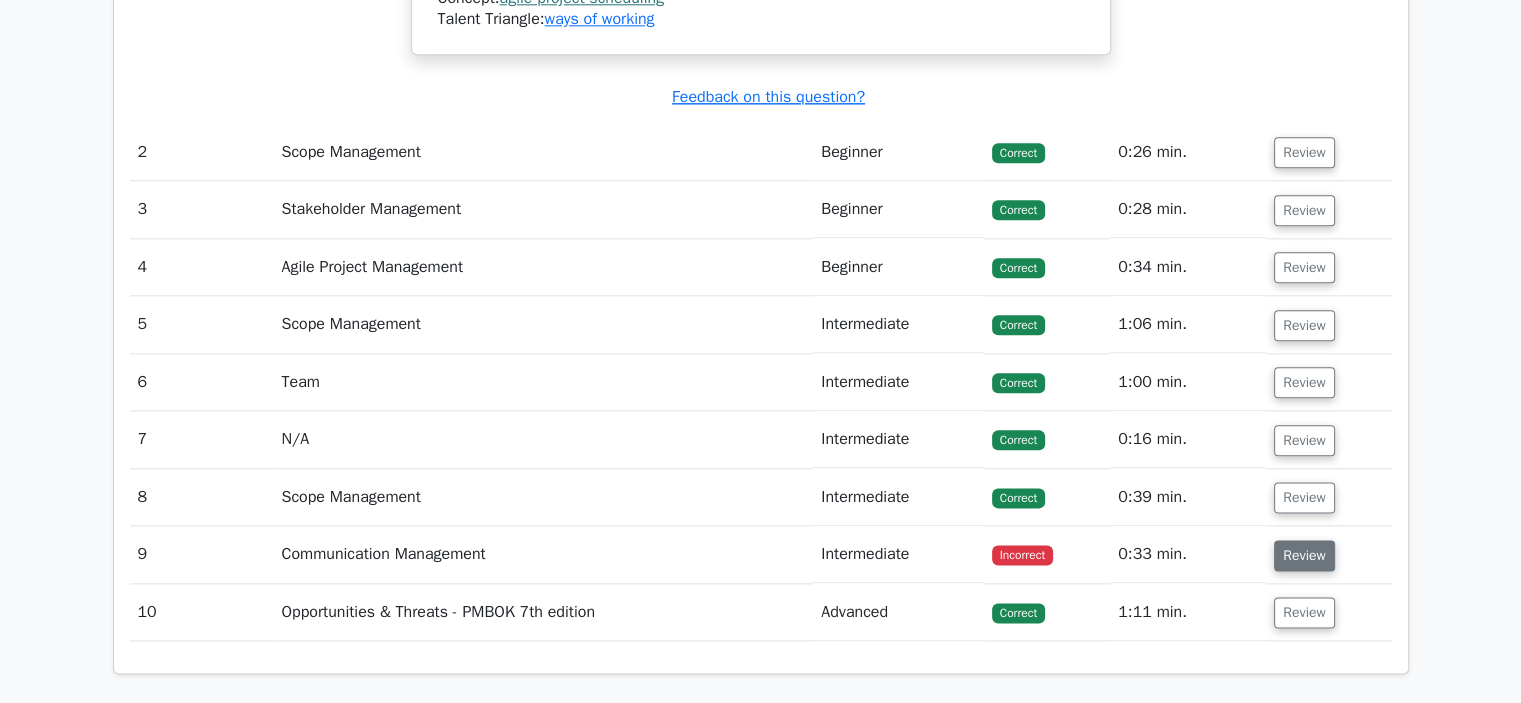 click on "Review" at bounding box center (1304, 555) 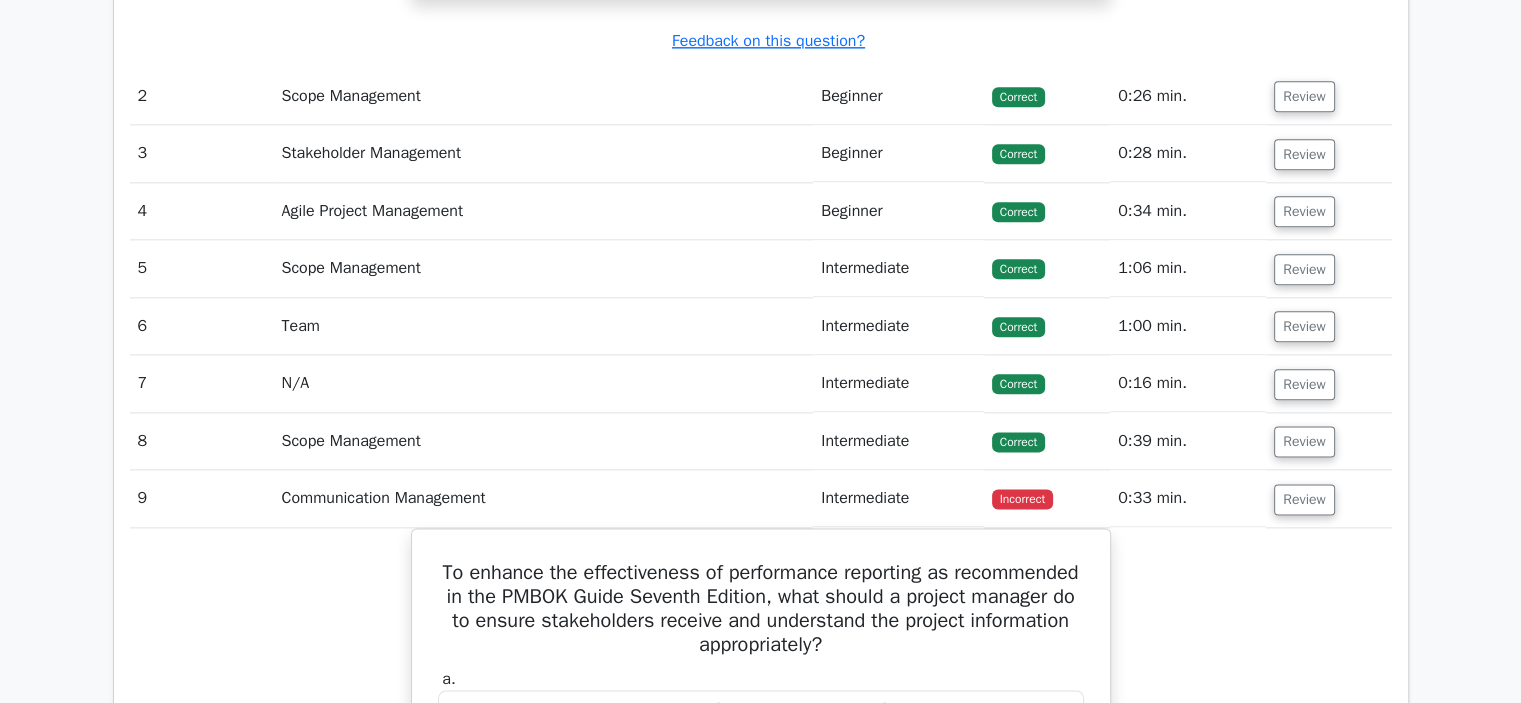 scroll, scrollTop: 2432, scrollLeft: 0, axis: vertical 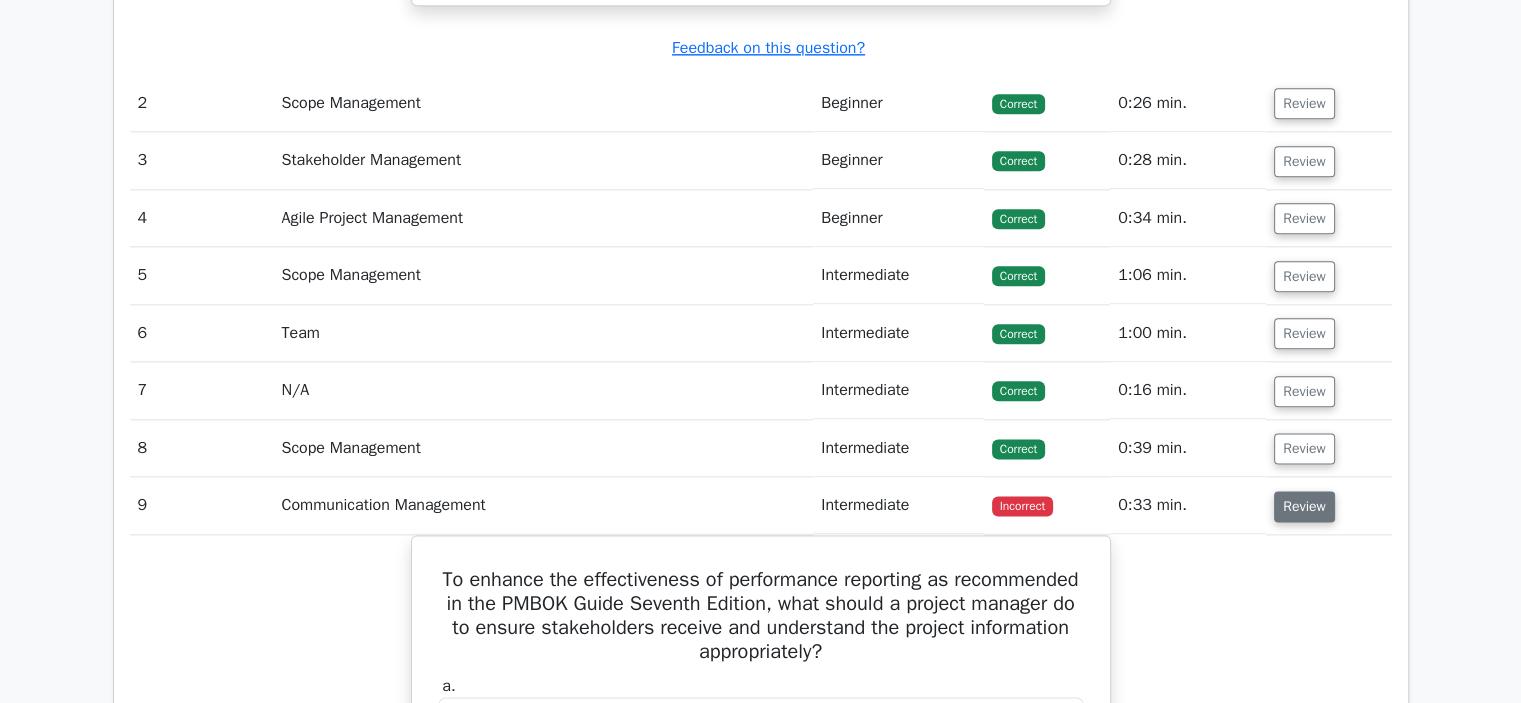 click on "Review" at bounding box center [1304, 506] 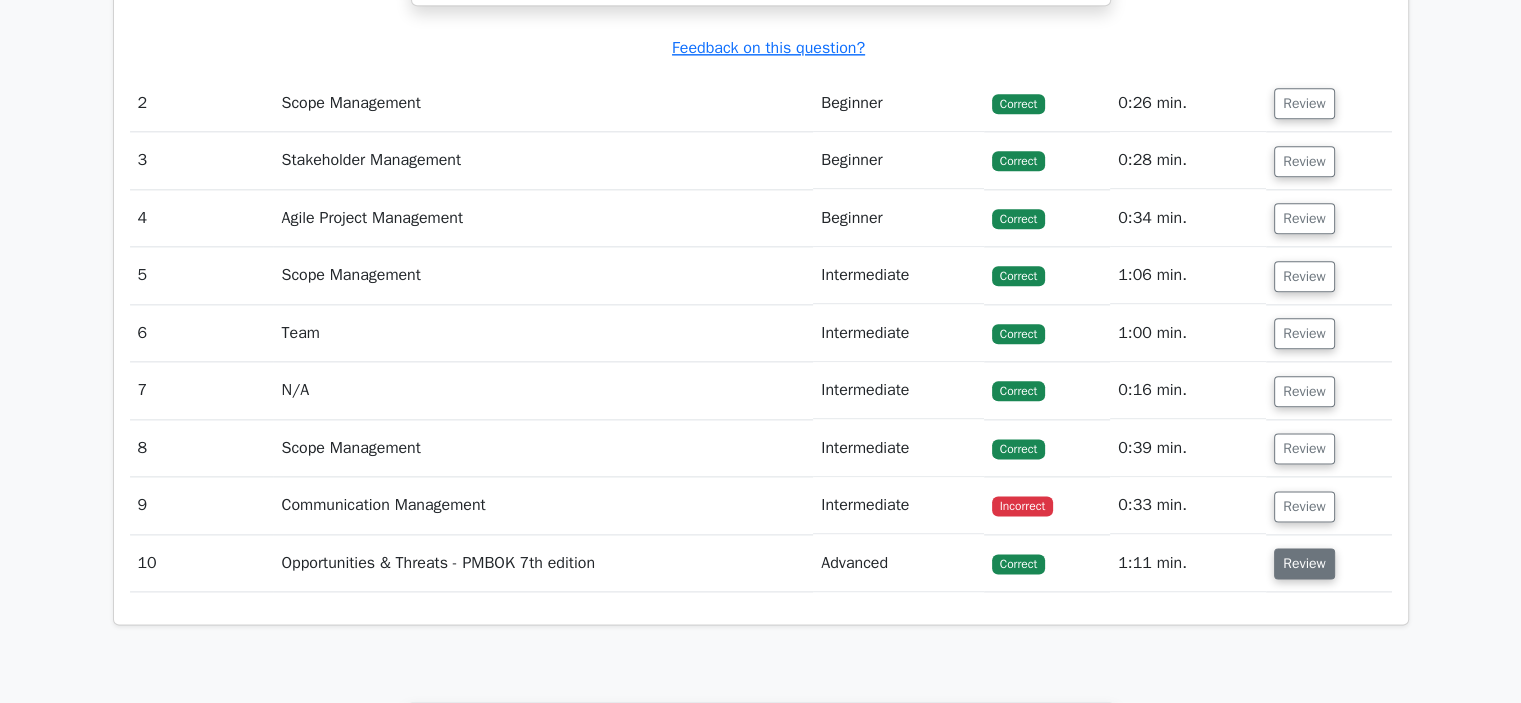 click on "Review" at bounding box center [1304, 563] 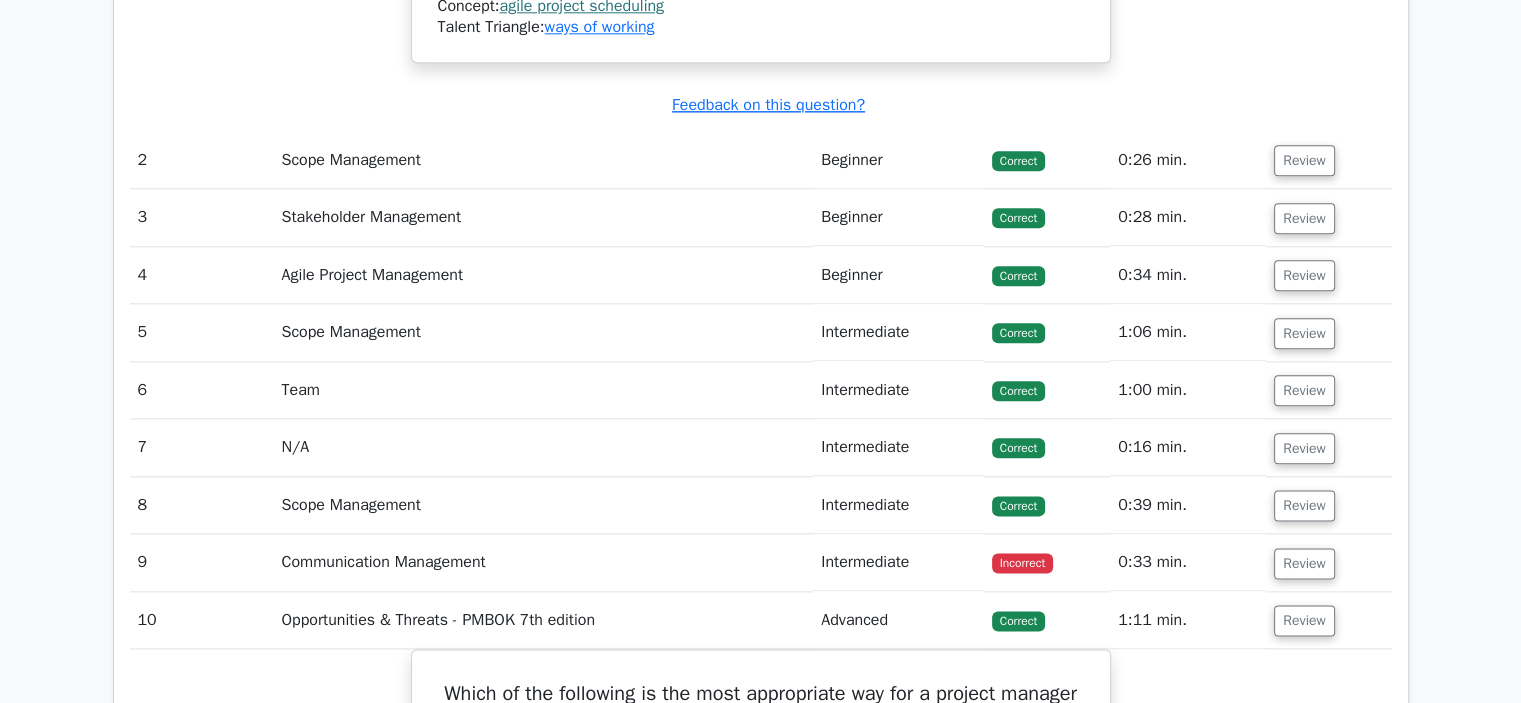 scroll, scrollTop: 2439, scrollLeft: 0, axis: vertical 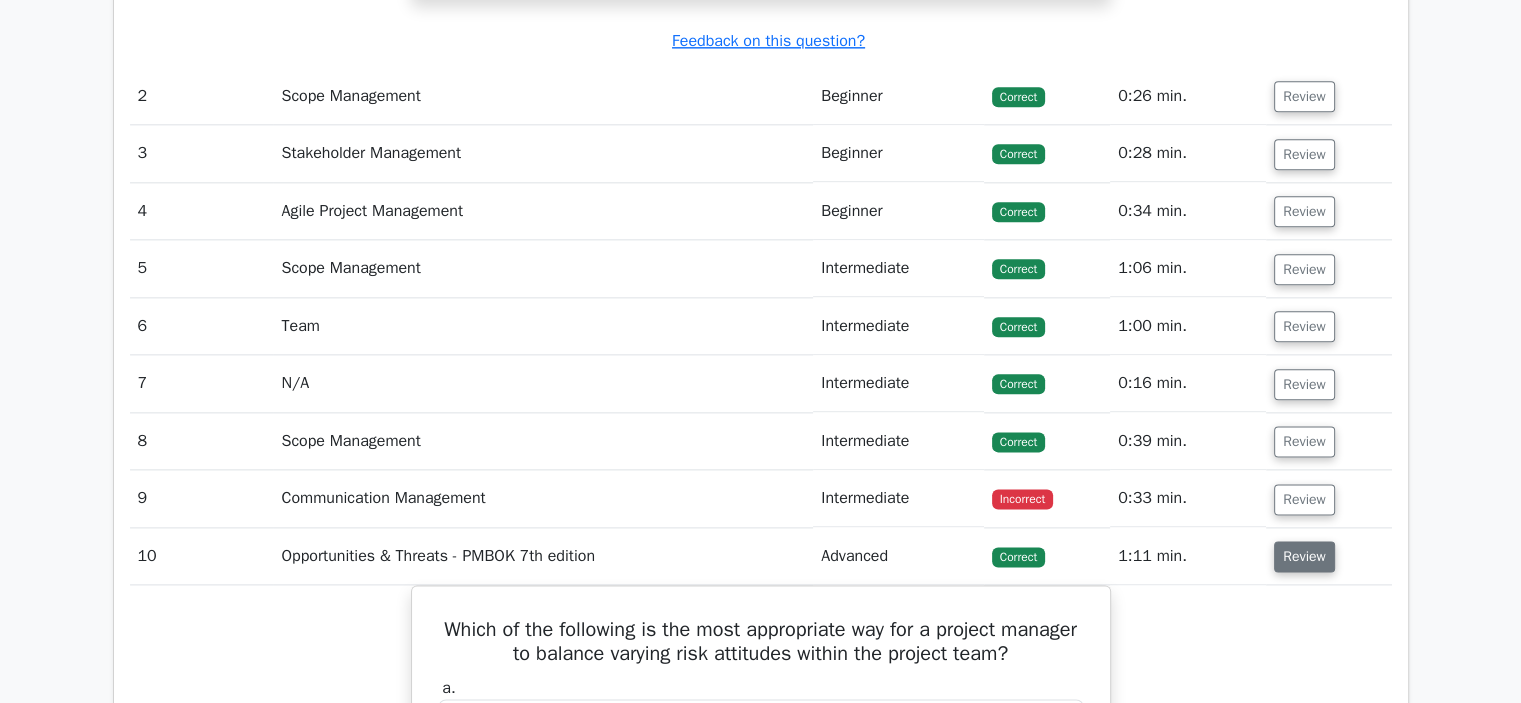 click on "Review" at bounding box center (1304, 556) 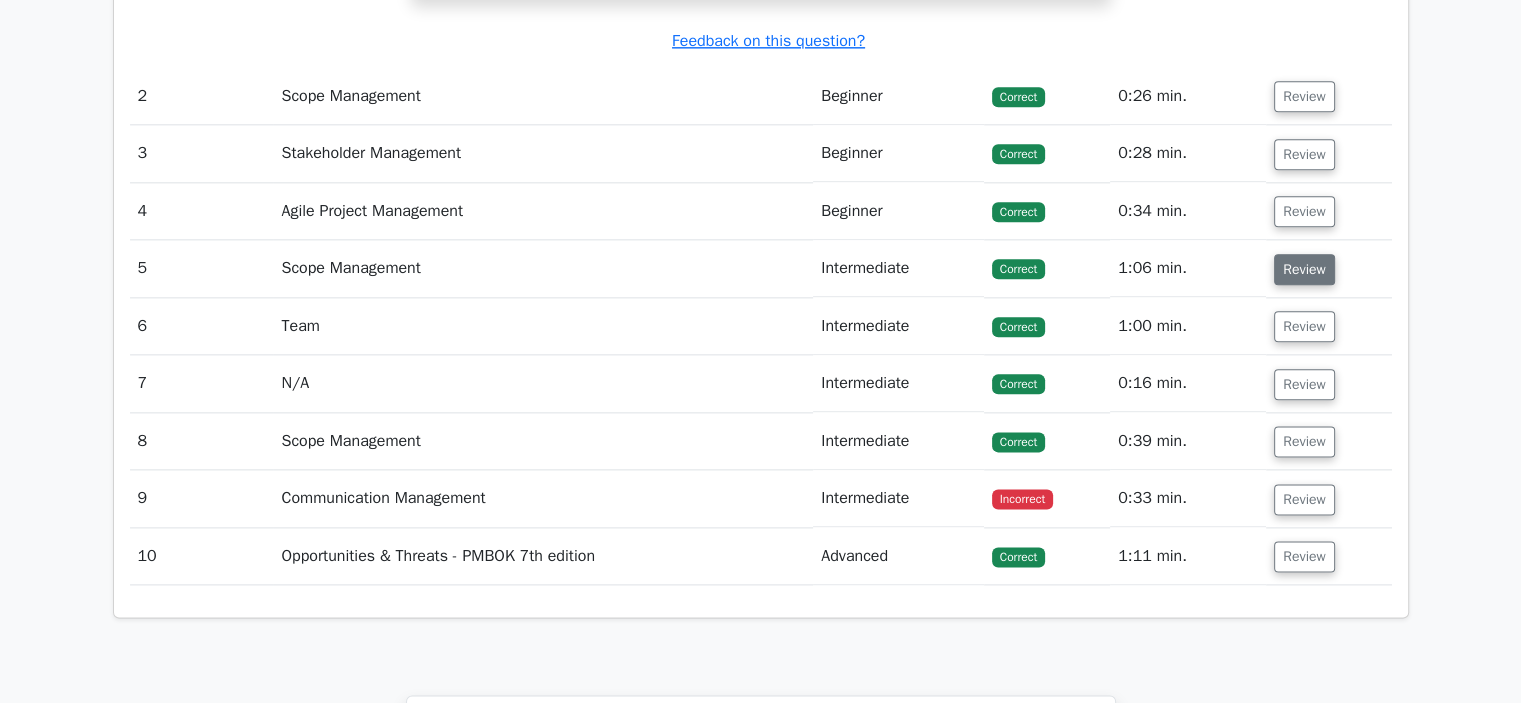 click on "Review" at bounding box center (1304, 269) 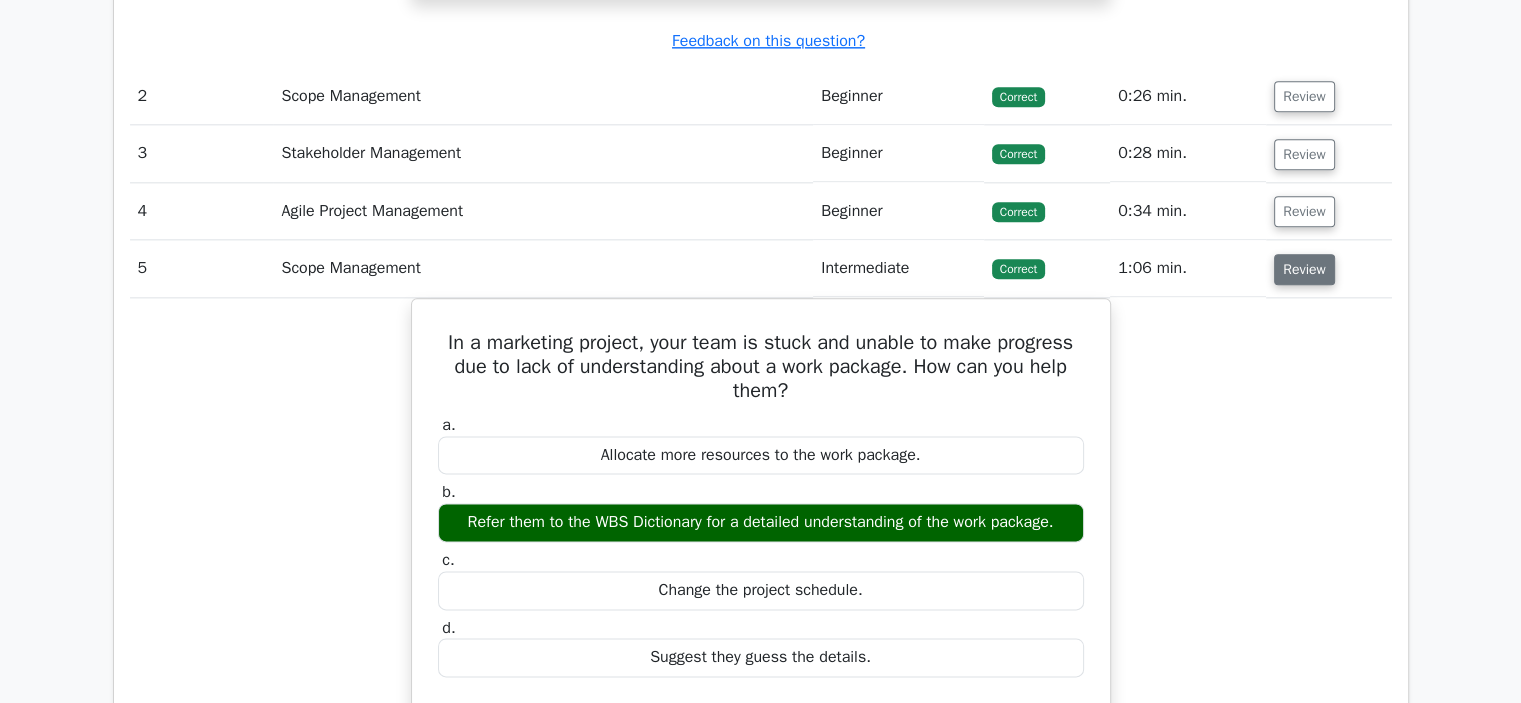 click on "Review" at bounding box center (1304, 269) 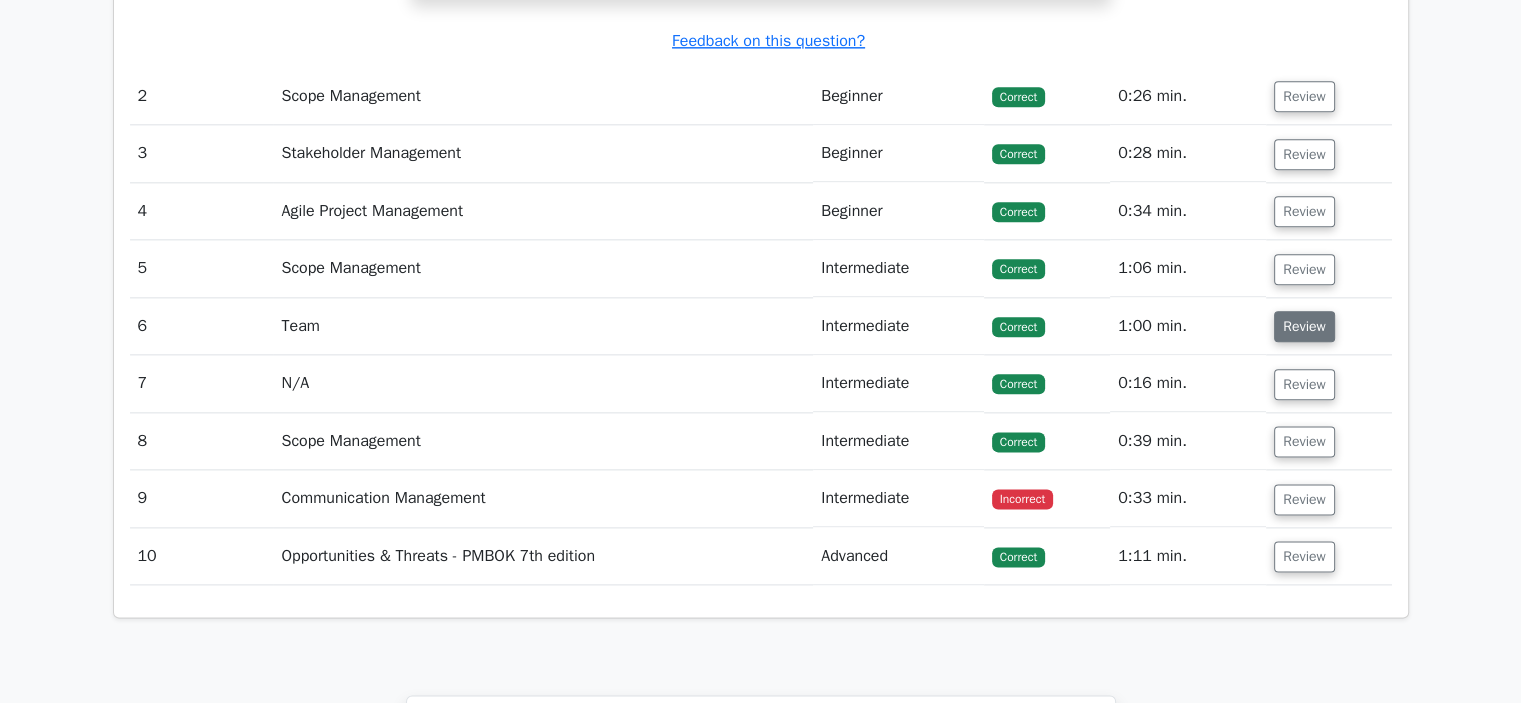 click on "Review" at bounding box center [1304, 326] 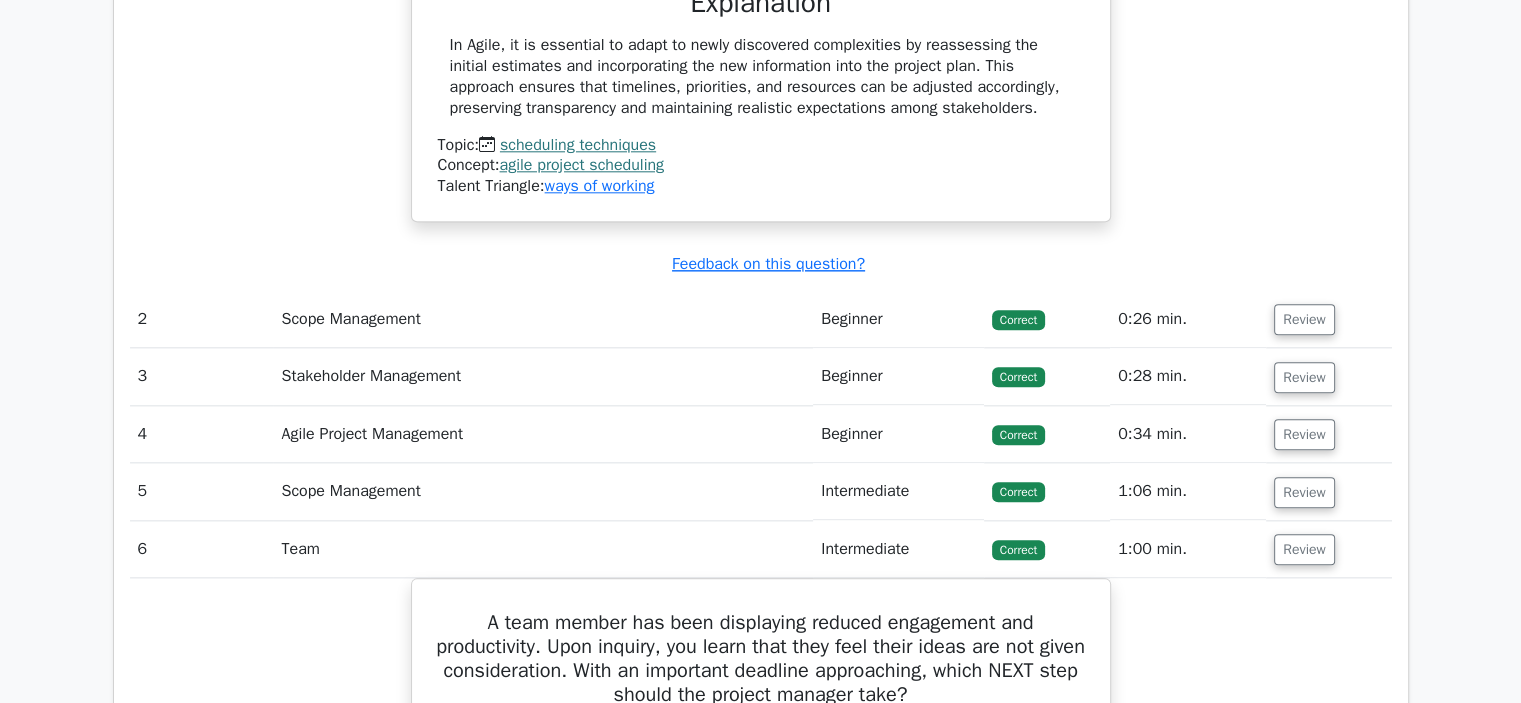 scroll, scrollTop: 2209, scrollLeft: 0, axis: vertical 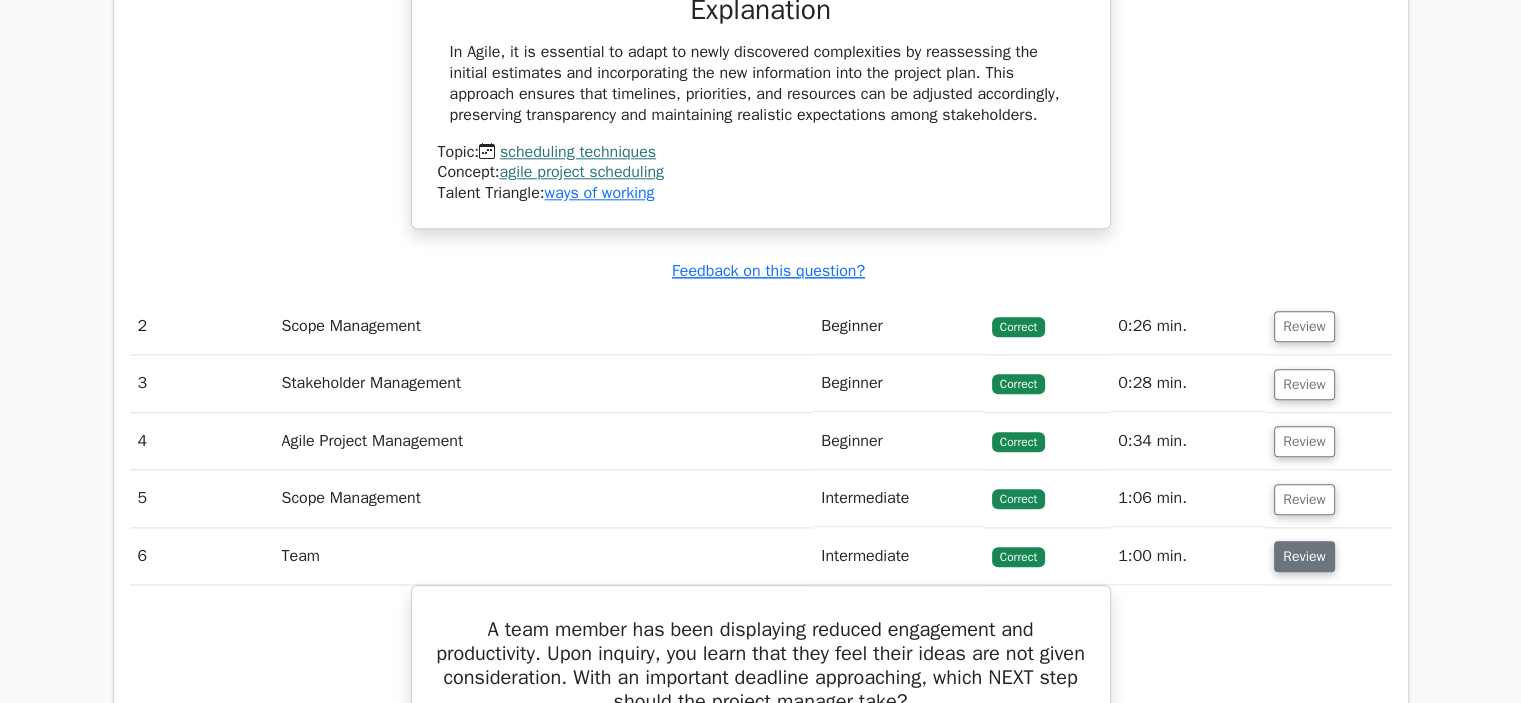 click on "Review" at bounding box center [1304, 556] 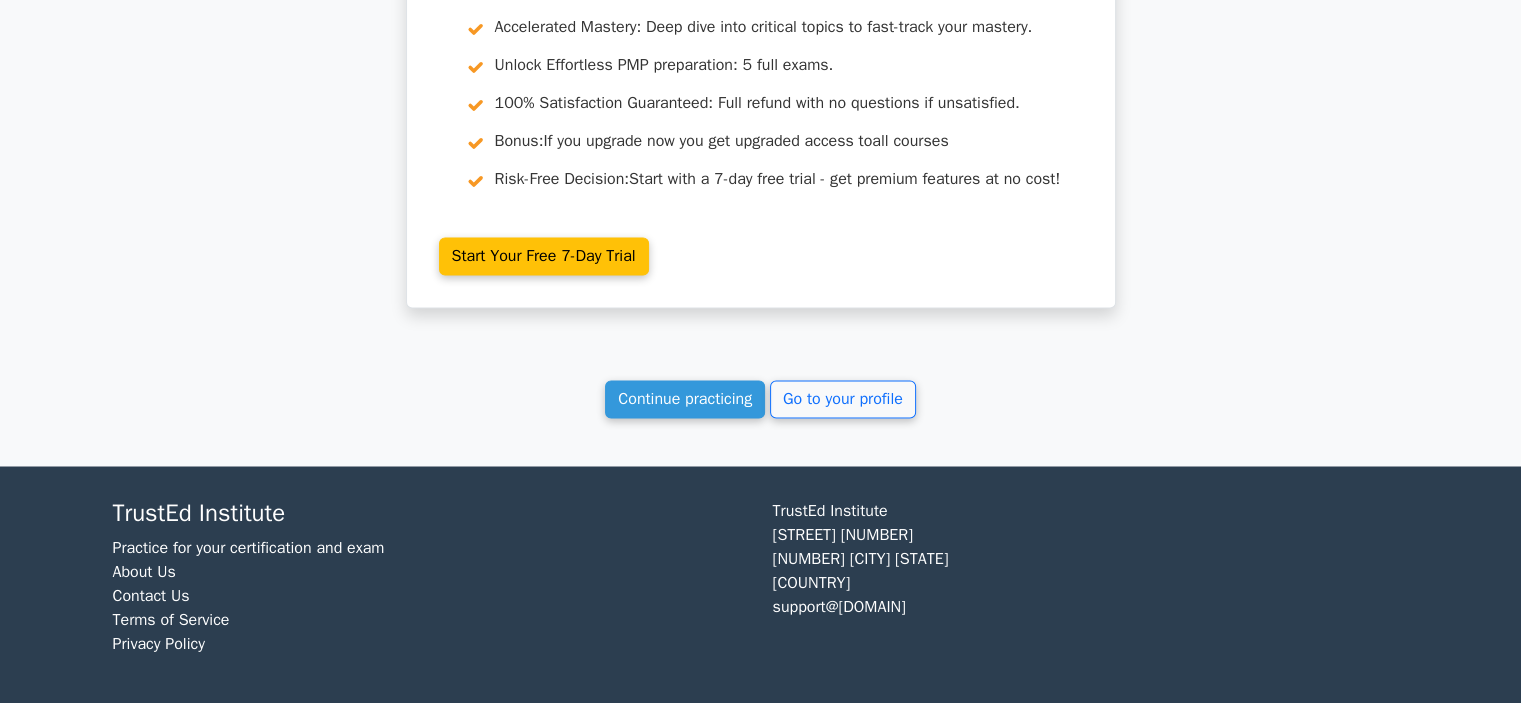 scroll, scrollTop: 3324, scrollLeft: 0, axis: vertical 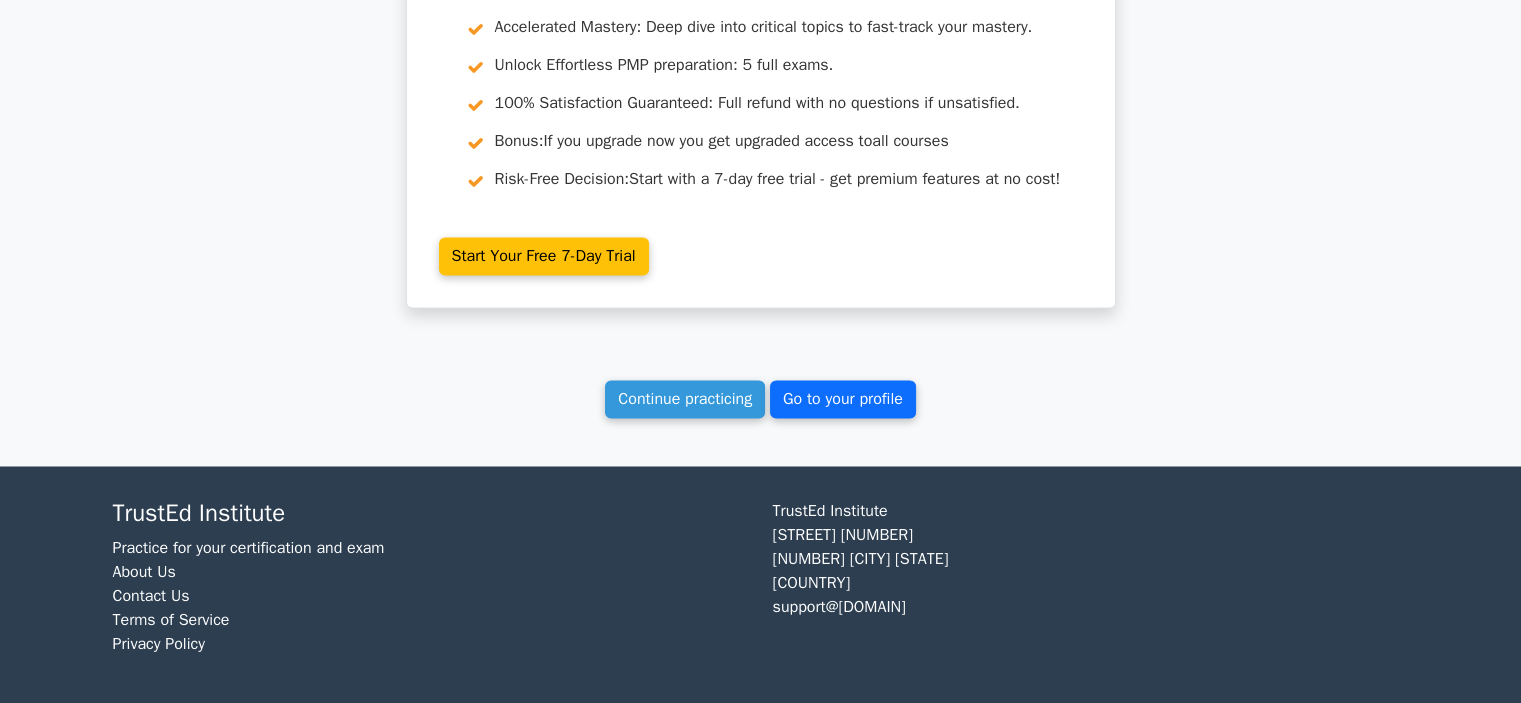 click on "Go to your profile" at bounding box center [843, 399] 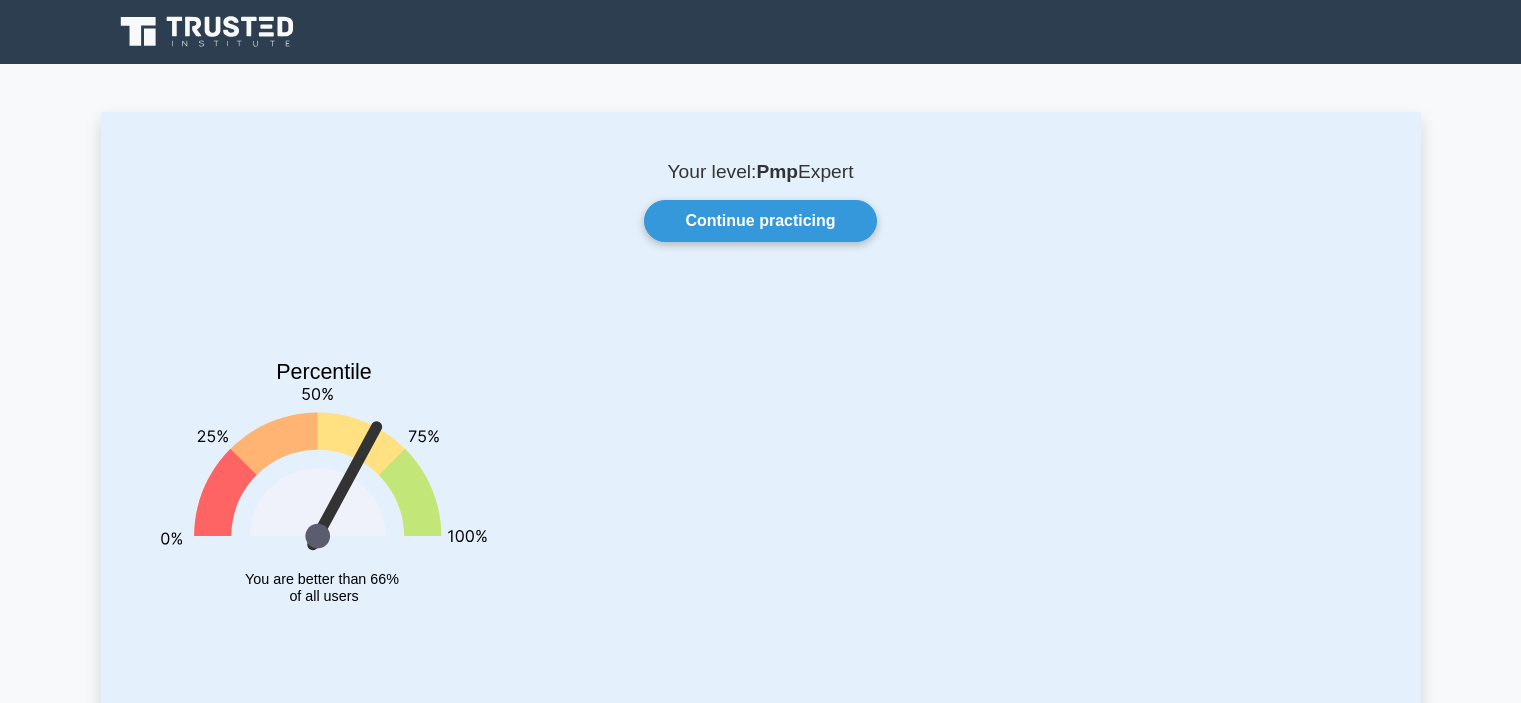 scroll, scrollTop: 0, scrollLeft: 0, axis: both 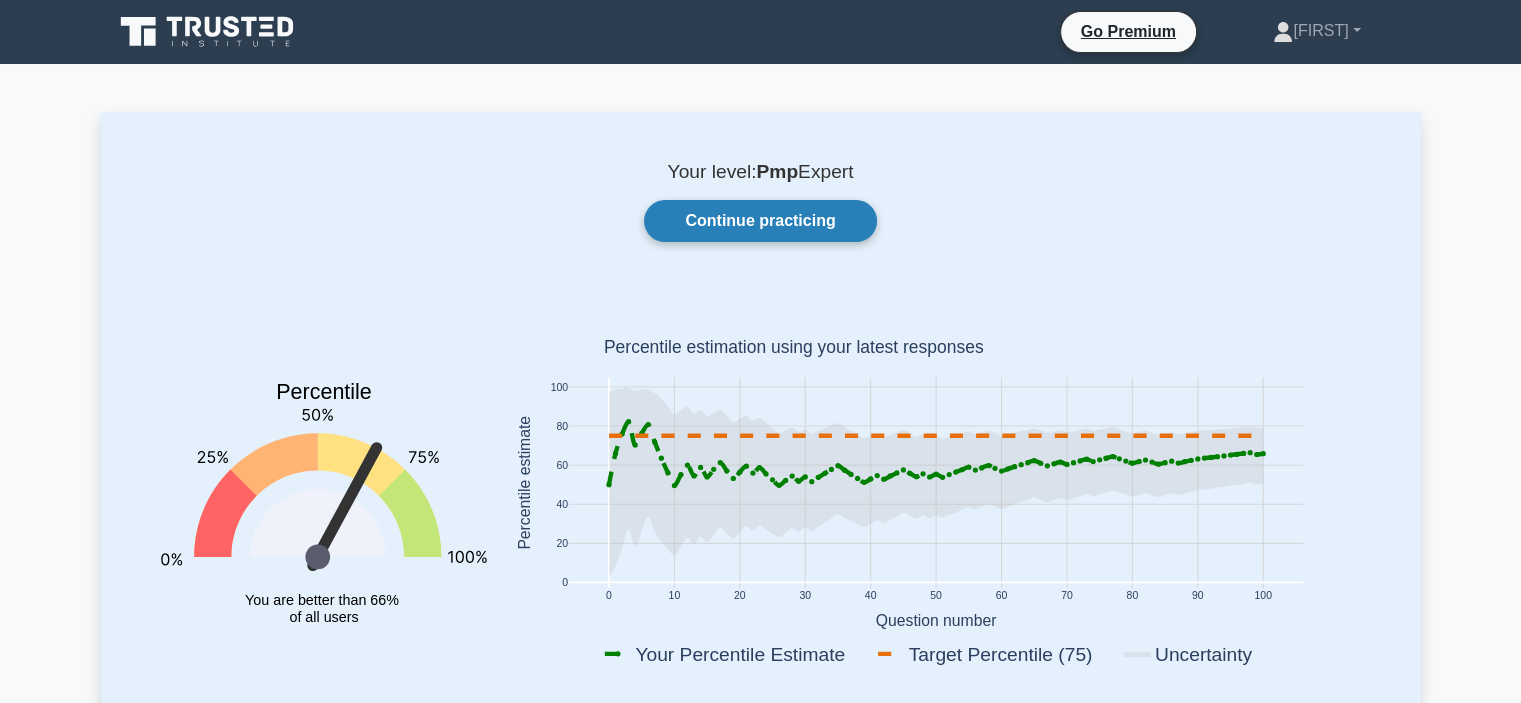 click on "Continue practicing" at bounding box center (760, 221) 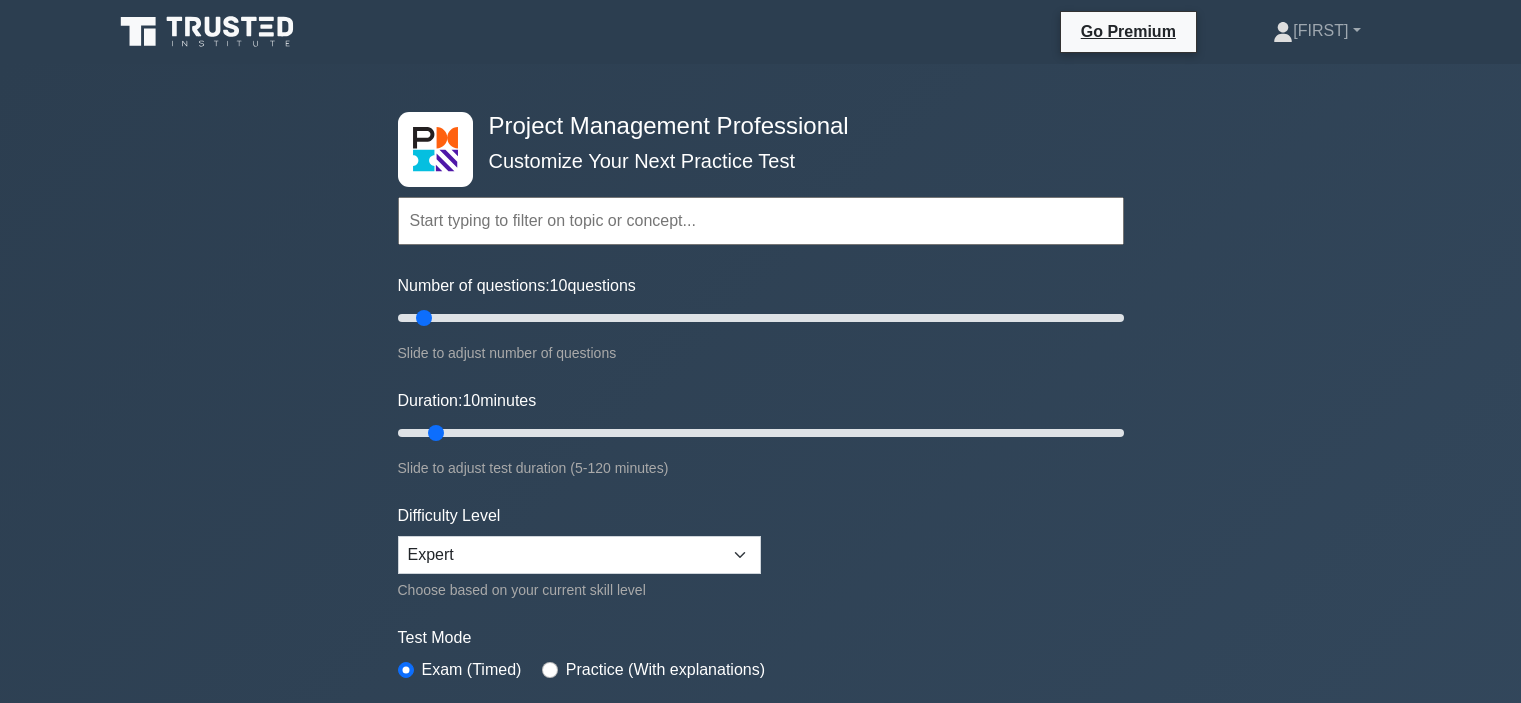 scroll, scrollTop: 0, scrollLeft: 0, axis: both 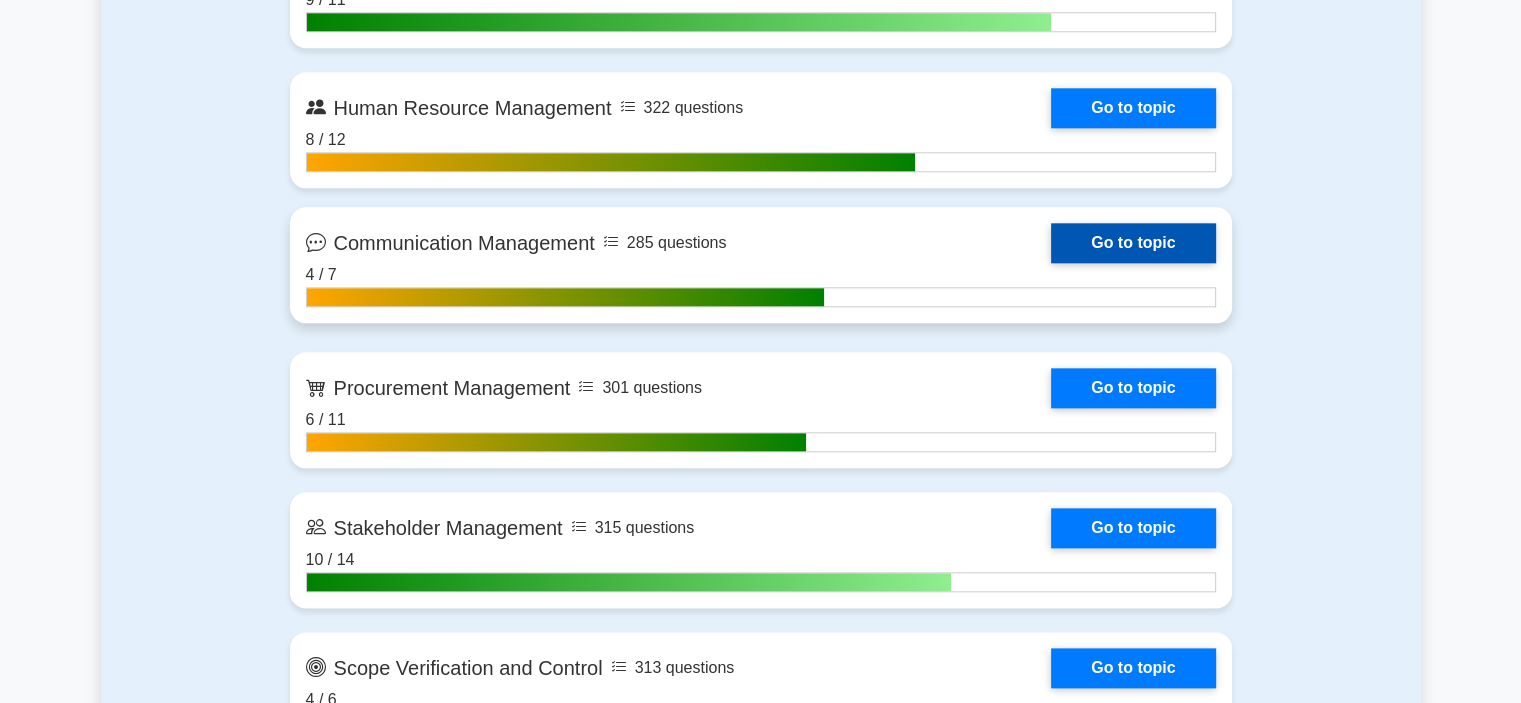 click on "Go to topic" at bounding box center [1133, 243] 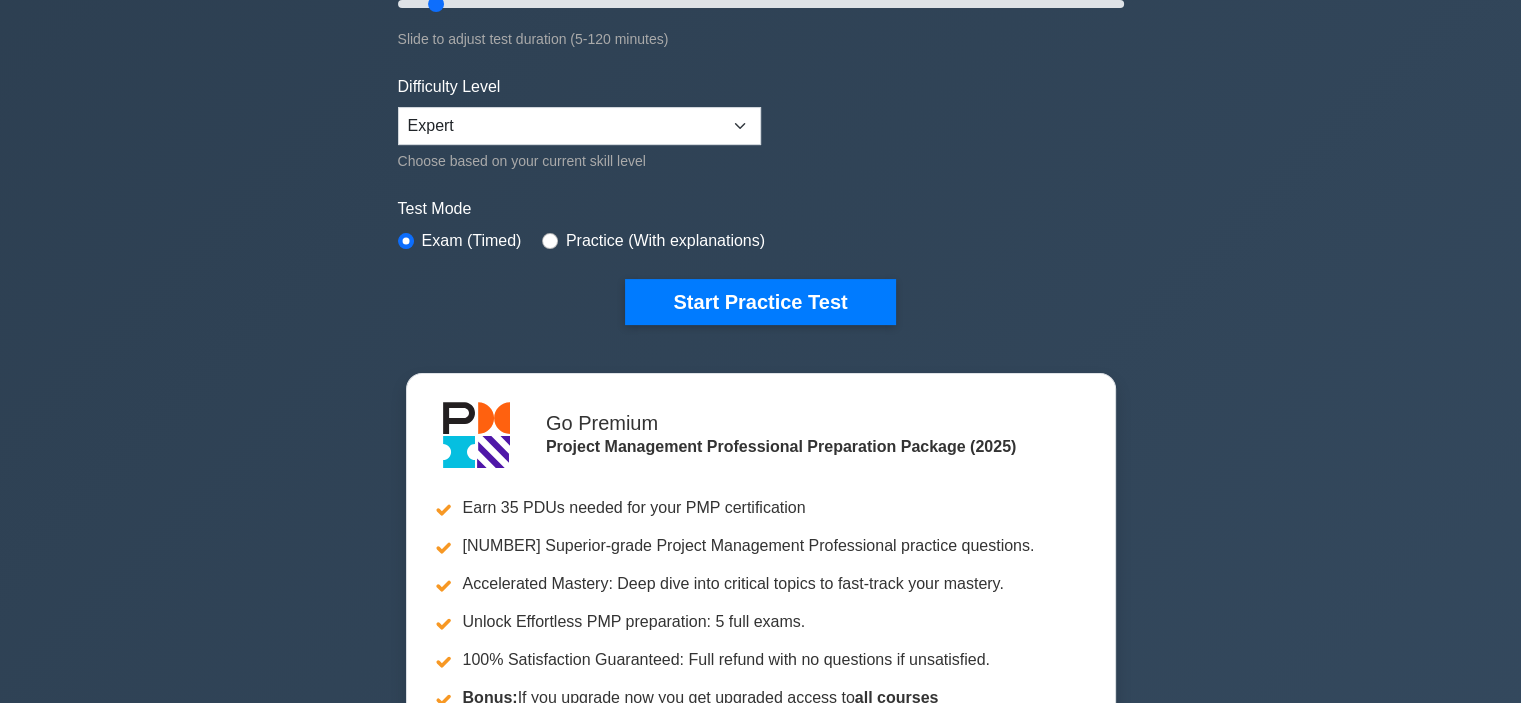 scroll, scrollTop: 488, scrollLeft: 0, axis: vertical 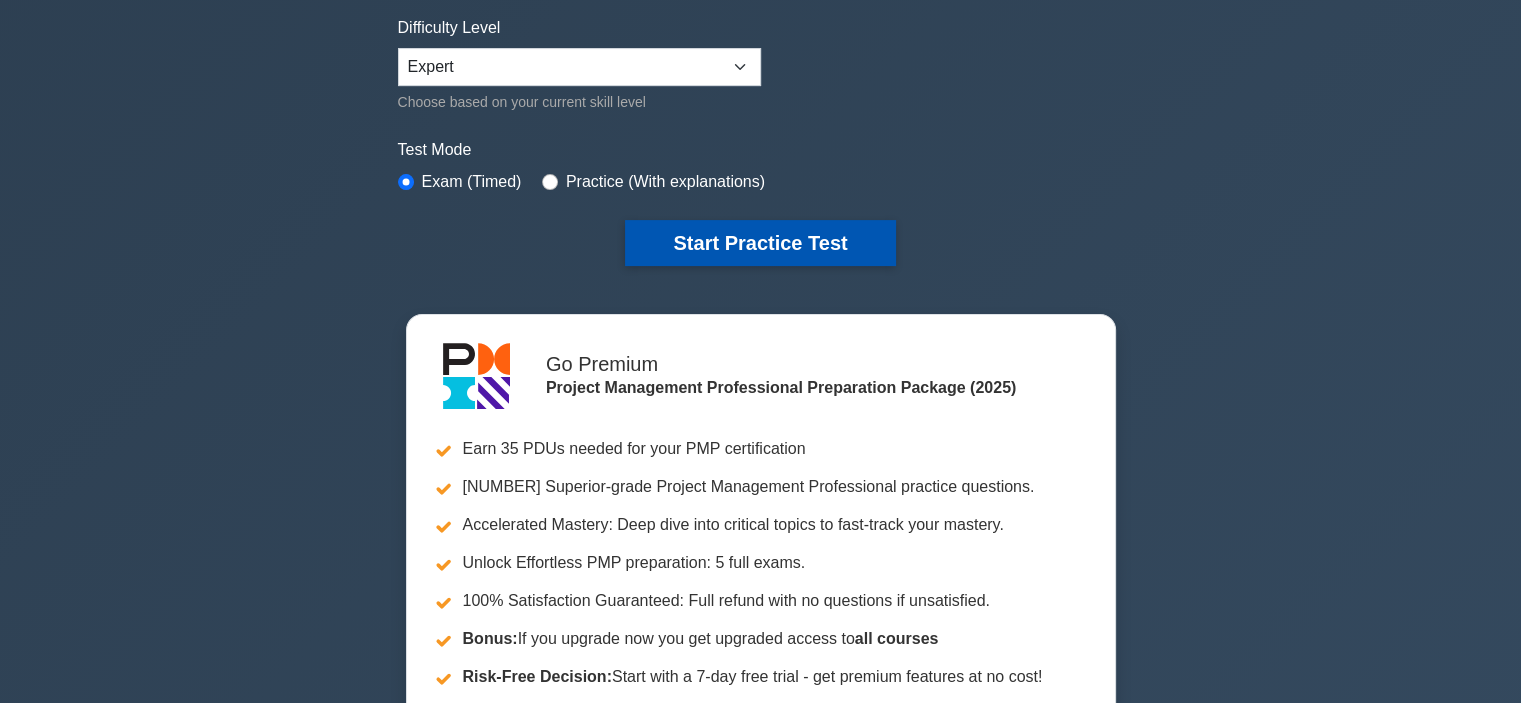 click on "Start Practice Test" at bounding box center (760, 243) 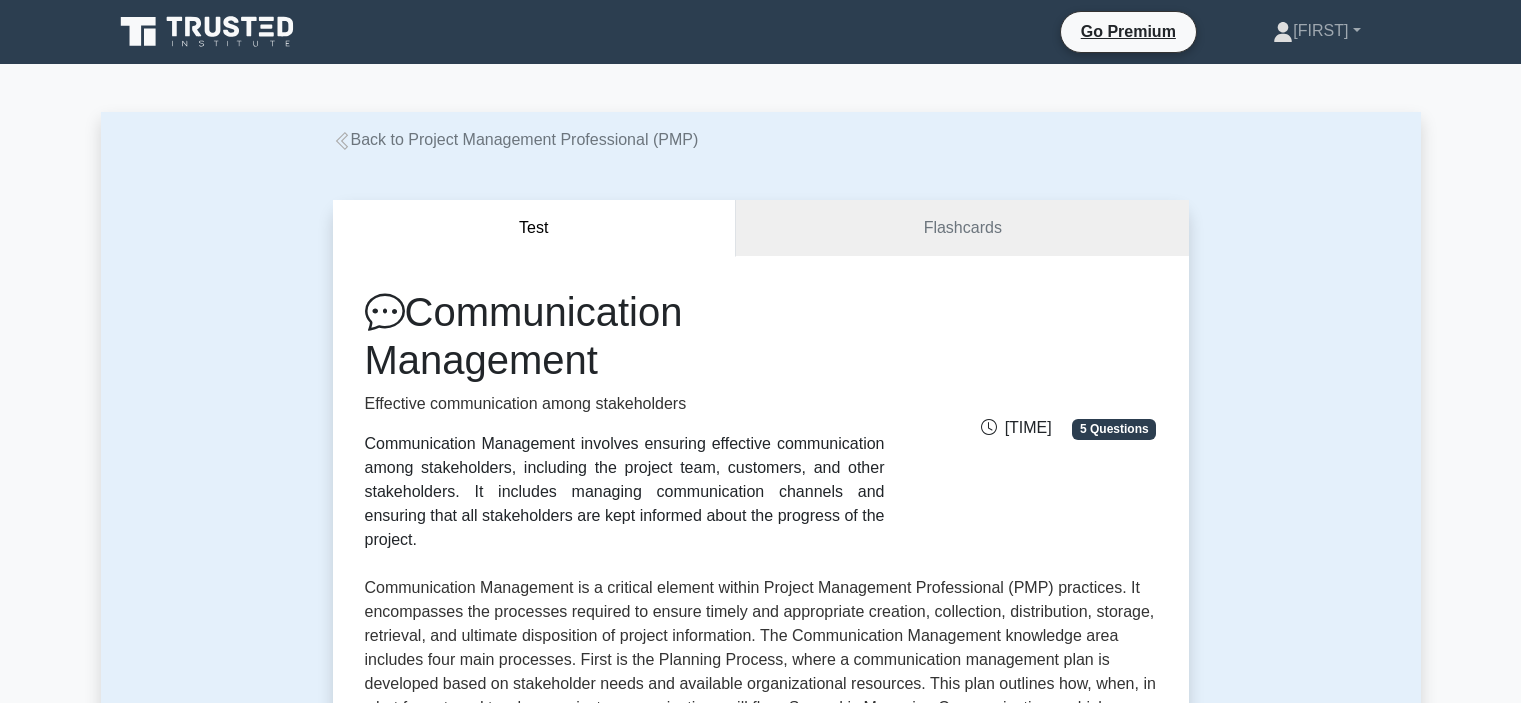 scroll, scrollTop: 0, scrollLeft: 0, axis: both 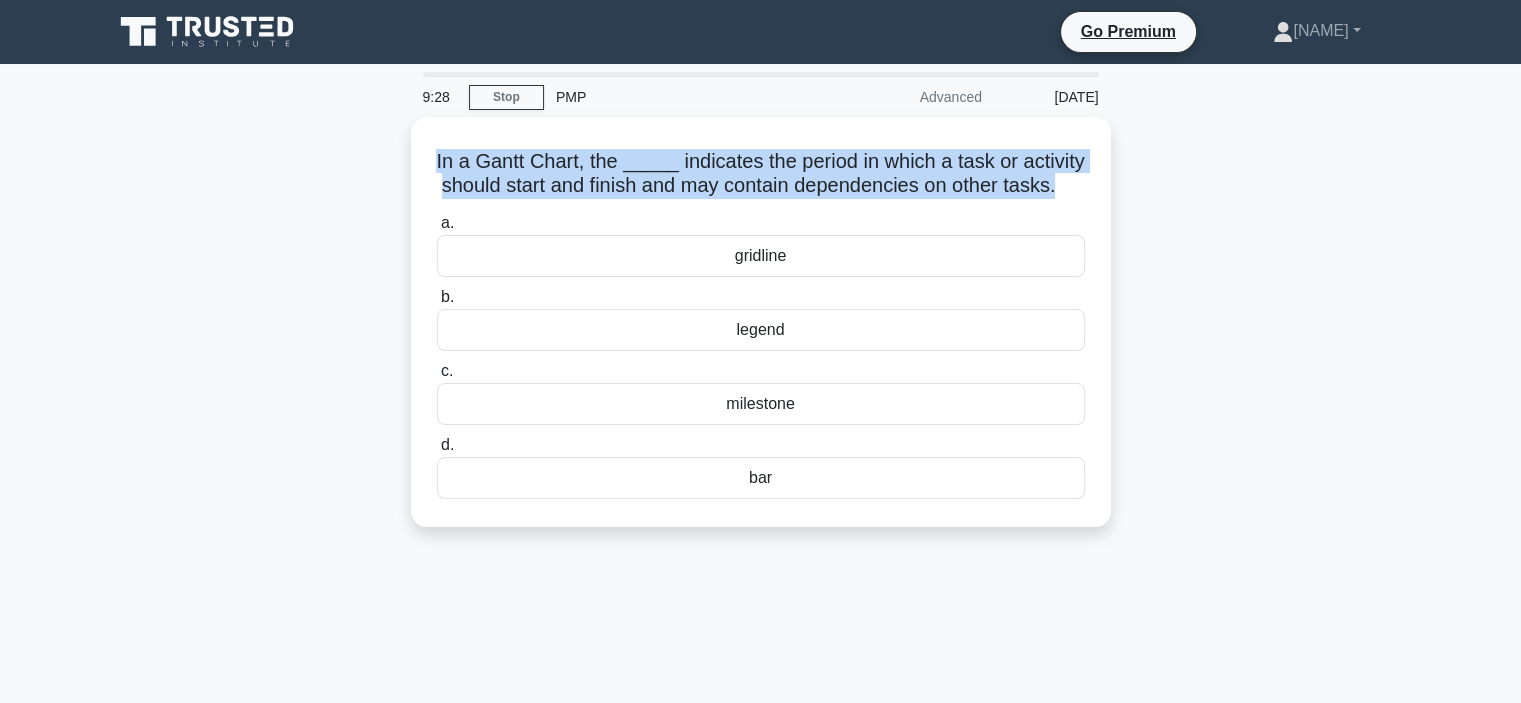 drag, startPoint x: 1091, startPoint y: 179, endPoint x: 348, endPoint y: 168, distance: 743.0814 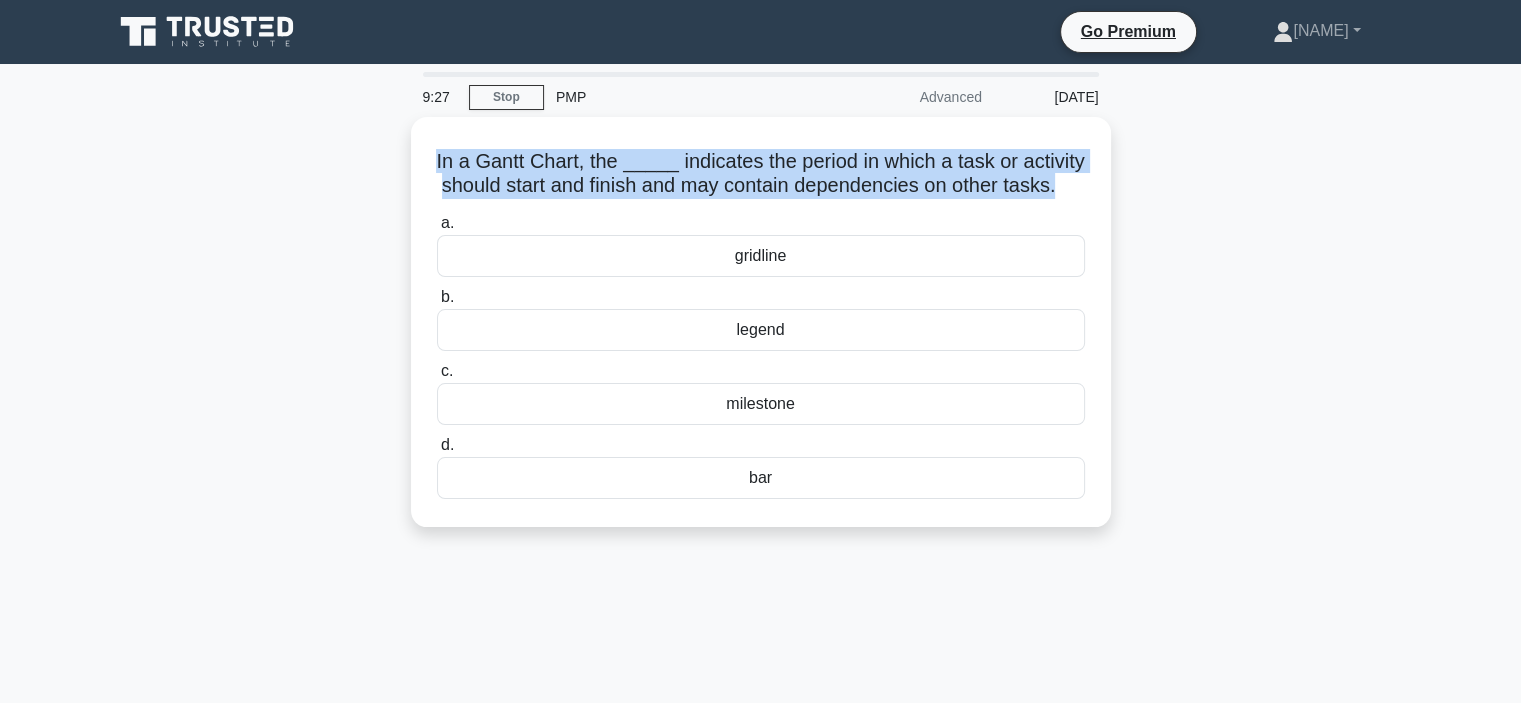 copy on "In a Gantt Chart, the _____ indicates the period in which a task or activity should start and finish and may contain dependencies on other tasks." 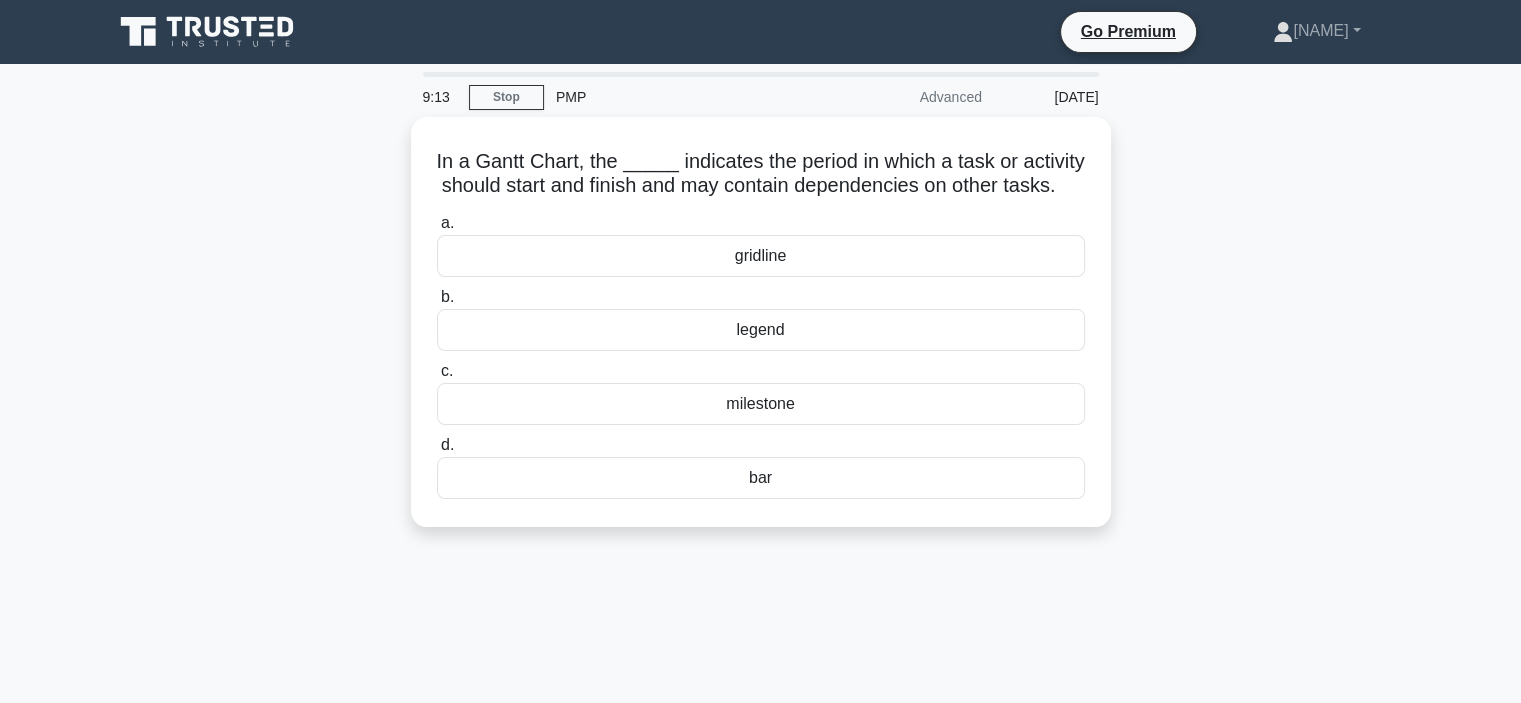 click on "In a Gantt Chart, the _____ indicates the period in which a task or activity should start and finish and may contain dependencies on other tasks.
.spinner_0XTQ{transform-origin:center;animation:spinner_y6GP .75s linear infinite}@keyframes spinner_y6GP{100%{transform:rotate(360deg)}}
a.
gridline
b. c. d." at bounding box center [761, 334] 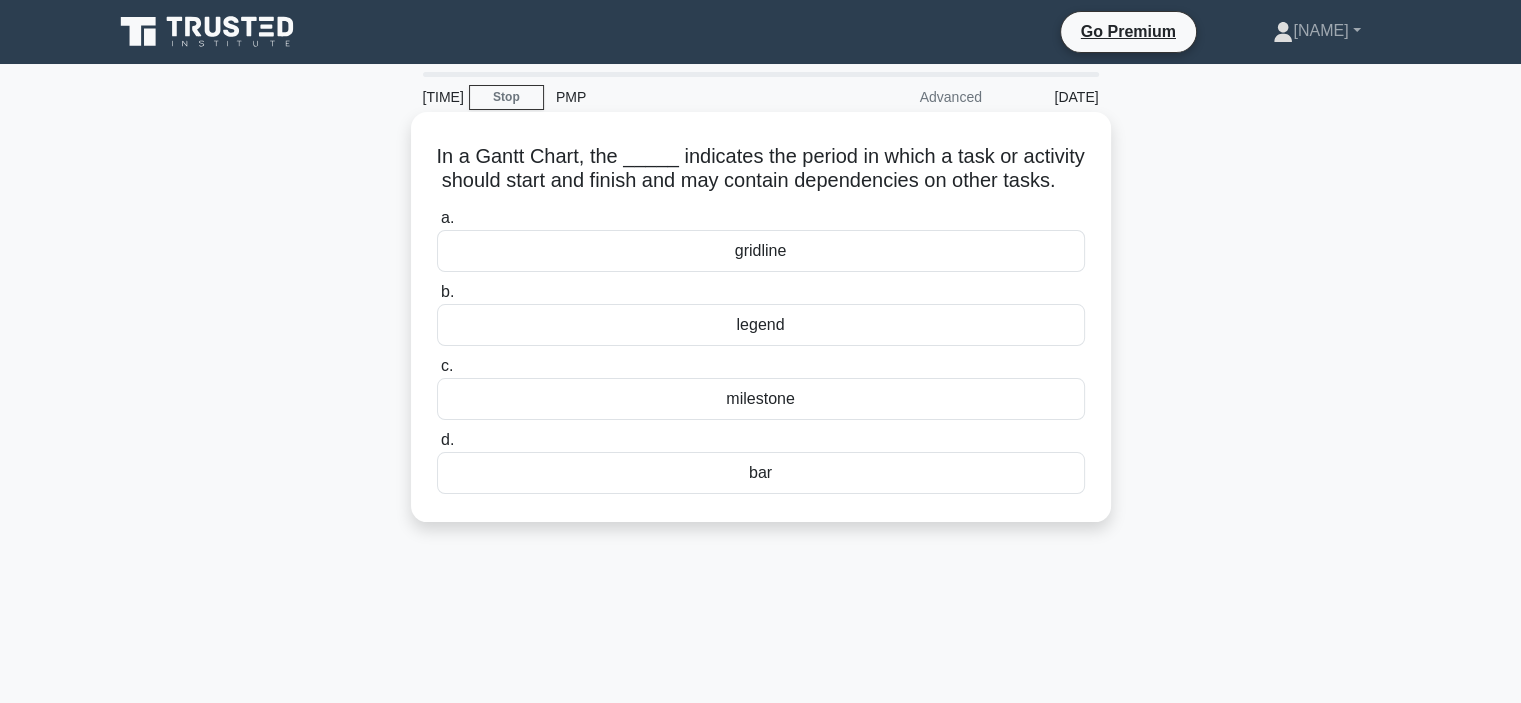click on "bar" at bounding box center [761, 473] 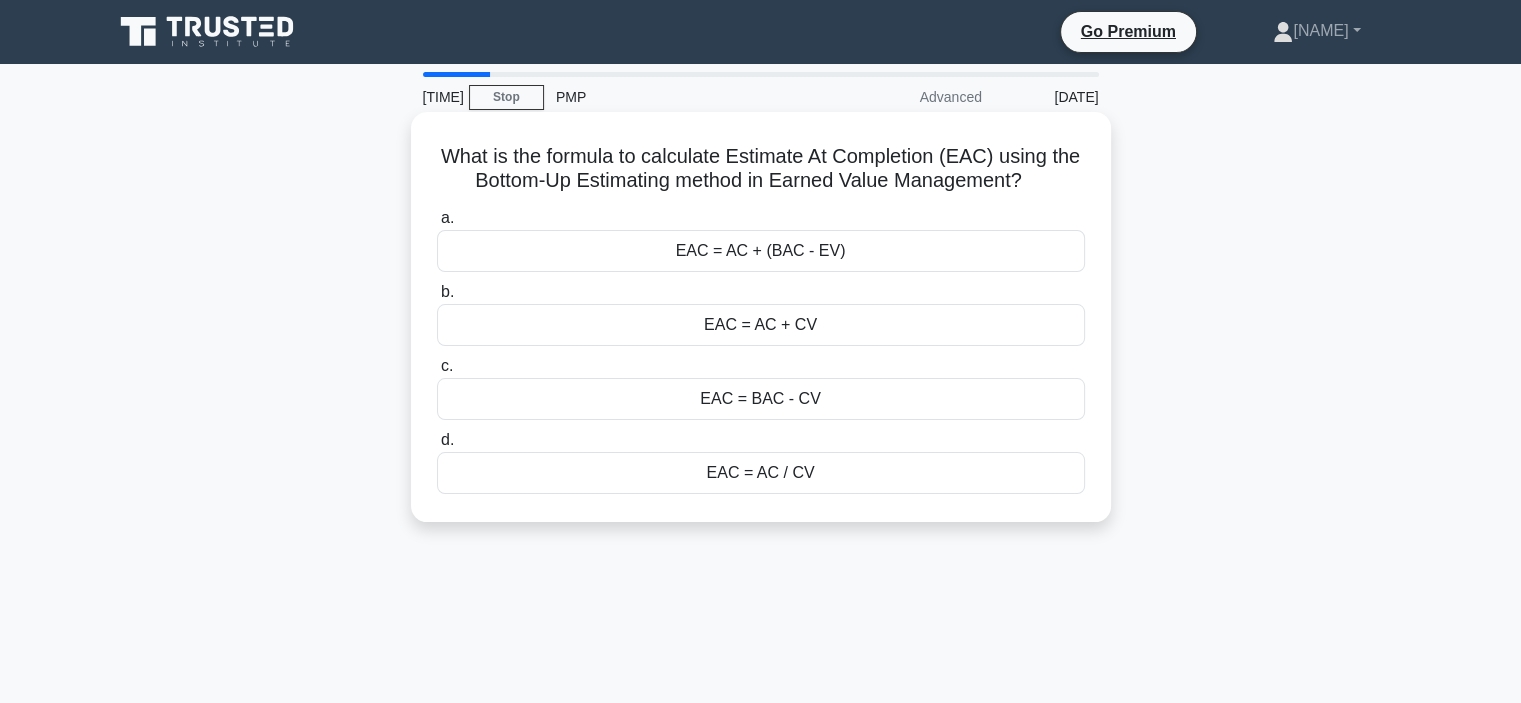 click on "EAC = AC / CV" at bounding box center [761, 473] 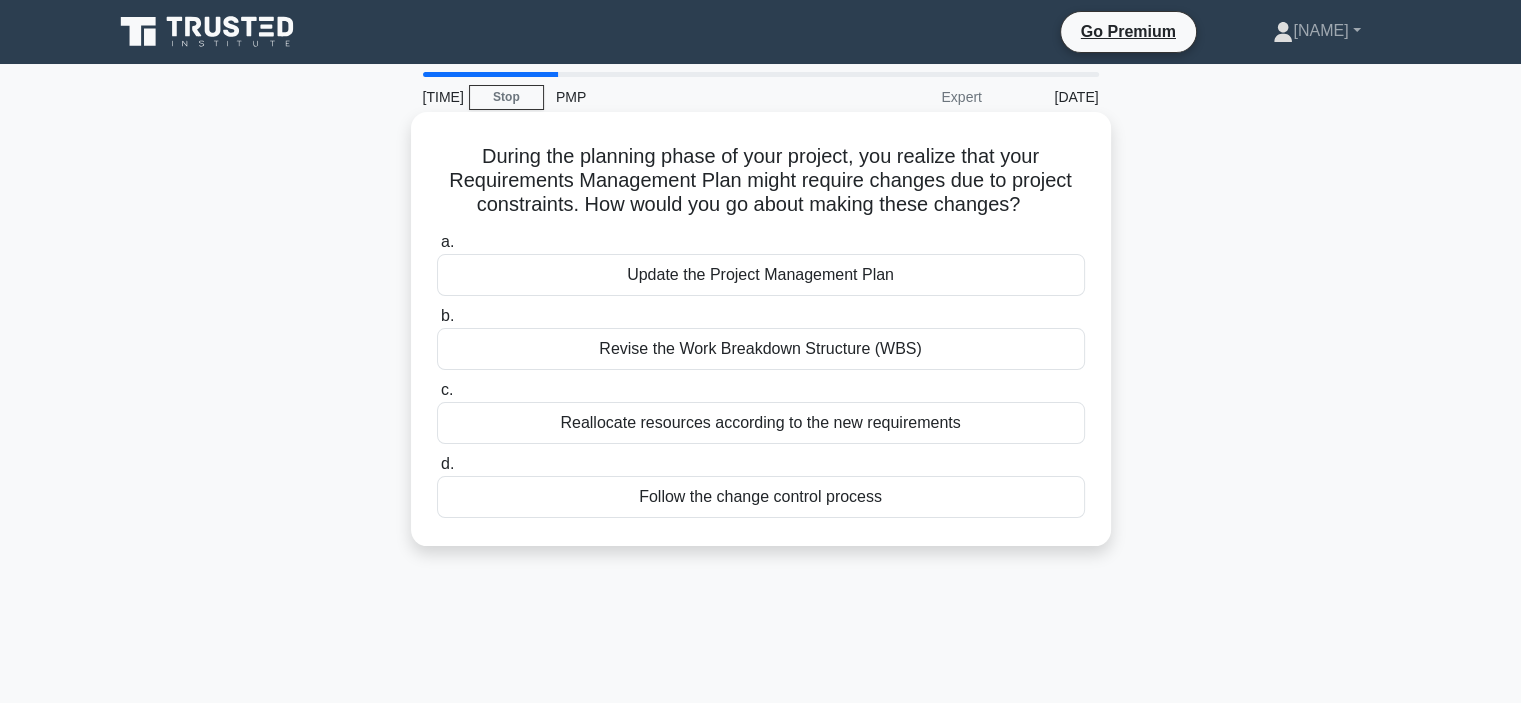 click on "Update the Project Management Plan" at bounding box center (761, 275) 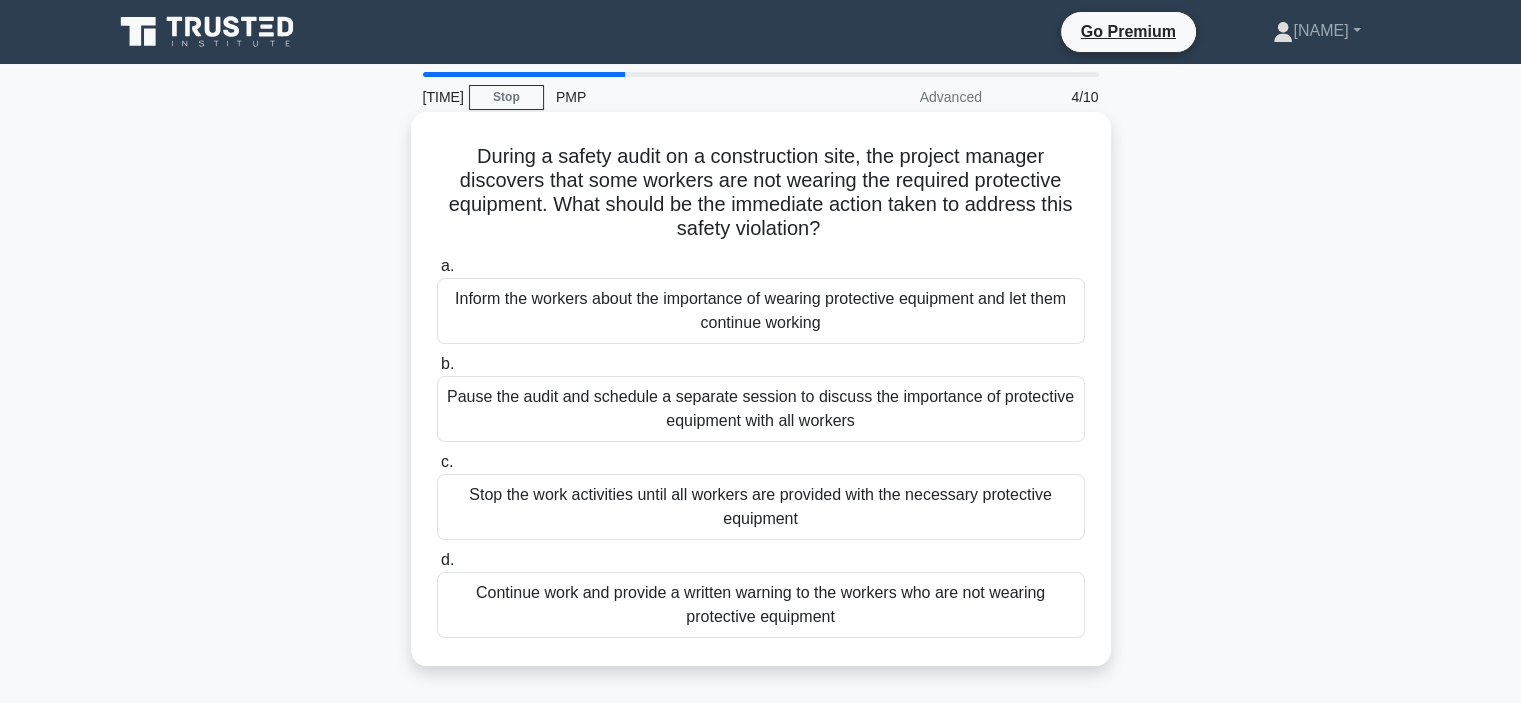 click on "Stop the work activities until all workers are provided with the necessary protective equipment" at bounding box center (761, 507) 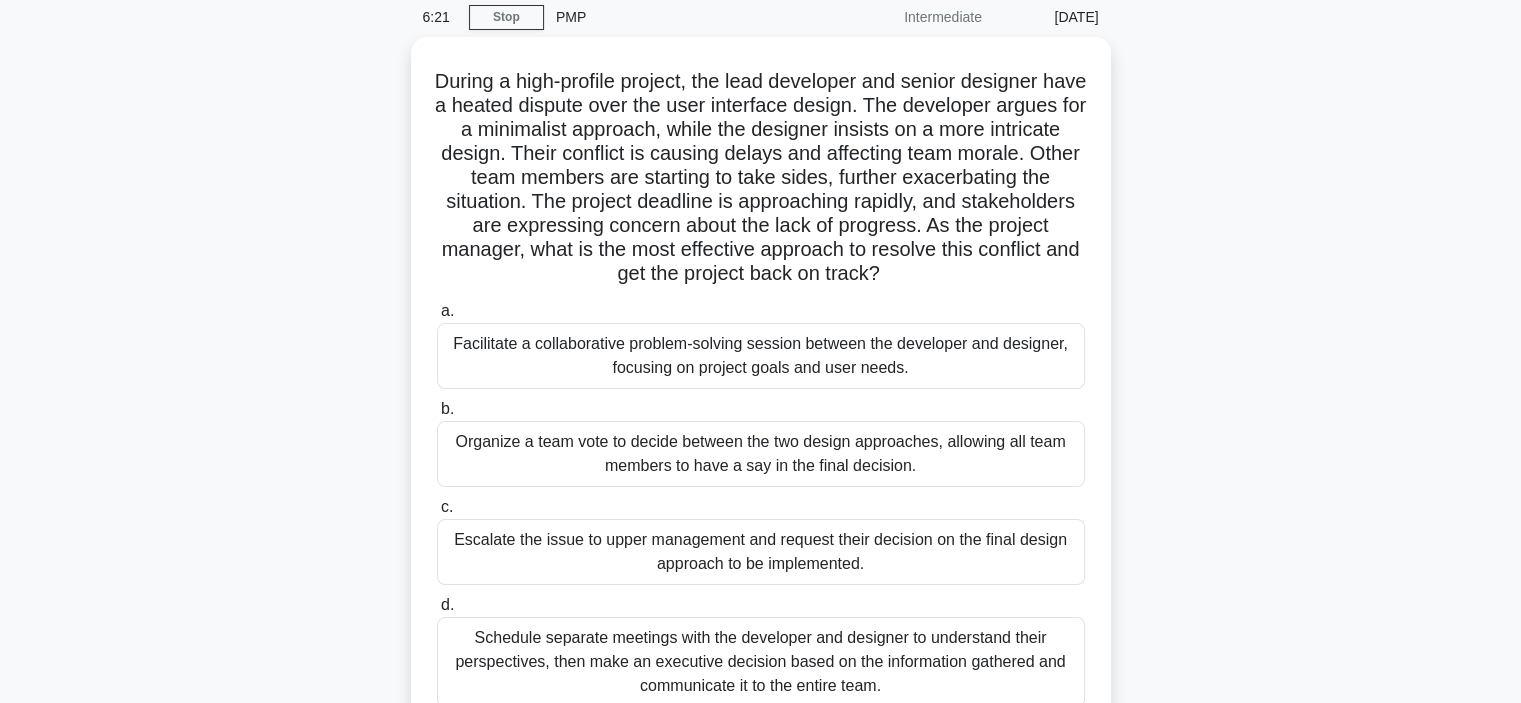 scroll, scrollTop: 120, scrollLeft: 0, axis: vertical 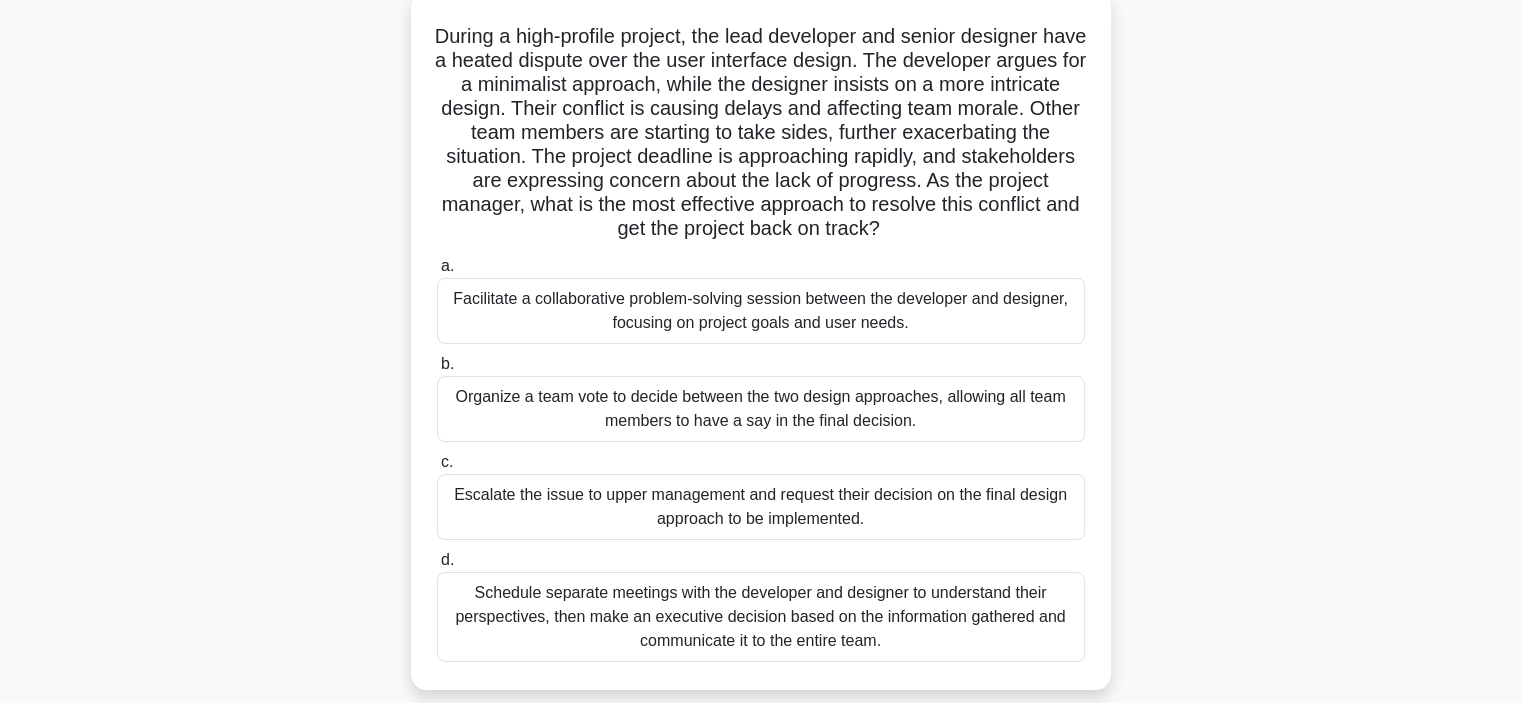 click on "Facilitate a collaborative problem-solving session between the developer and designer, focusing on project goals and user needs." at bounding box center (761, 311) 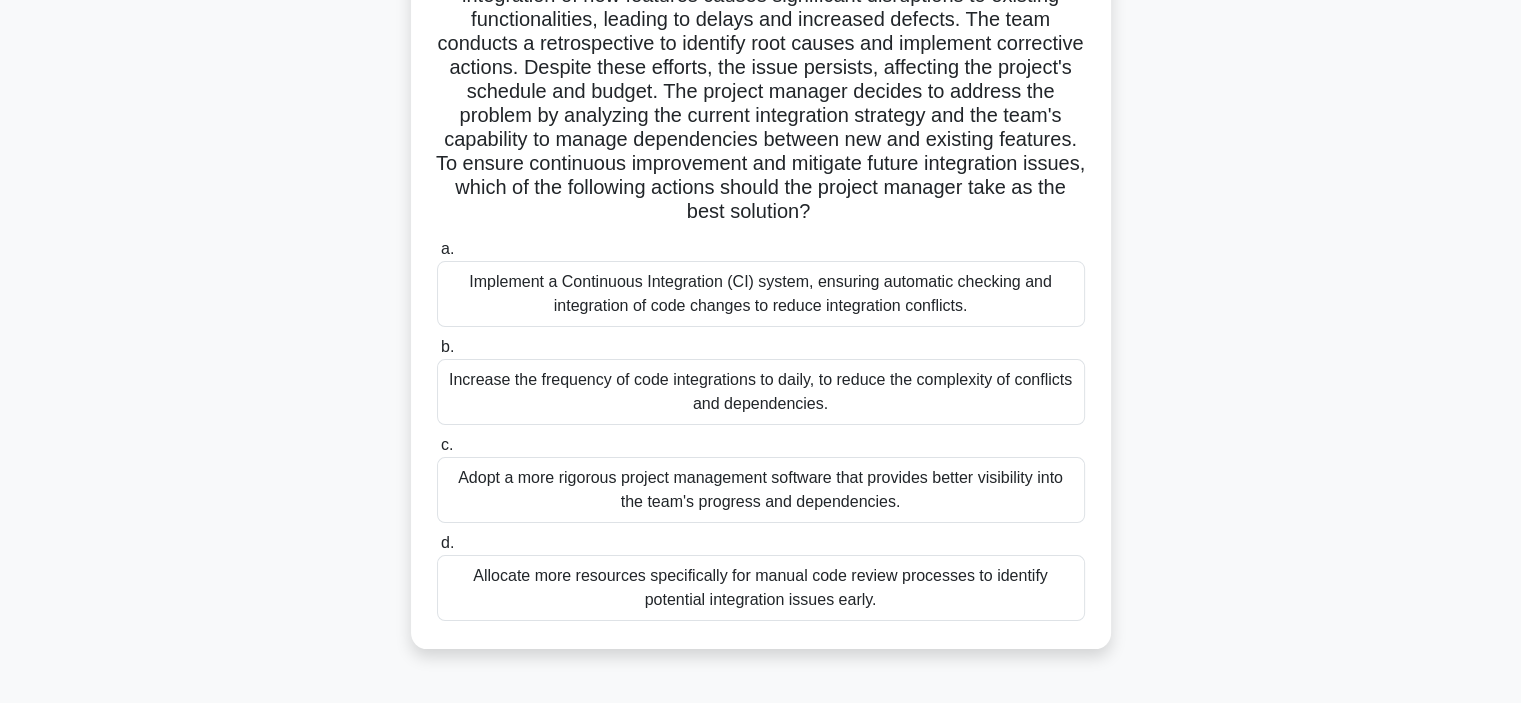 scroll, scrollTop: 240, scrollLeft: 0, axis: vertical 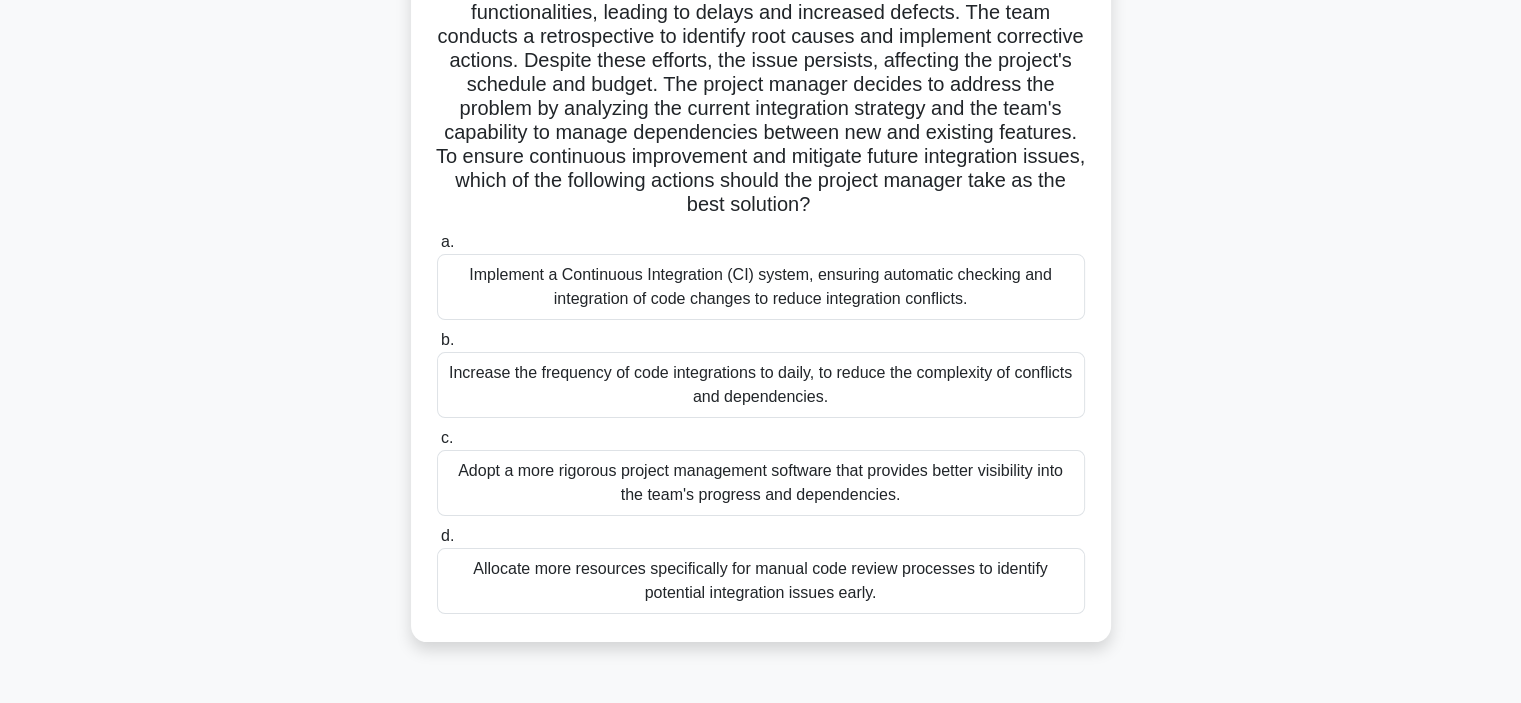 click on "Increase the frequency of code integrations to daily, to reduce the complexity of conflicts and dependencies." at bounding box center [761, 385] 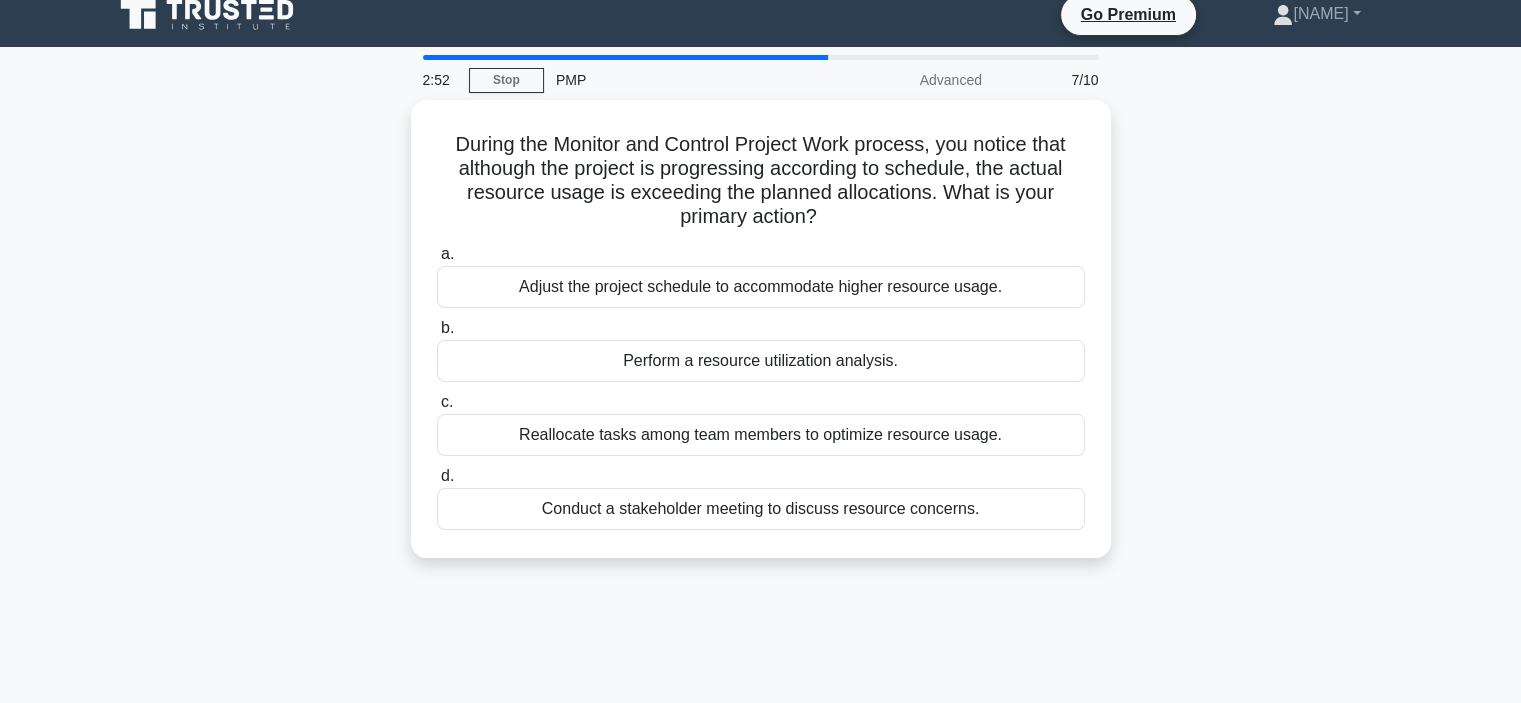 scroll, scrollTop: 0, scrollLeft: 0, axis: both 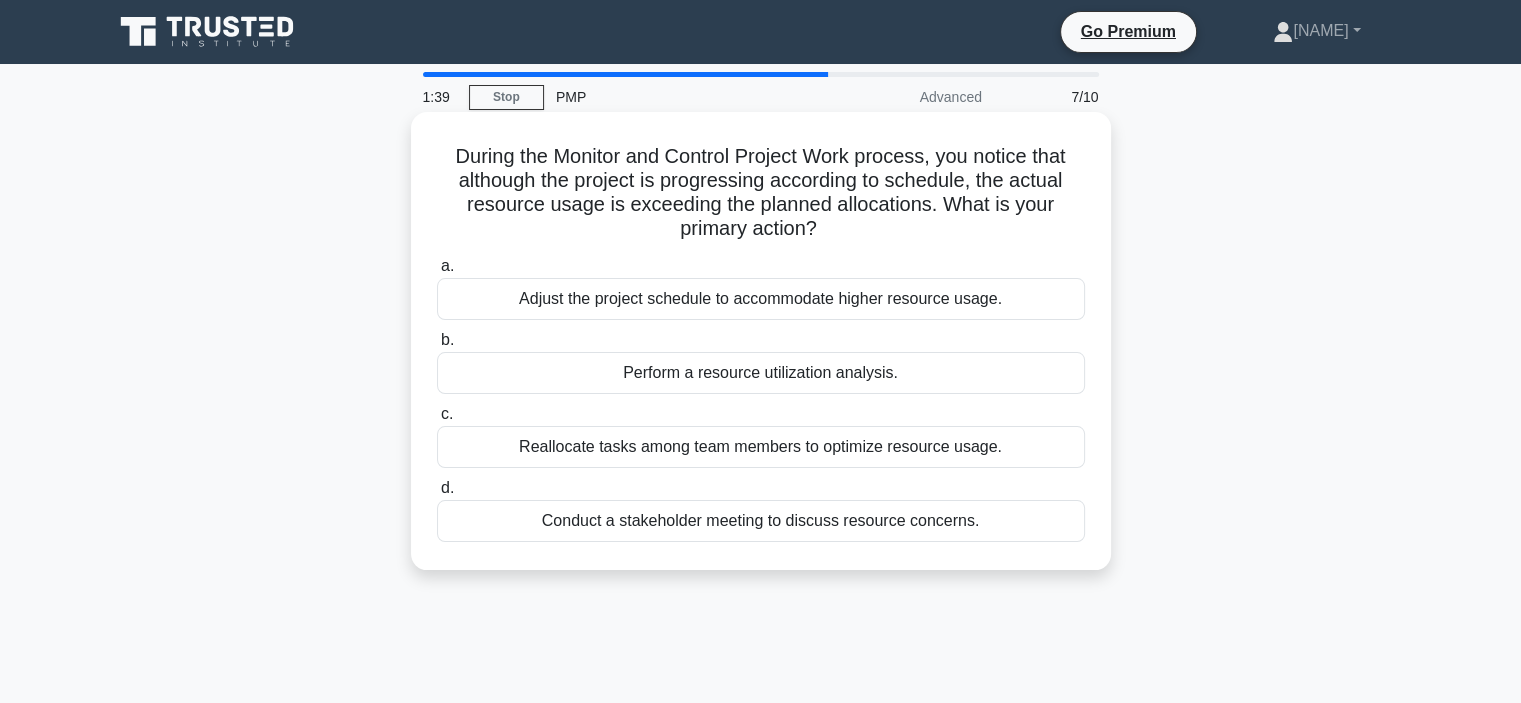 click on "Reallocate tasks among team members to optimize resource usage." at bounding box center [761, 447] 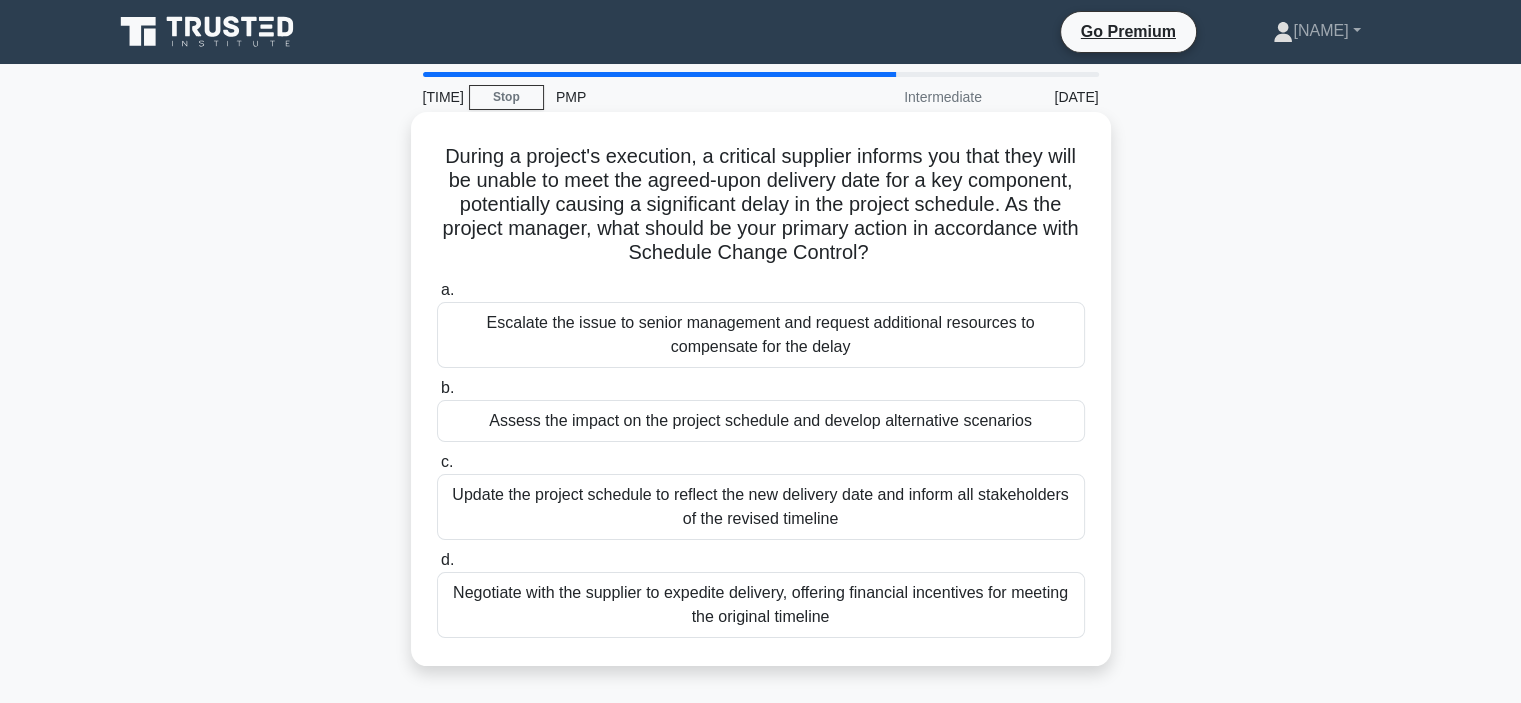 click on "Assess the impact on the project schedule and develop alternative scenarios" at bounding box center (761, 421) 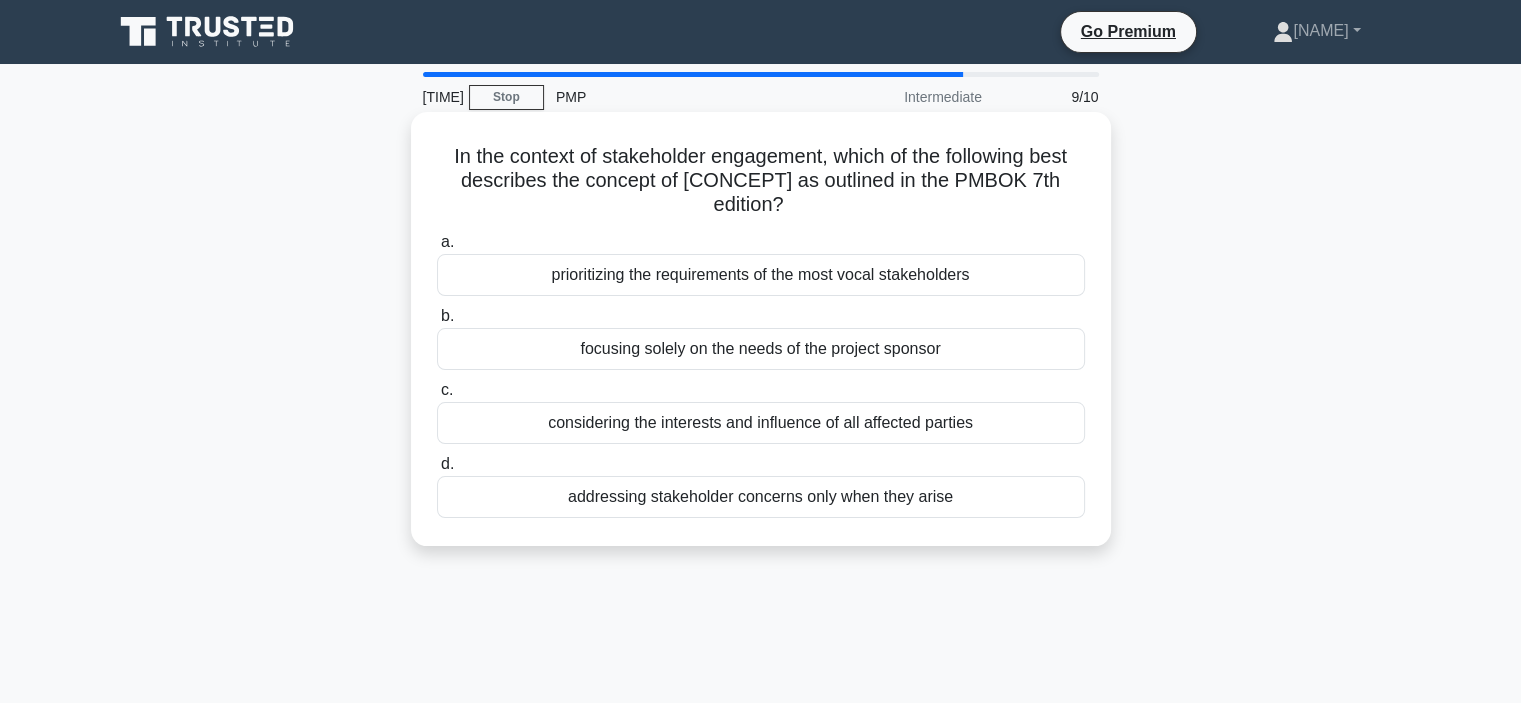 click on "considering the interests and influence of all affected parties" at bounding box center (761, 423) 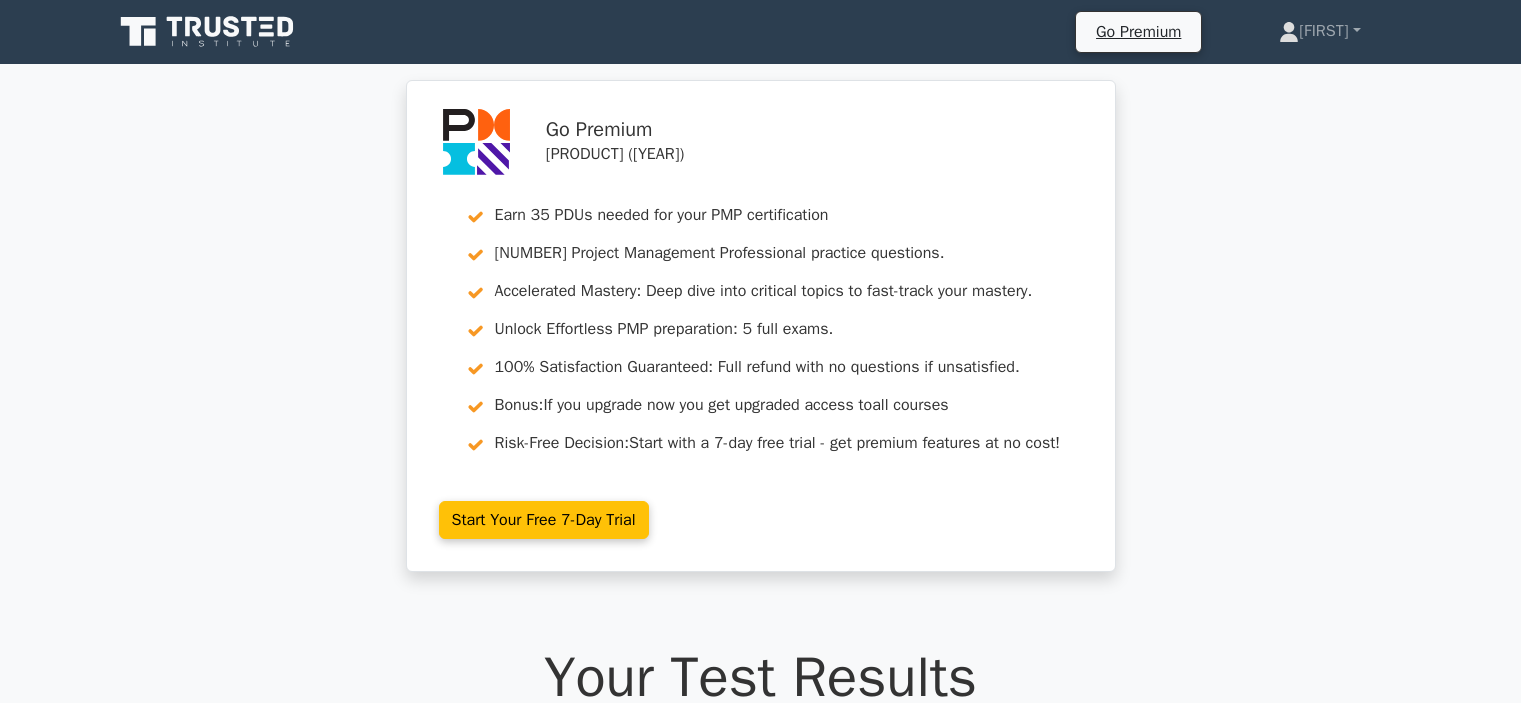 scroll, scrollTop: 0, scrollLeft: 0, axis: both 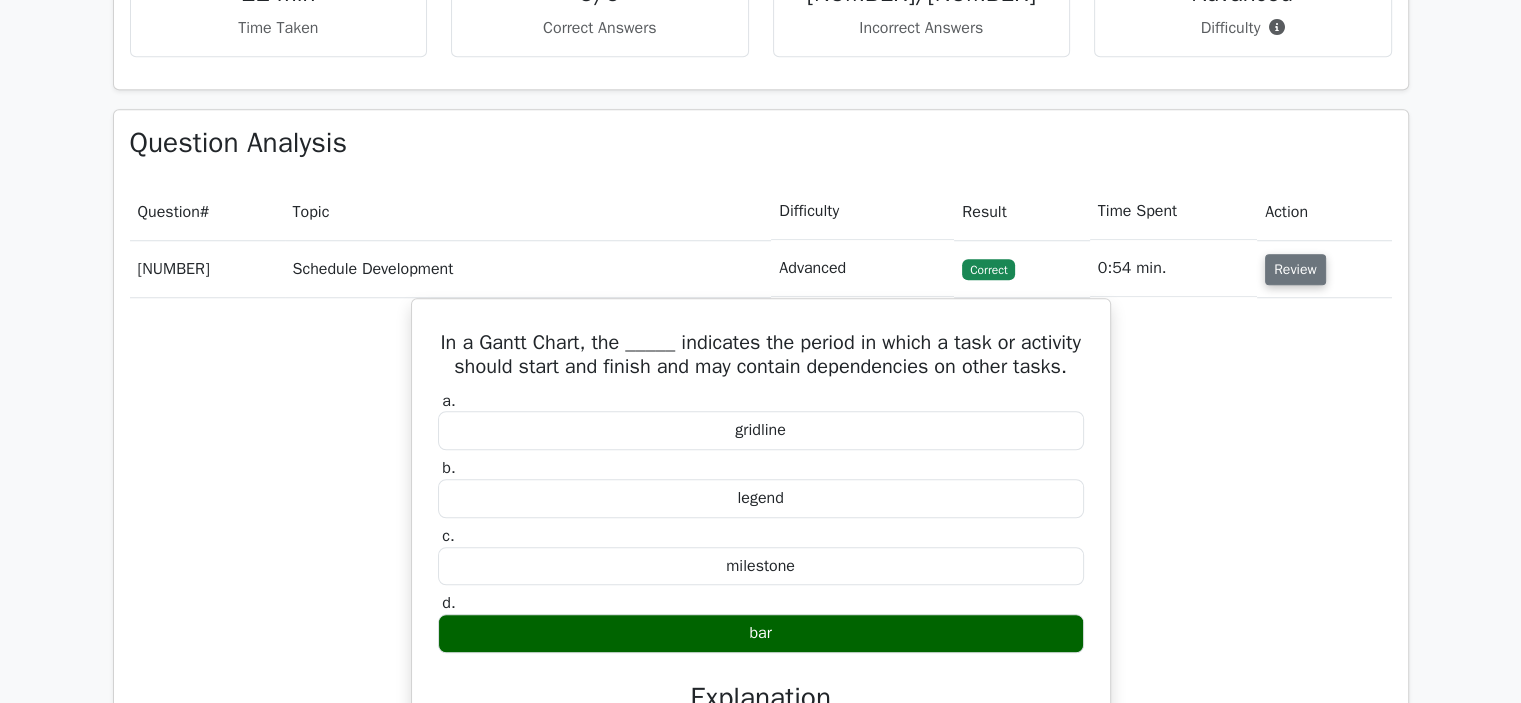 click on "Review" at bounding box center [1295, 269] 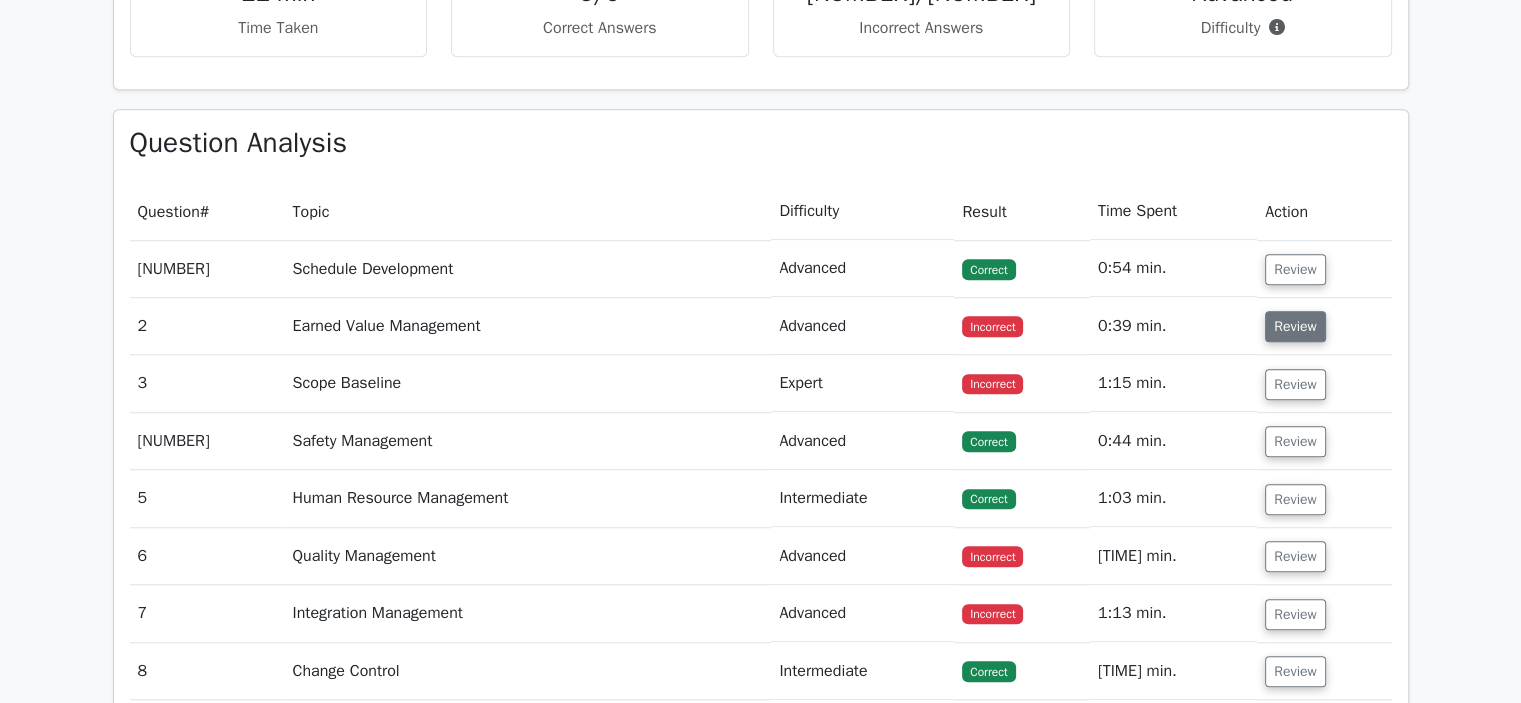 click on "Review" at bounding box center (1295, 326) 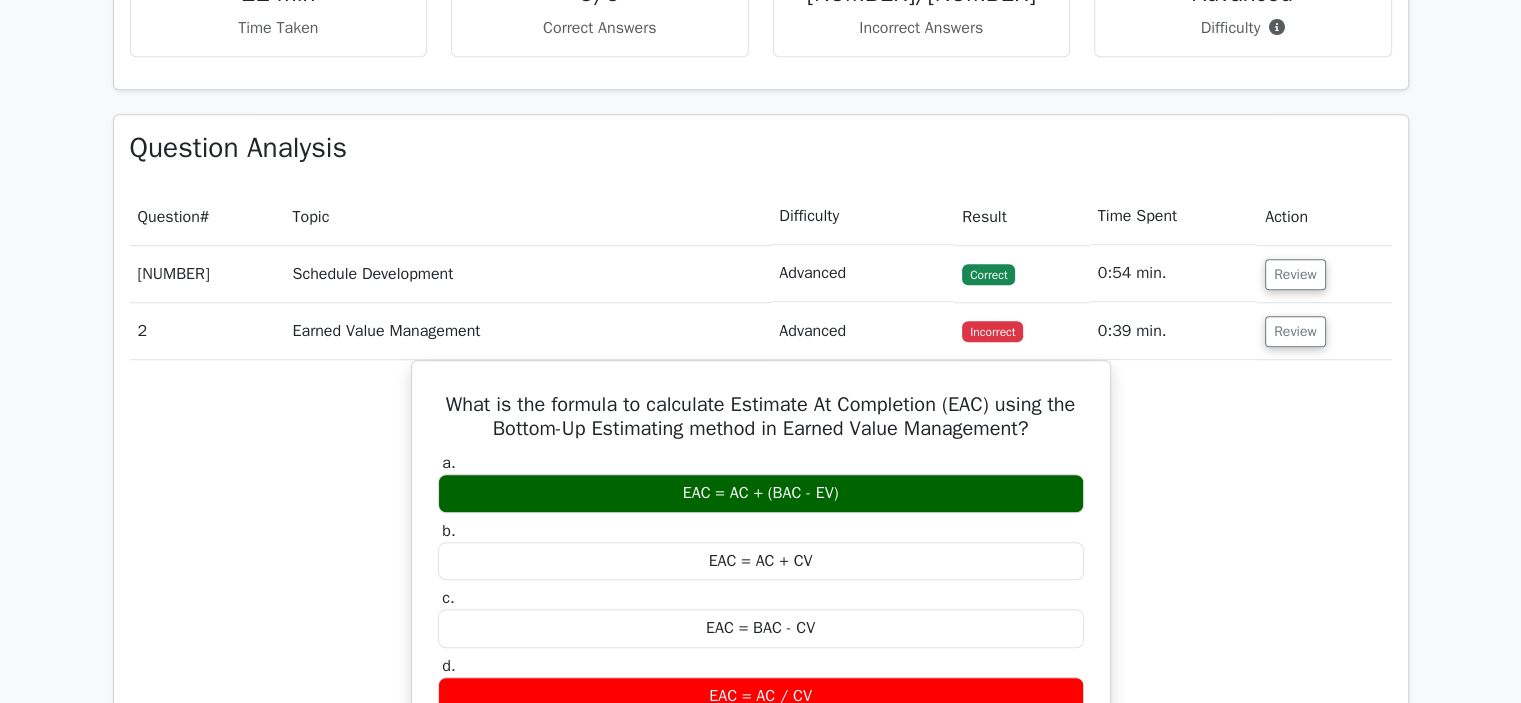 type 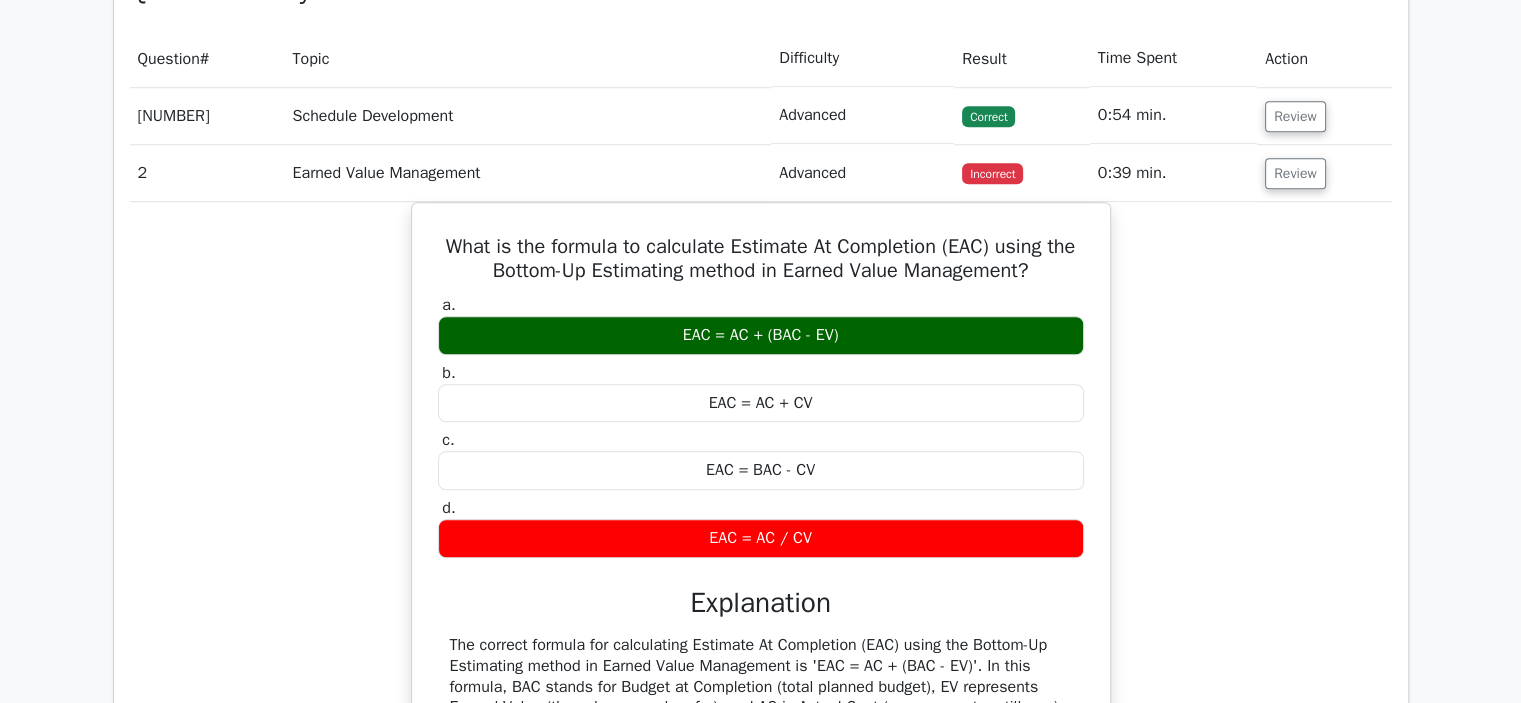 scroll, scrollTop: 1720, scrollLeft: 0, axis: vertical 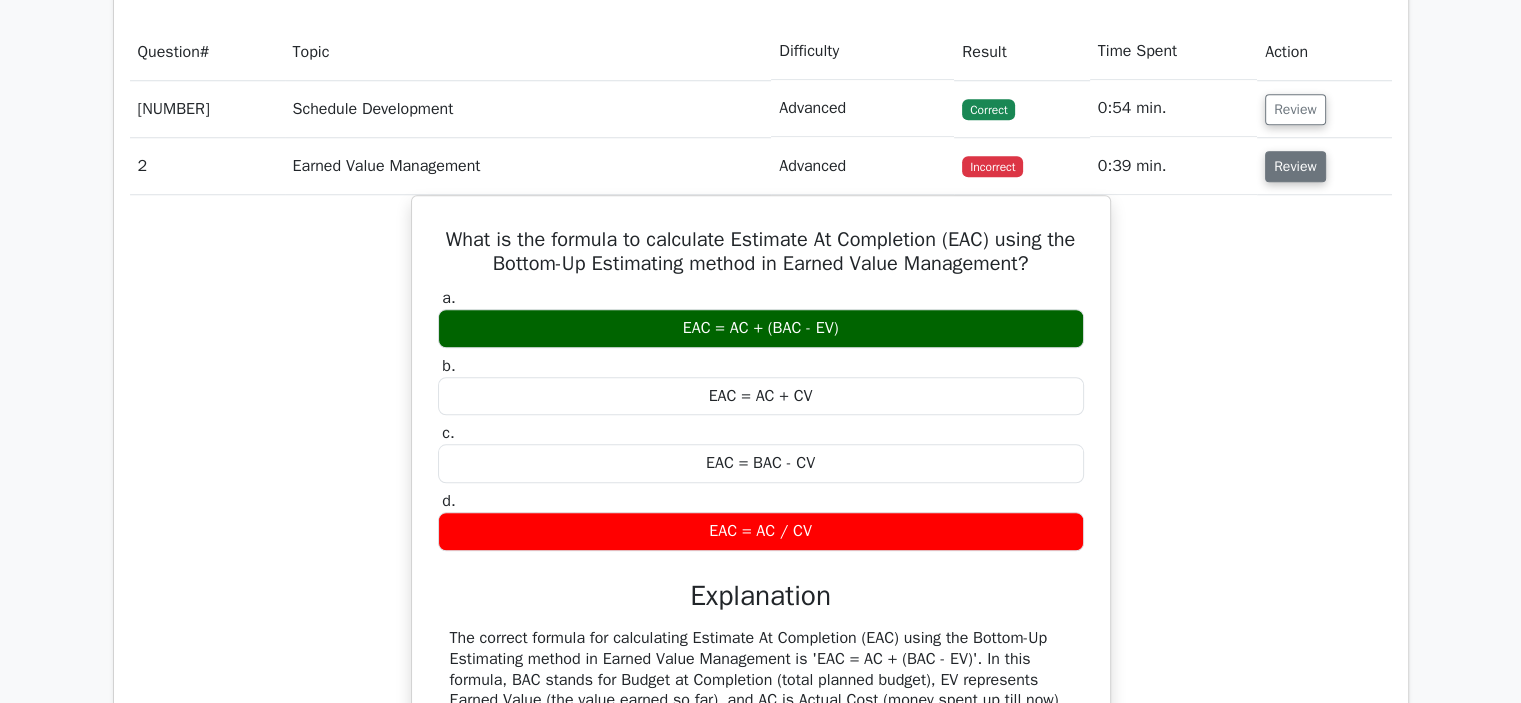 click on "Review" at bounding box center [1295, 166] 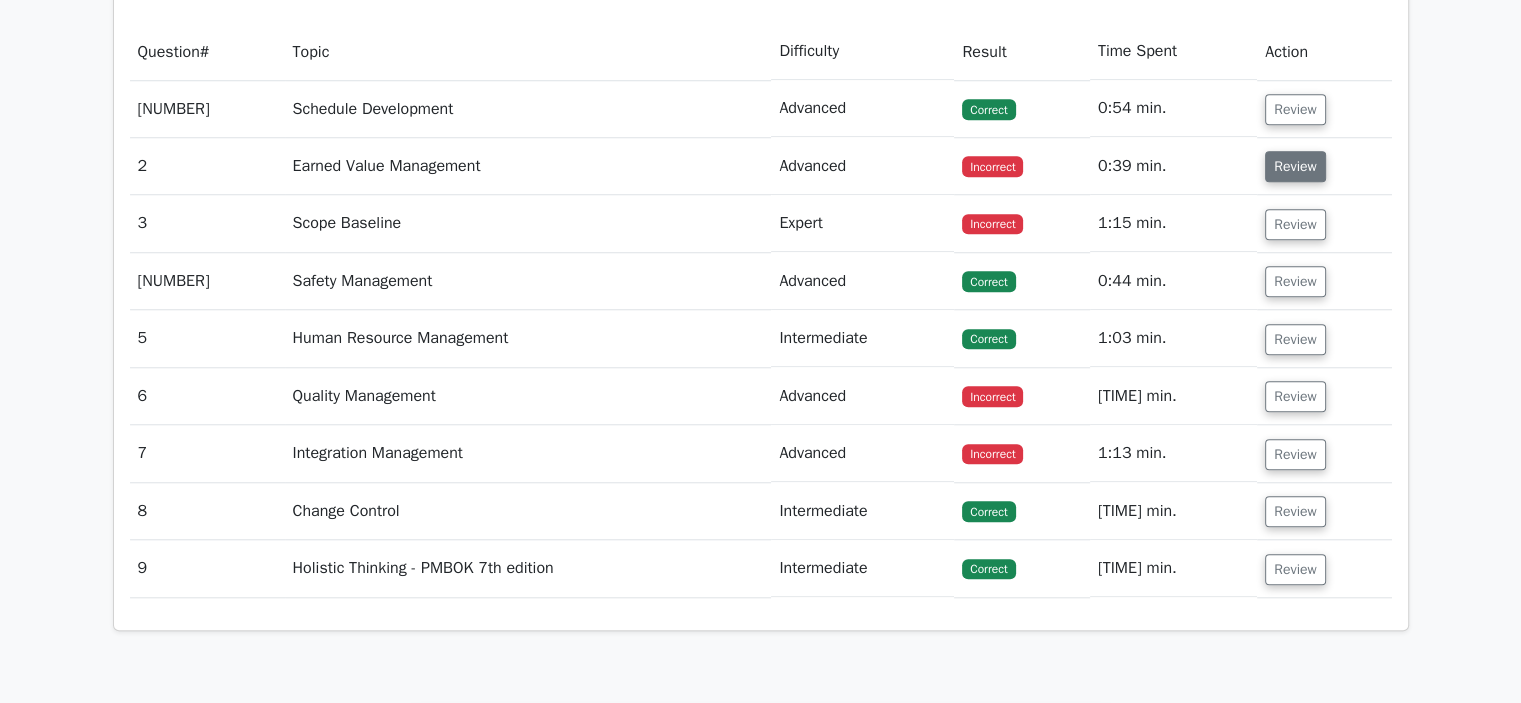 click on "Review" at bounding box center [1295, 166] 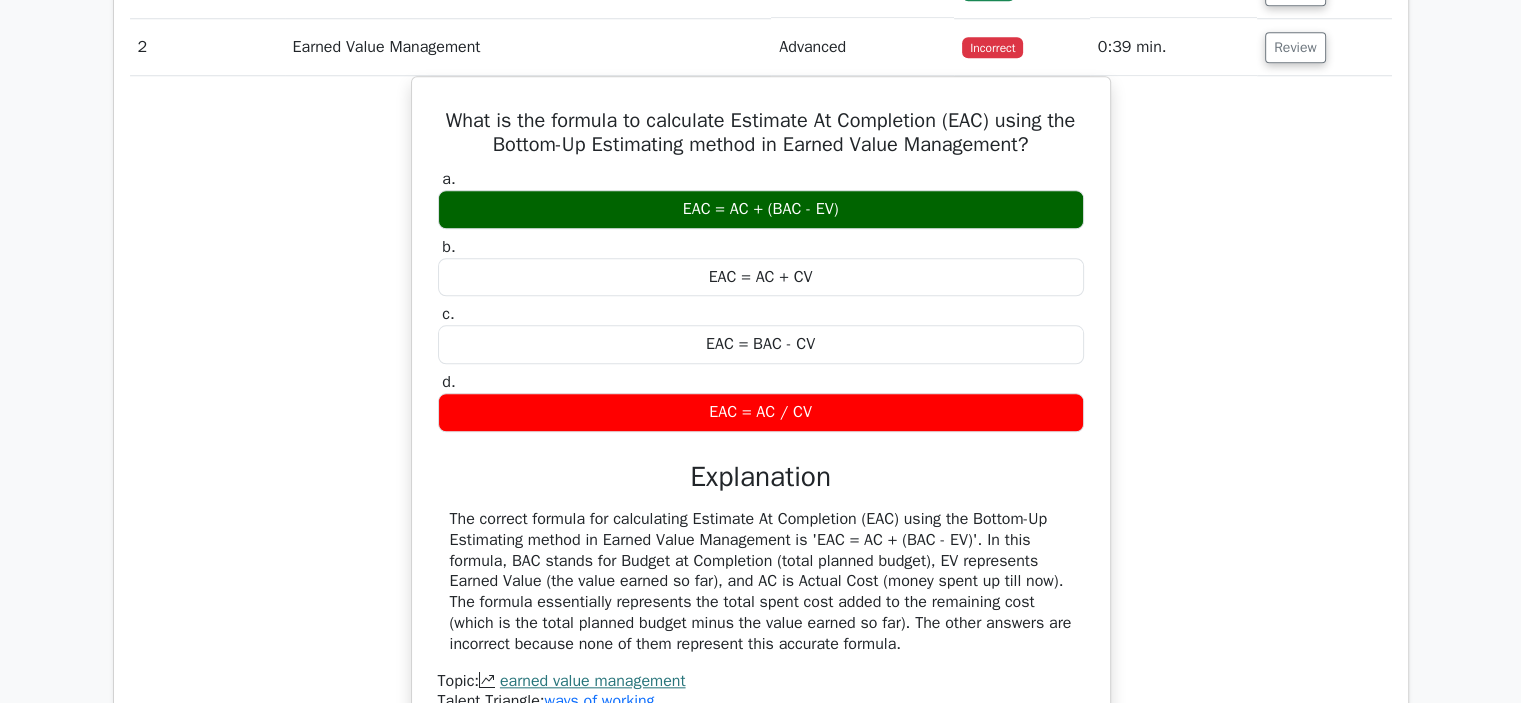 scroll, scrollTop: 1840, scrollLeft: 0, axis: vertical 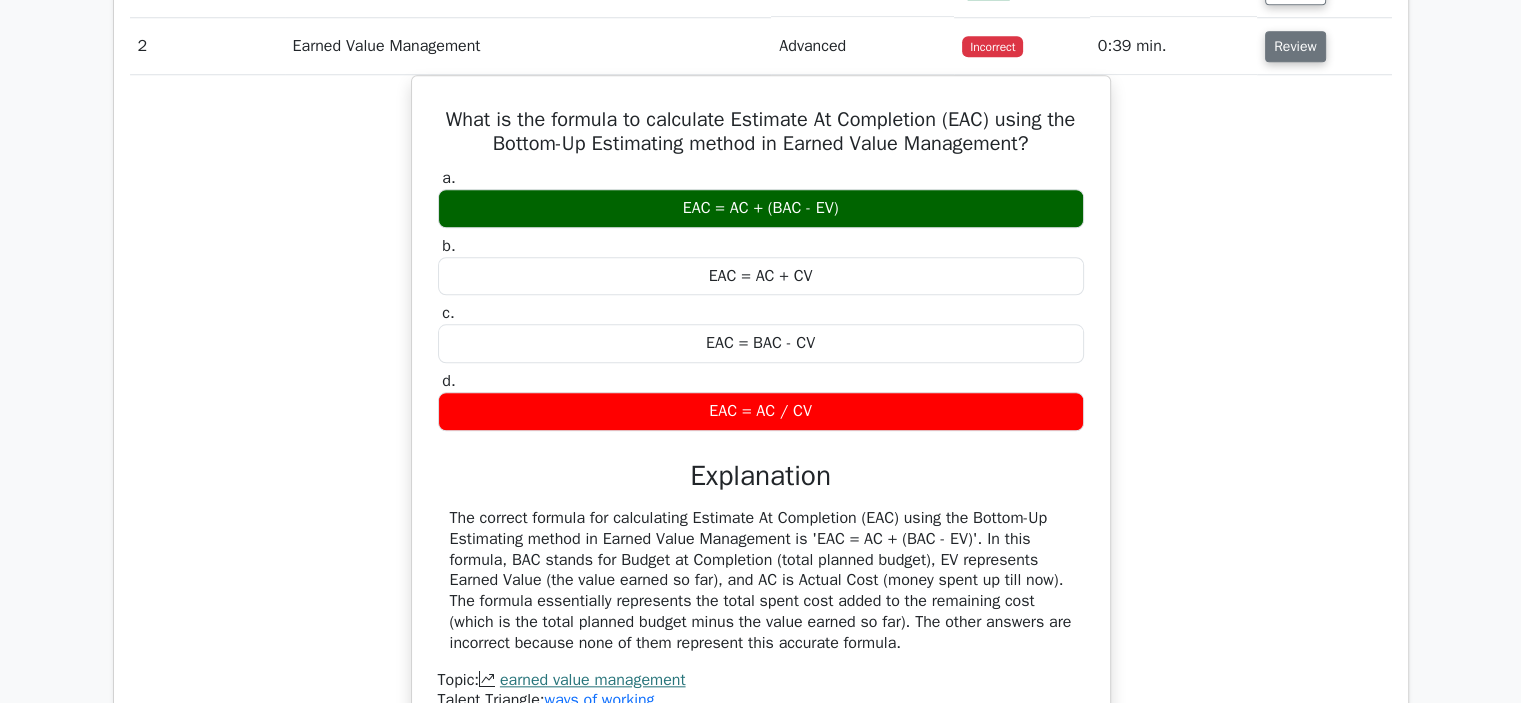 click on "Review" at bounding box center [1295, 46] 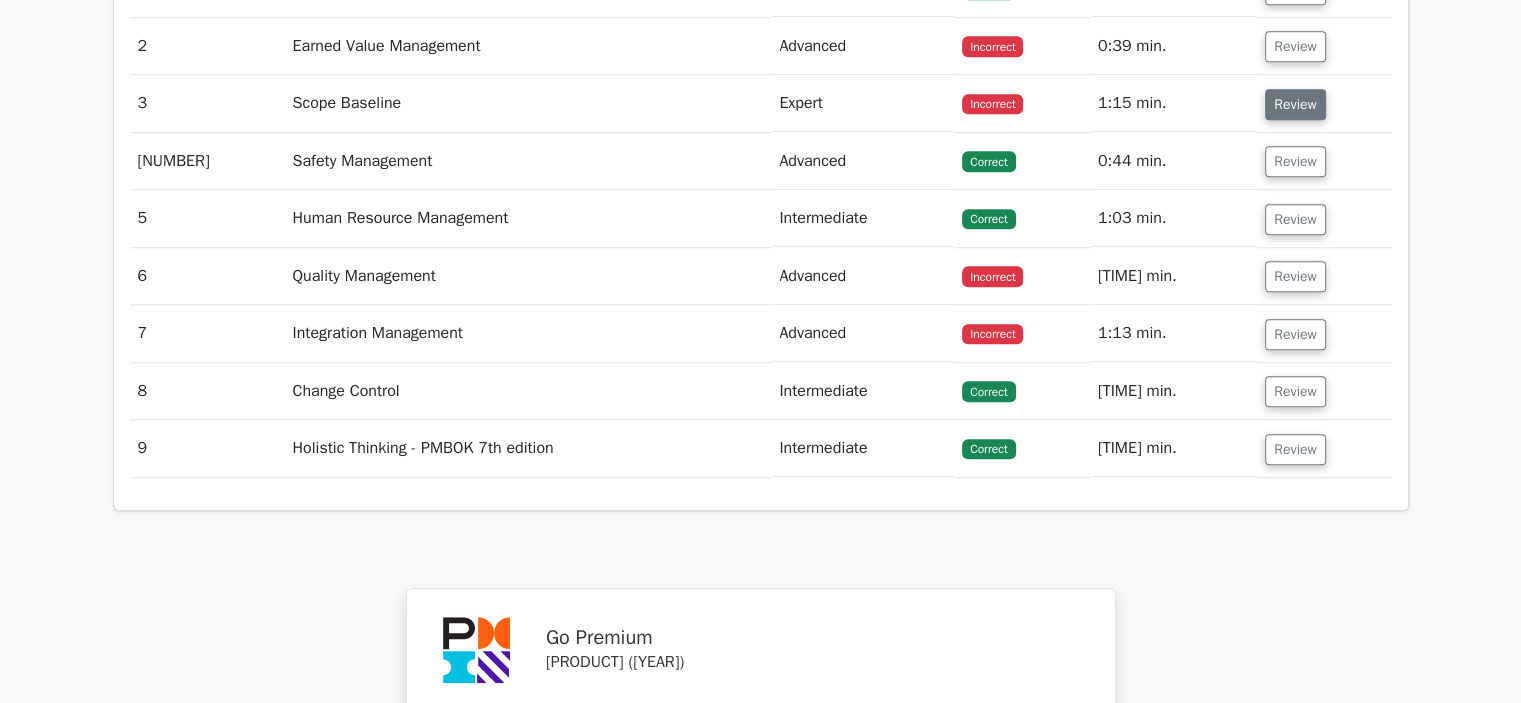 click on "Review" at bounding box center (1295, 104) 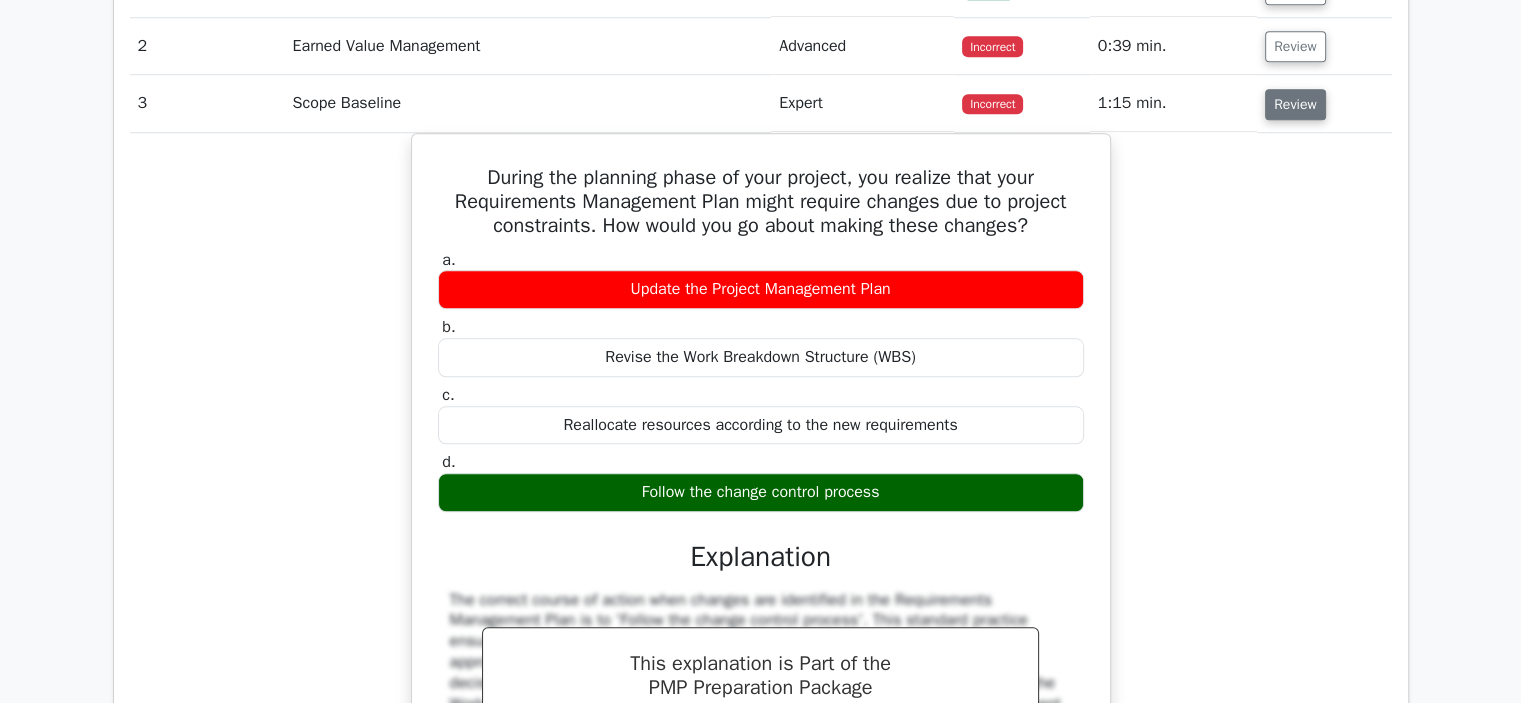 click on "Review" at bounding box center [1295, 104] 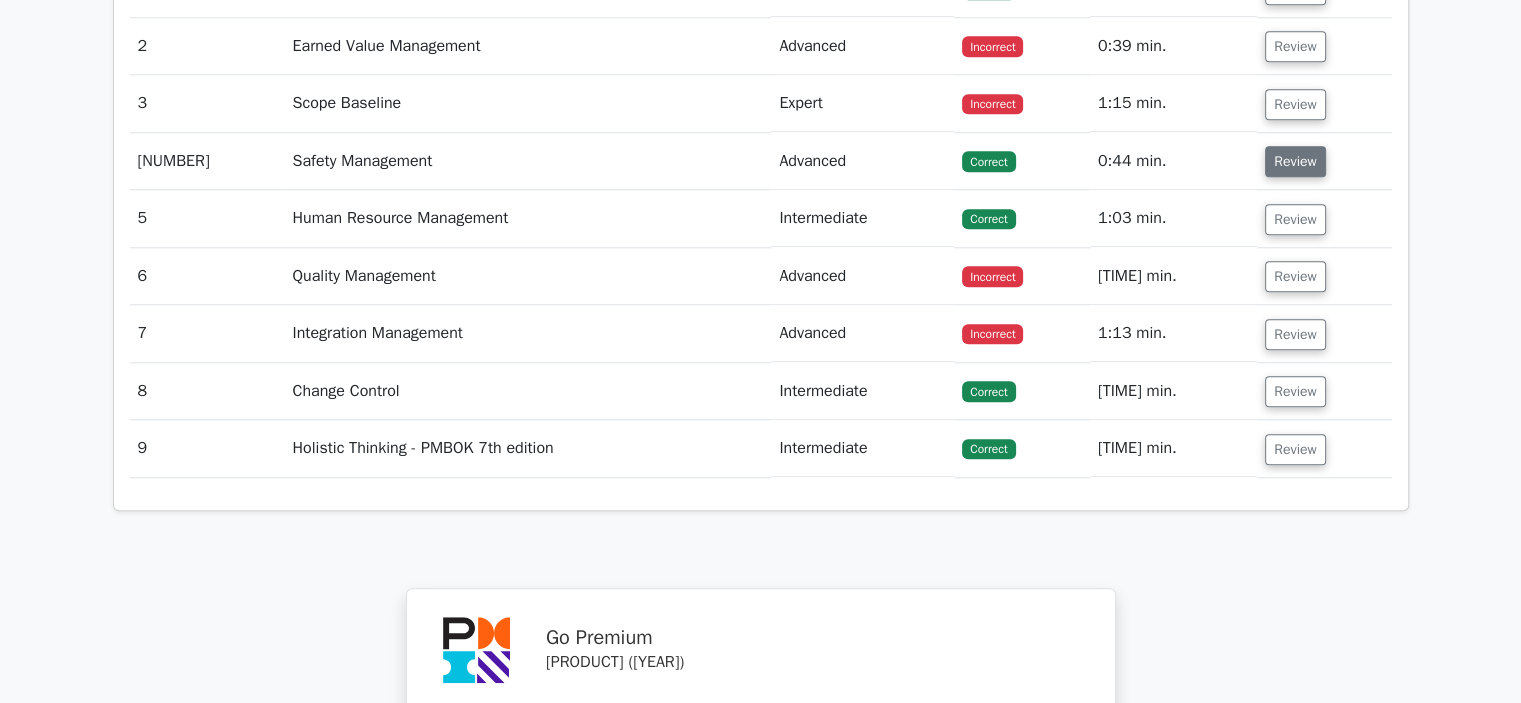 click on "Review" at bounding box center (1295, 161) 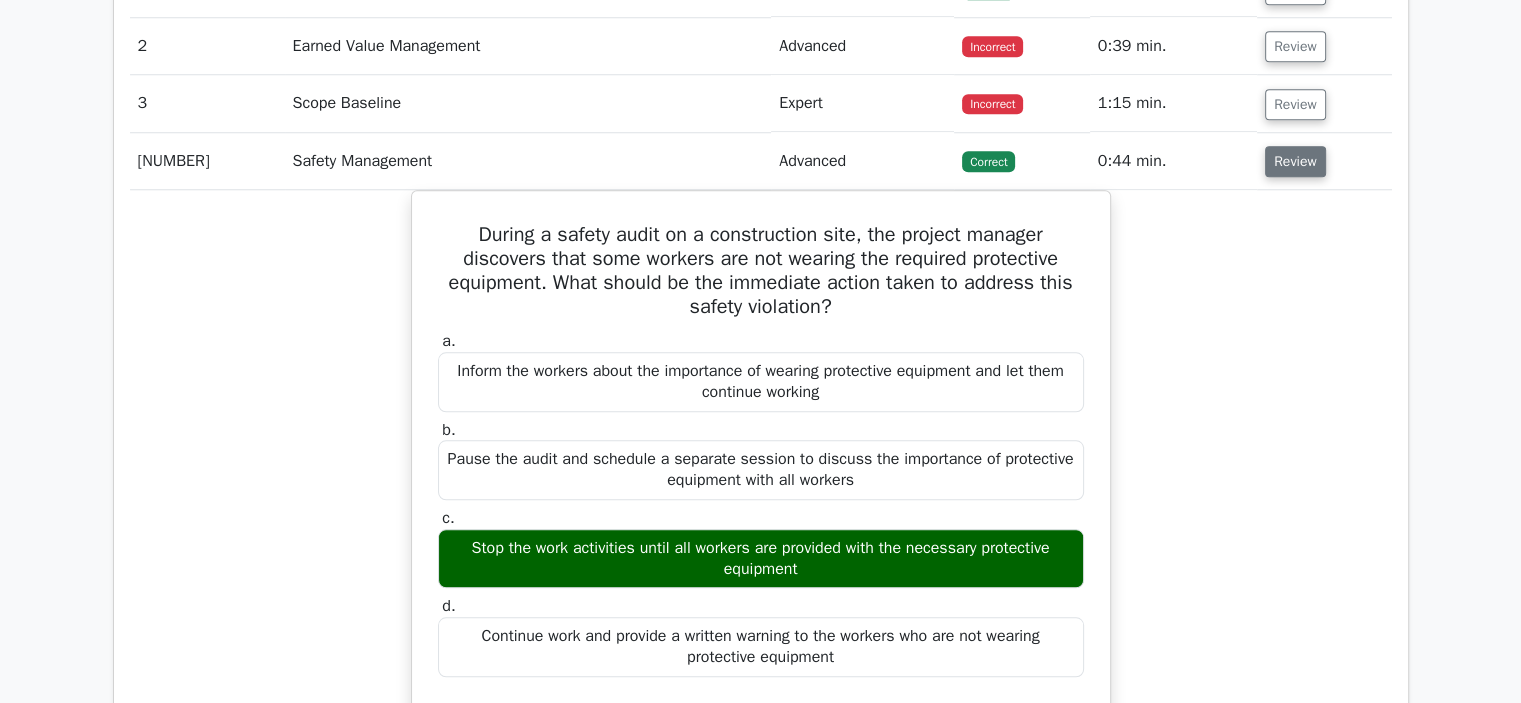click on "Review" at bounding box center (1295, 161) 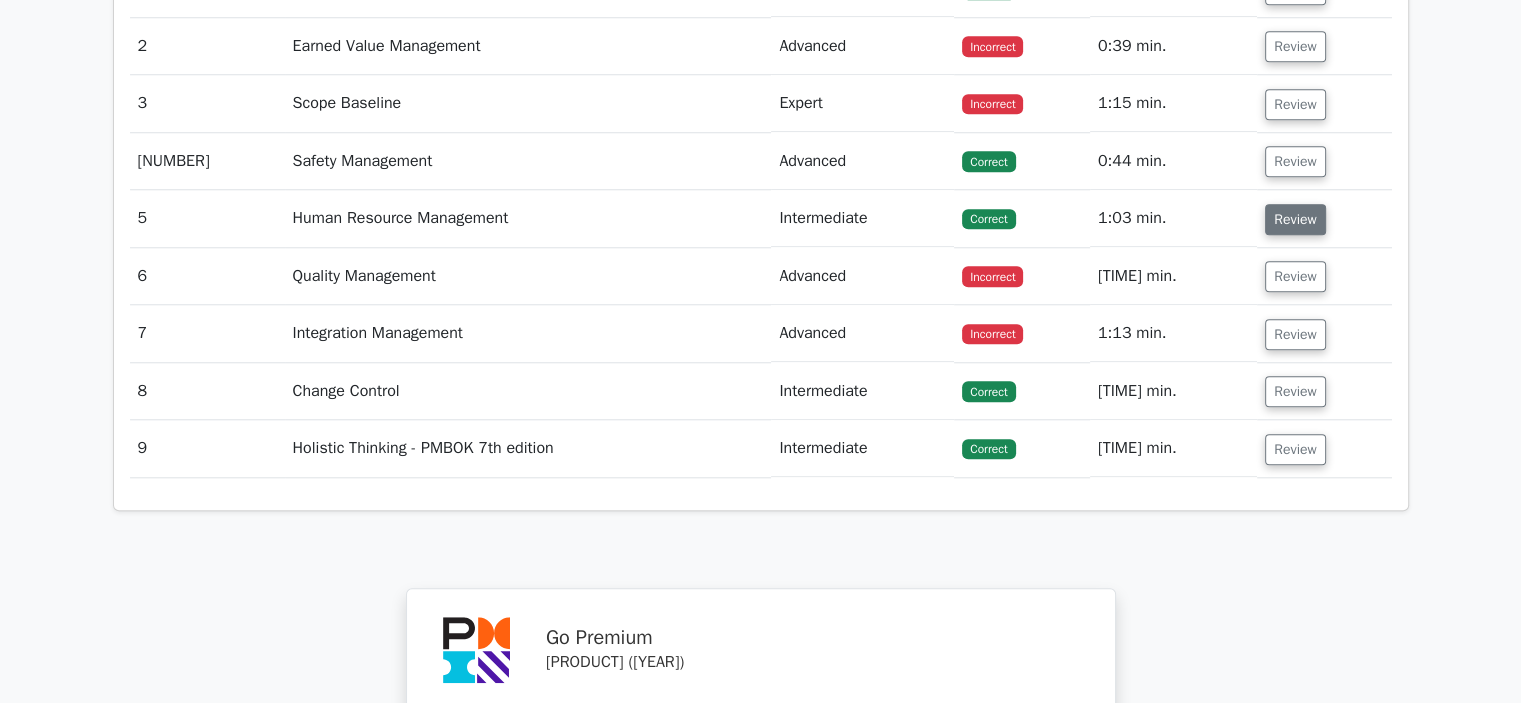 click on "Review" at bounding box center (1295, 219) 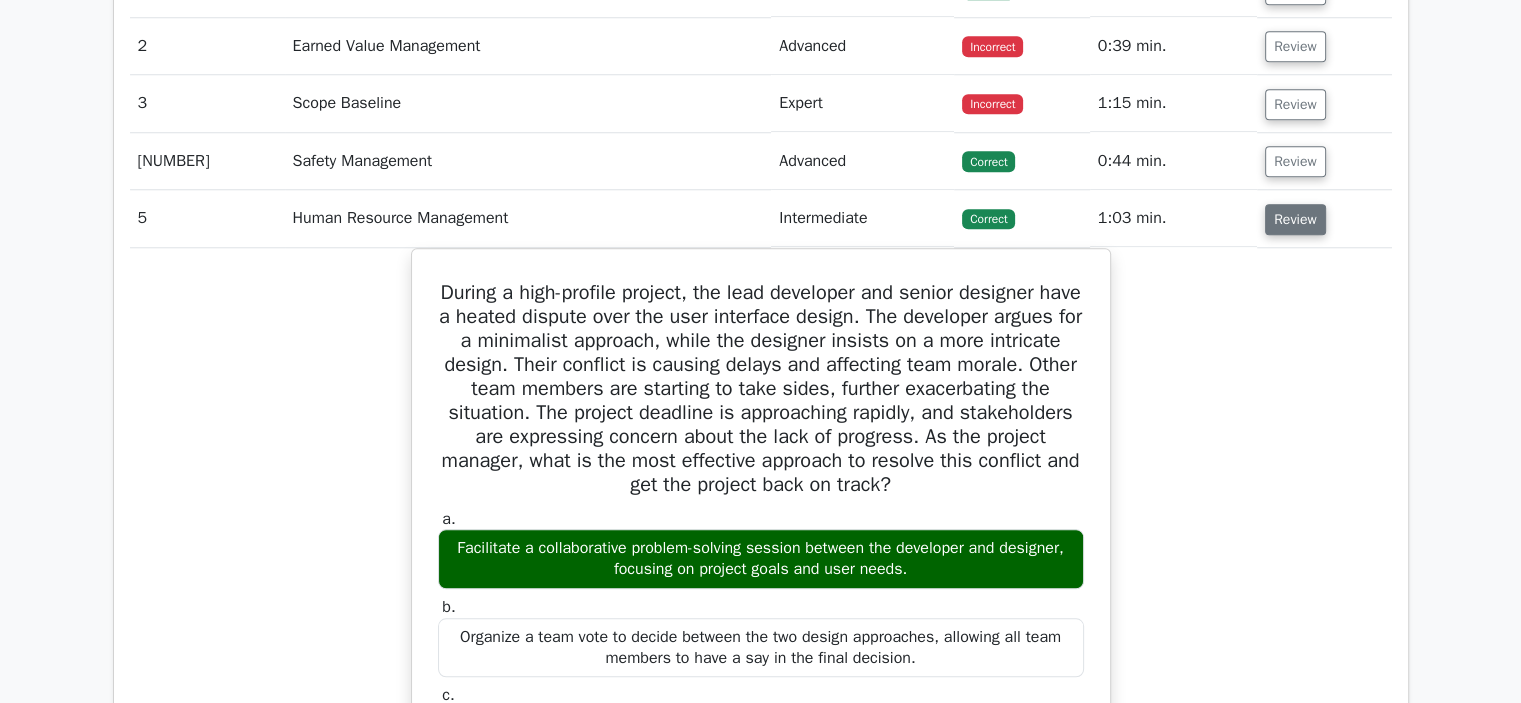 click on "Review" at bounding box center [1295, 219] 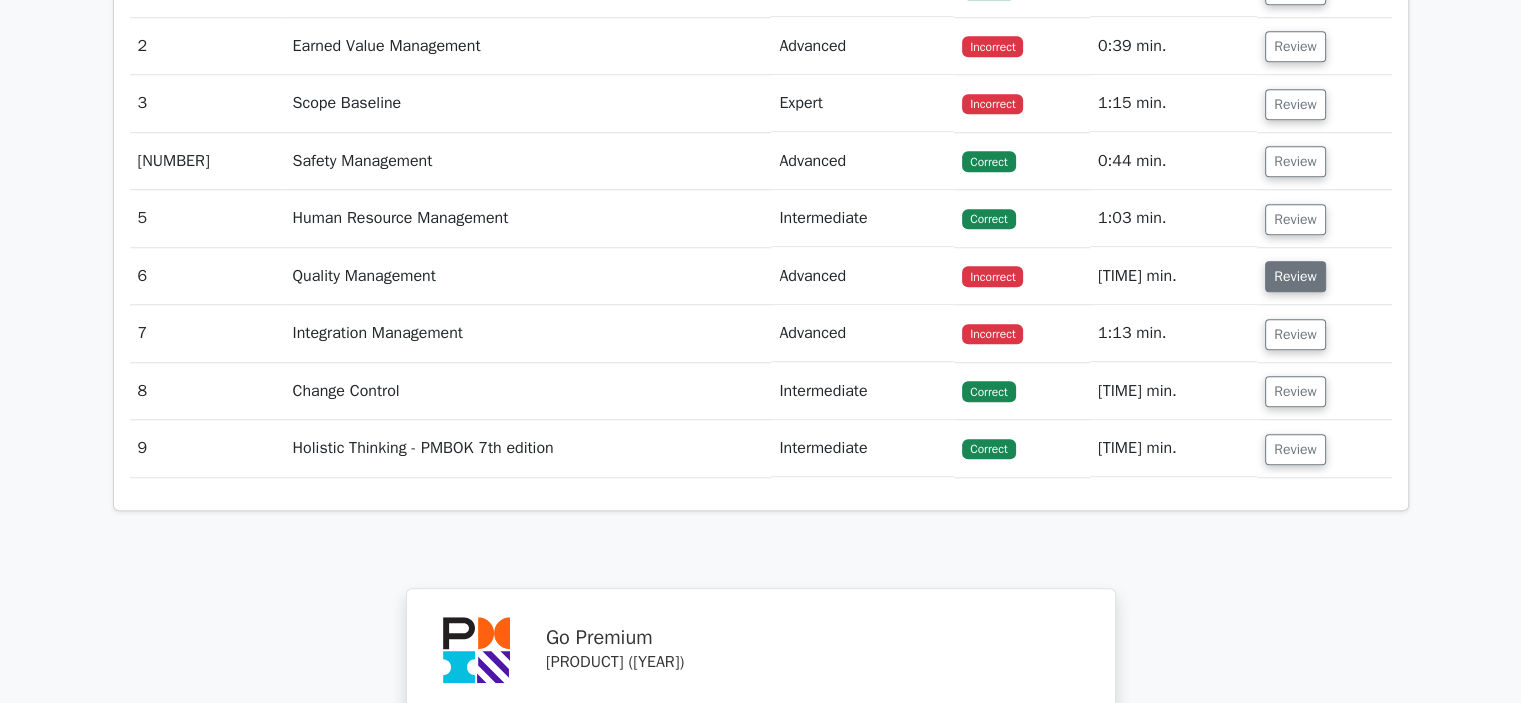 click on "Review" at bounding box center [1295, 276] 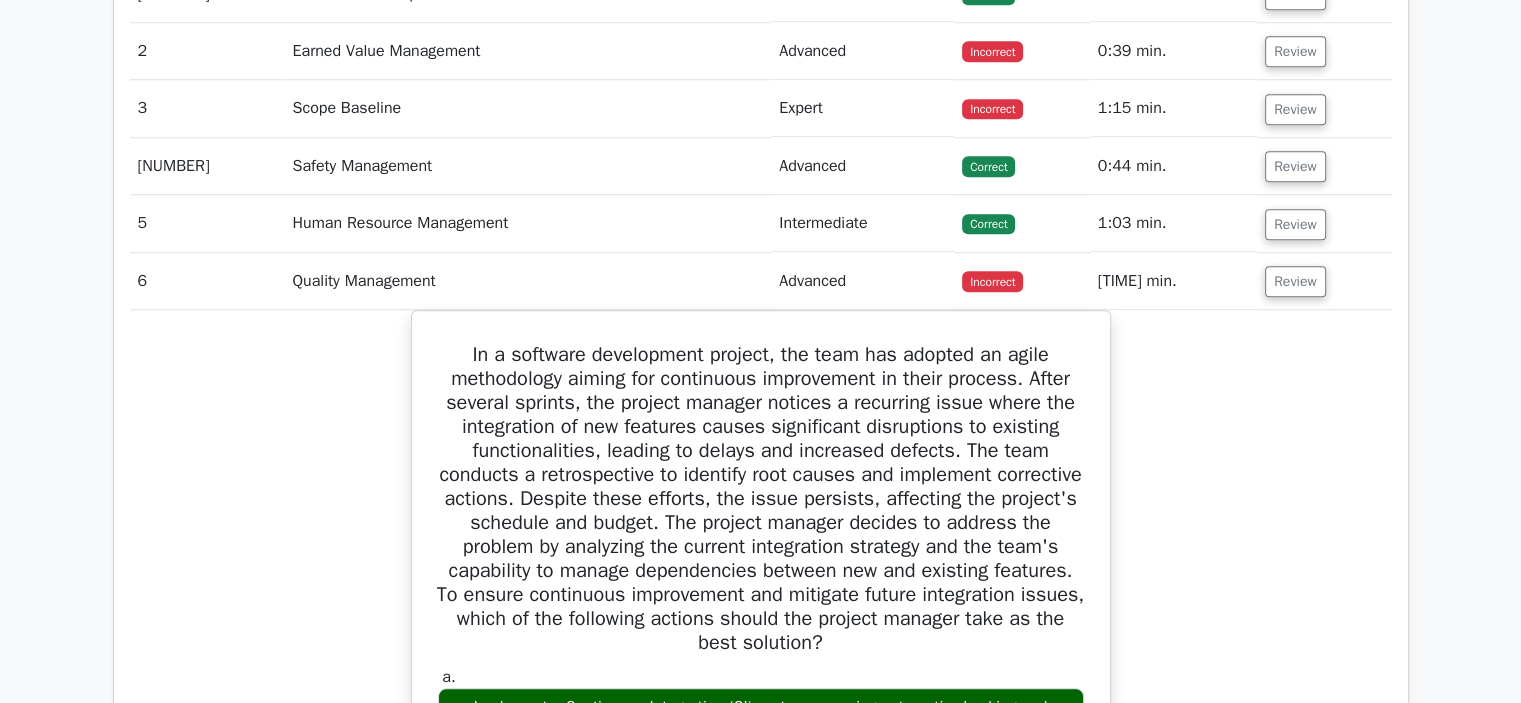 click on "Go Premium
Project Management Professional Preparation Package (2025)
Earn 35 PDUs needed for your PMP certification
12955 Superior-grade  Project Management Professional practice questions.
Accelerated Mastery: Deep dive into critical topics to fast-track your mastery.
Unlock Effortless PMP preparation: 5 full exams.
100% Satisfaction Guaranteed: Full refund with no questions if unsatisfied.
Bonus: all courses" at bounding box center (760, 373) 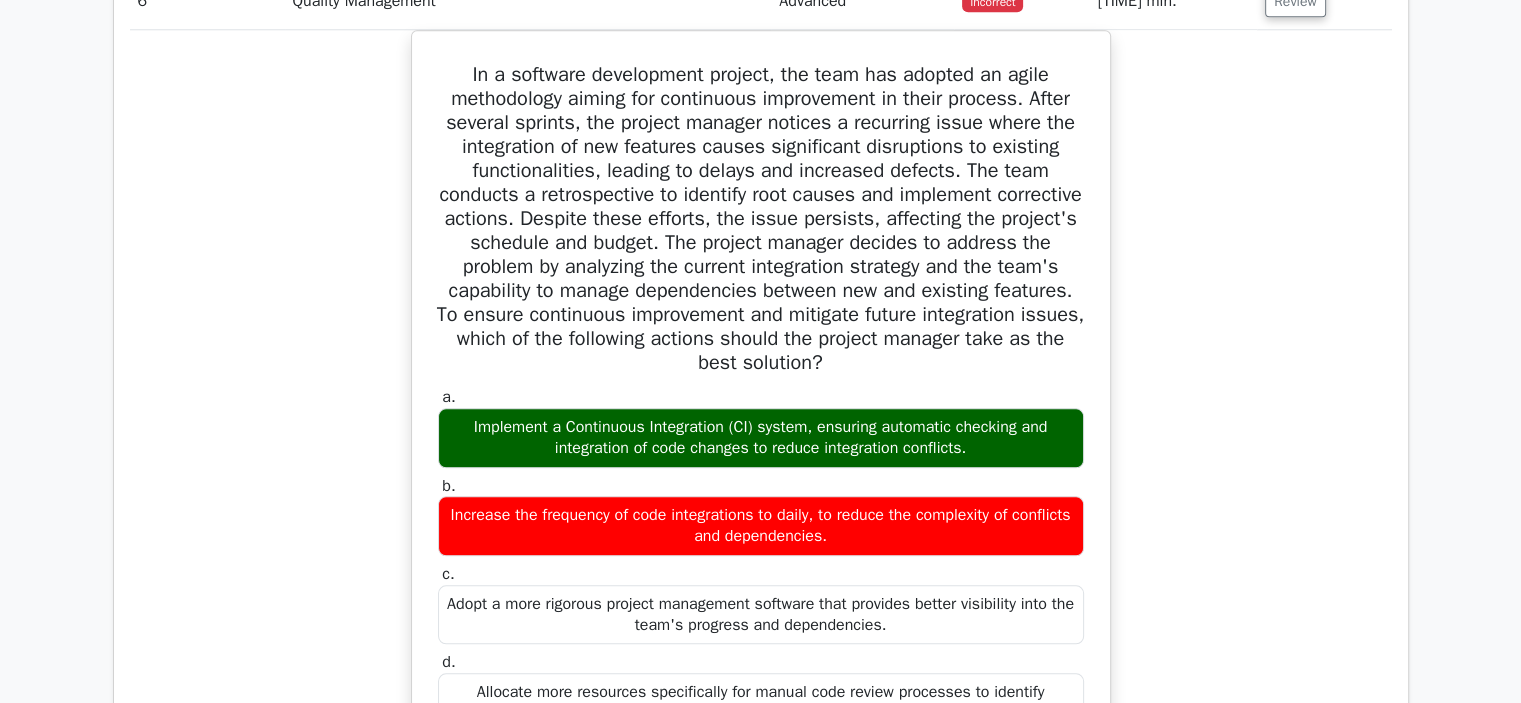 scroll, scrollTop: 2080, scrollLeft: 0, axis: vertical 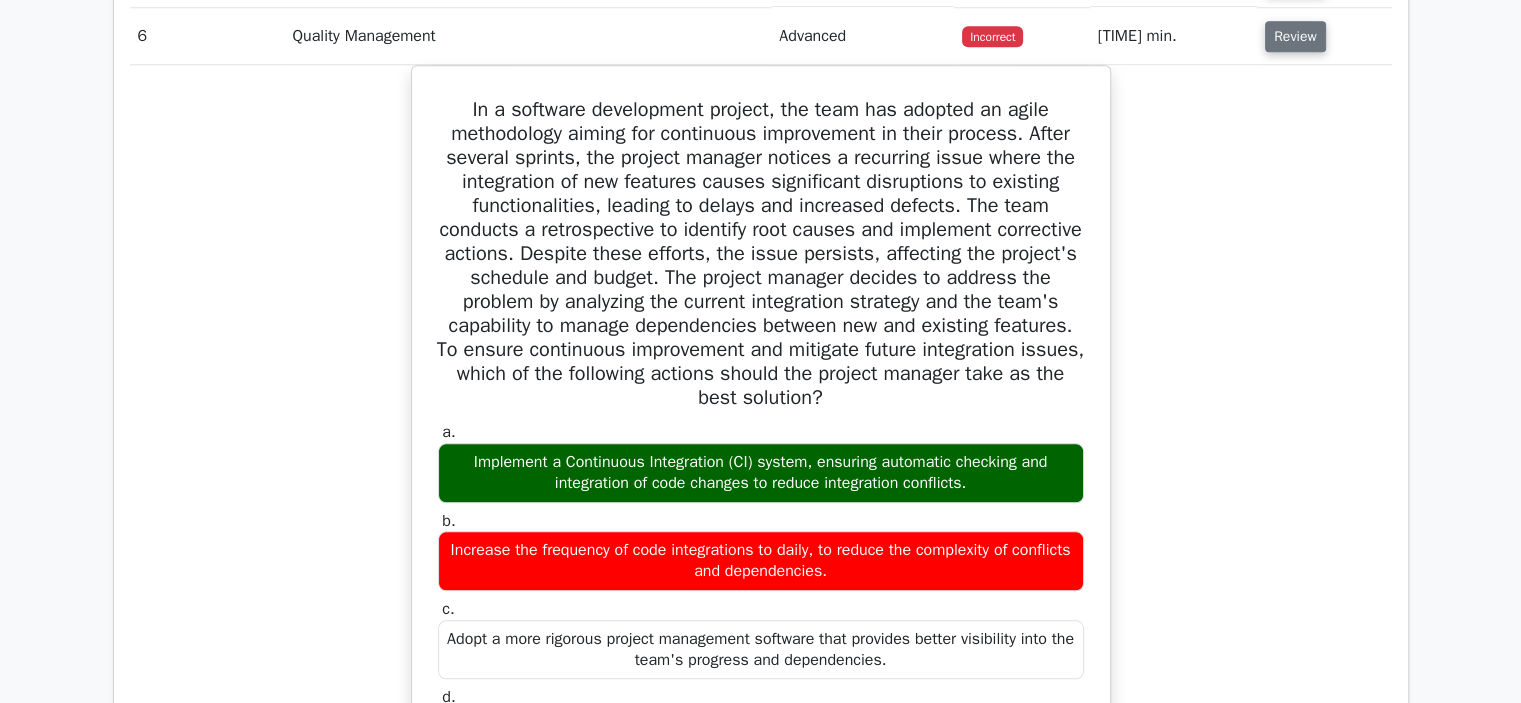 click on "Review" at bounding box center [1295, 36] 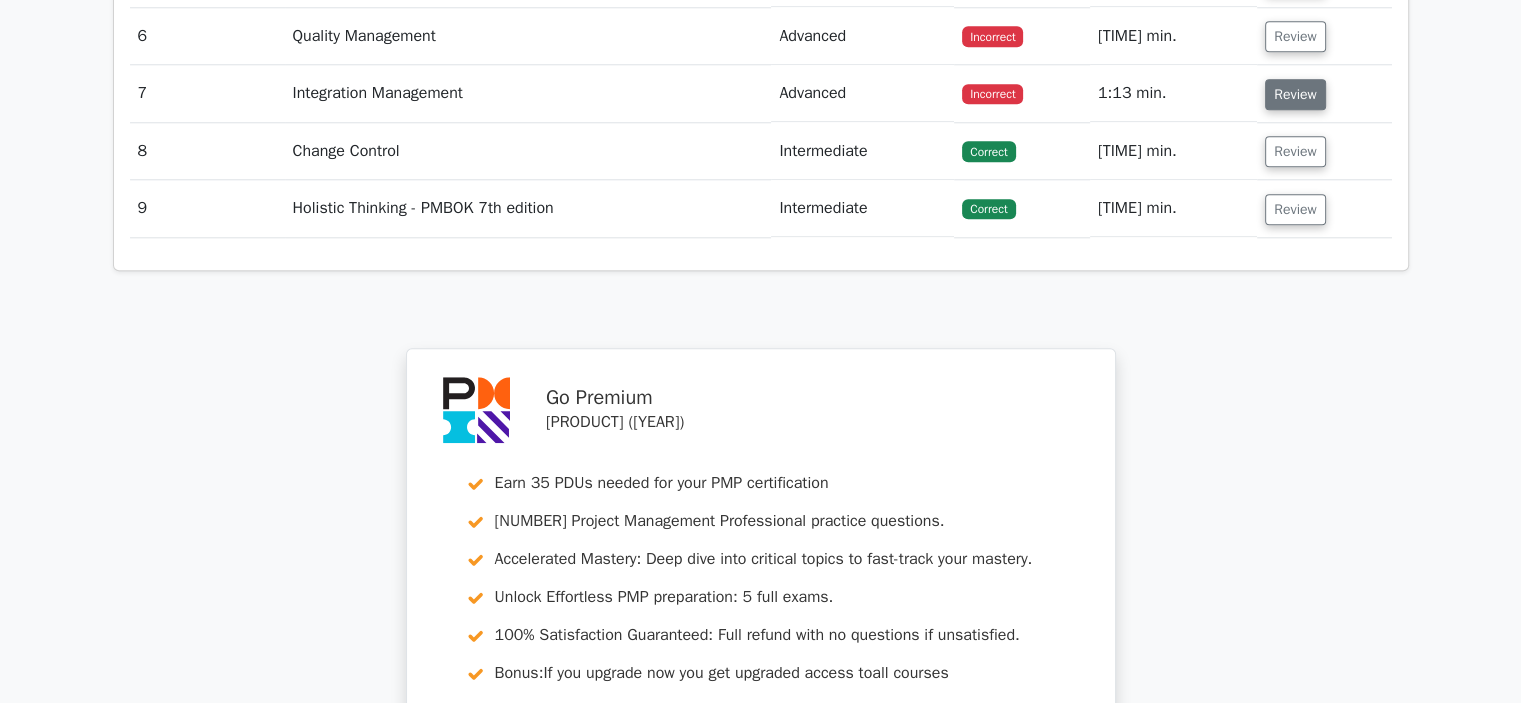 click on "Review" at bounding box center (1295, 94) 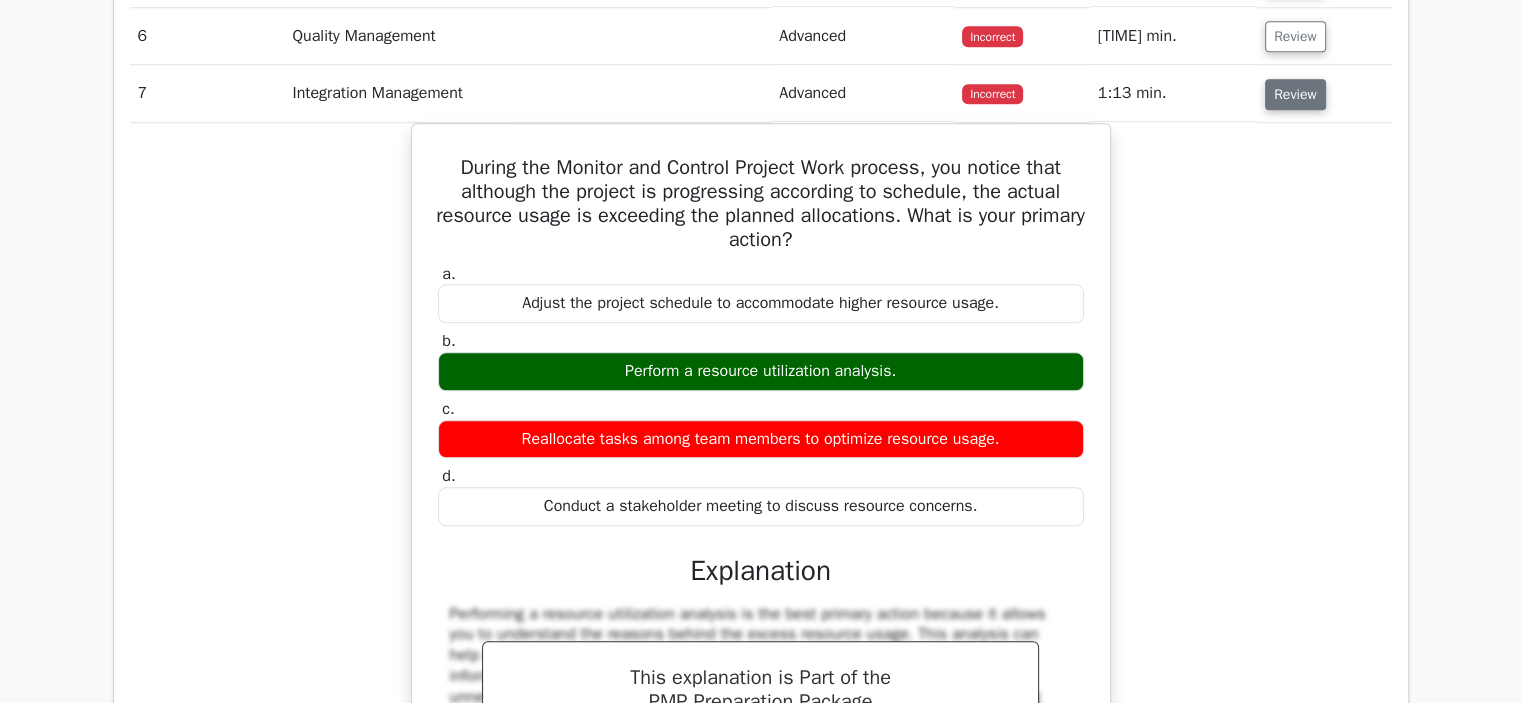 click on "Review" at bounding box center (1295, 94) 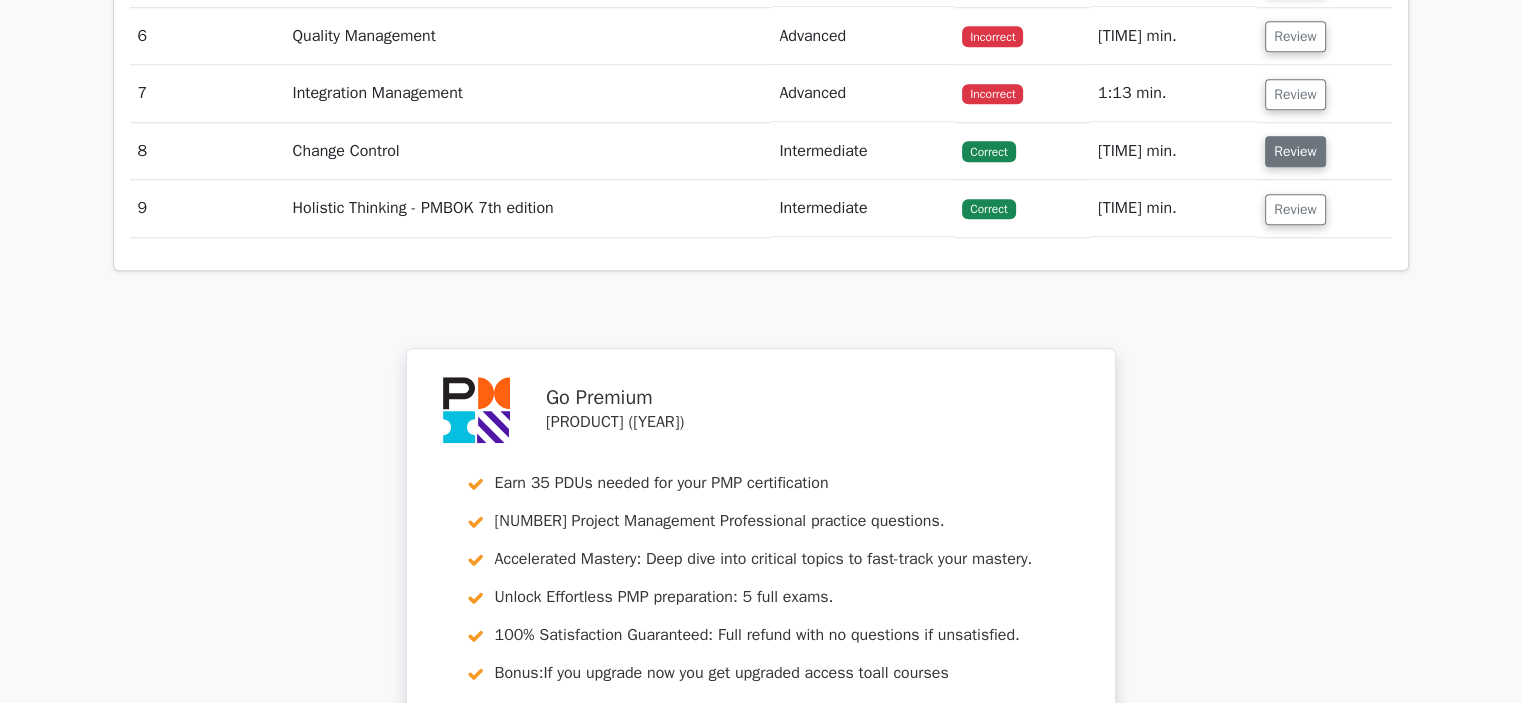 click on "Review" at bounding box center [1295, 151] 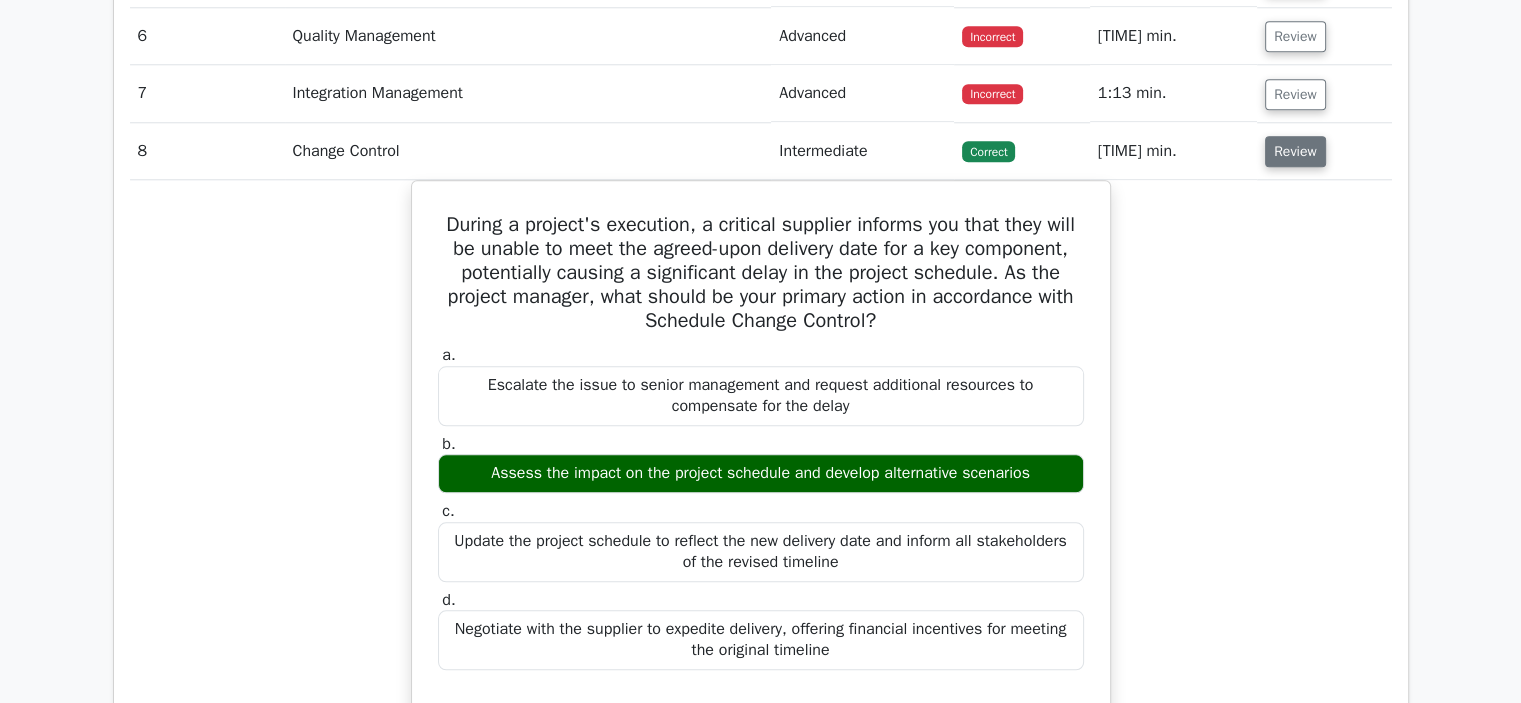 click on "Review" at bounding box center (1295, 151) 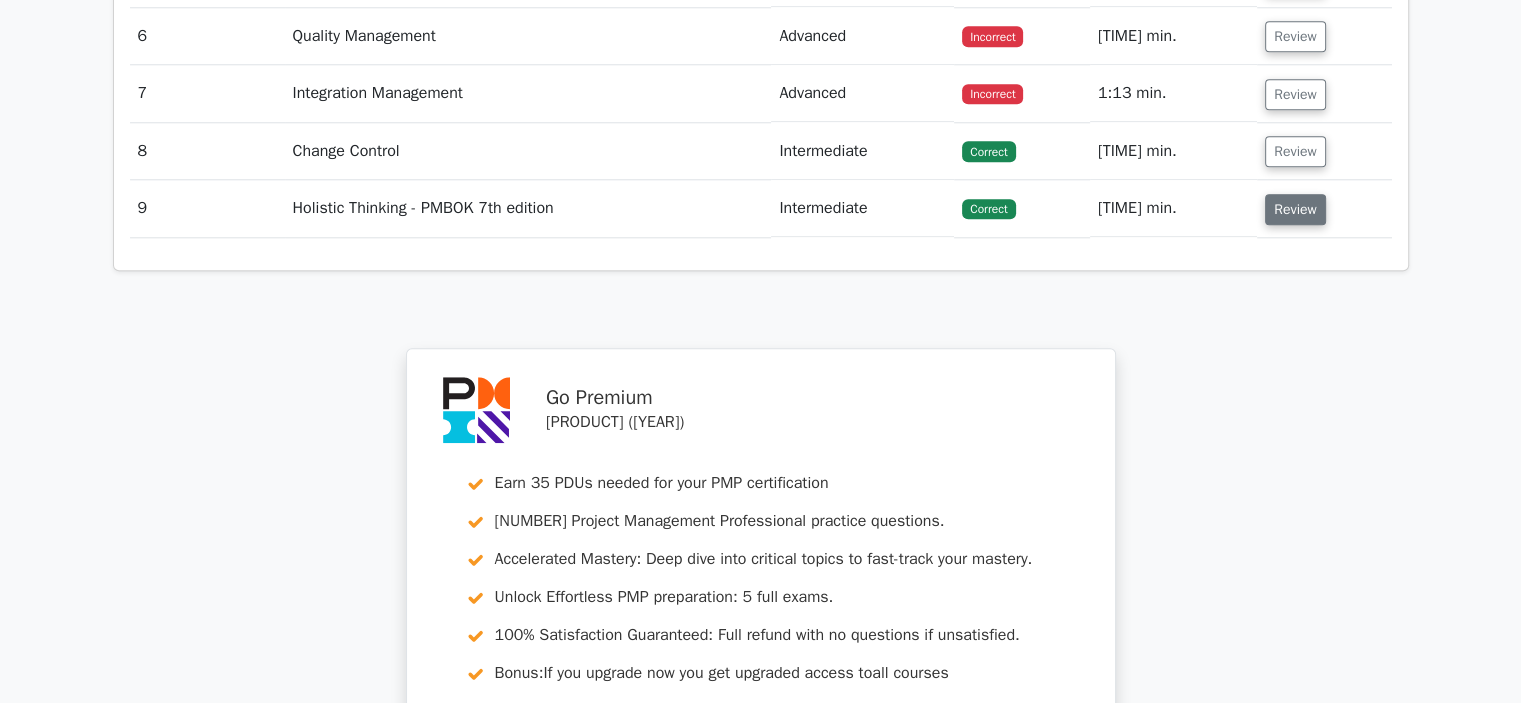 click on "Review" at bounding box center (1295, 209) 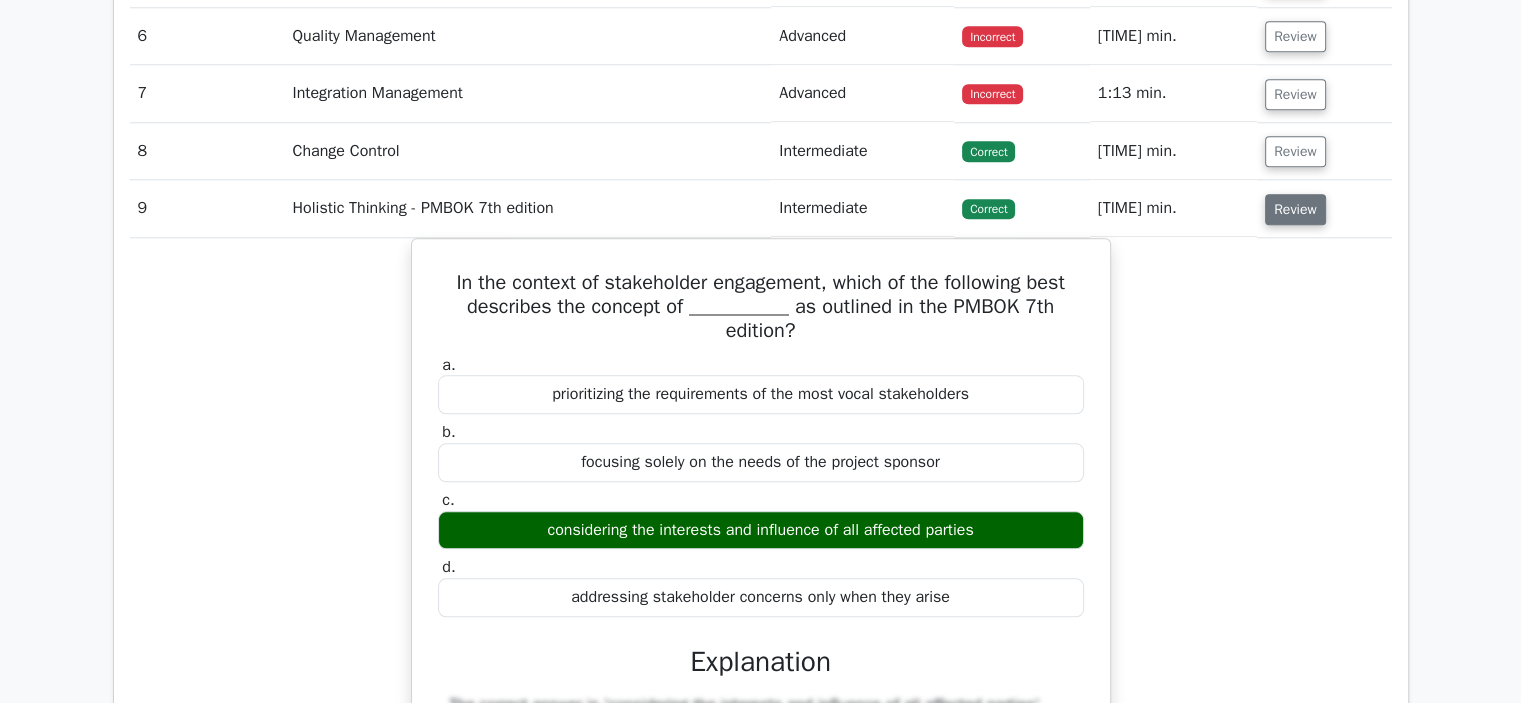 click on "Review" at bounding box center [1295, 209] 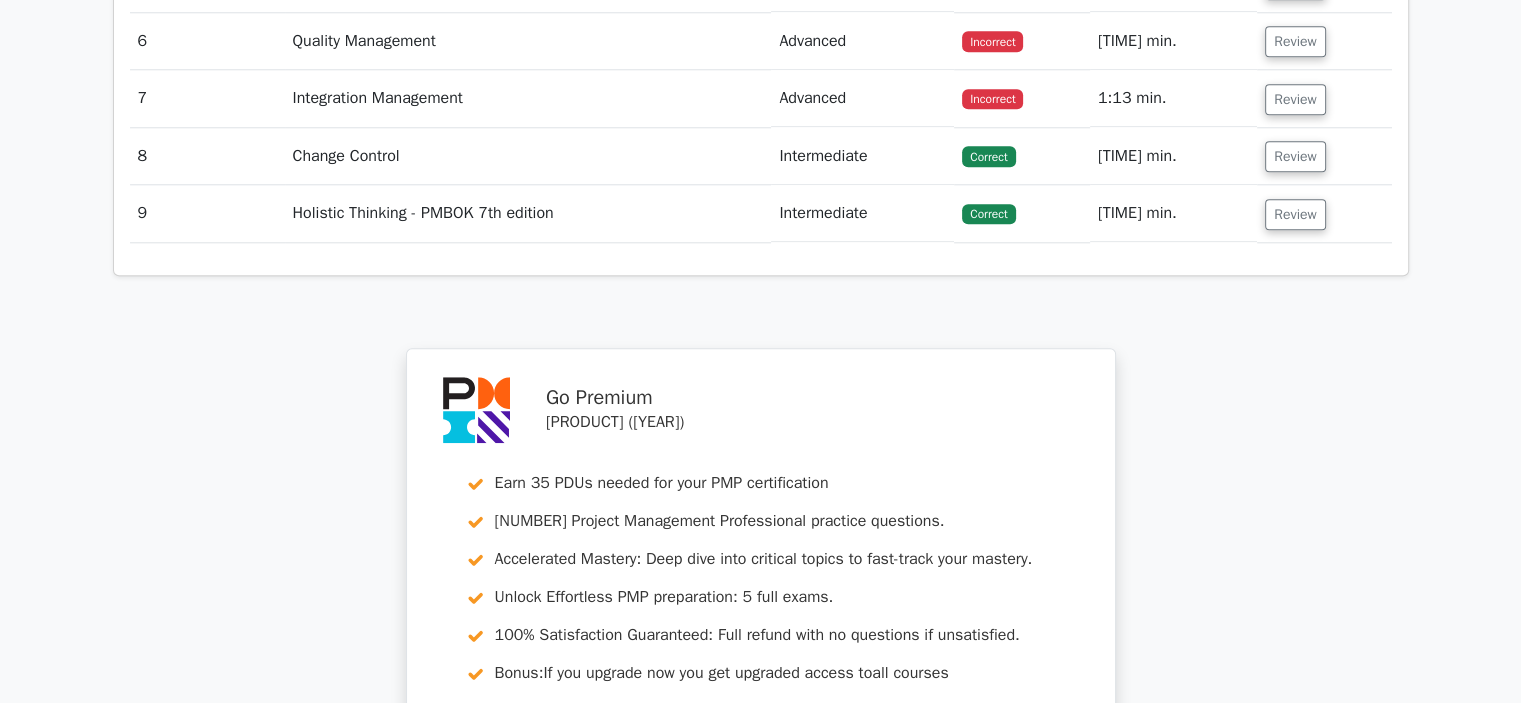 scroll, scrollTop: 2604, scrollLeft: 0, axis: vertical 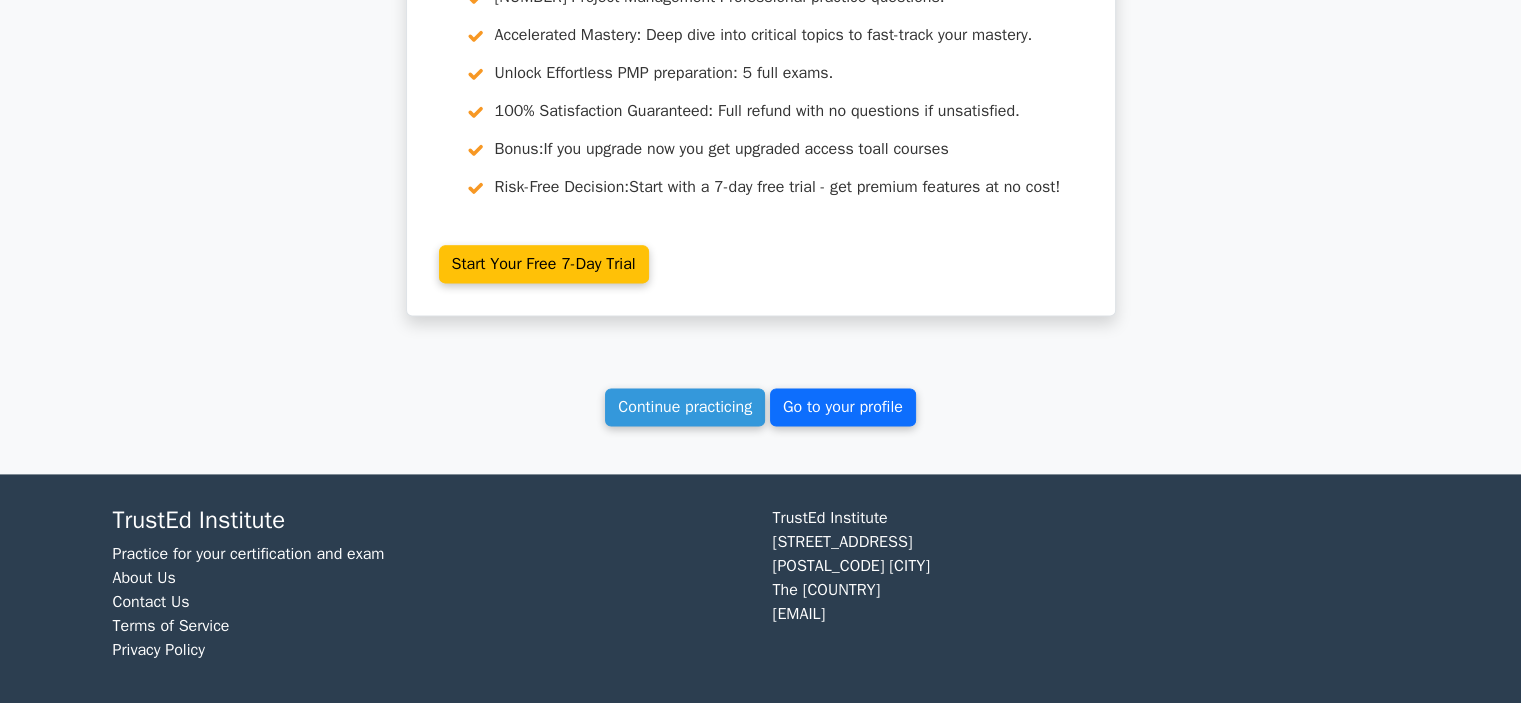 click on "Go to your profile" at bounding box center (843, 407) 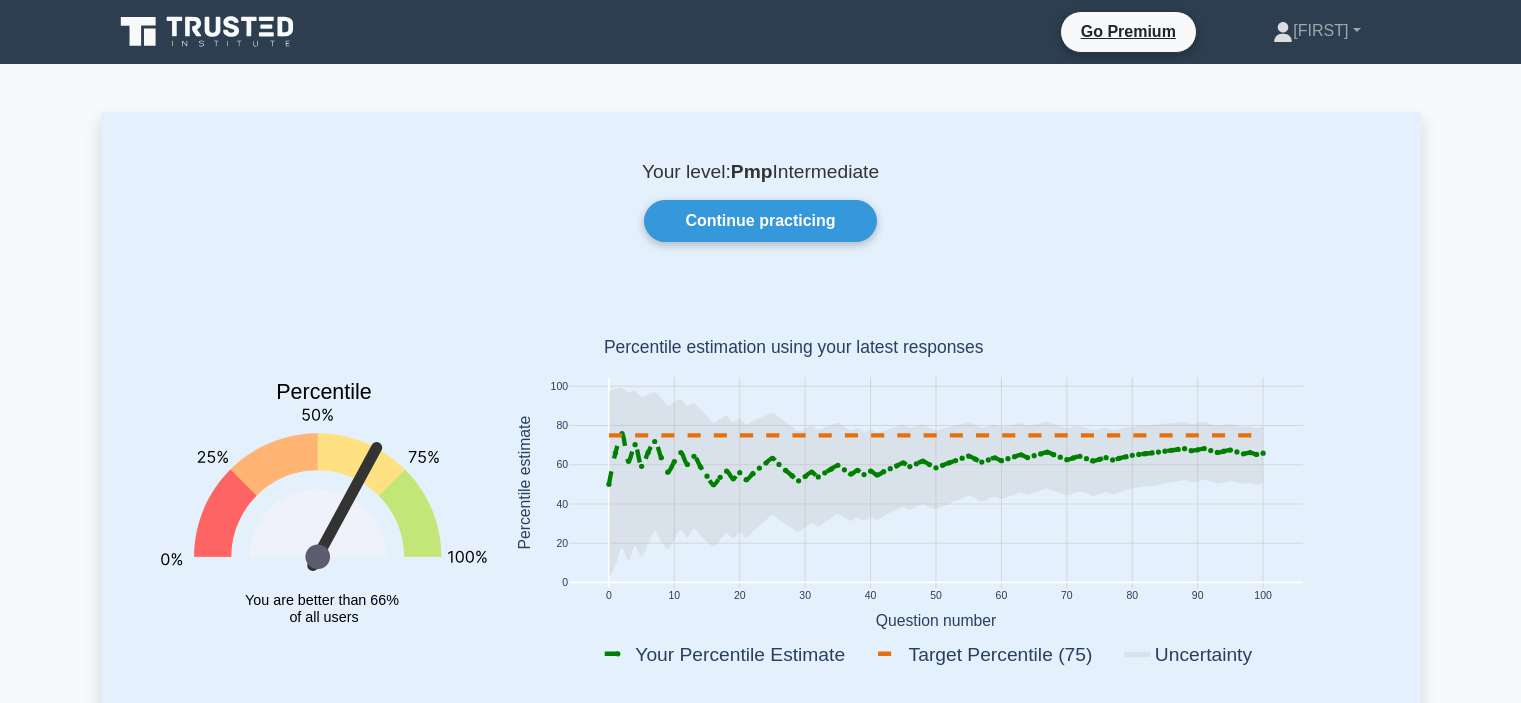 scroll, scrollTop: 0, scrollLeft: 0, axis: both 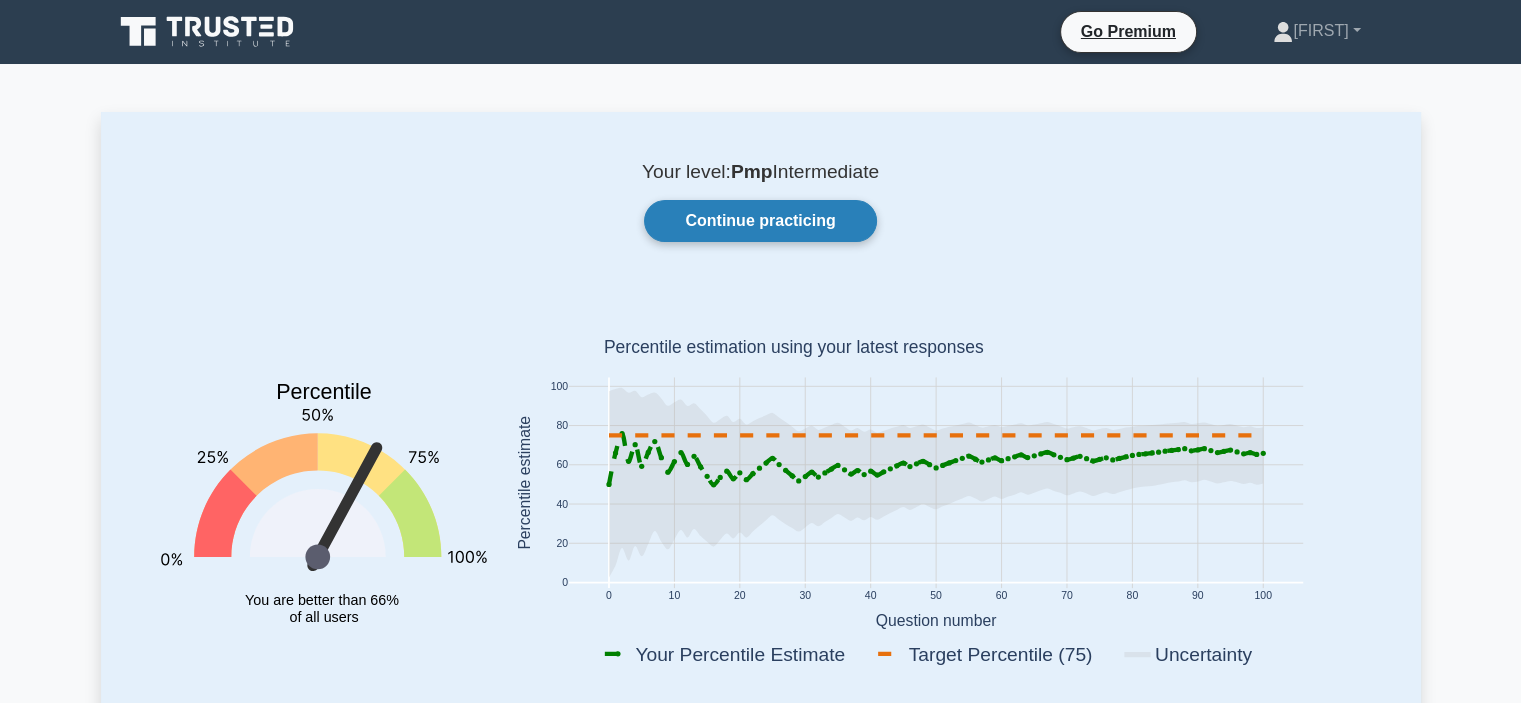 click on "Continue practicing" at bounding box center [760, 221] 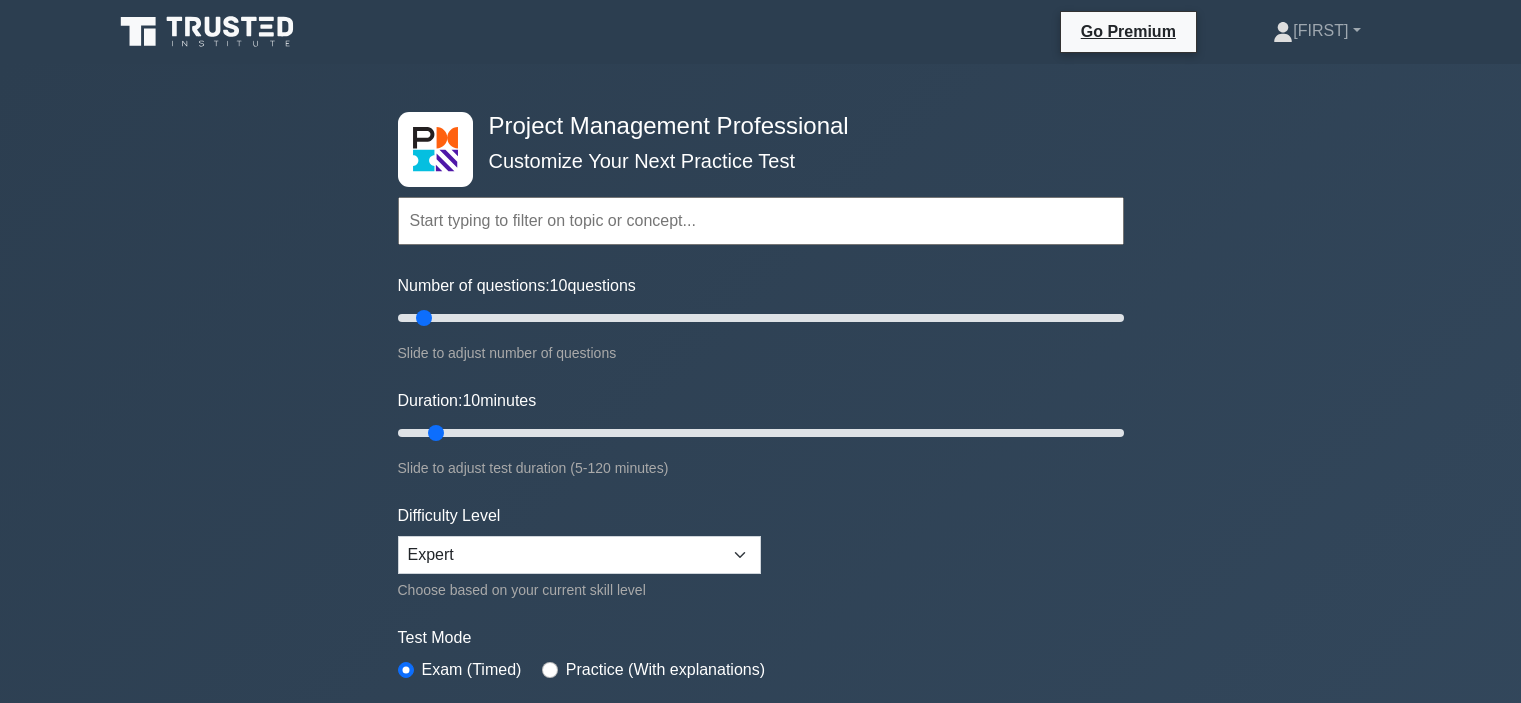 scroll, scrollTop: 0, scrollLeft: 0, axis: both 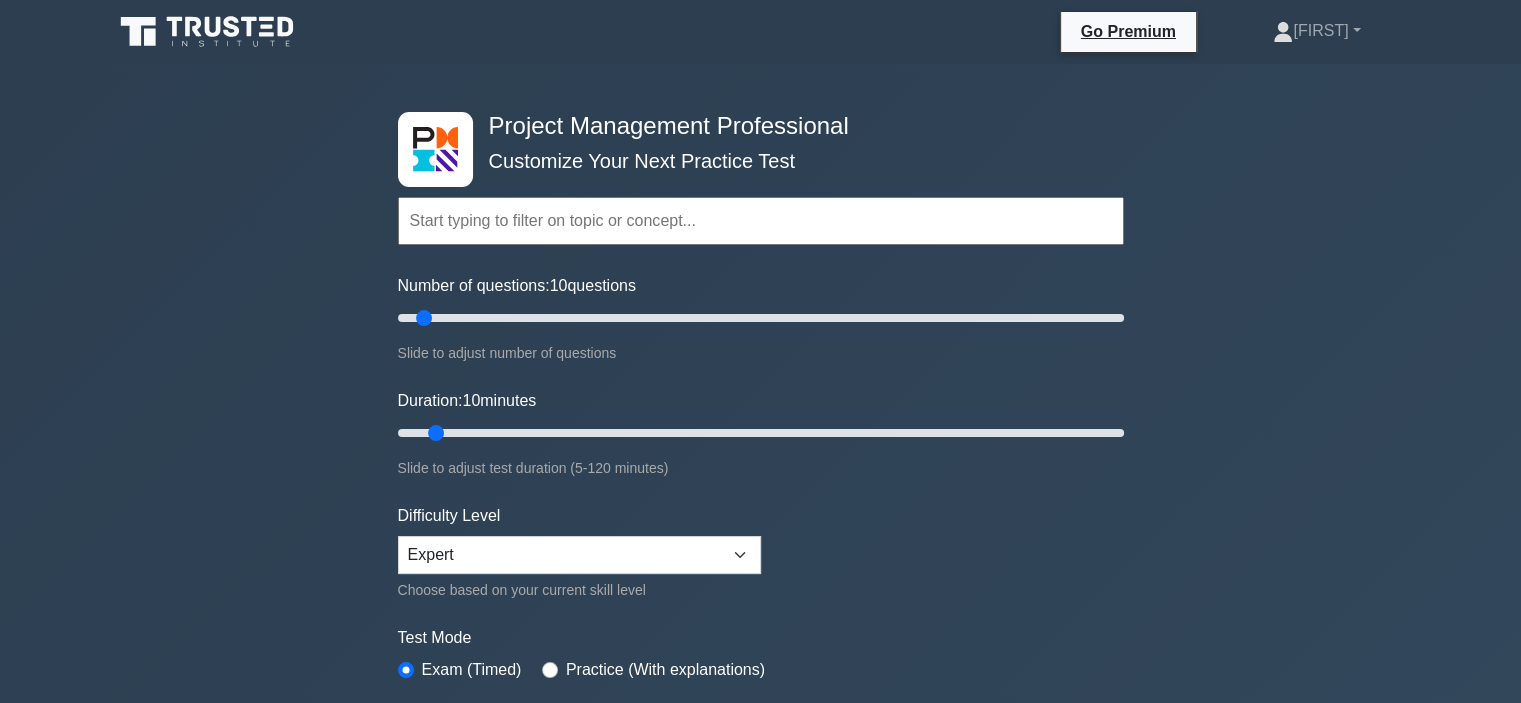drag, startPoint x: 1526, startPoint y: 44, endPoint x: 1077, endPoint y: 675, distance: 774.44305 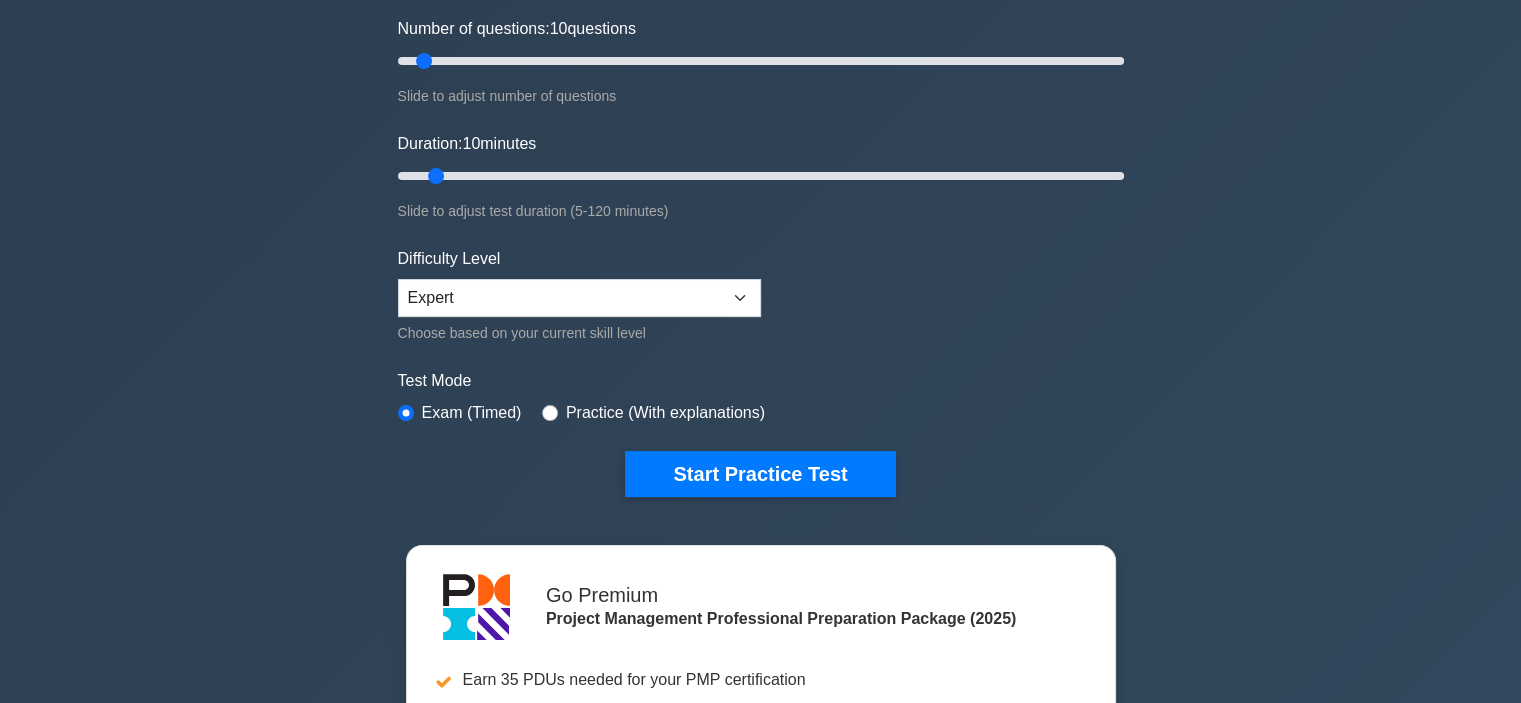 scroll, scrollTop: 320, scrollLeft: 0, axis: vertical 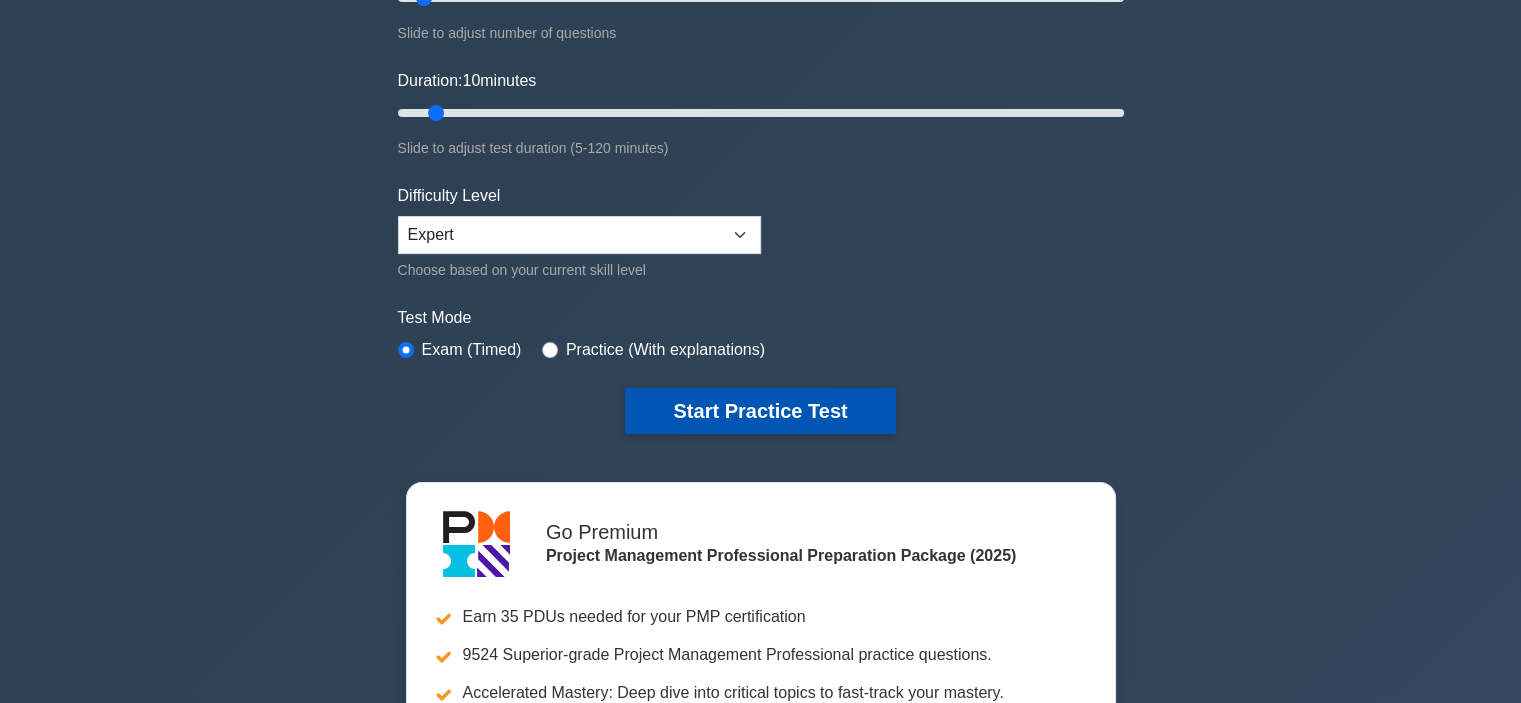 click on "Start Practice Test" at bounding box center [760, 411] 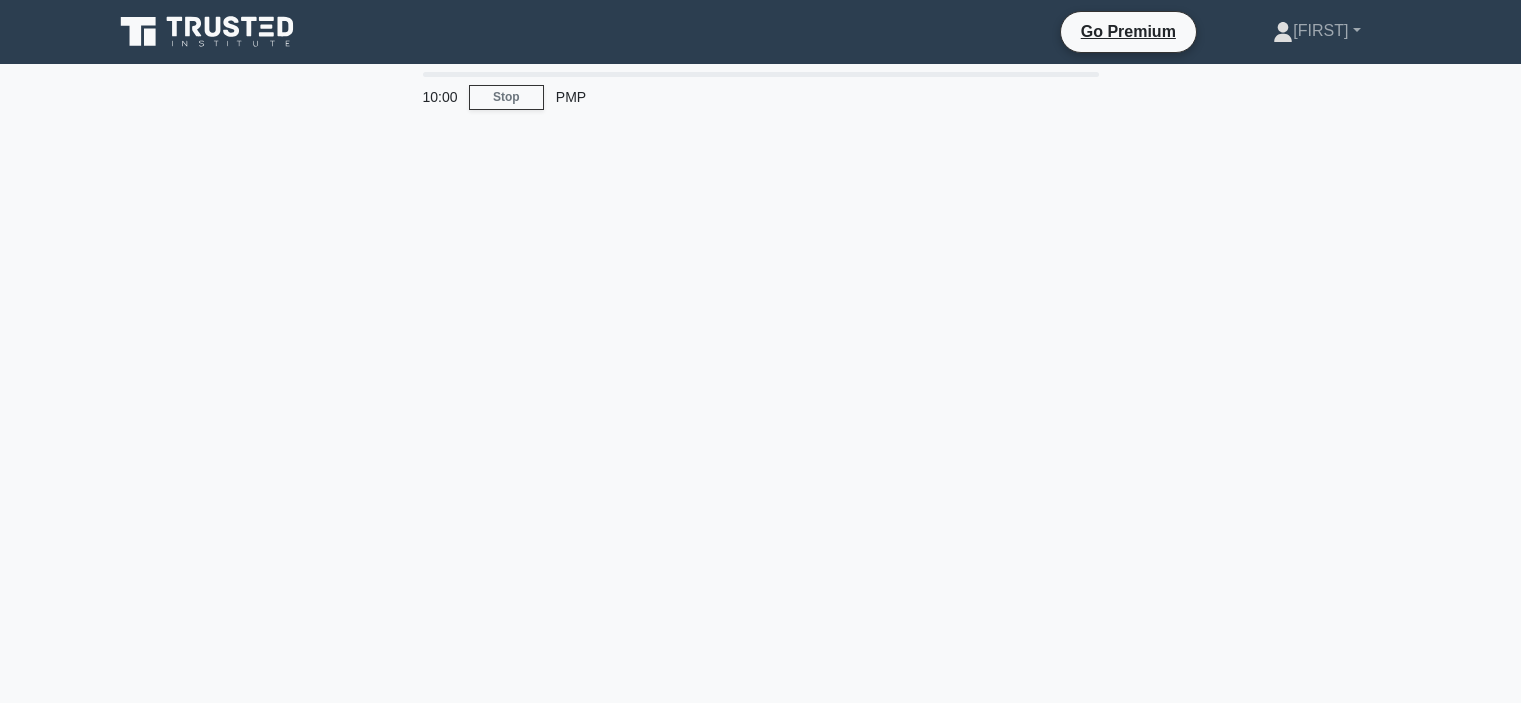 scroll, scrollTop: 0, scrollLeft: 0, axis: both 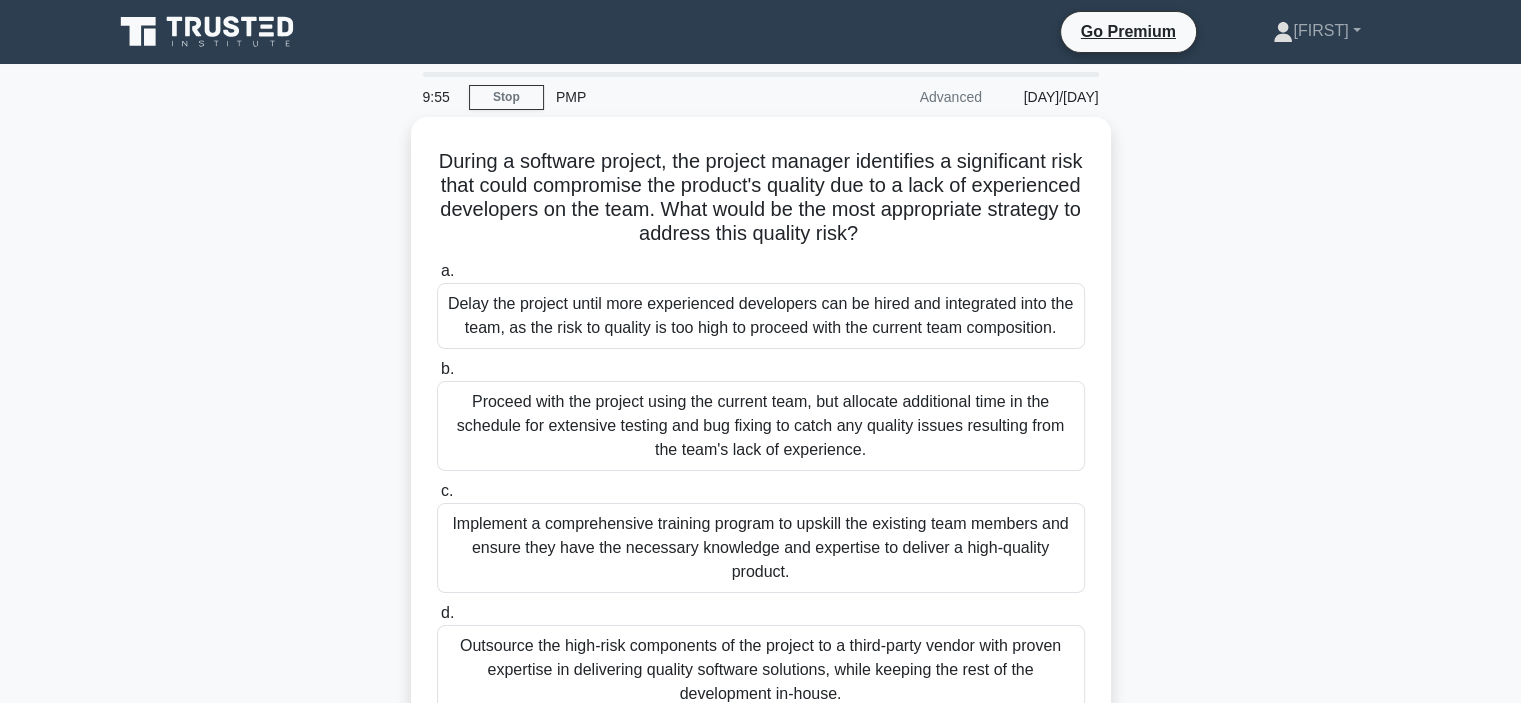 click on "During a software project, the project manager identifies a significant risk that could compromise the product's quality due to a lack of experienced developers on the team. What would be the most appropriate strategy to address this quality risk?
.spinner_0XTQ{transform-origin:center;animation:spinner_y6GP .75s linear infinite}@keyframes spinner_y6GP{100%{transform:rotate(360deg)}}
a.
b. c. d." at bounding box center [761, 442] 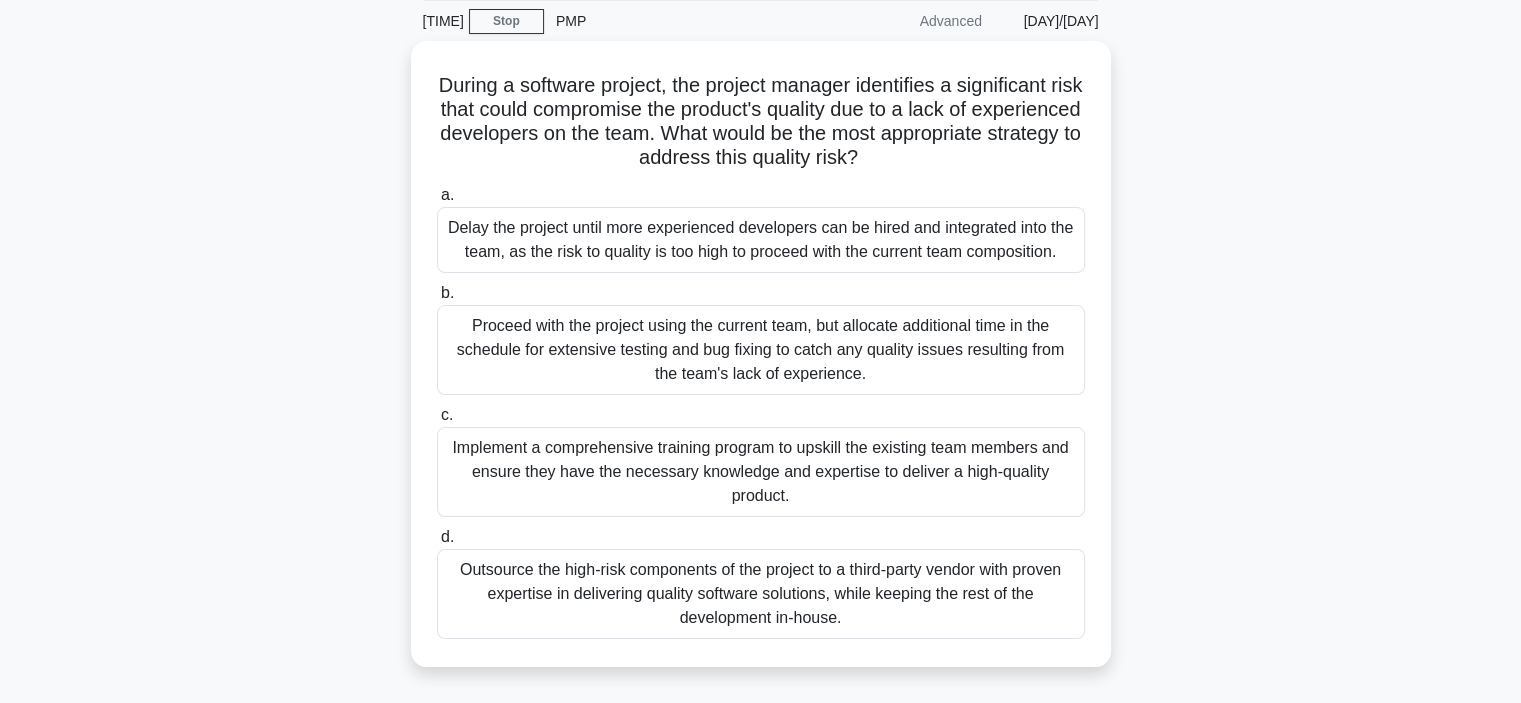 scroll, scrollTop: 80, scrollLeft: 0, axis: vertical 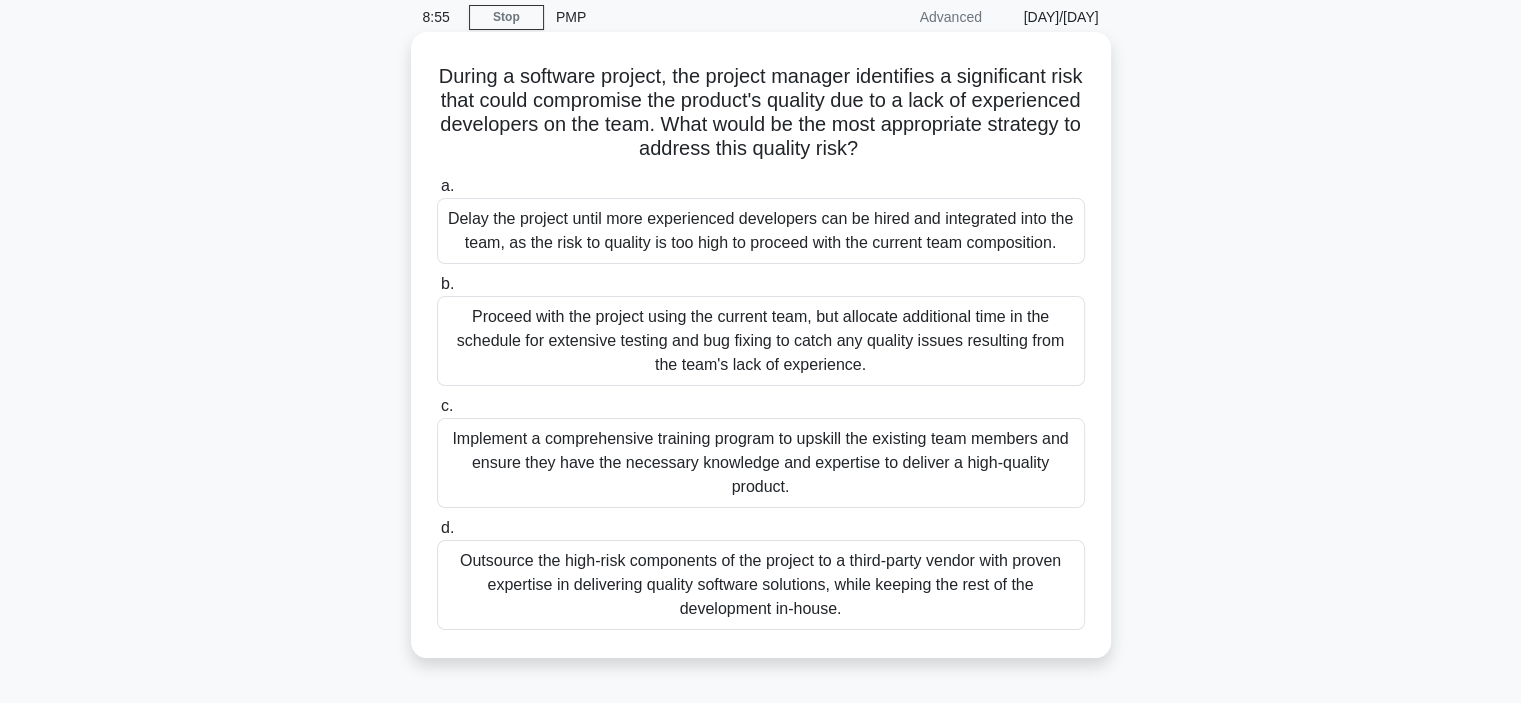click on "Implement a comprehensive training program to upskill the existing team members and ensure they have the necessary knowledge and expertise to deliver a high-quality product." at bounding box center [761, 463] 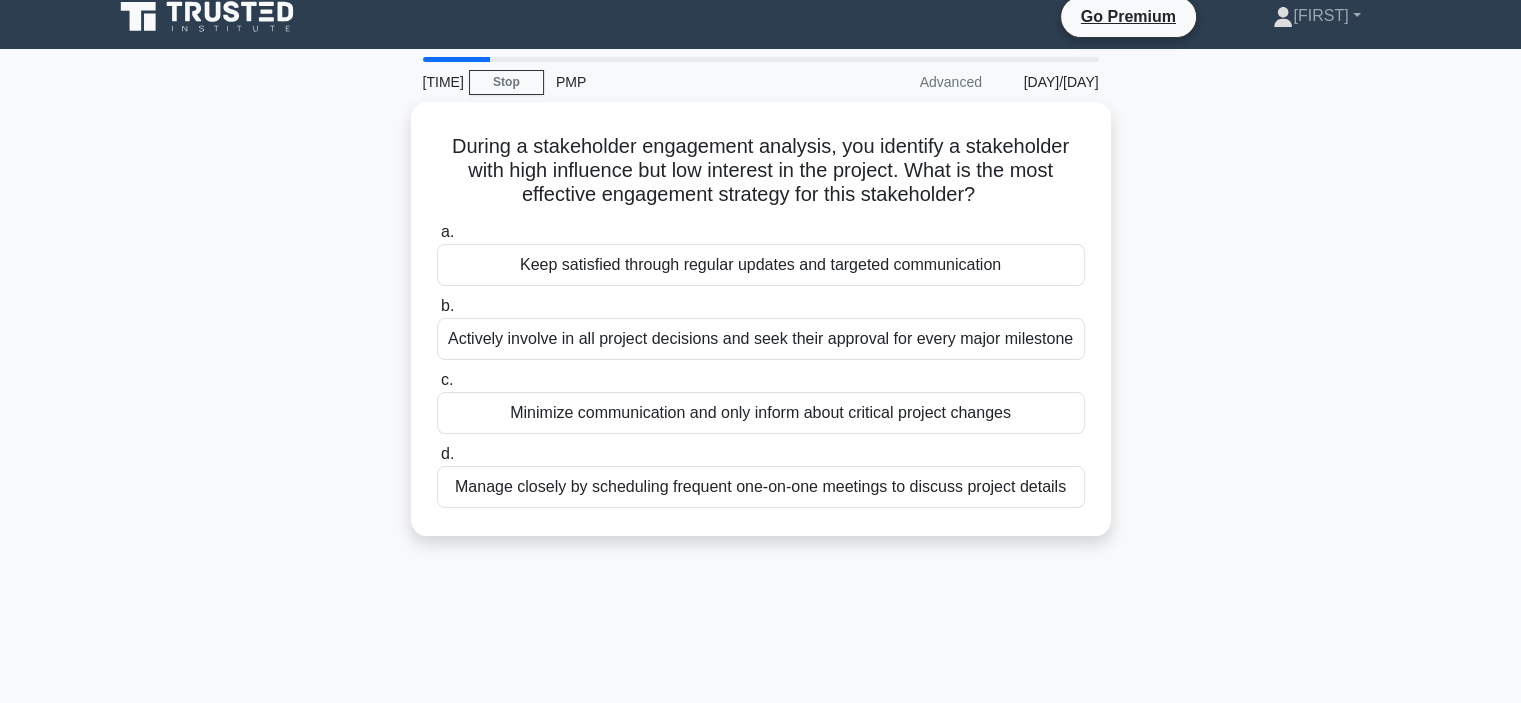 scroll, scrollTop: 0, scrollLeft: 0, axis: both 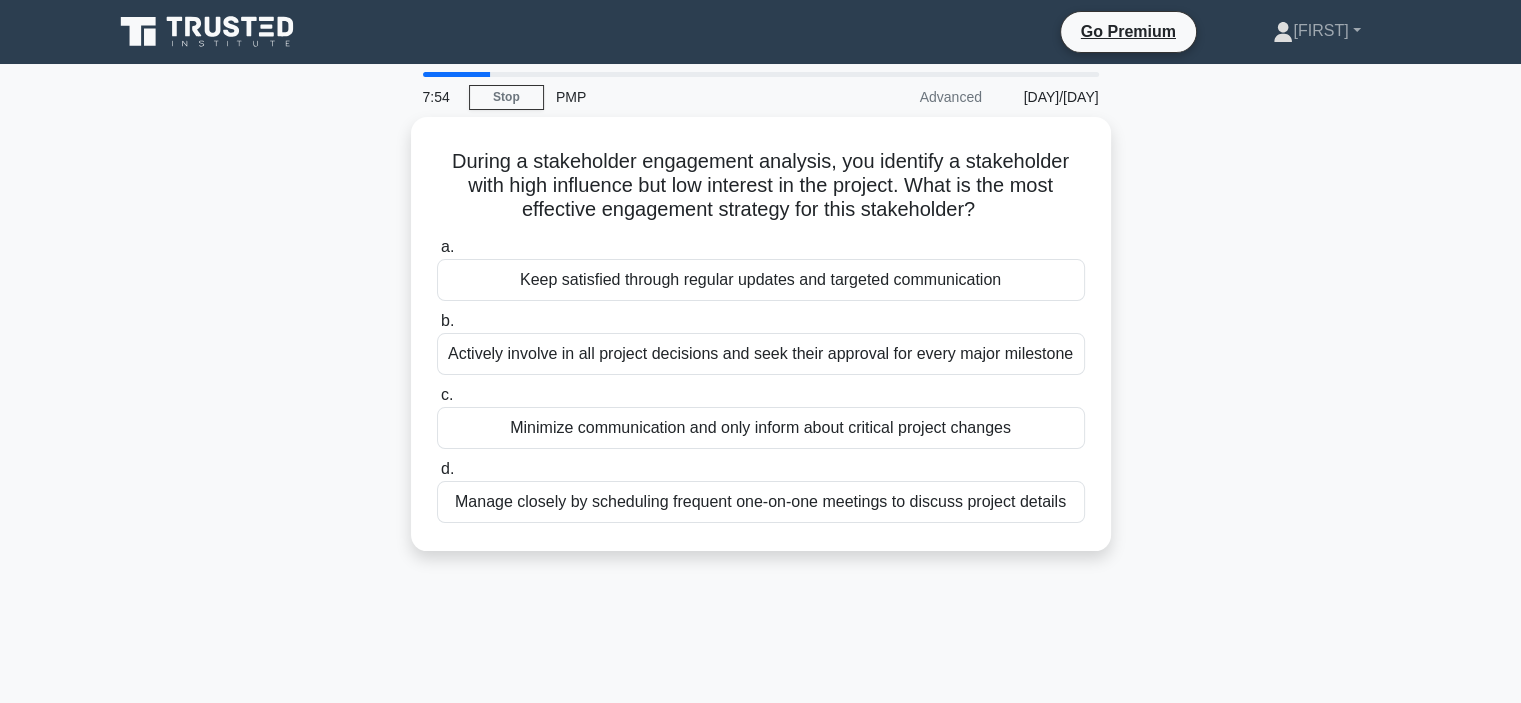 click on "During a stakeholder engagement analysis, you identify a stakeholder with high influence but low interest in the project. What is the most effective engagement strategy for this stakeholder?
.spinner_0XTQ{transform-origin:center;animation:spinner_y6GP .75s linear infinite}@keyframes spinner_y6GP{100%{transform:rotate(360deg)}}
a.
Keep satisfied through regular updates and targeted communication
b." at bounding box center (761, 346) 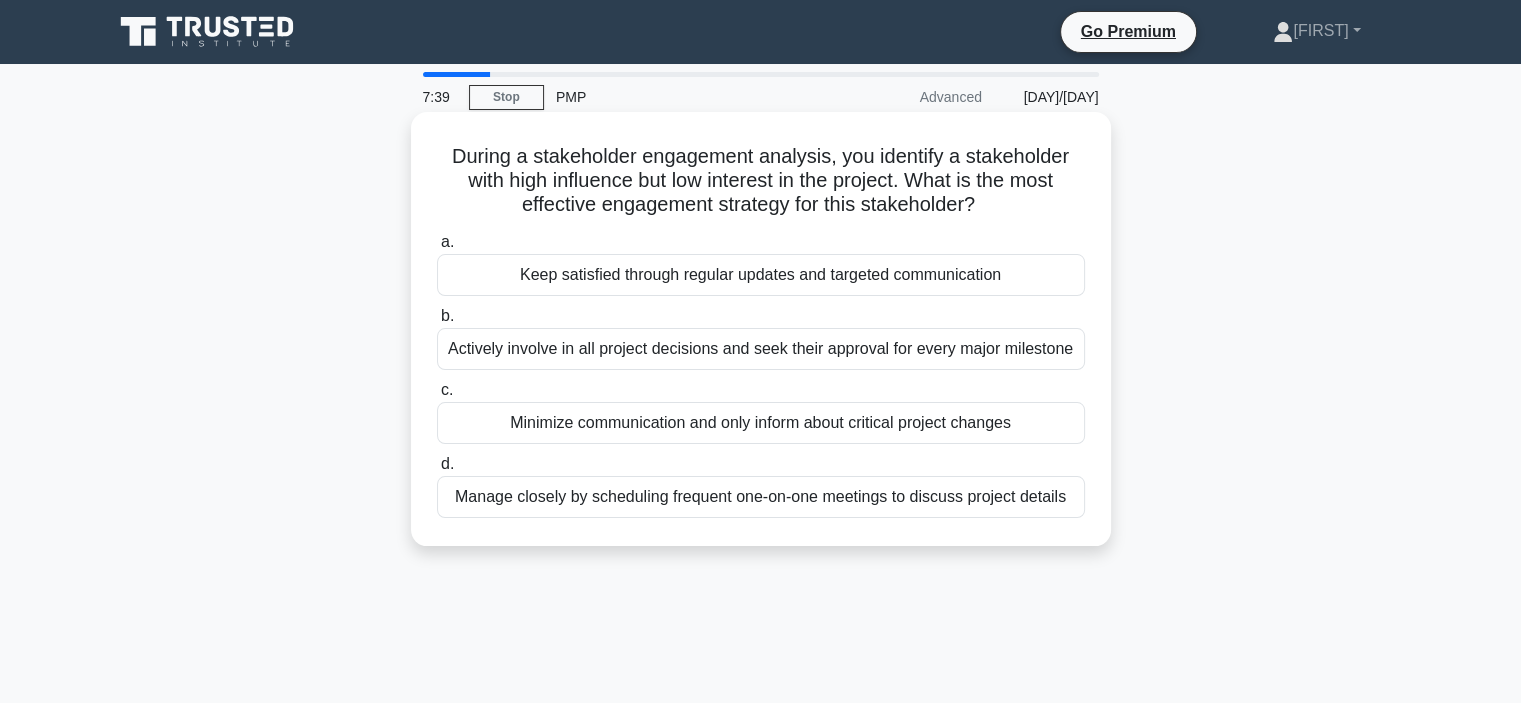 click on "Keep satisfied through regular updates and targeted communication" at bounding box center (761, 275) 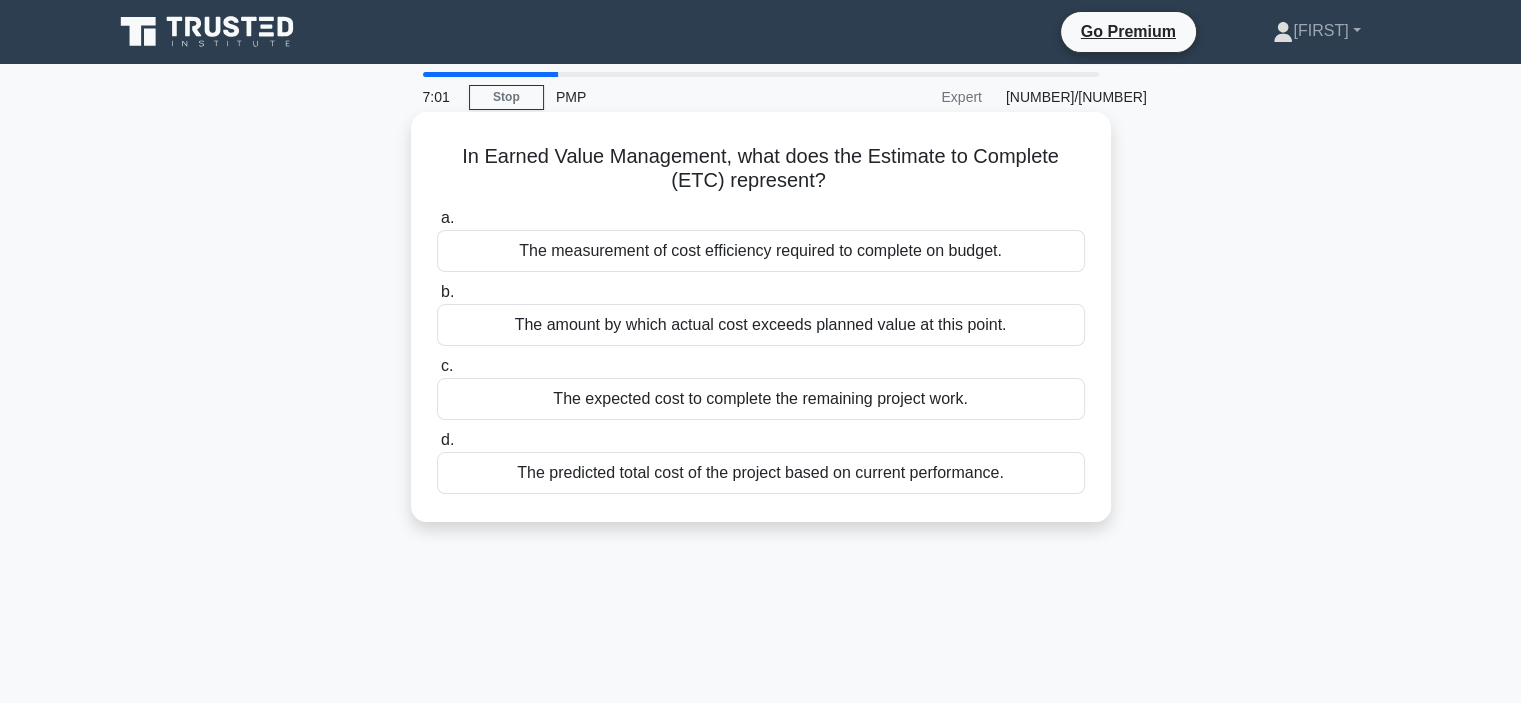 click on "The predicted total cost of the project based on current performance." at bounding box center [761, 473] 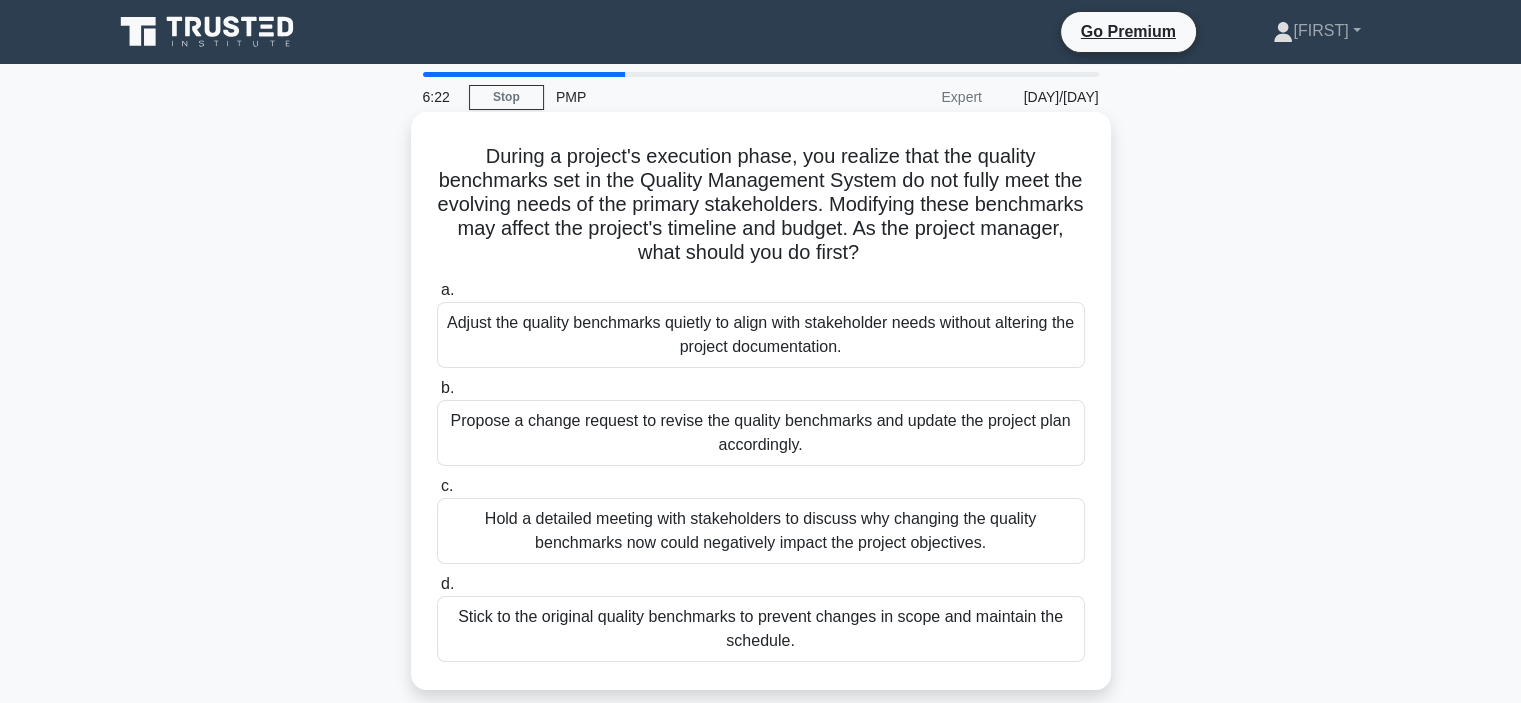 click on "Propose a change request to revise the quality benchmarks and update the project plan accordingly." at bounding box center (761, 433) 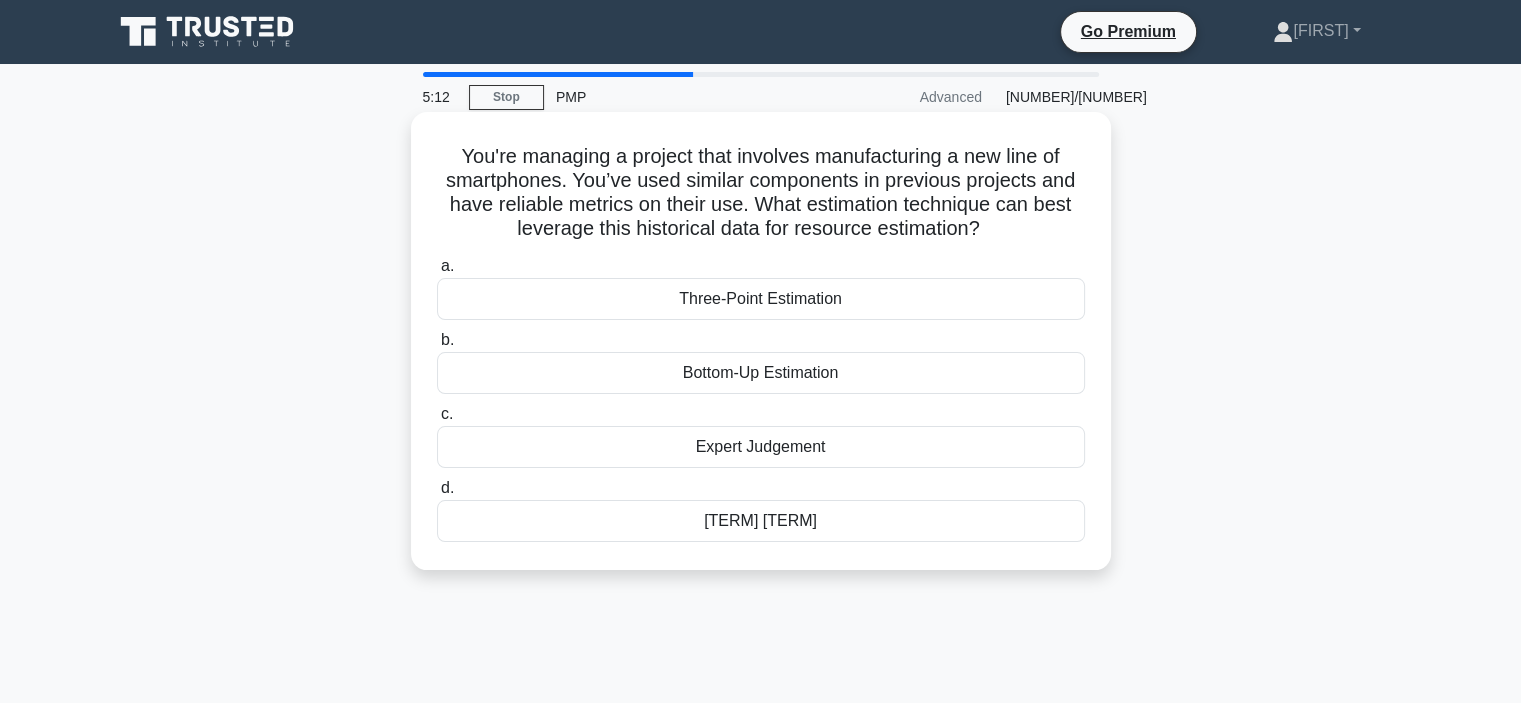 click on "Parametric Estimation" at bounding box center (761, 521) 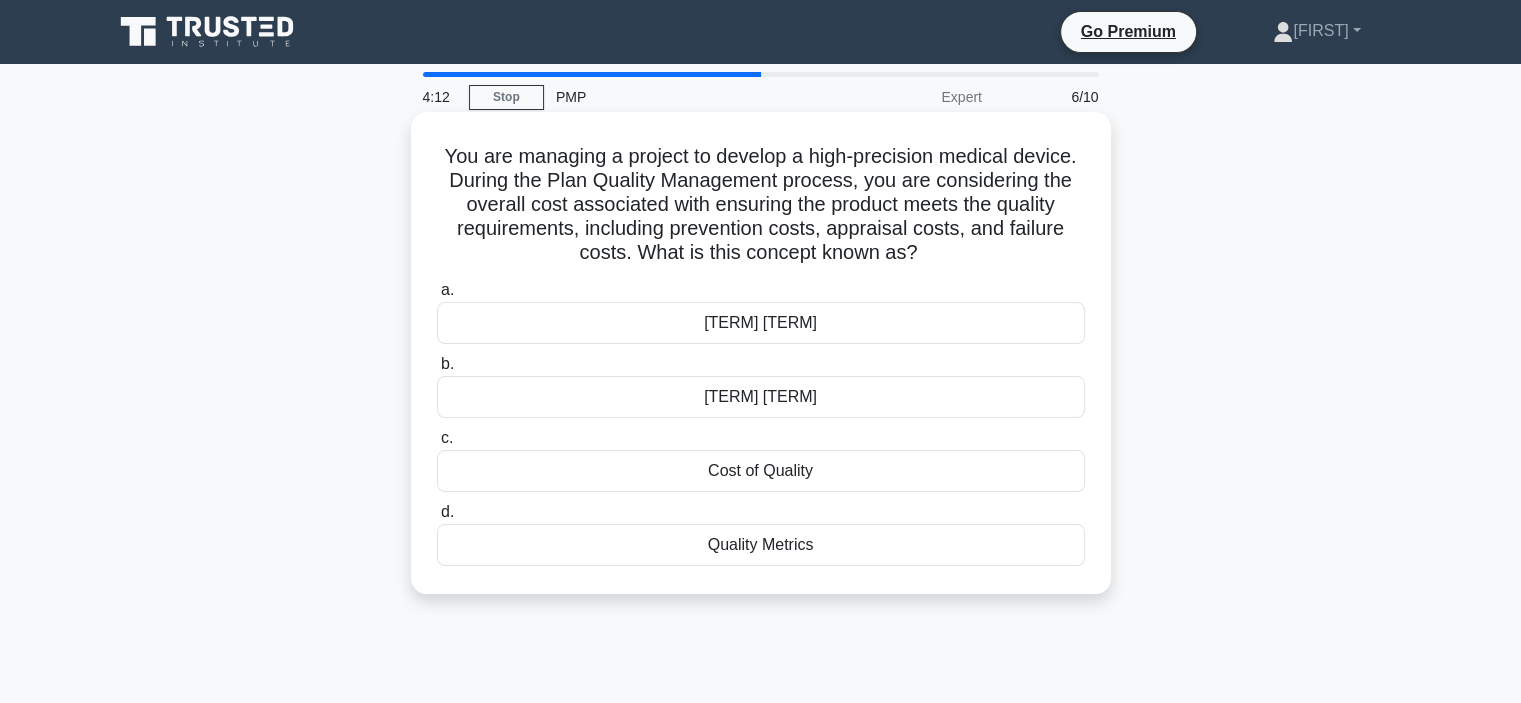 click on "Cost of Quality" at bounding box center (761, 471) 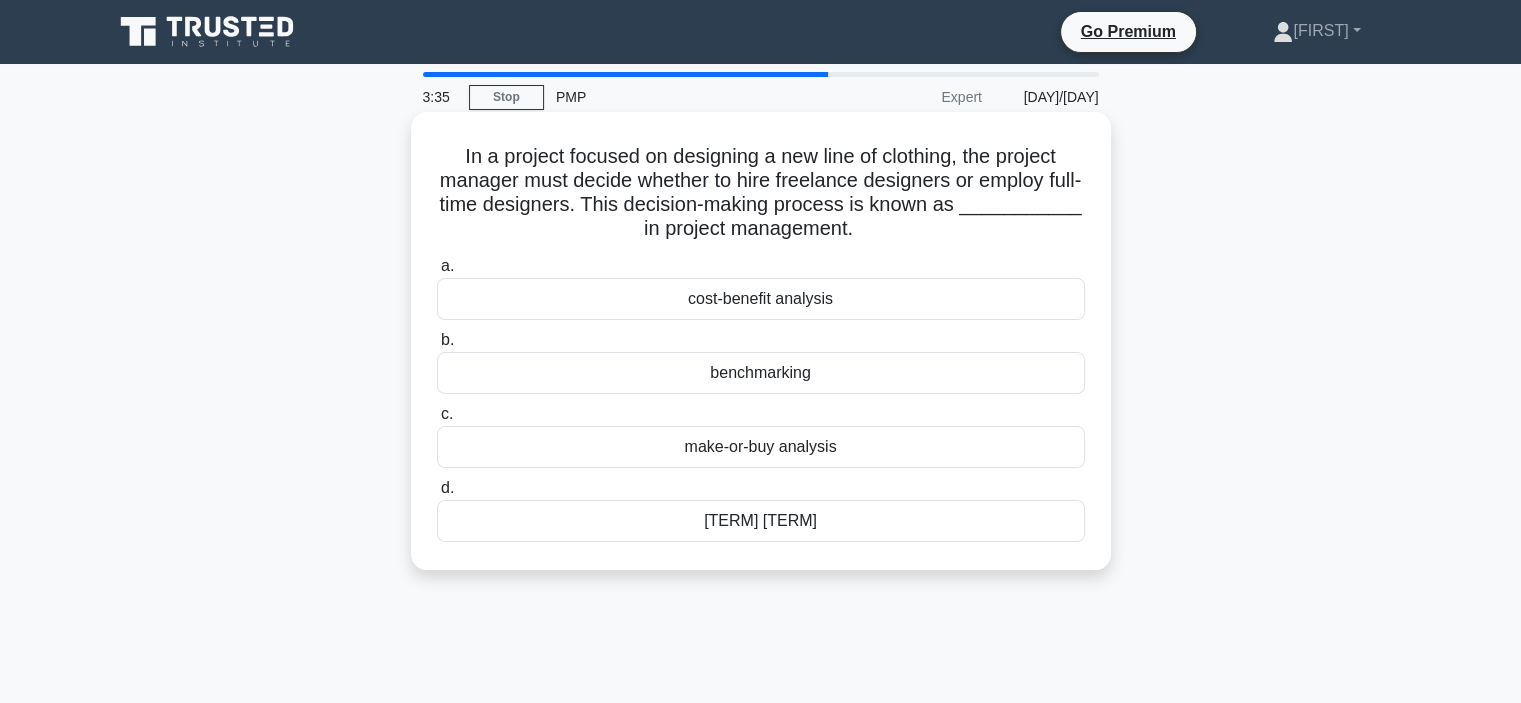 drag, startPoint x: 923, startPoint y: 230, endPoint x: 444, endPoint y: 160, distance: 484.0878 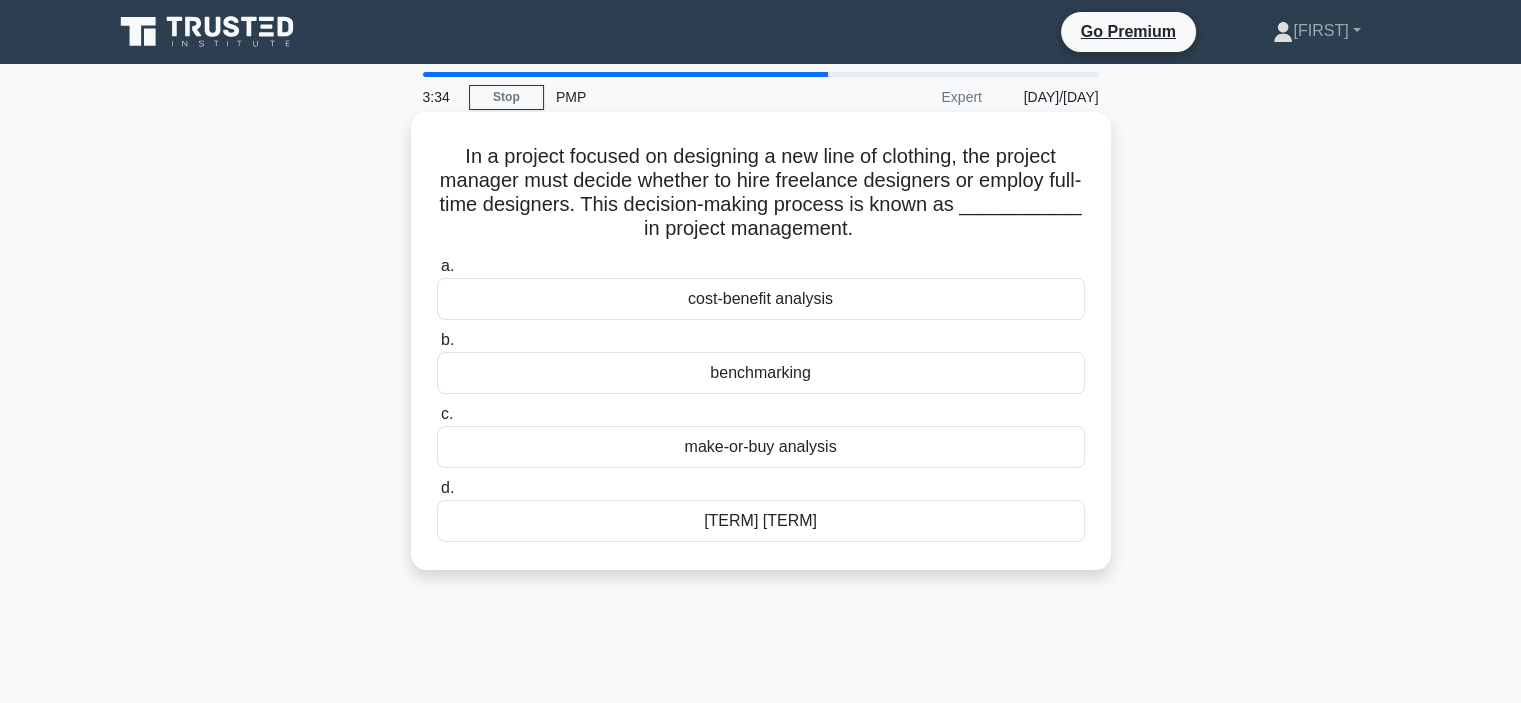 copy on "In a project focused on designing a new line of clothing, the project manager must decide whether to hire freelance designers or employ full-time designers. This decision-making process is known as ___________ in project management." 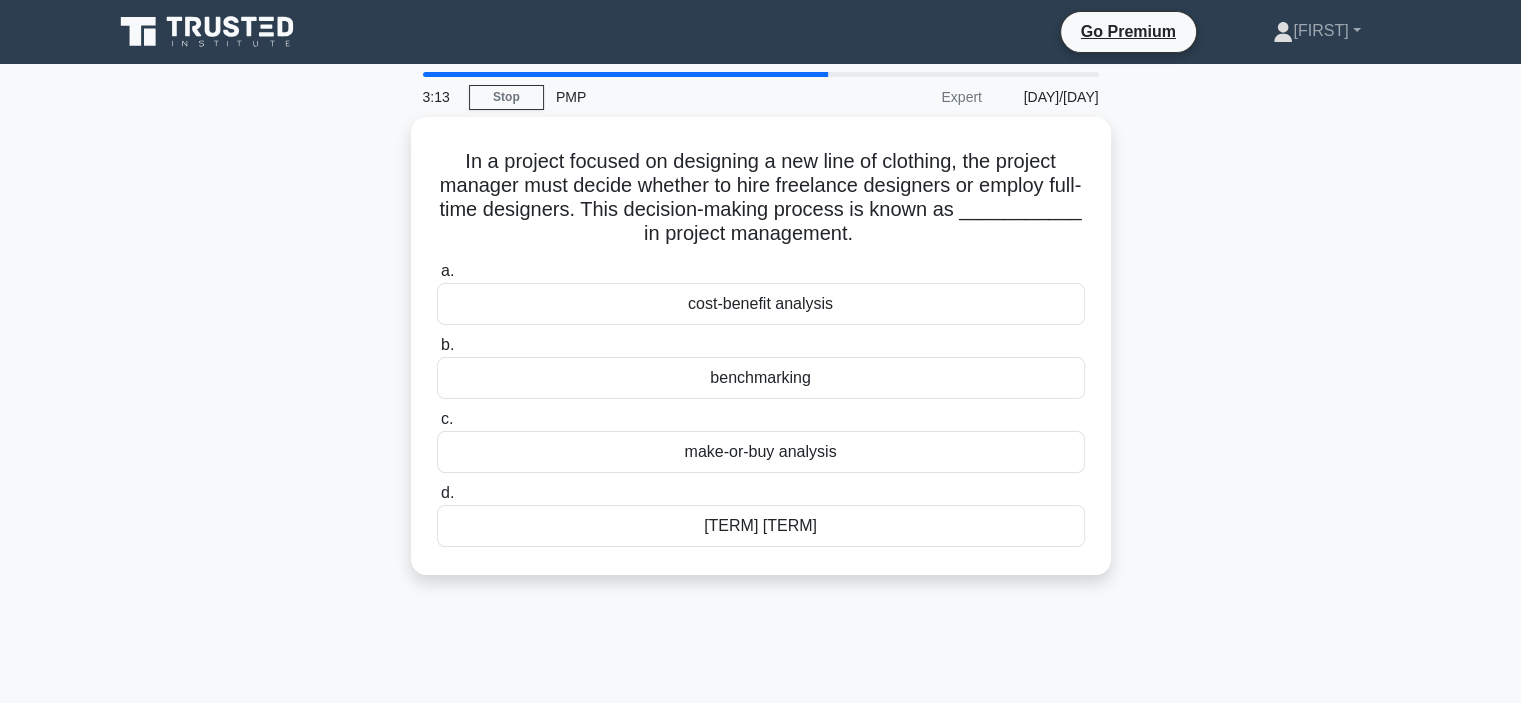 click on "In a project focused on designing a new line of clothing, the project manager must decide whether to hire freelance designers or employ full-time designers. This decision-making process is known as ___________ in project management.
.spinner_0XTQ{transform-origin:center;animation:spinner_y6GP .75s linear infinite}@keyframes spinner_y6GP{100%{transform:rotate(360deg)}}
a.
cost-benefit analysis
b." at bounding box center (761, 358) 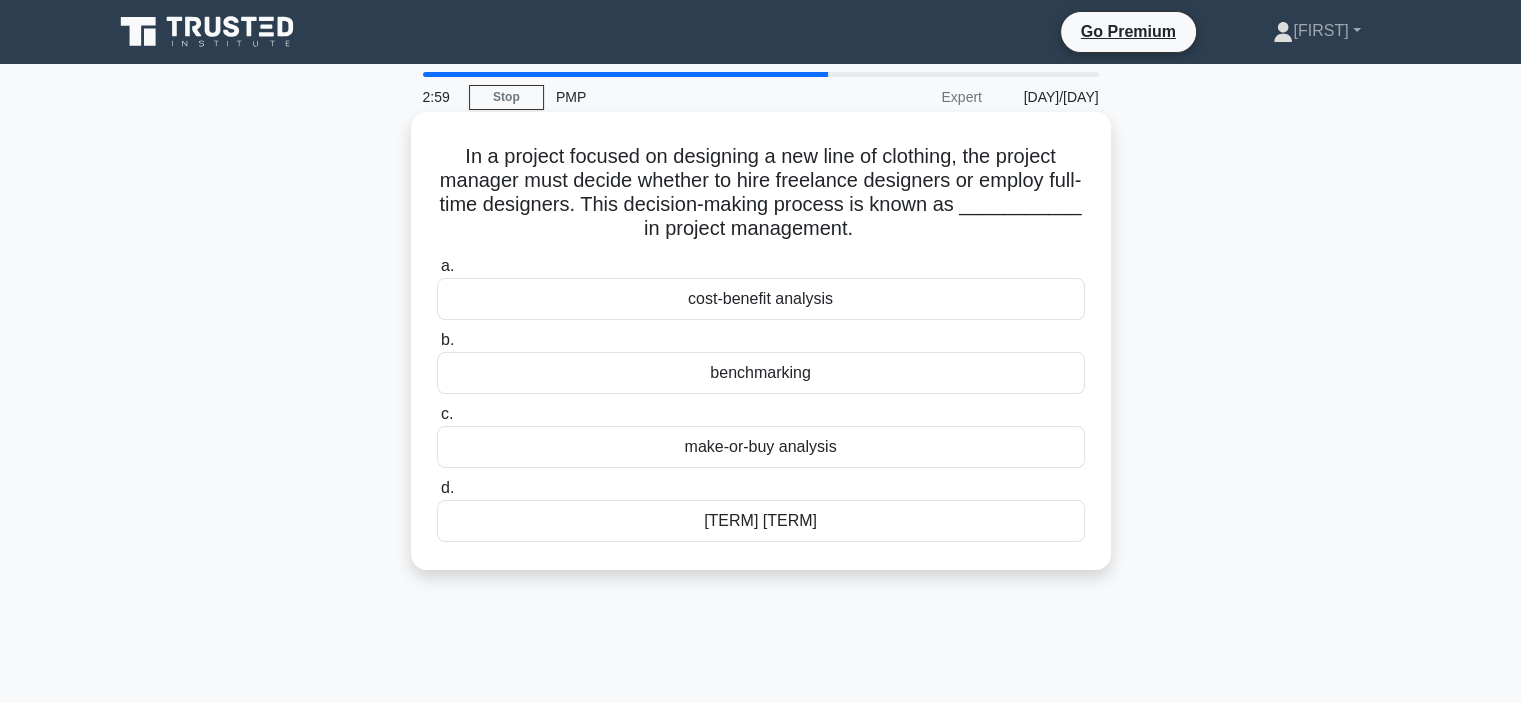 click on "cost-benefit analysis" at bounding box center (761, 299) 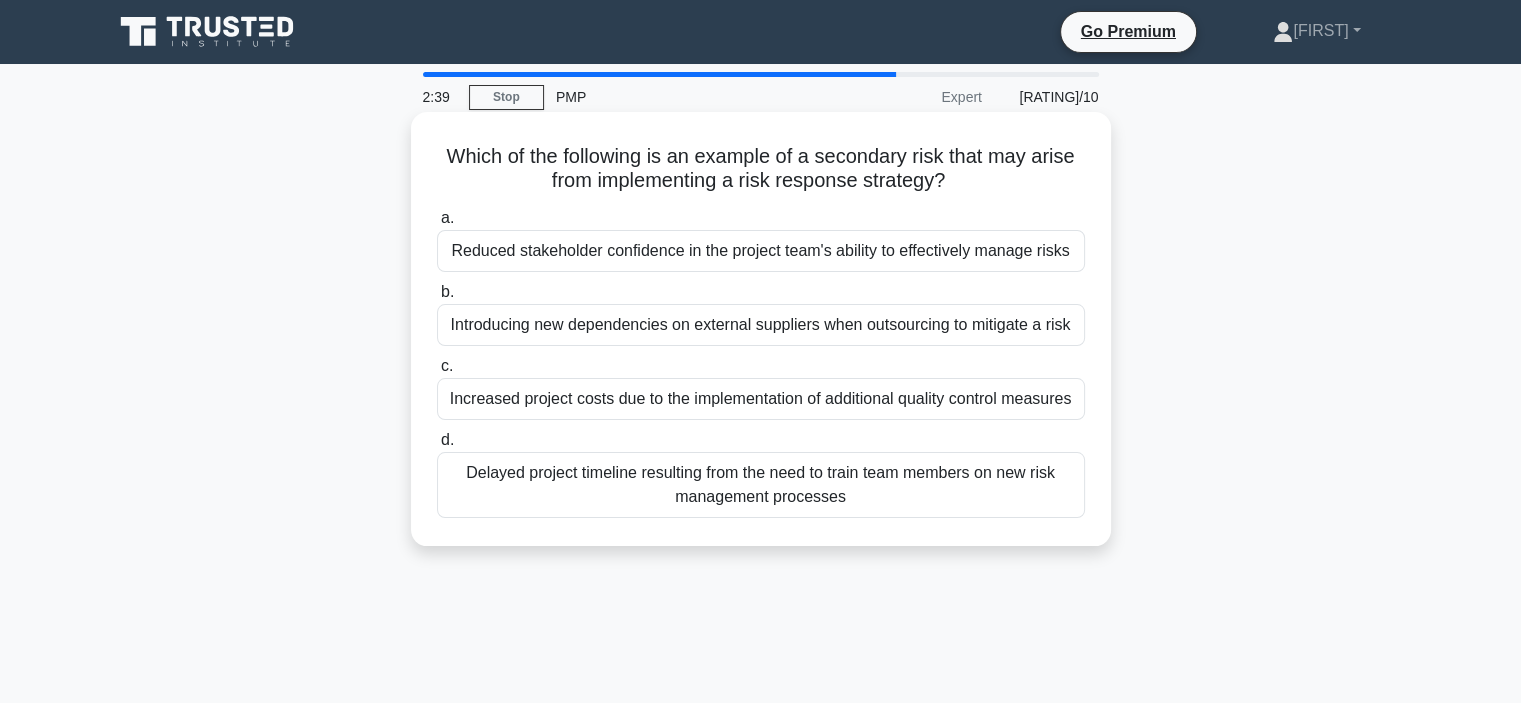 click on "Delayed project timeline resulting from the need to train team members on new risk management processes" at bounding box center [761, 485] 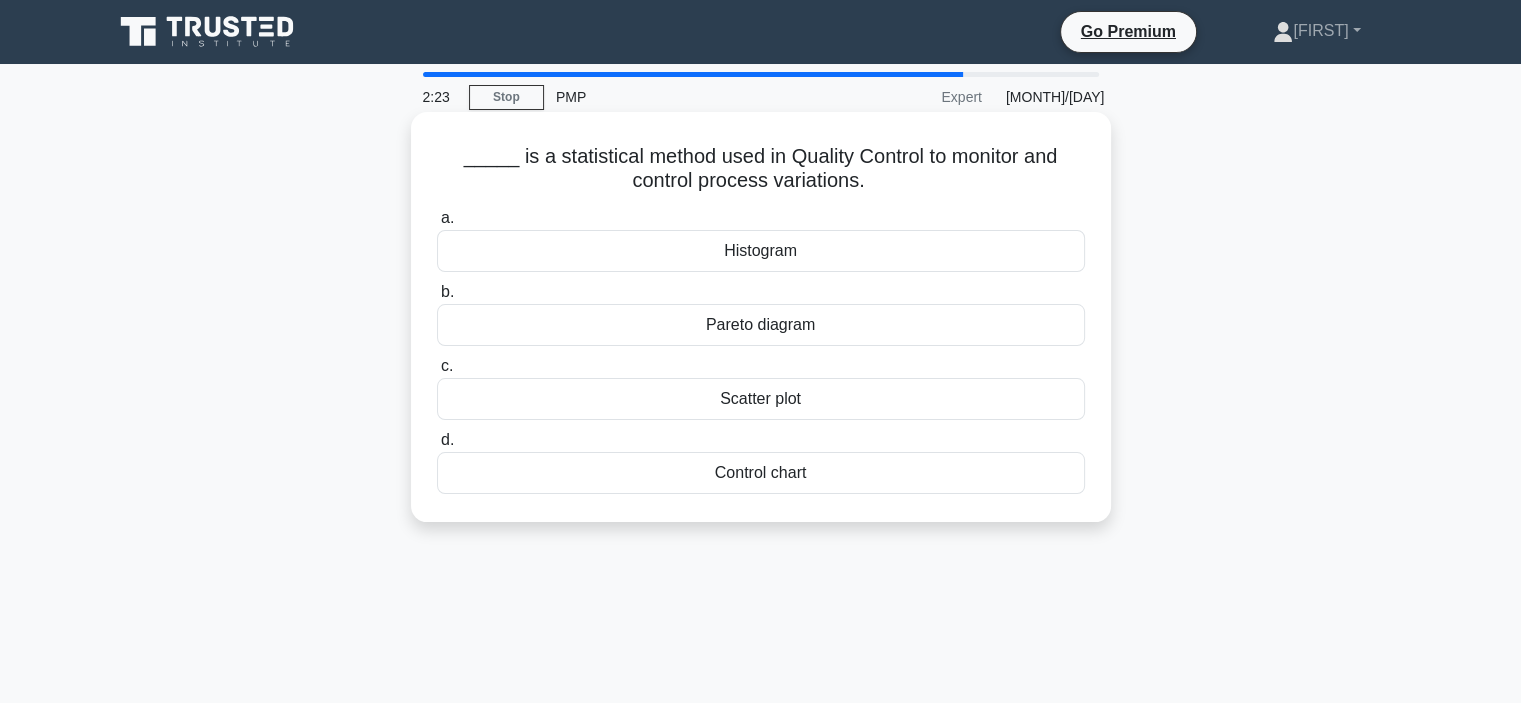 click on "Scatter plot" at bounding box center [761, 399] 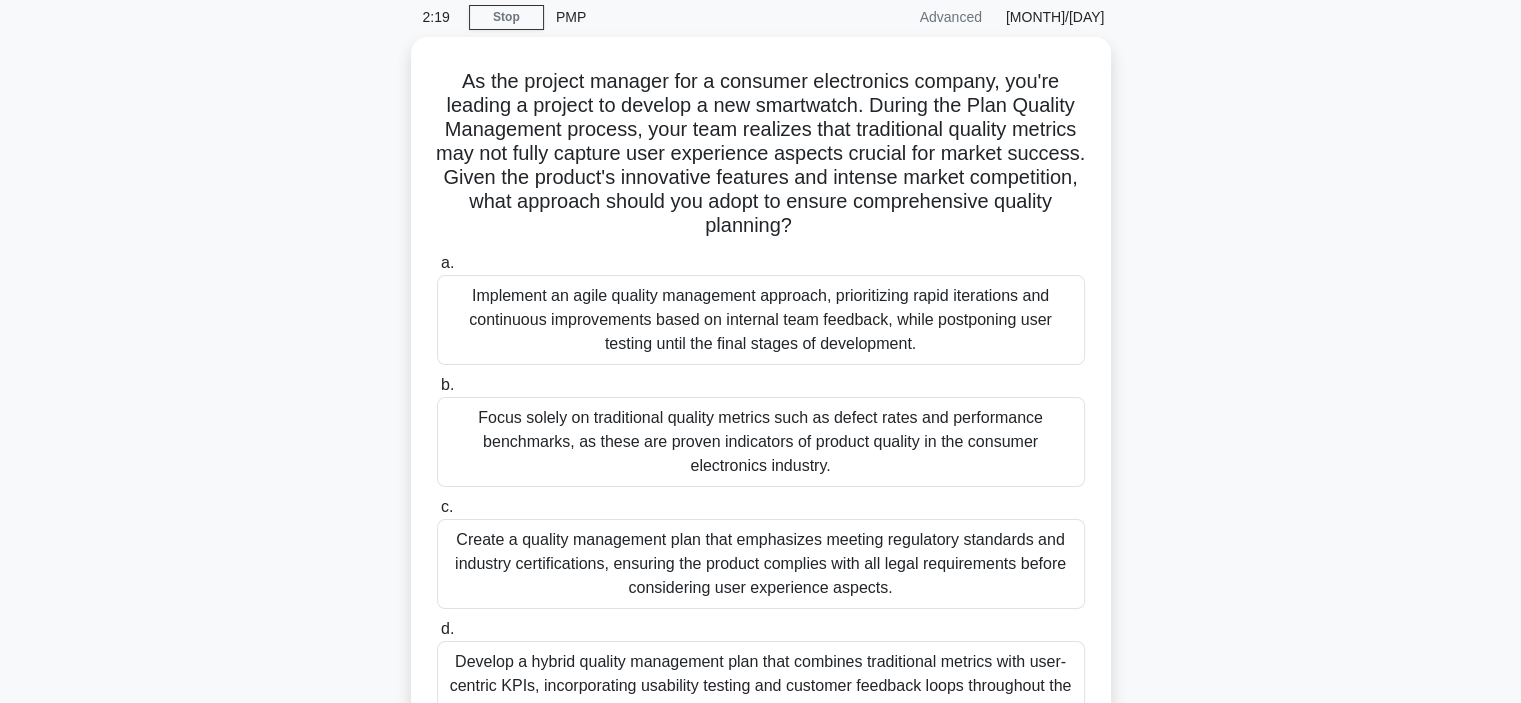 scroll, scrollTop: 120, scrollLeft: 0, axis: vertical 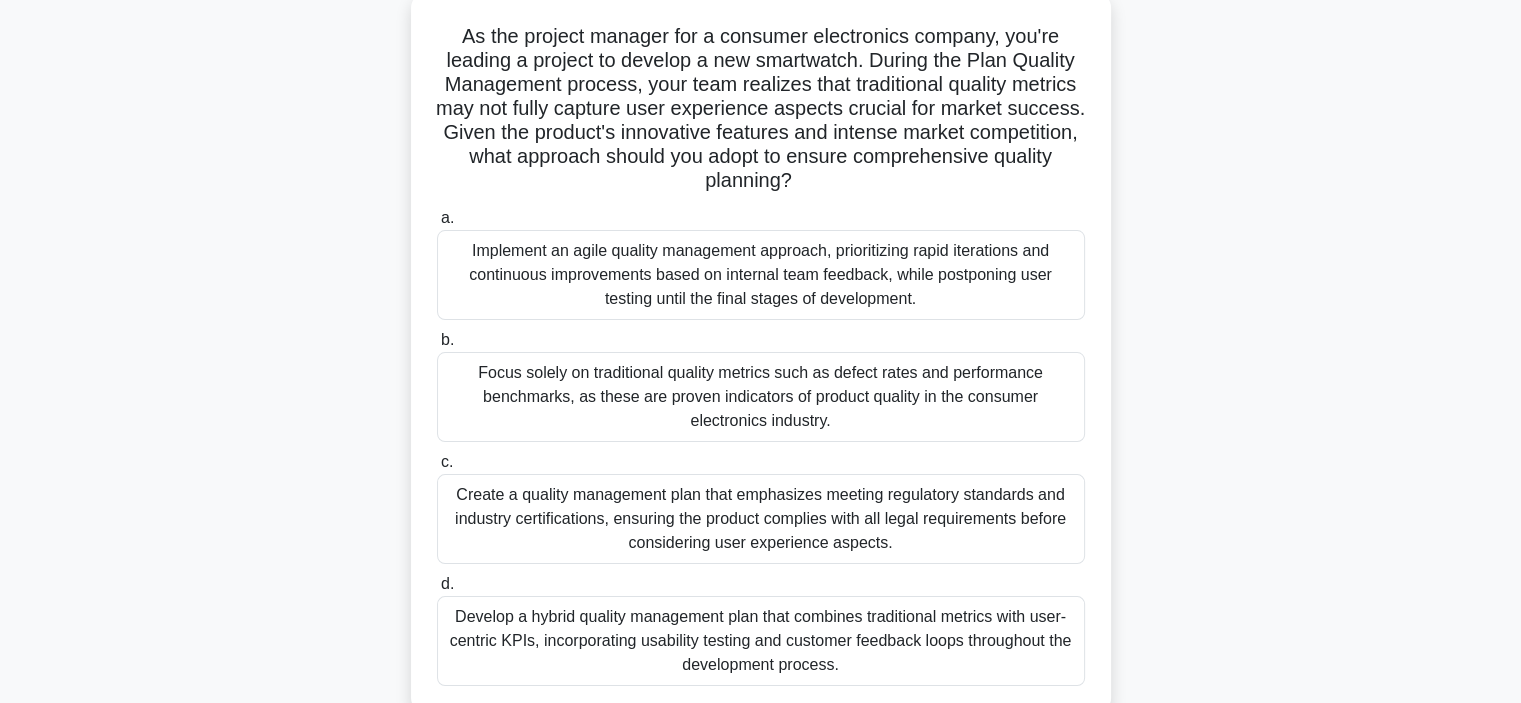 click on "Create a quality management plan that emphasizes meeting regulatory standards and industry certifications, ensuring the product complies with all legal requirements before considering user experience aspects." at bounding box center [761, 519] 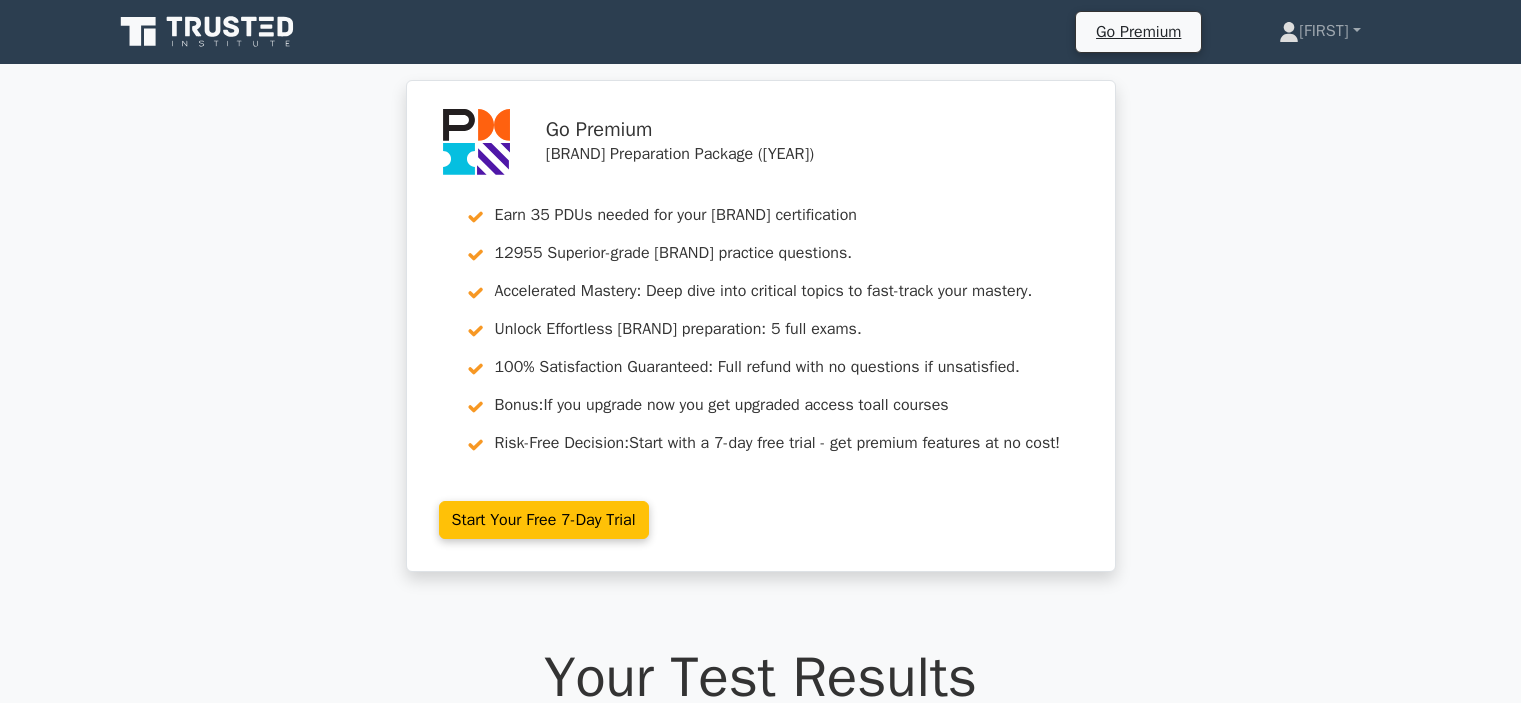 scroll, scrollTop: 0, scrollLeft: 0, axis: both 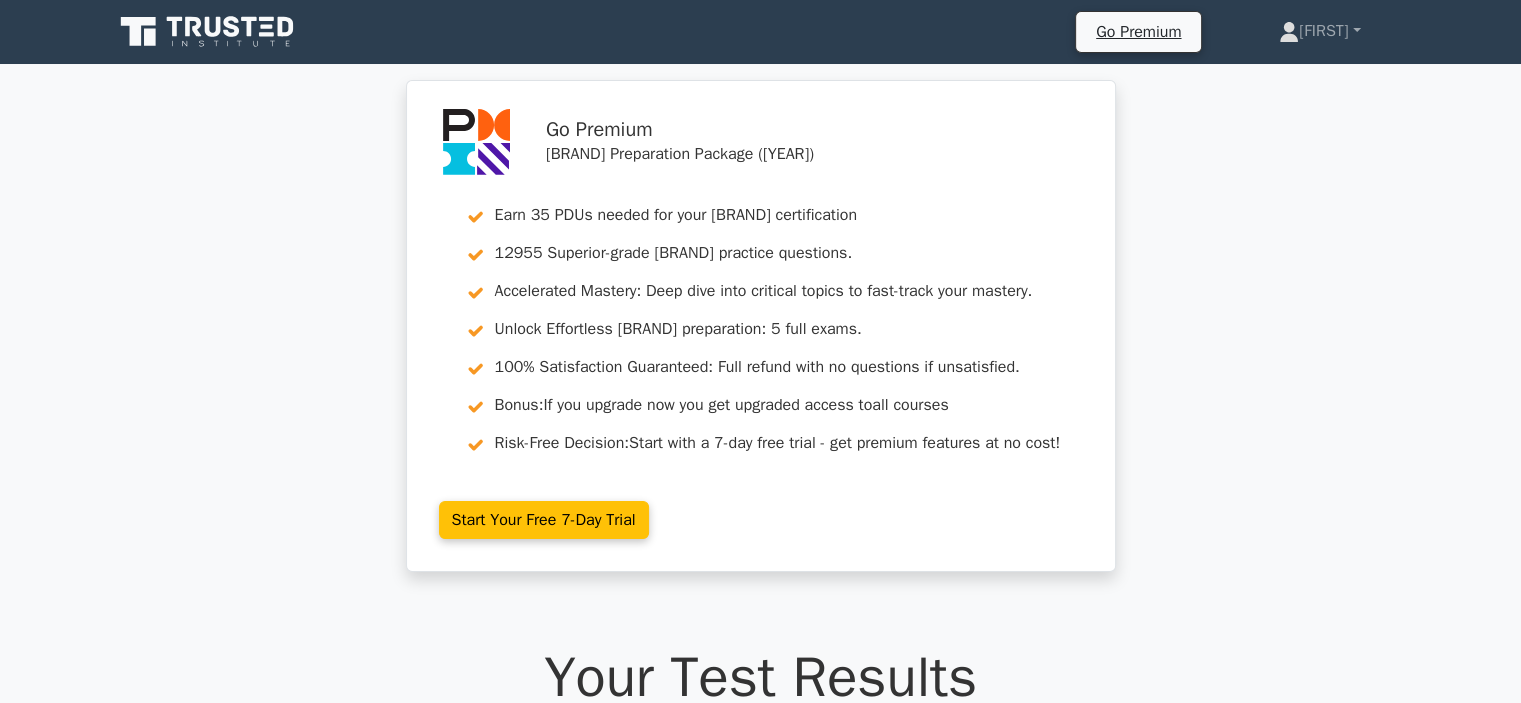 click on "Go Premium
[BRAND] Preparation Package ([YEAR])
Earn 35 PDUs needed for your [BRAND] certification
12955 Superior-grade  [BRAND] practice questions.
Accelerated Mastery: Deep dive into critical topics to fast-track your mastery.
Unlock Effortless [BRAND] preparation: 5 full exams.
100% Satisfaction Guaranteed: Full refund with no questions if unsatisfied.
Bonus: all courses Risk-Free Decision:" at bounding box center (760, 338) 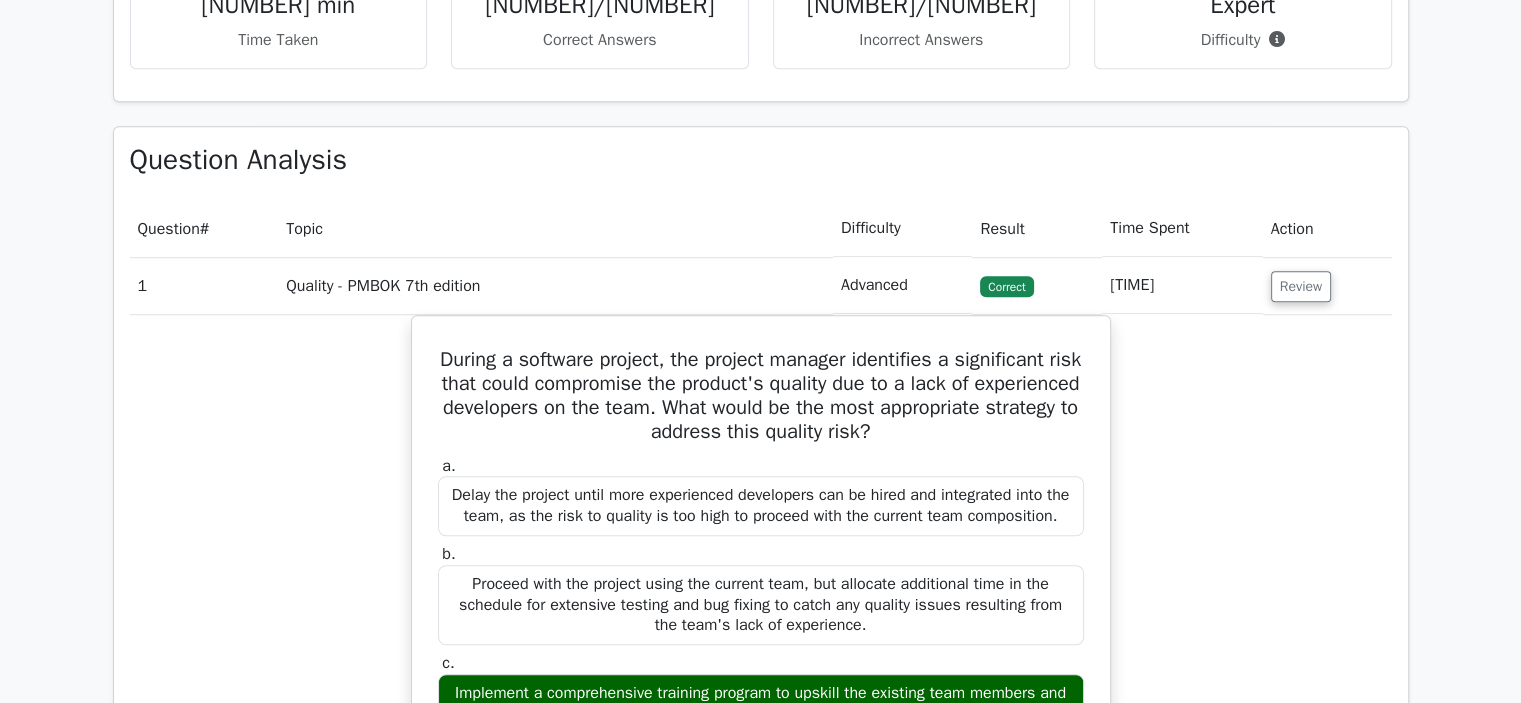 scroll, scrollTop: 1480, scrollLeft: 0, axis: vertical 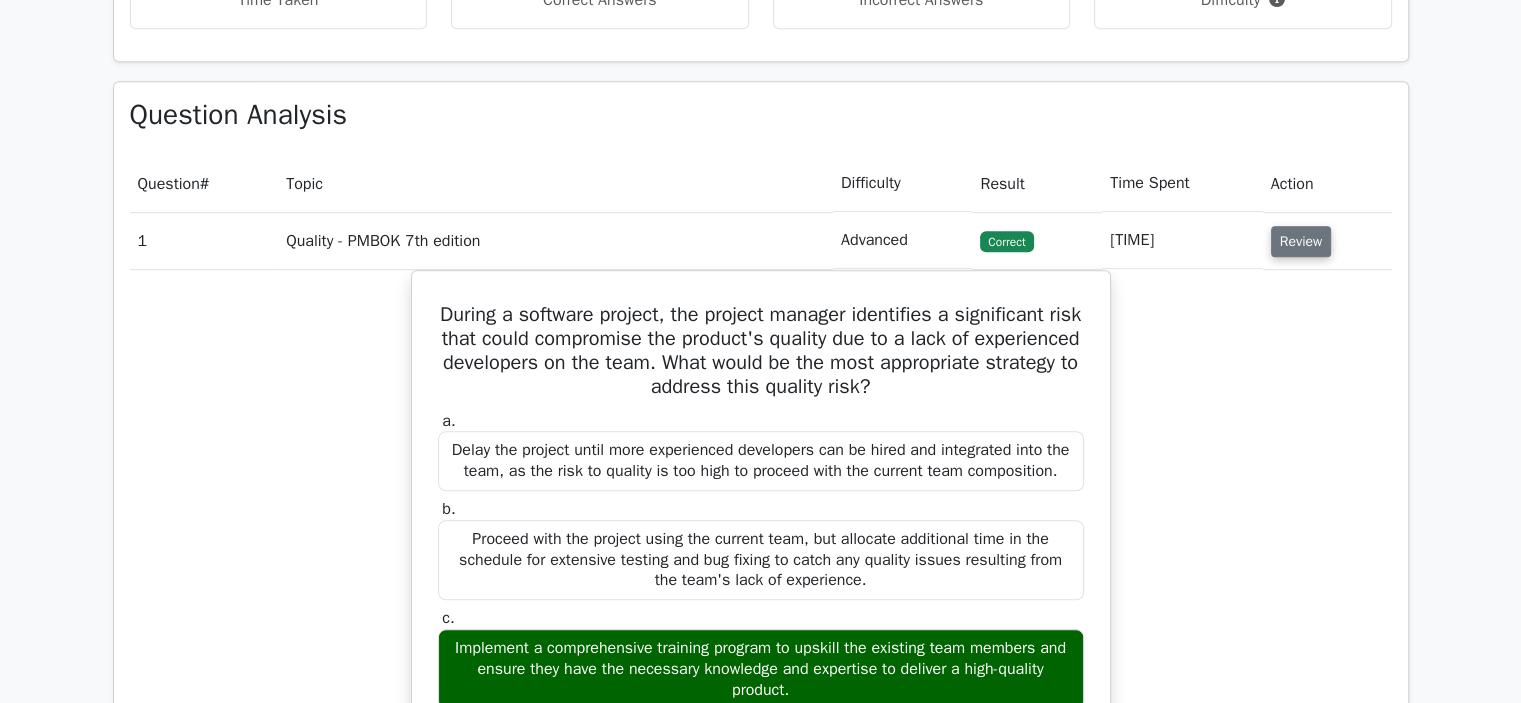 click on "Review" at bounding box center [1301, 241] 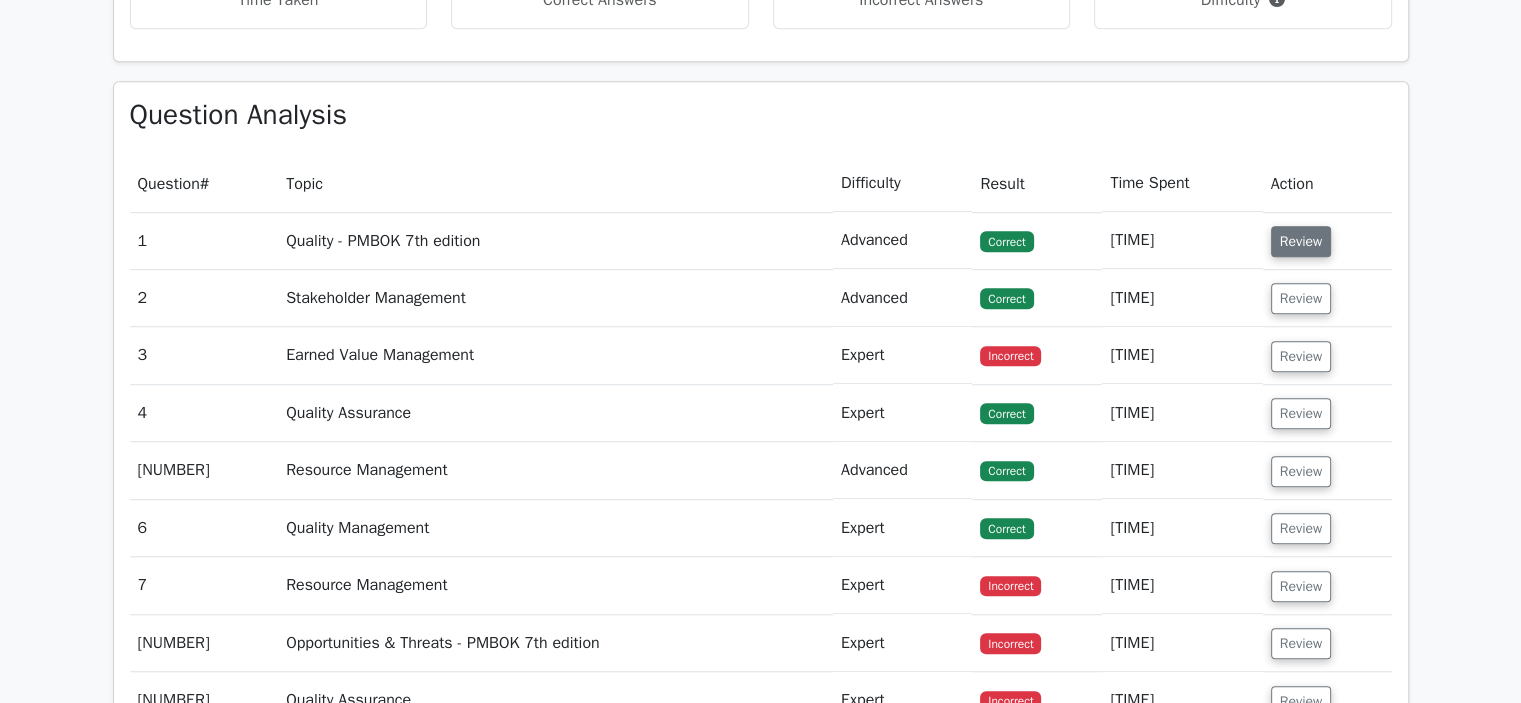 click on "Review" at bounding box center [1301, 241] 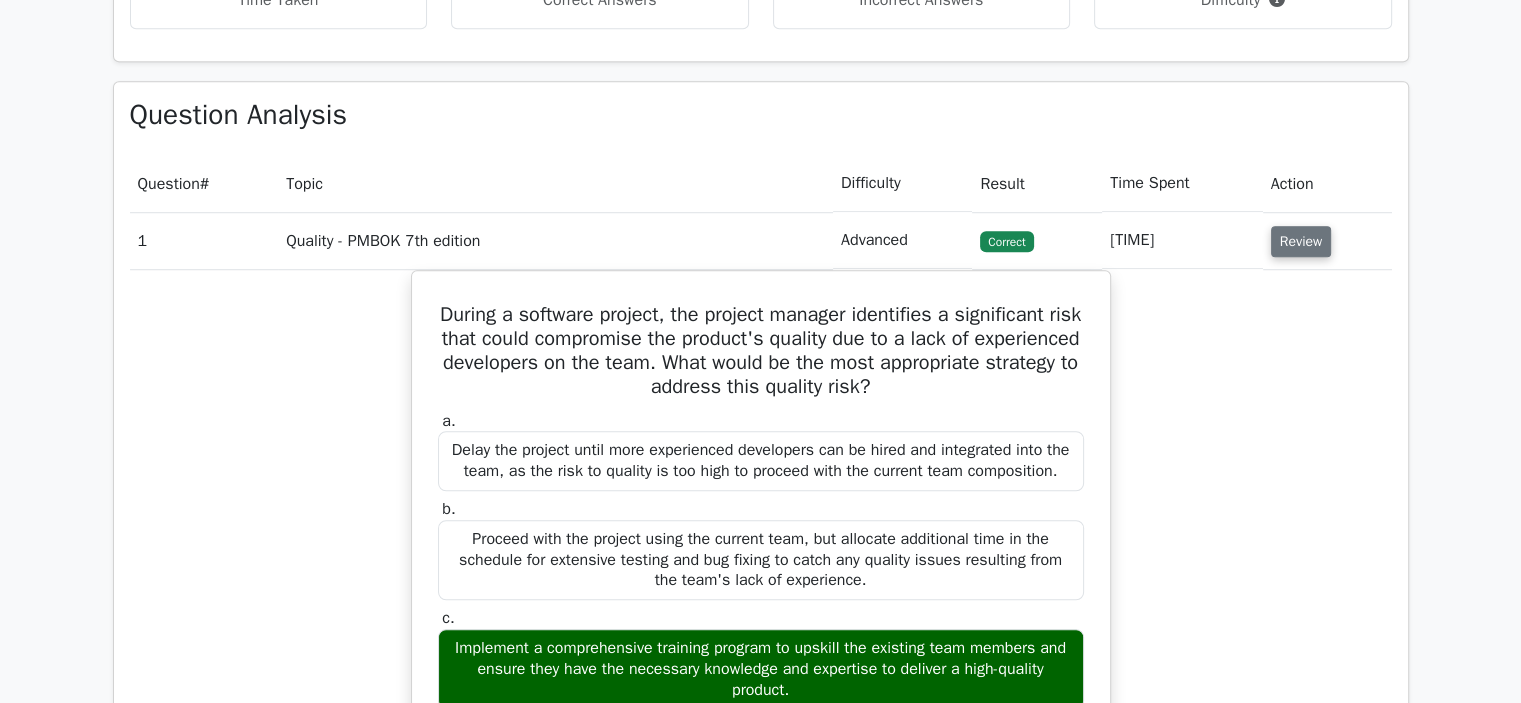 click on "Review" at bounding box center [1301, 241] 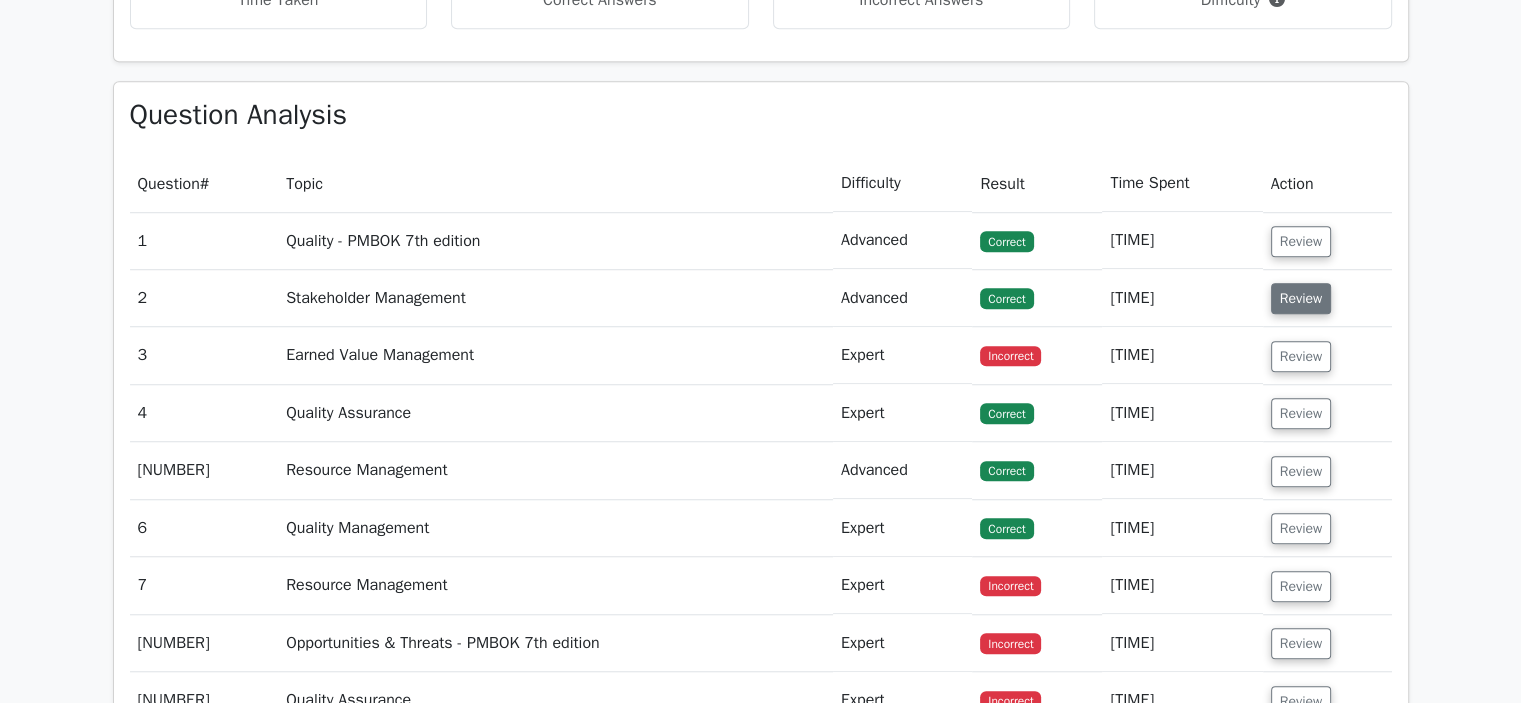 click on "Review" at bounding box center (1301, 298) 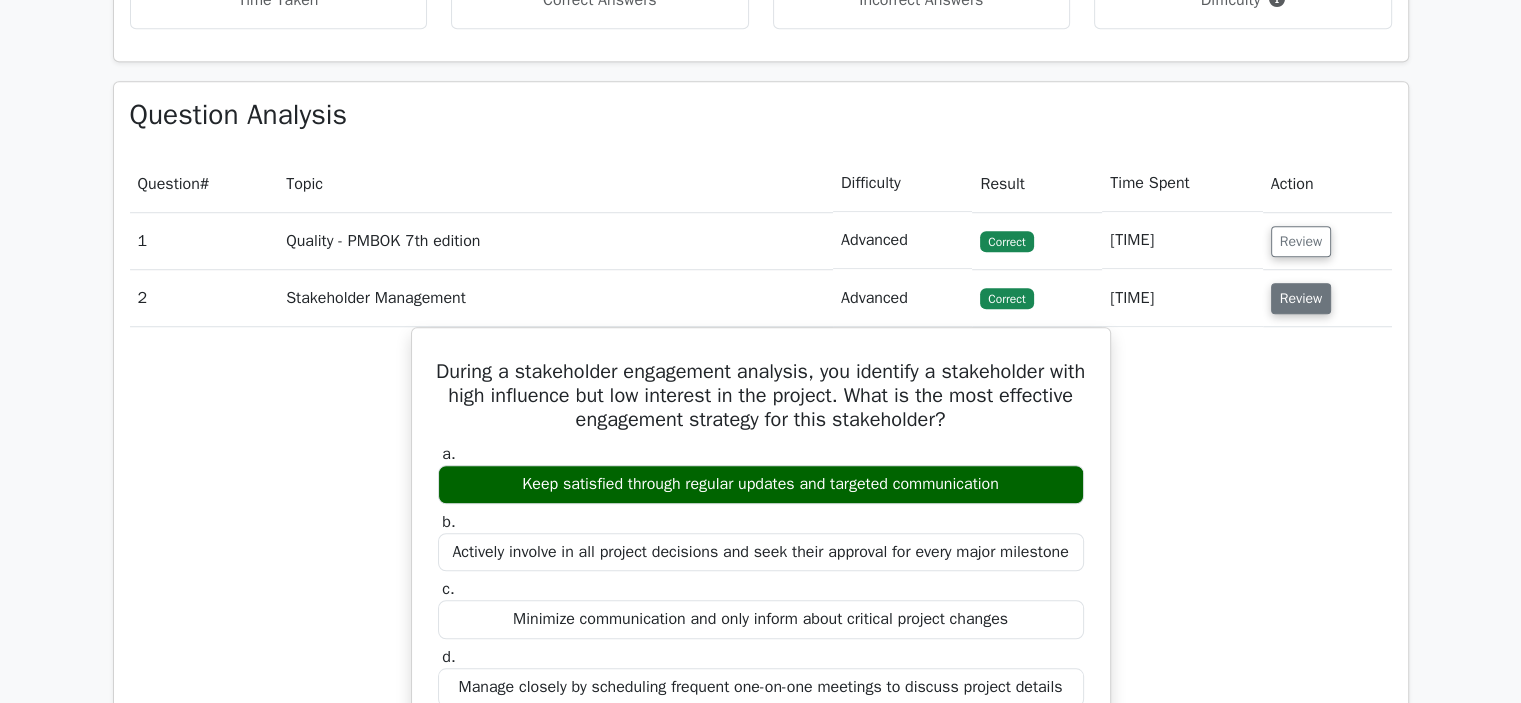 click on "Review" at bounding box center (1301, 298) 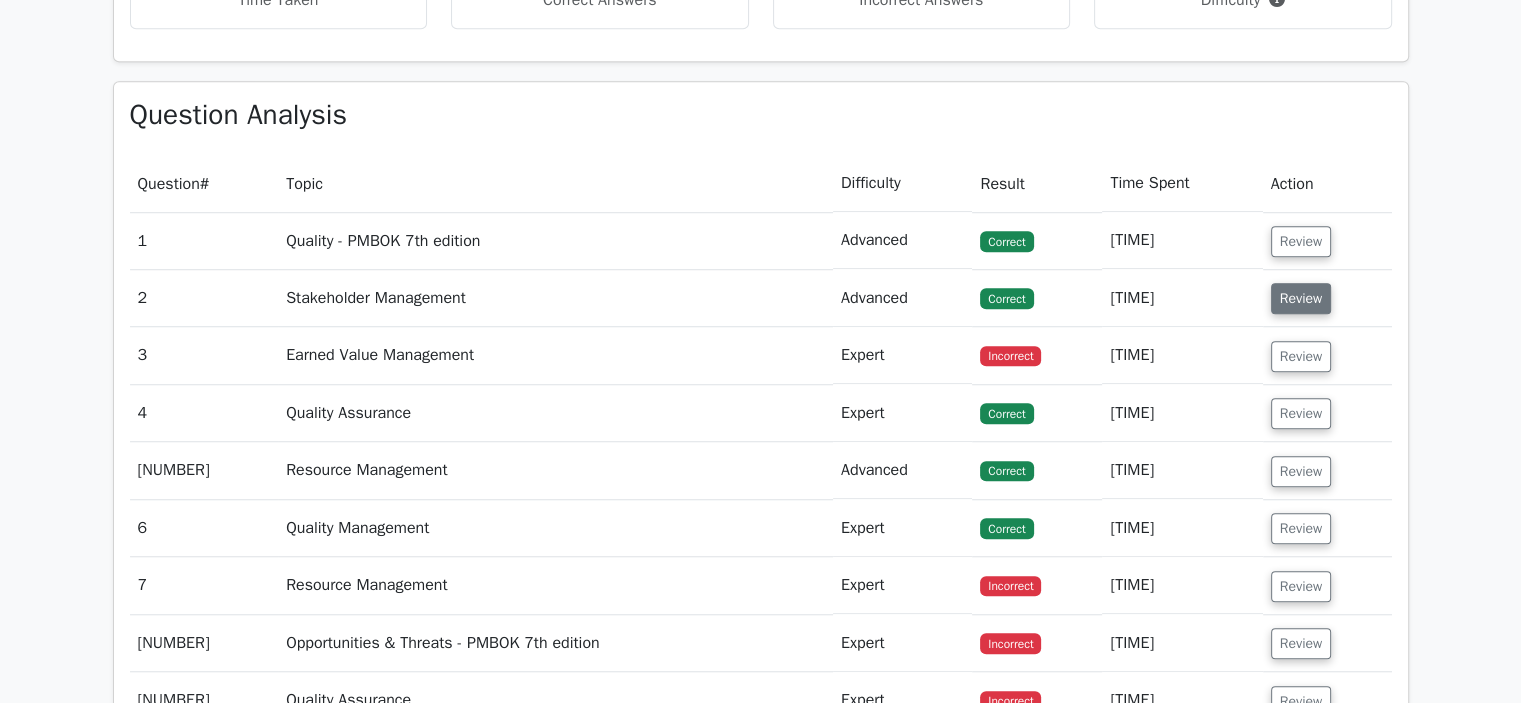 click on "Review" at bounding box center (1301, 298) 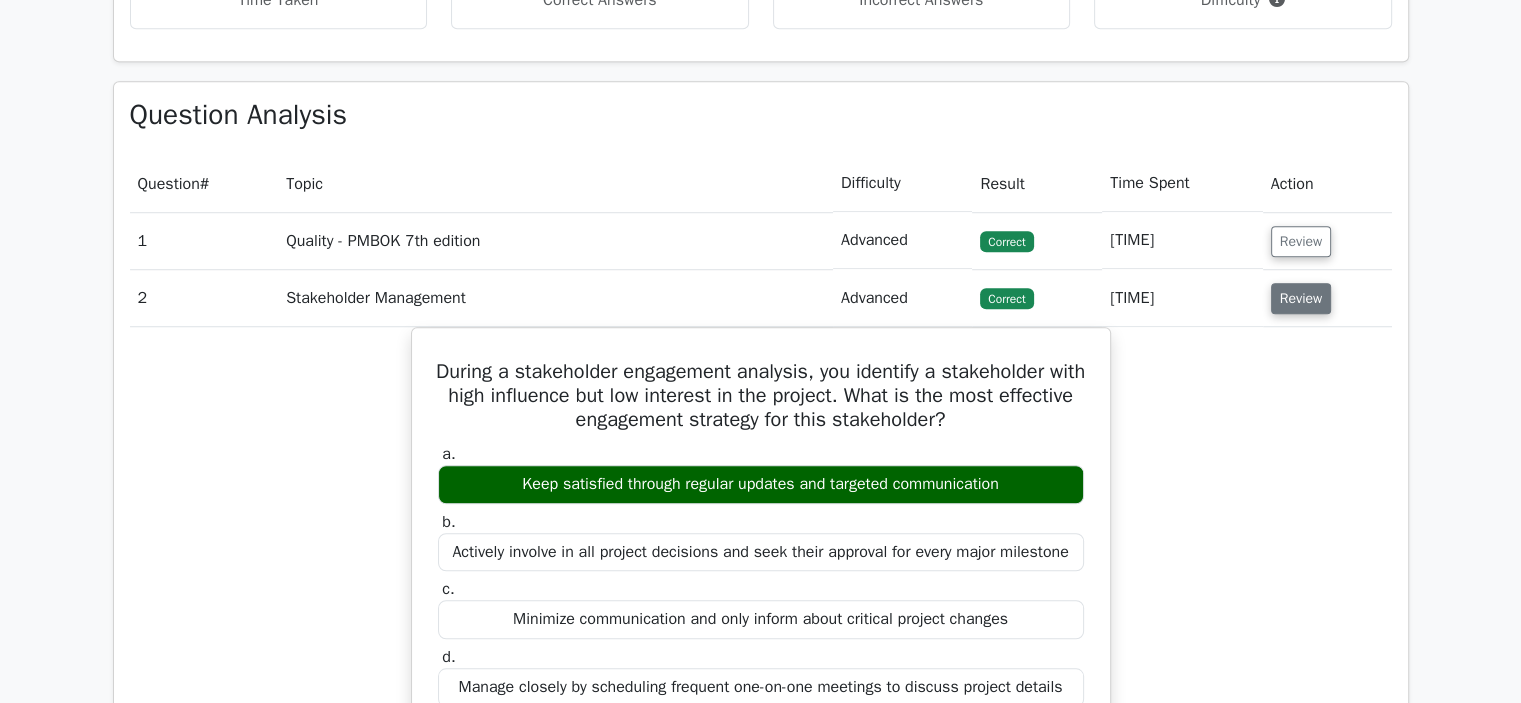 click on "Review" at bounding box center [1301, 298] 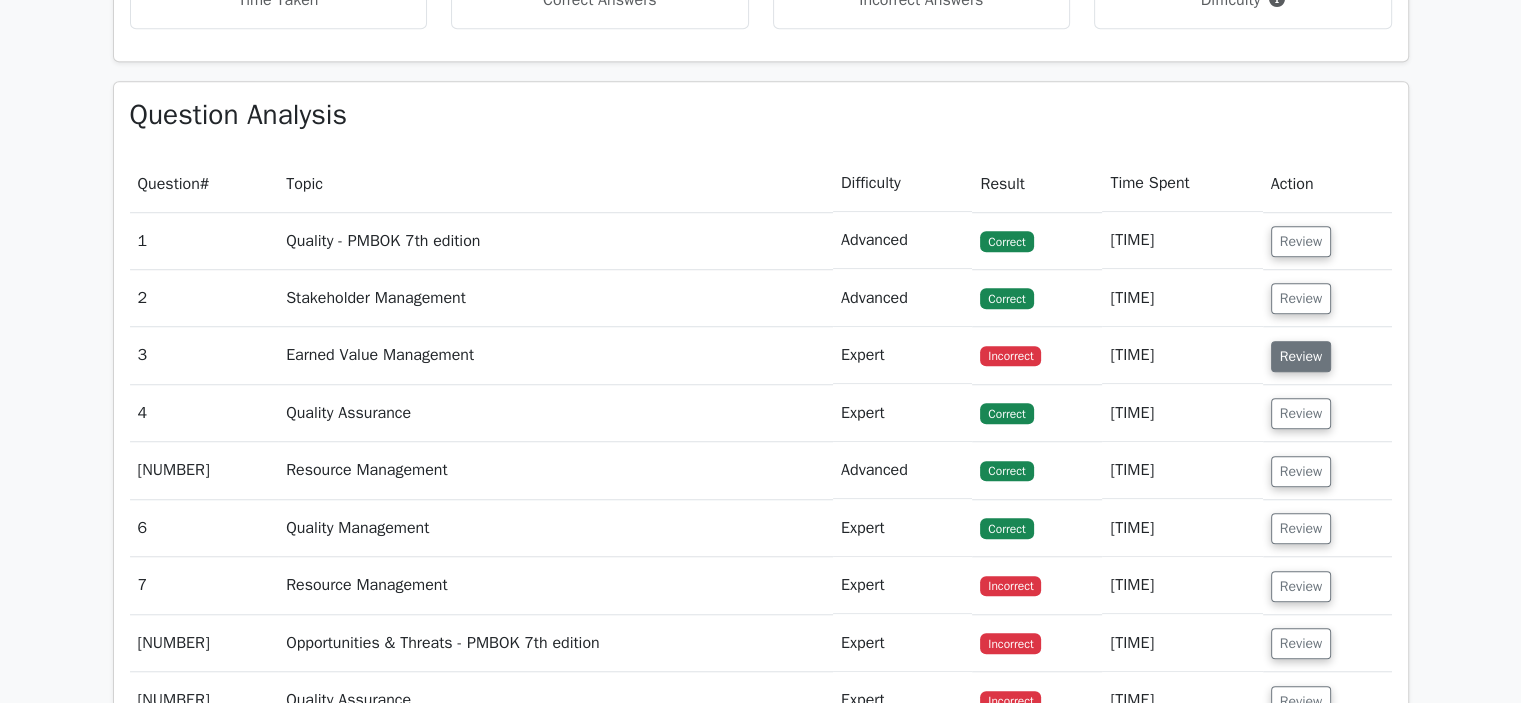 click on "Review" at bounding box center [1301, 356] 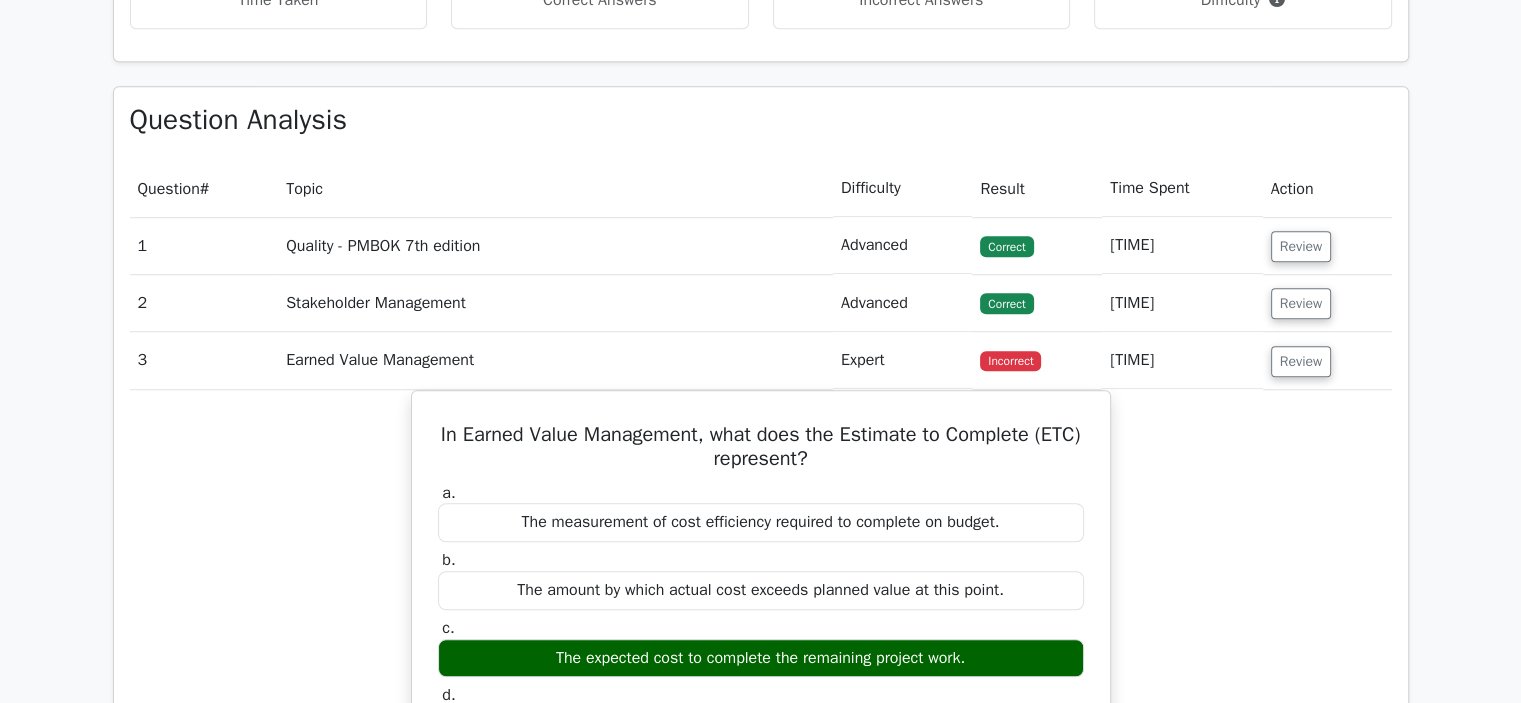 click on "Go Premium
Project Management Professional Preparation Package (2025)
Earn 35 PDUs needed for your PMP certification
12955 Superior-grade  Project Management Professional practice questions.
Accelerated Mastery: Deep dive into critical topics to fast-track your mastery.
Unlock Effortless PMP preparation: 5 full exams.
100% Satisfaction Guaranteed: Full refund with no questions if unsatisfied.
Bonus: all courses" at bounding box center (760, 468) 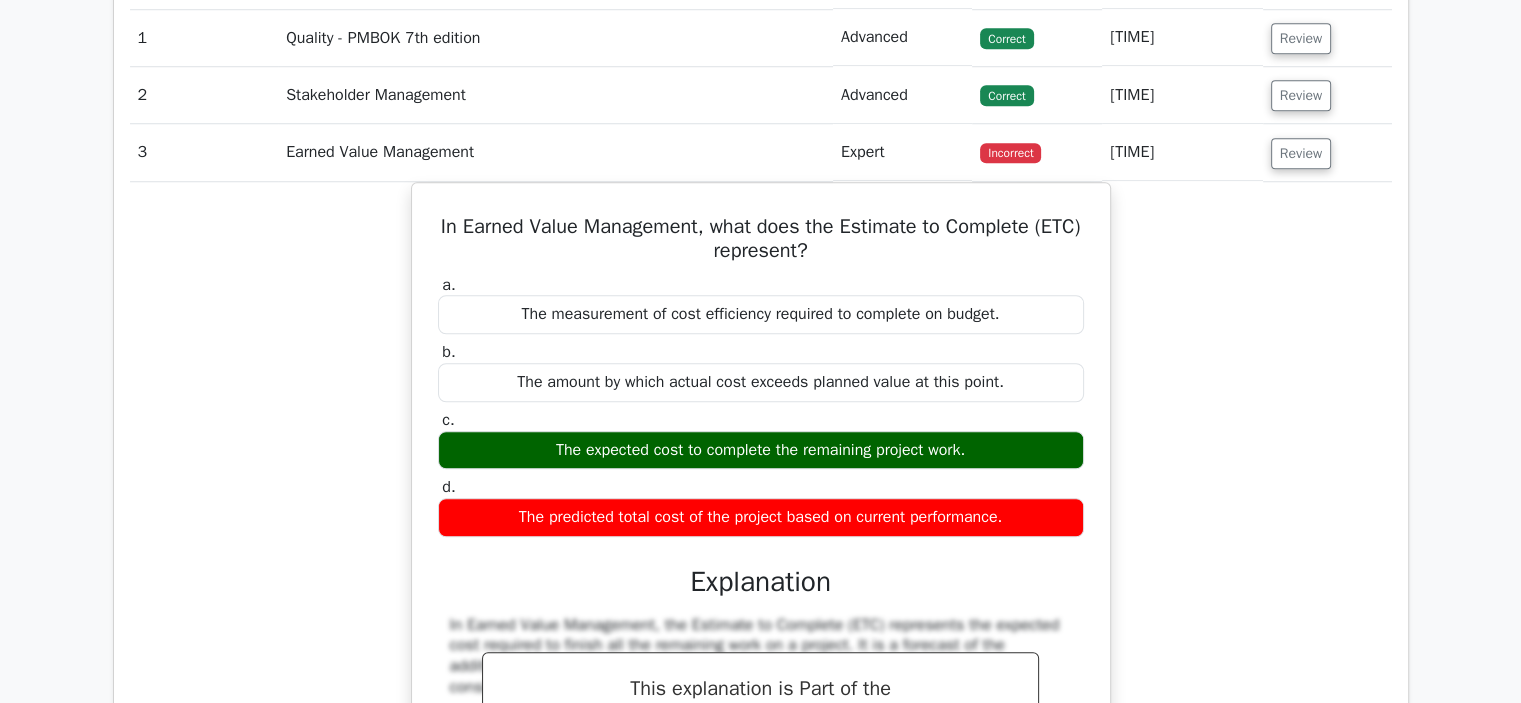 scroll, scrollTop: 1720, scrollLeft: 0, axis: vertical 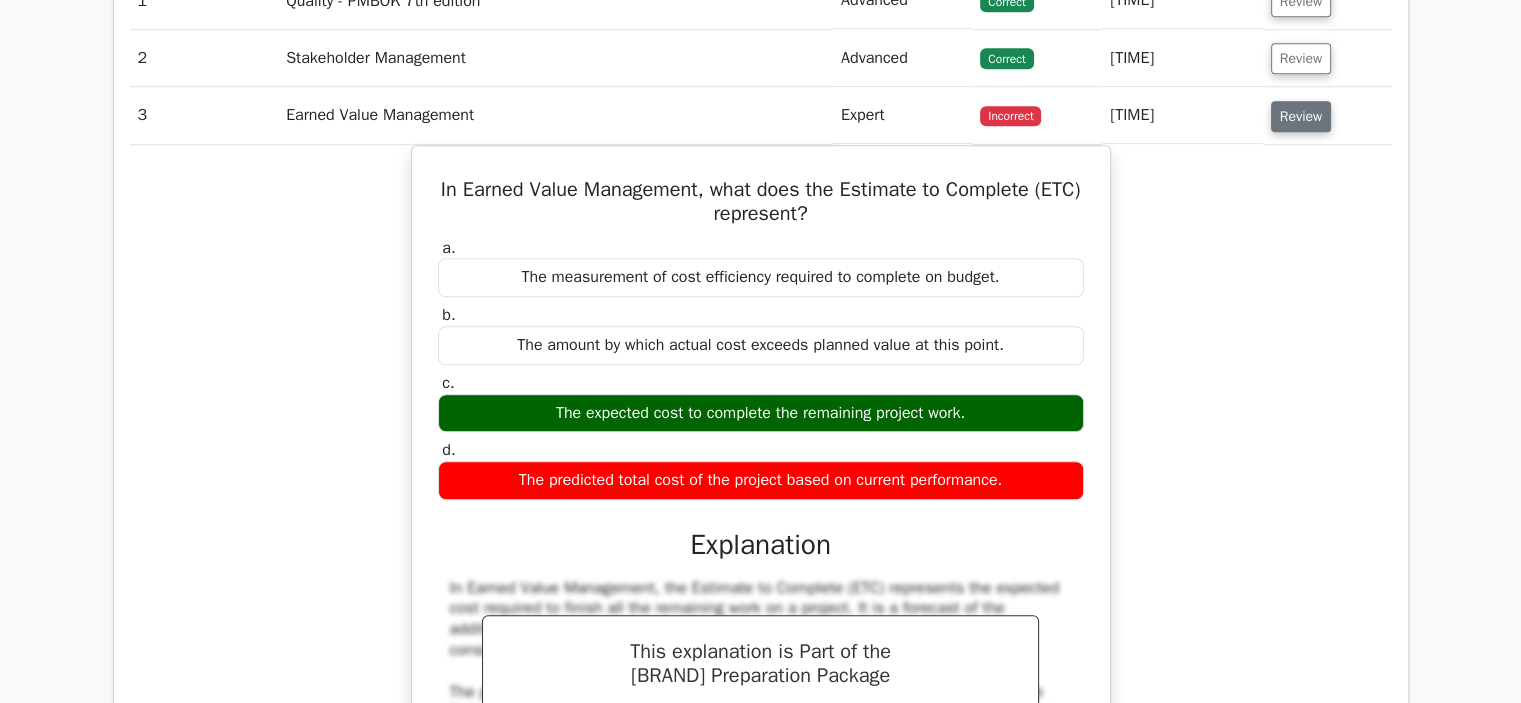 click on "Review" at bounding box center [1301, 116] 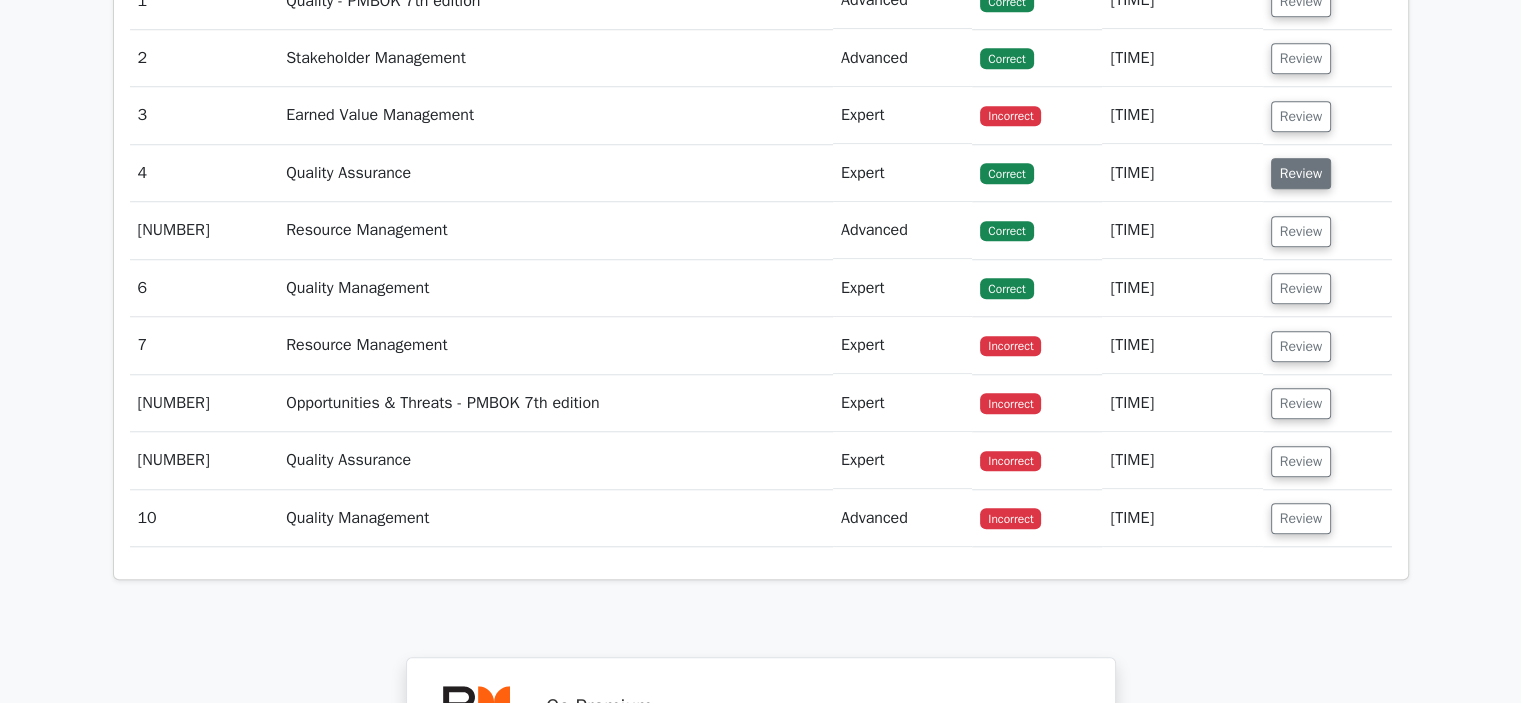 click on "Review" at bounding box center [1301, 173] 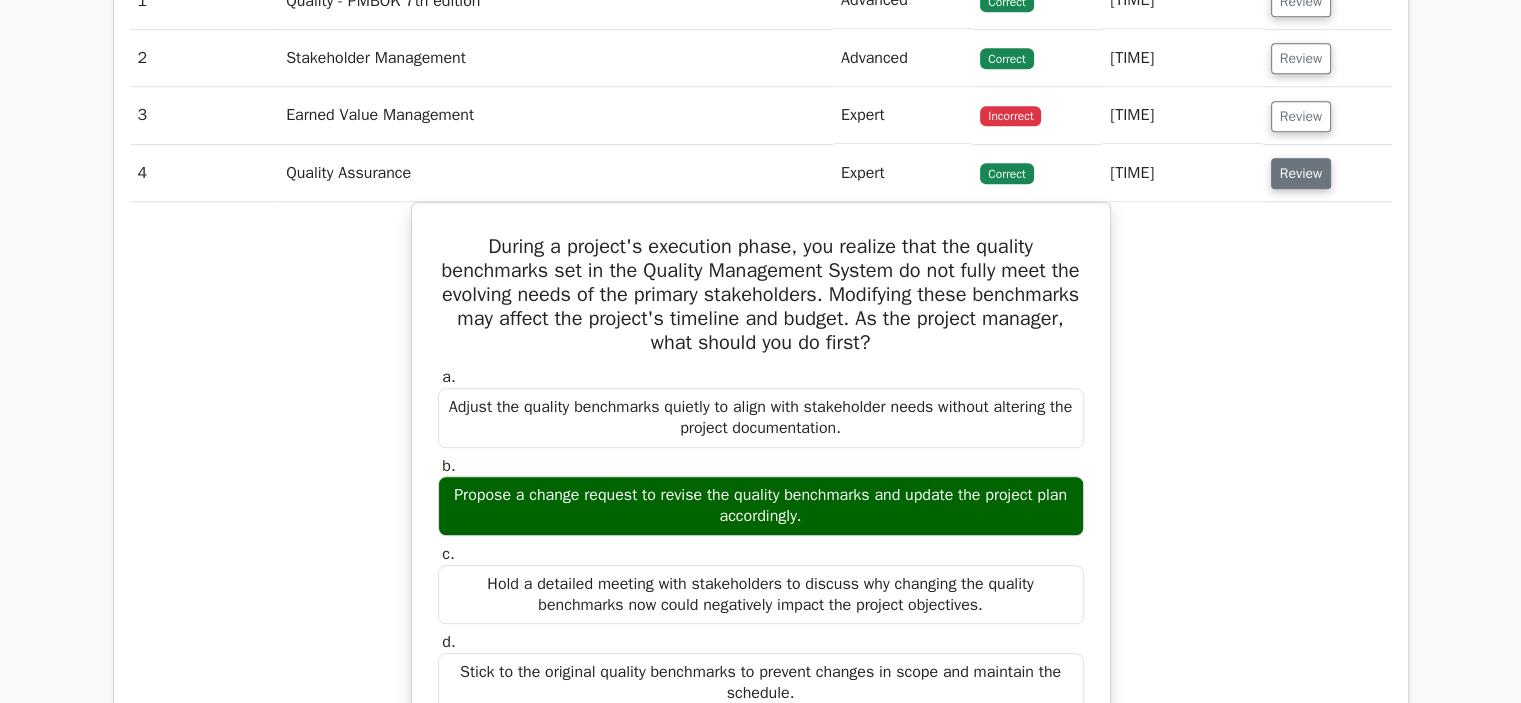 click on "Review" at bounding box center [1301, 173] 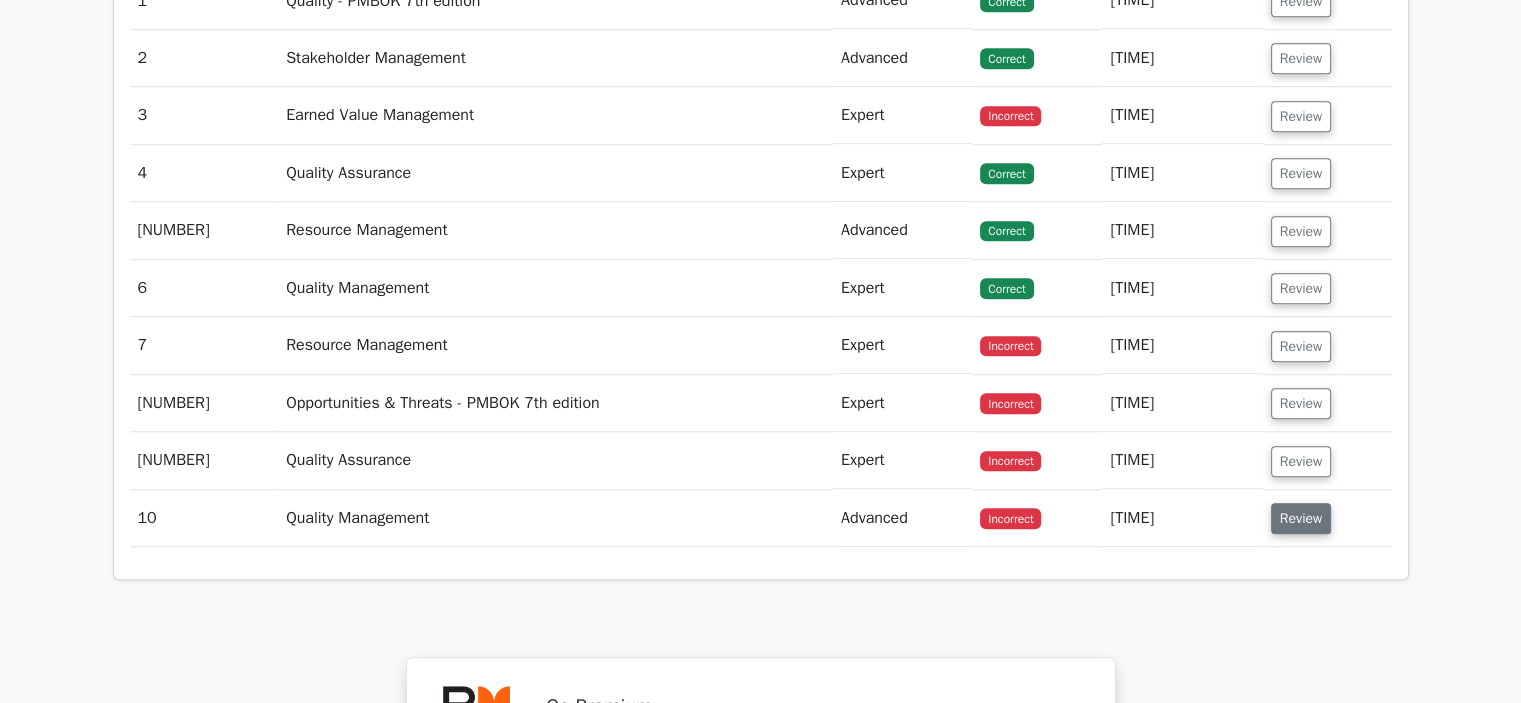 click on "Review" at bounding box center [1301, 518] 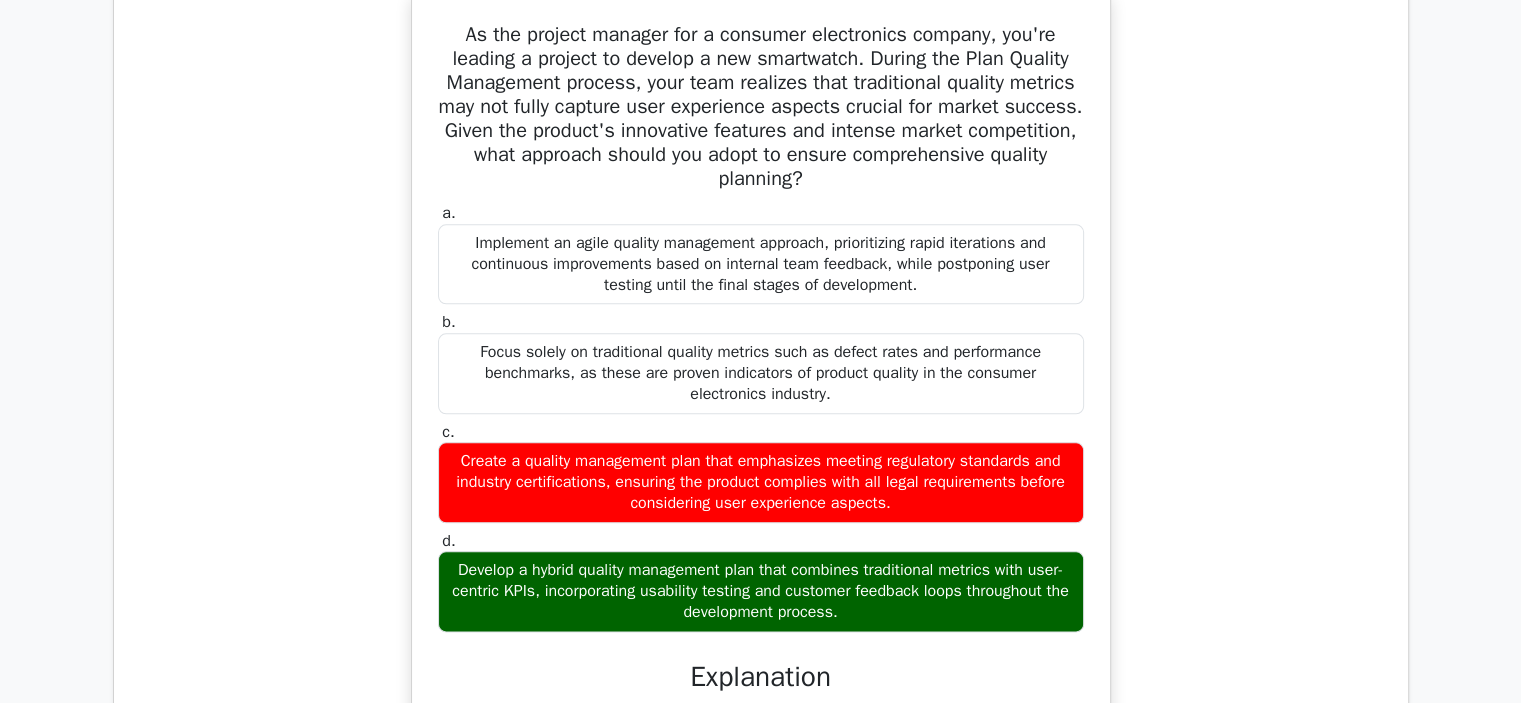 scroll, scrollTop: 2288, scrollLeft: 0, axis: vertical 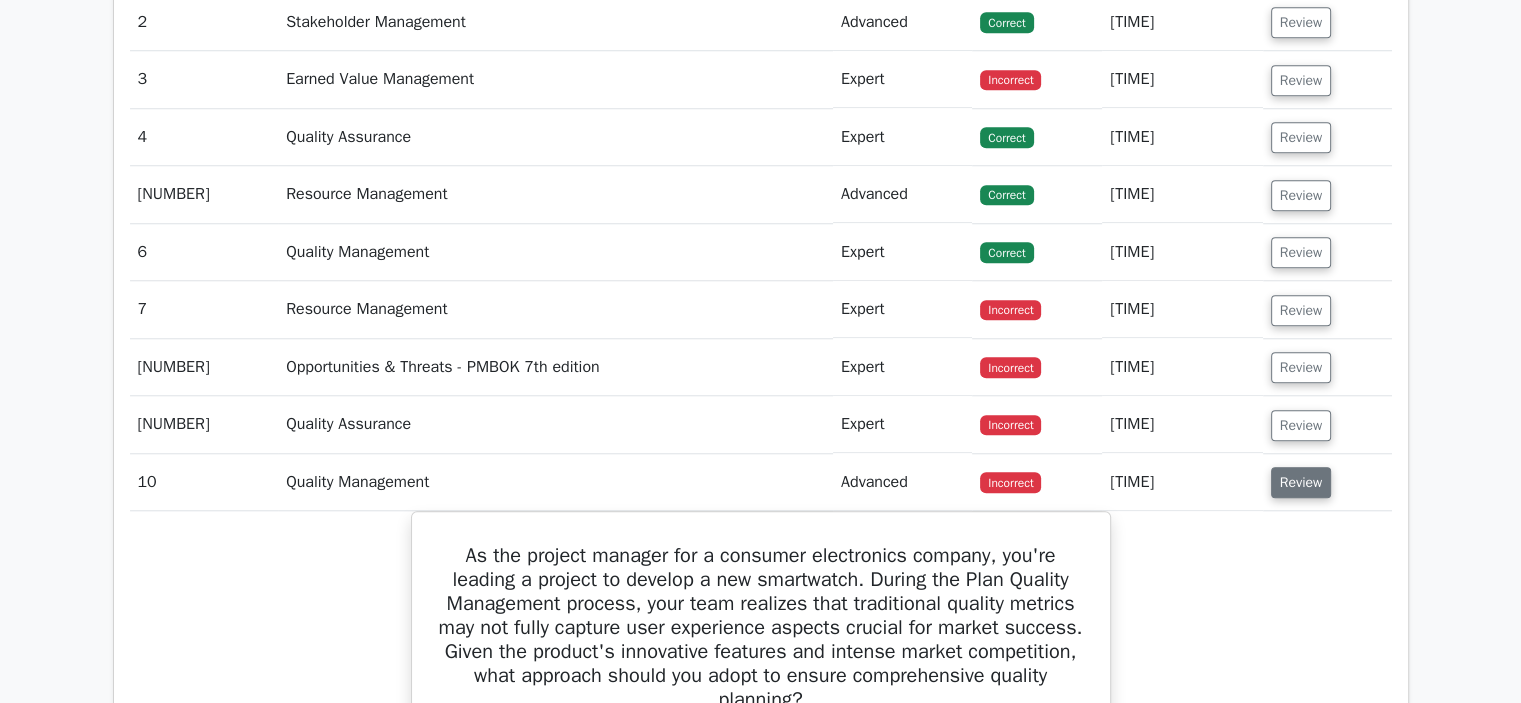 click on "Review" at bounding box center [1301, 482] 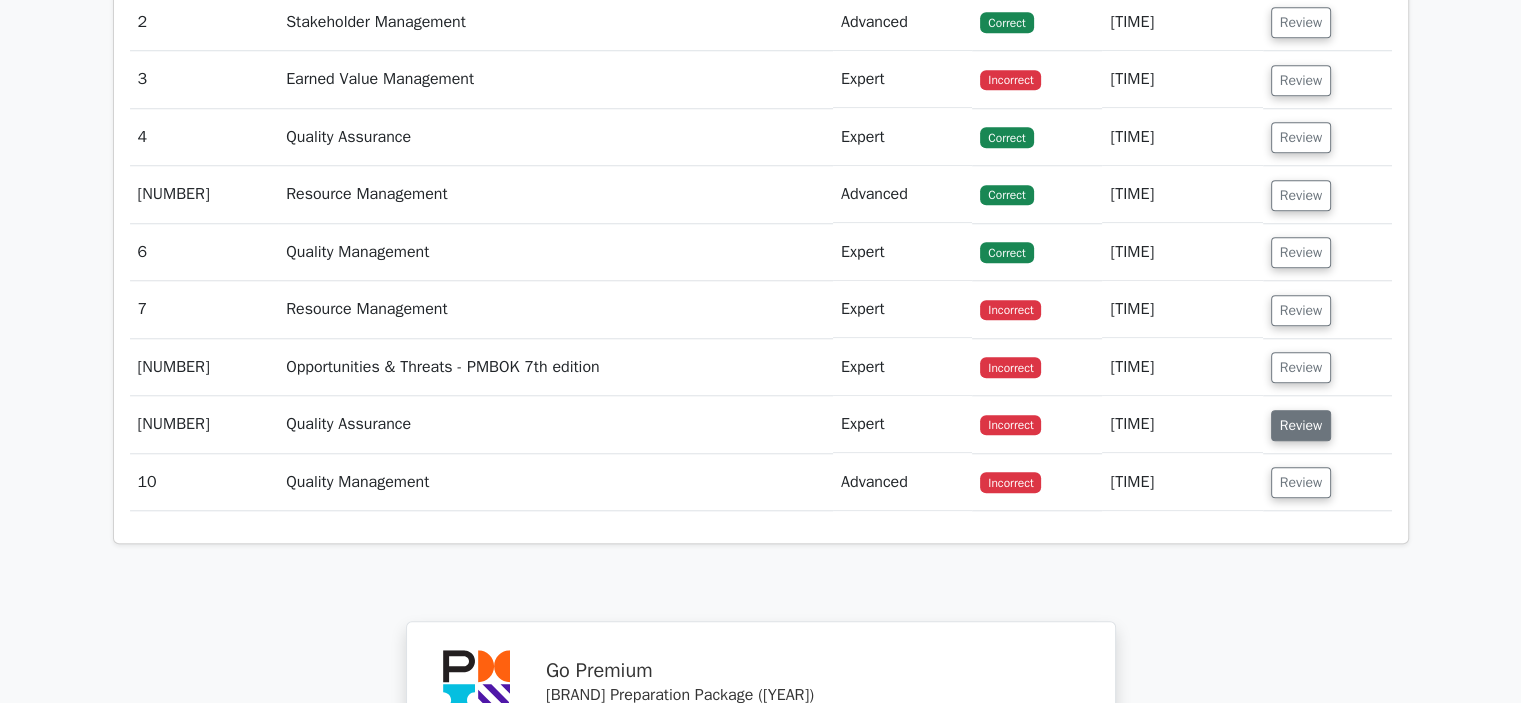 click on "Review" at bounding box center [1301, 425] 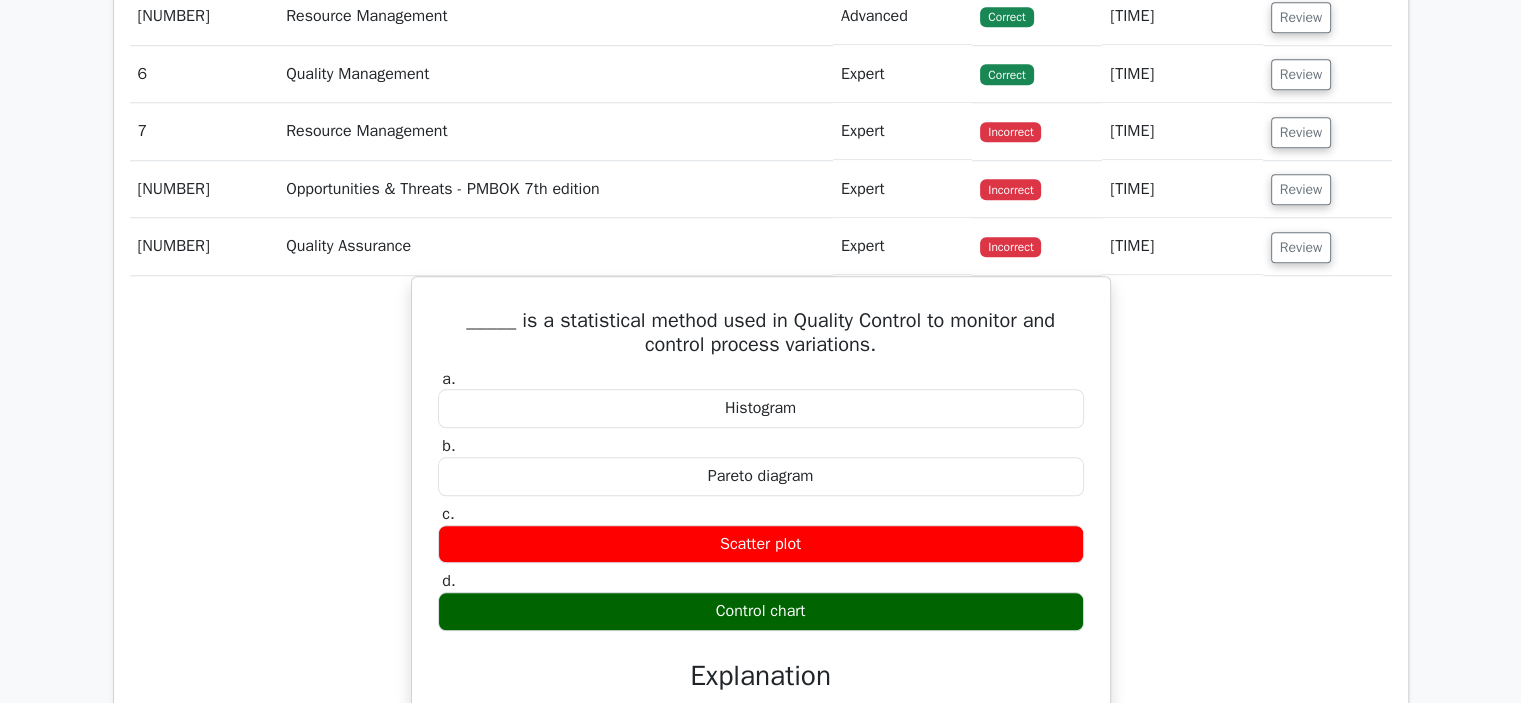 scroll, scrollTop: 1891, scrollLeft: 0, axis: vertical 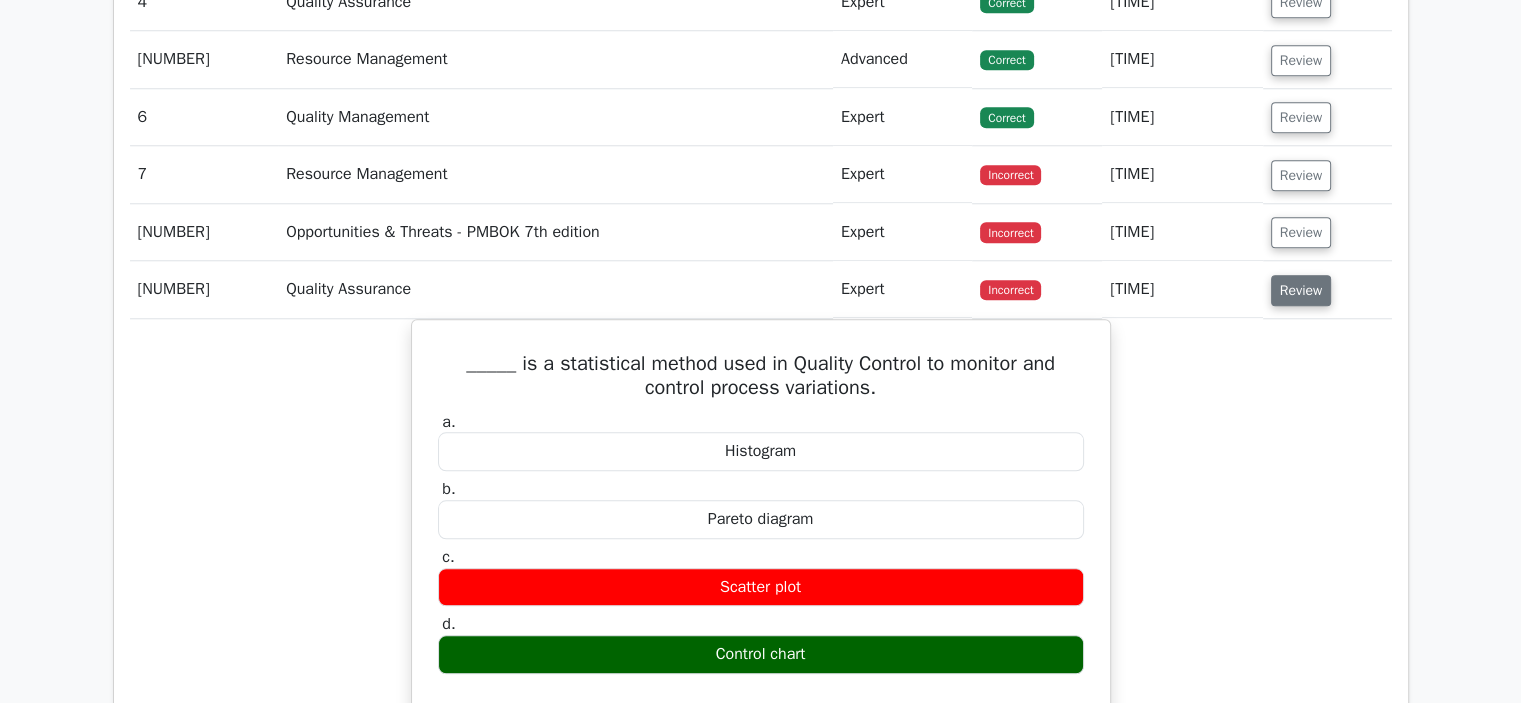 click on "Review" at bounding box center (1301, 290) 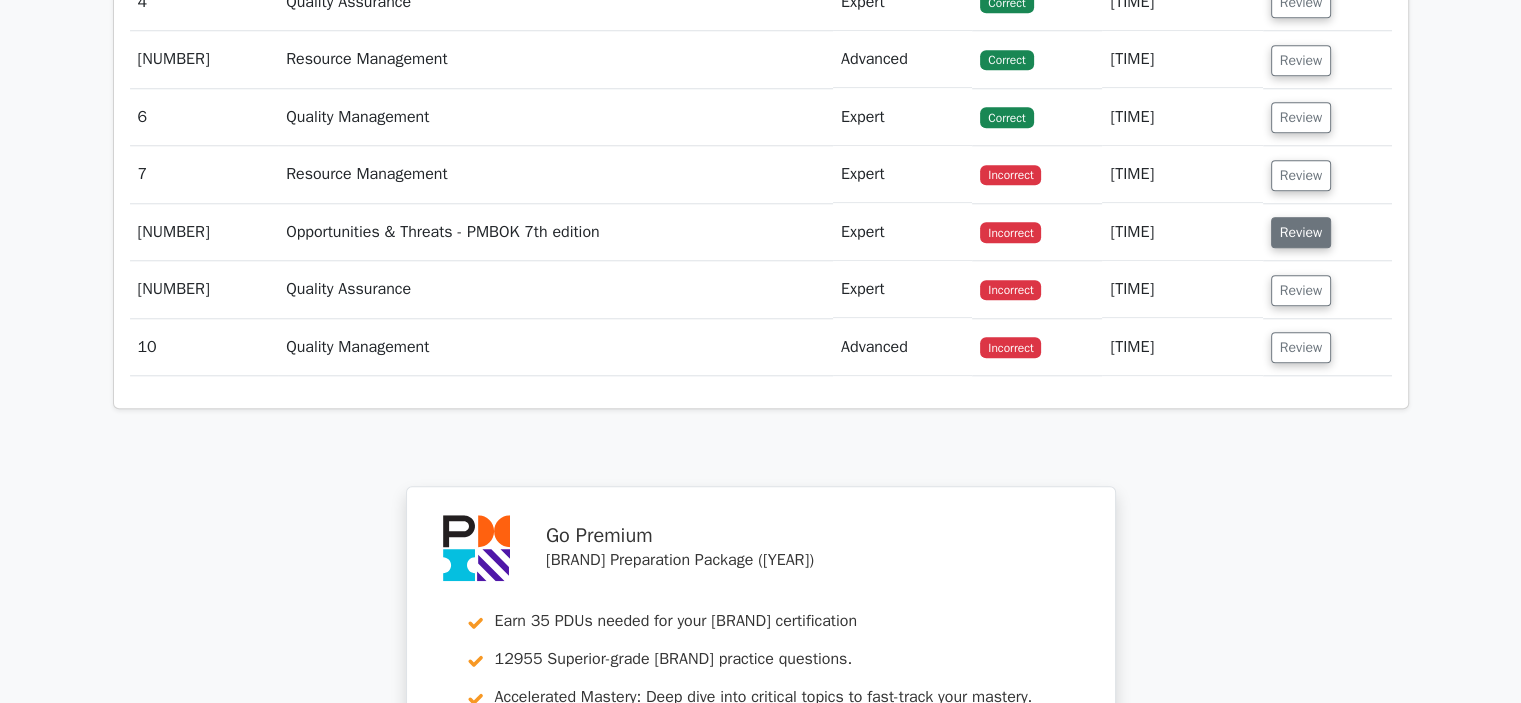 click on "Review" at bounding box center (1301, 232) 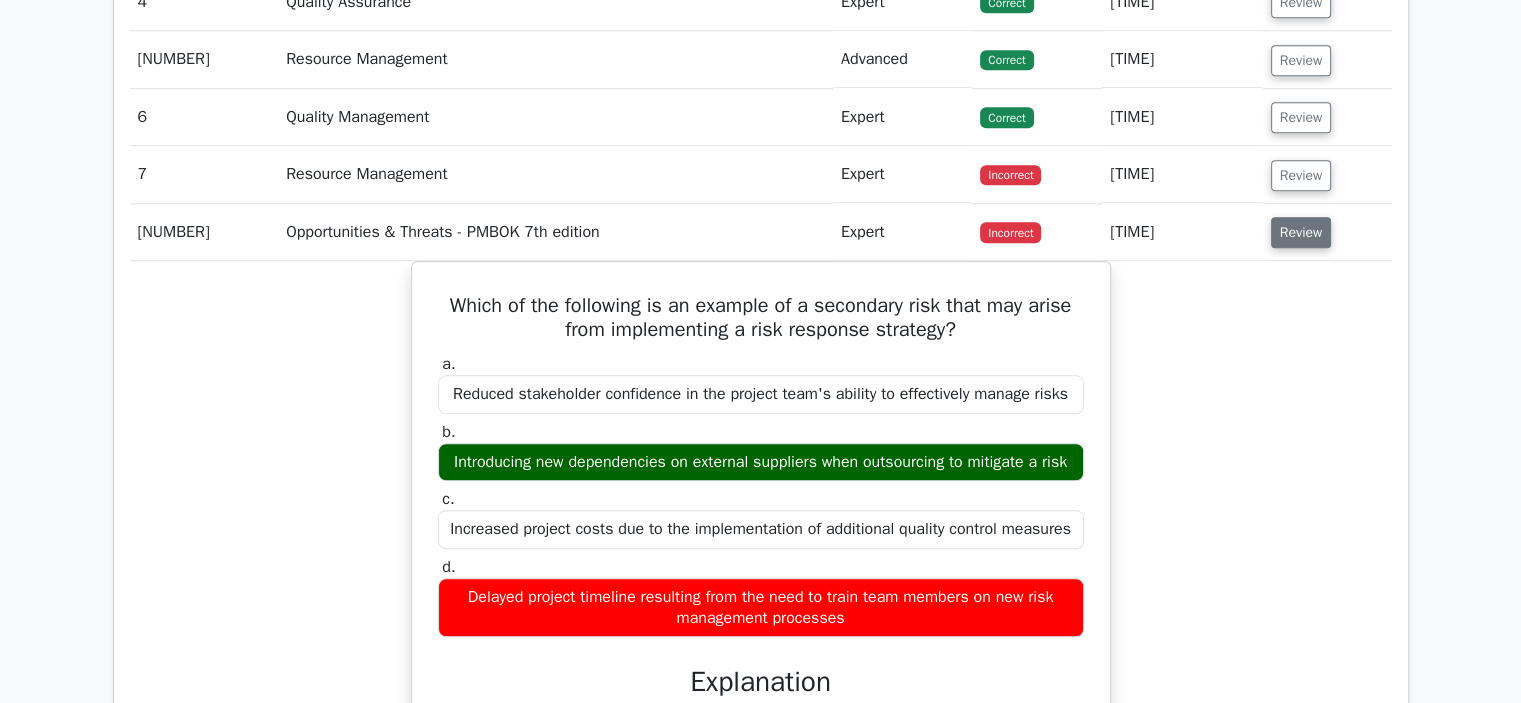 click on "Review" at bounding box center (1301, 232) 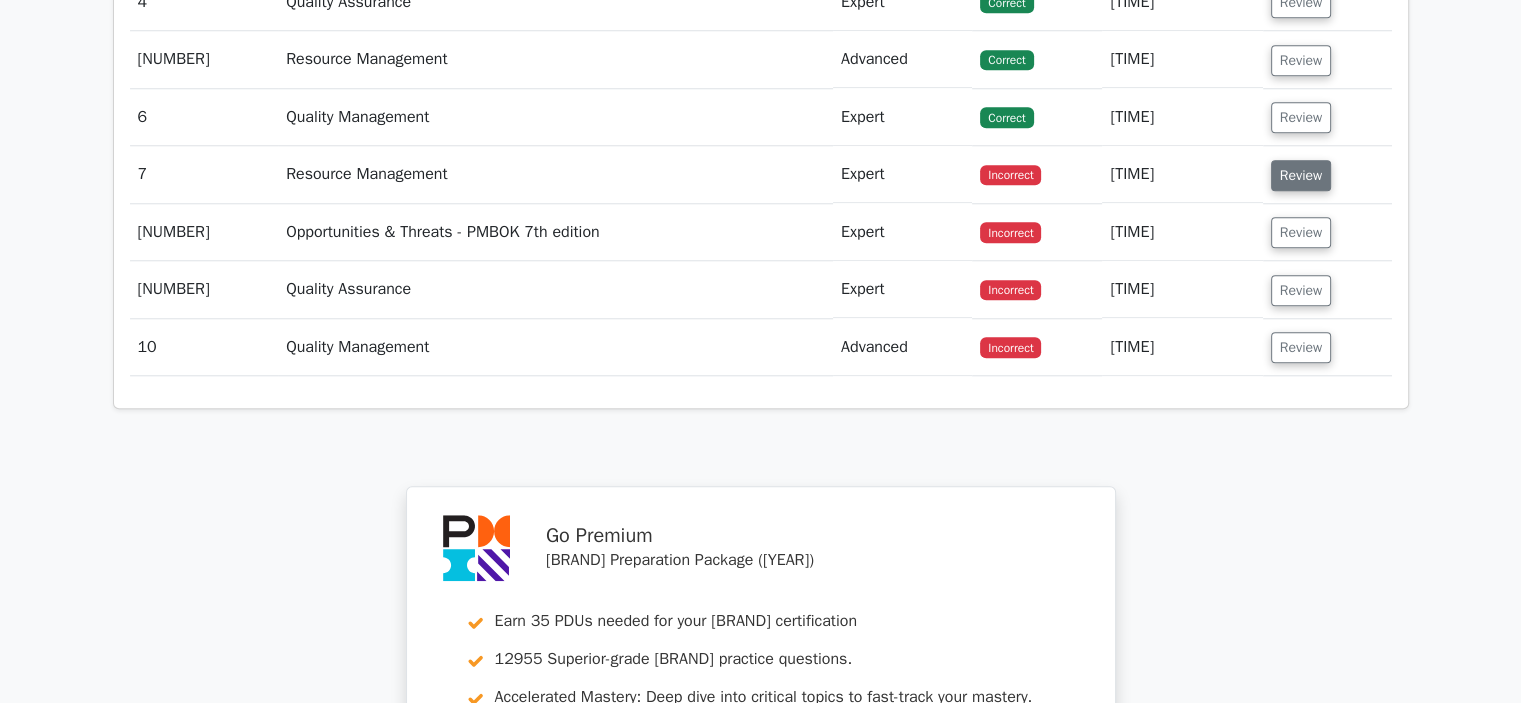 click on "Review" at bounding box center [1301, 175] 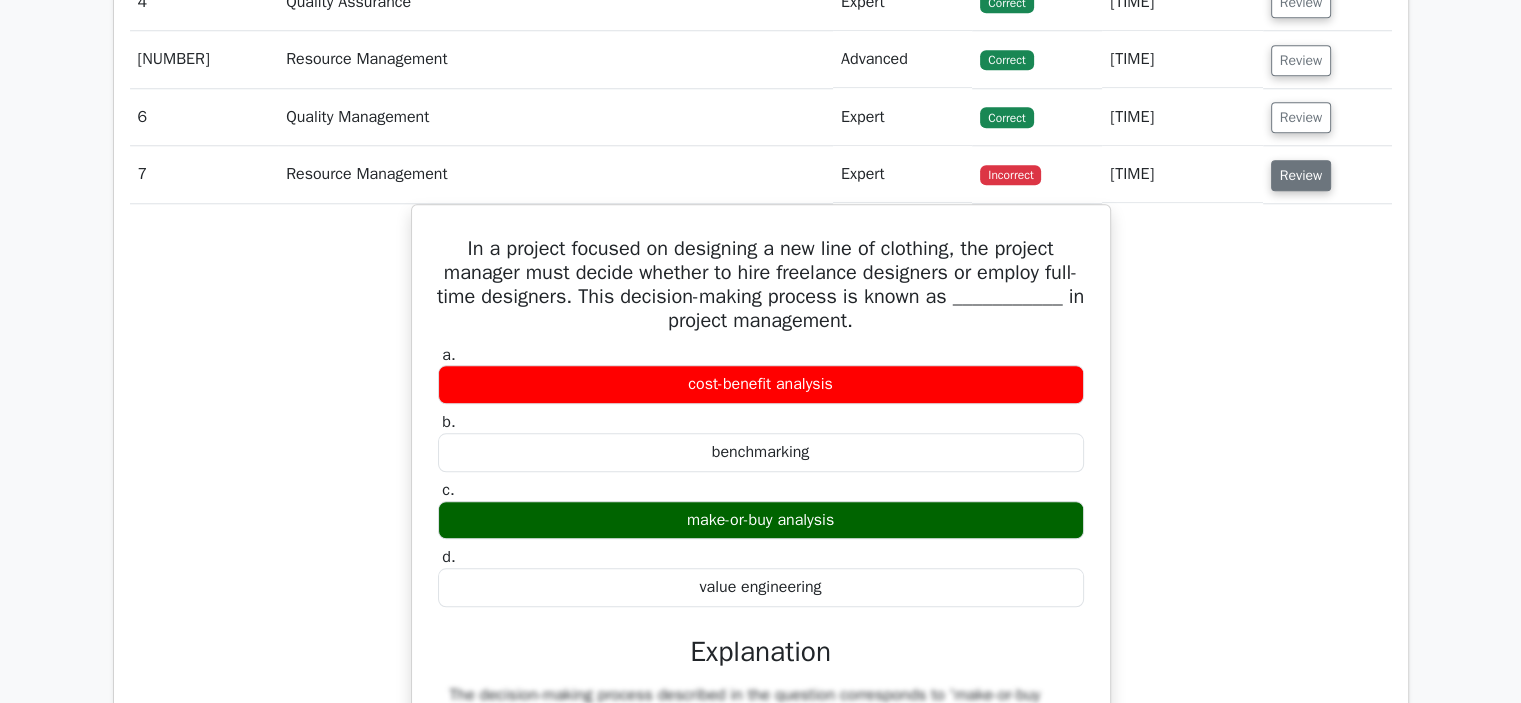 click on "Review" at bounding box center (1301, 175) 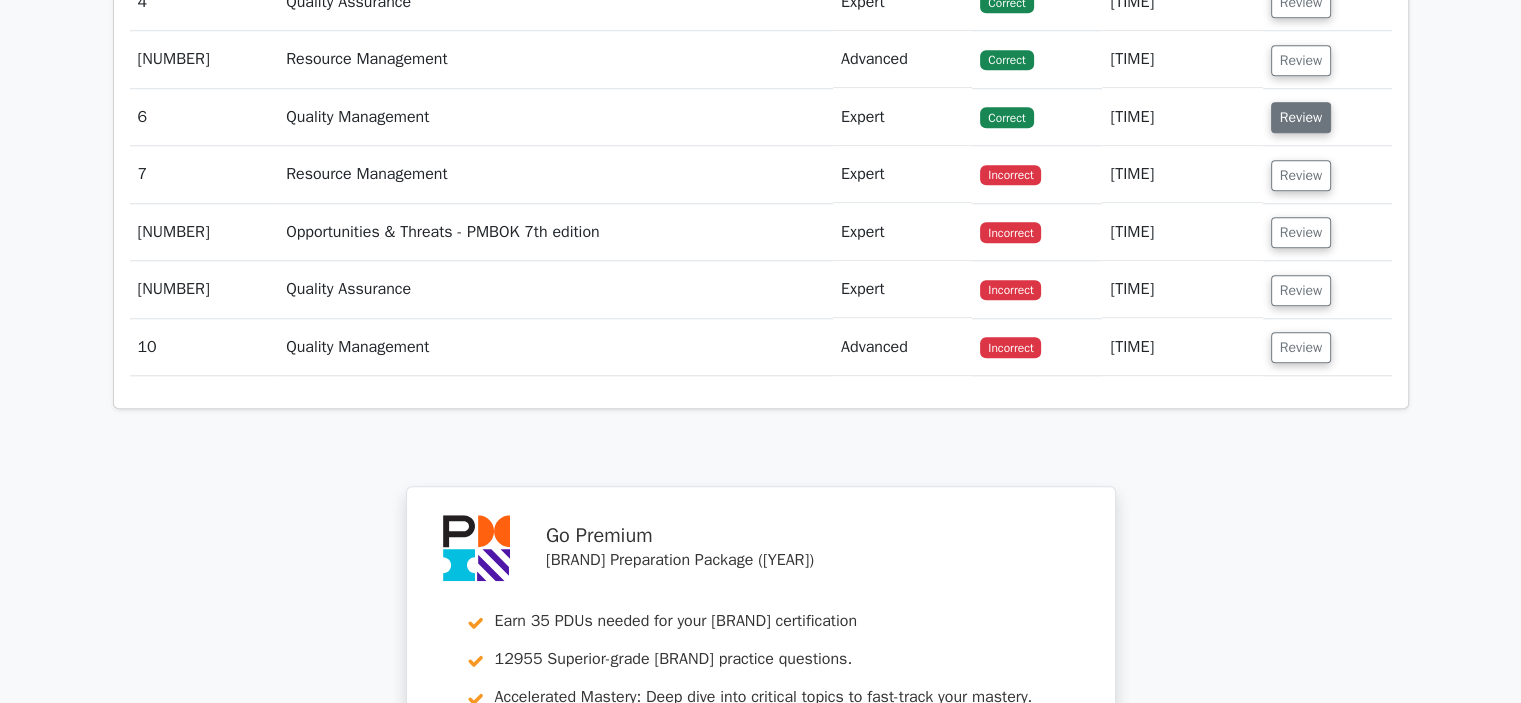 click on "Review" at bounding box center [1301, 117] 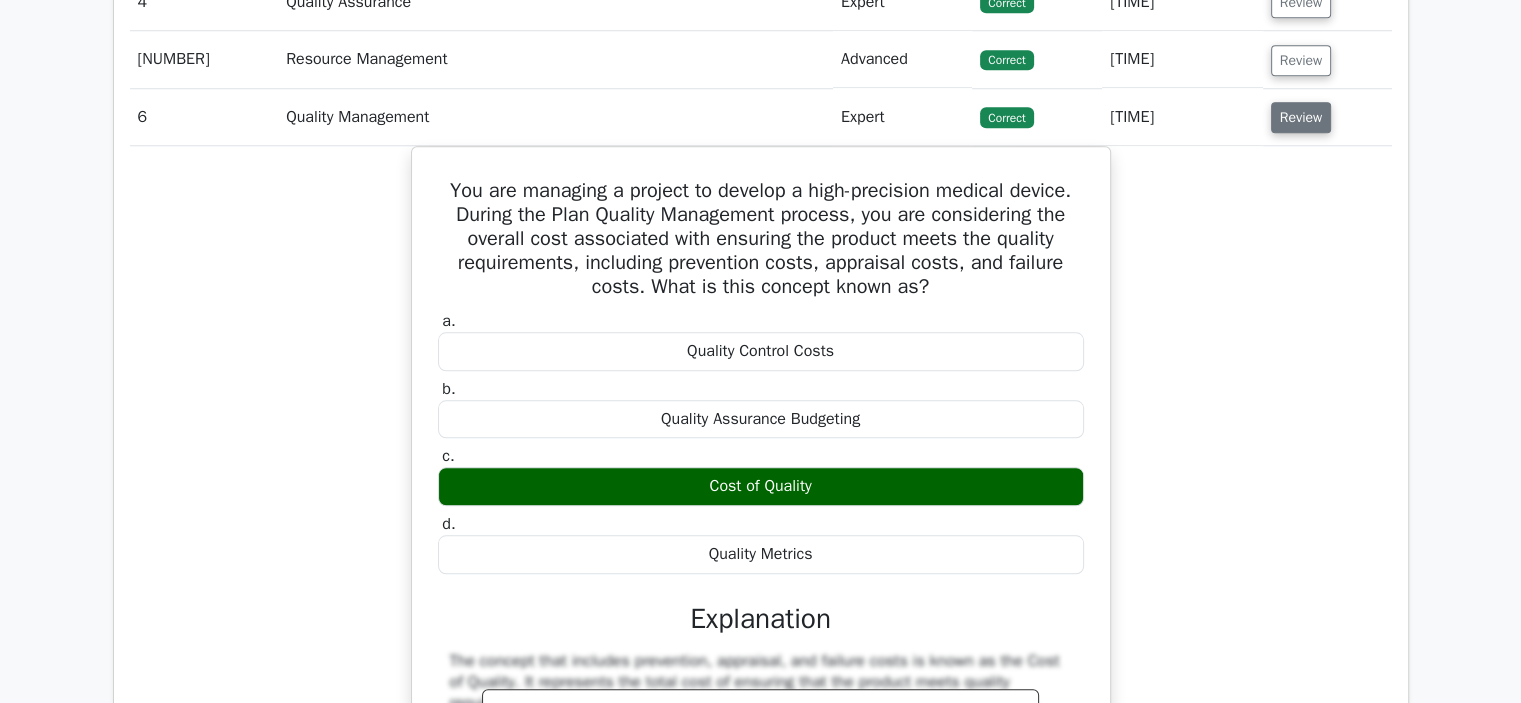 click on "Review" at bounding box center [1301, 117] 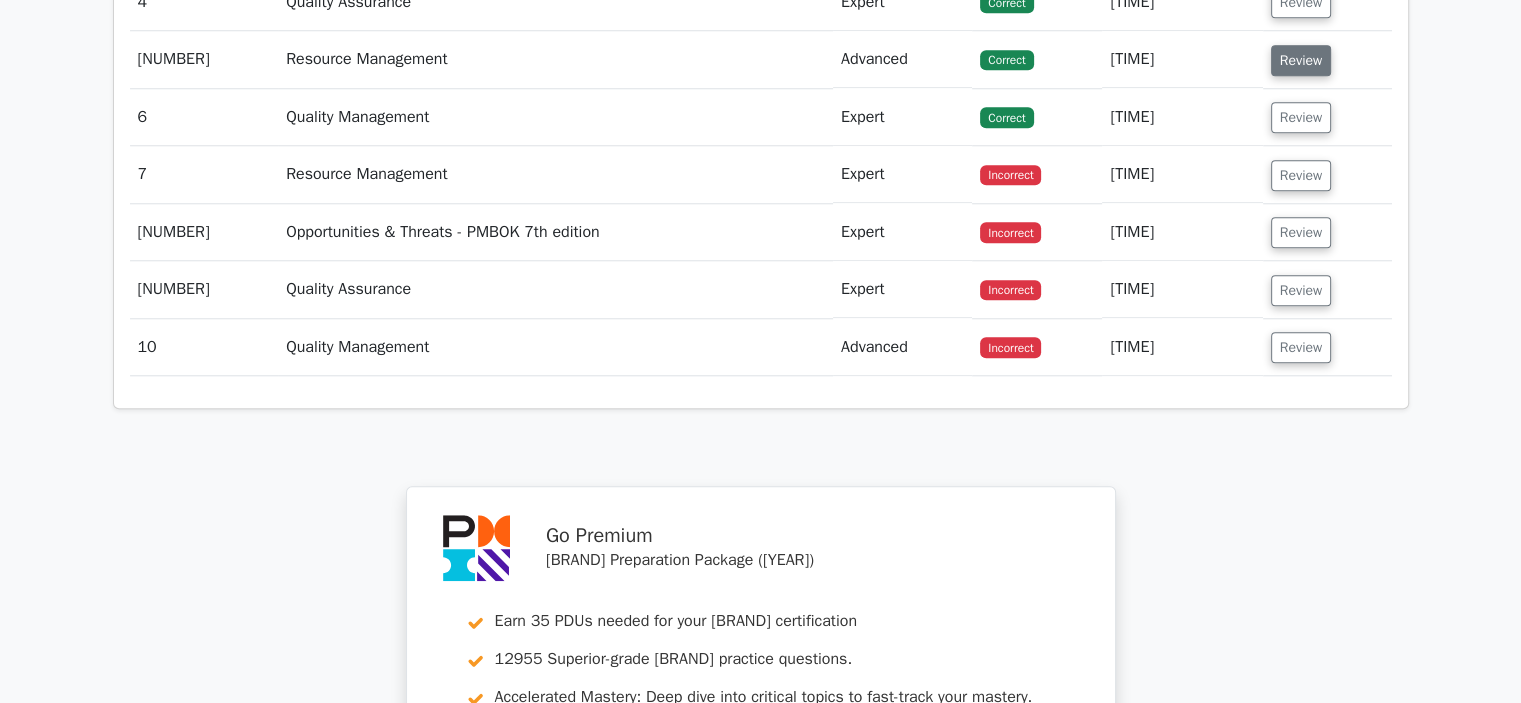 click on "Review" at bounding box center (1301, 60) 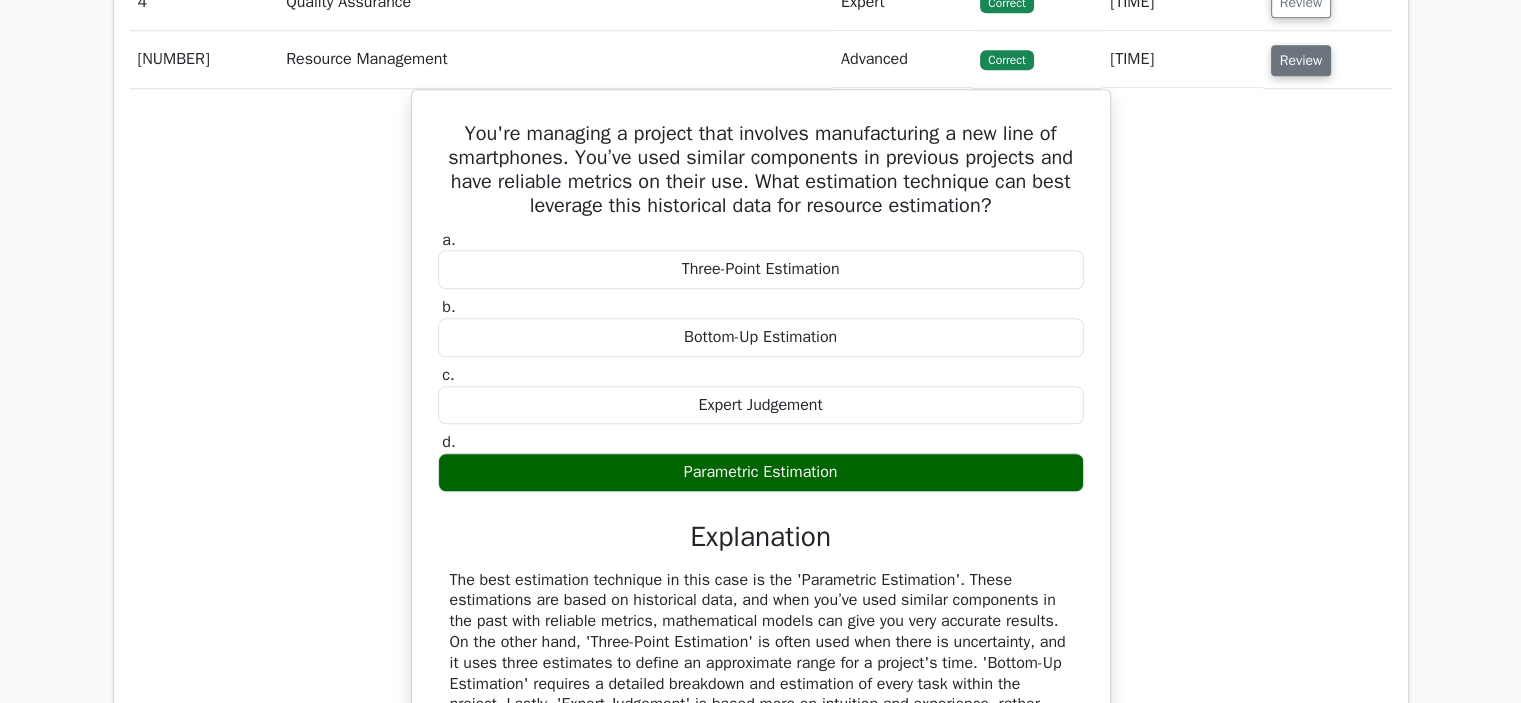 click on "Review" at bounding box center [1301, 60] 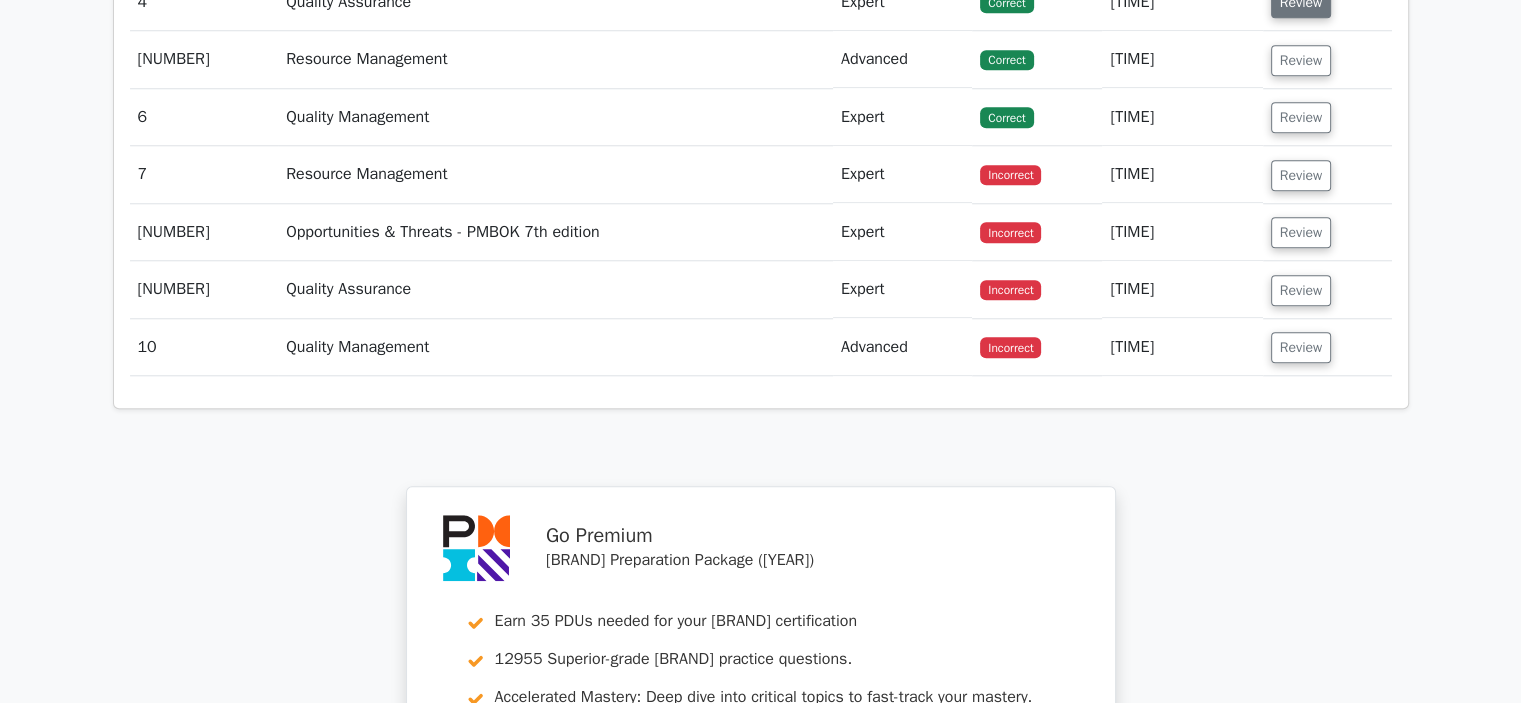 click on "Review" at bounding box center (1301, 2) 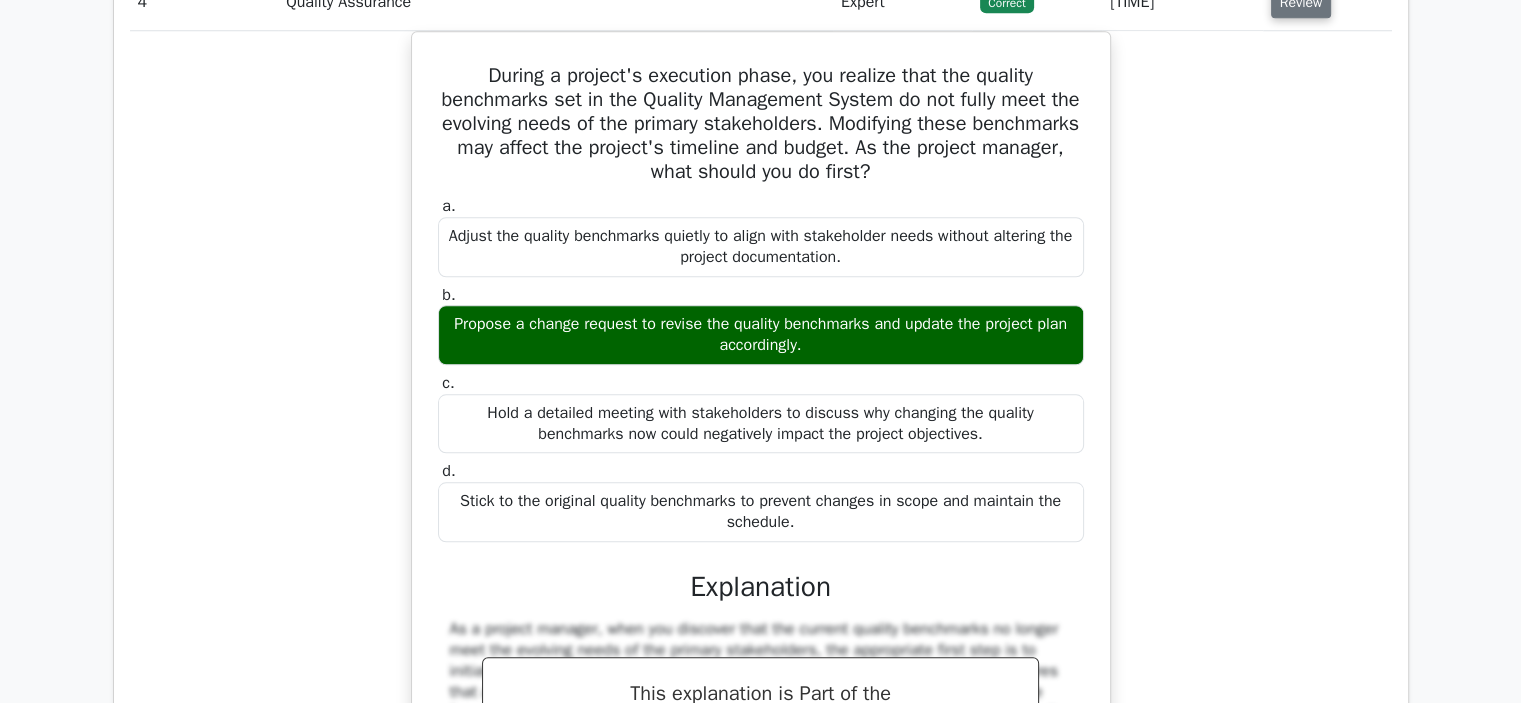 click on "Review" at bounding box center [1301, 2] 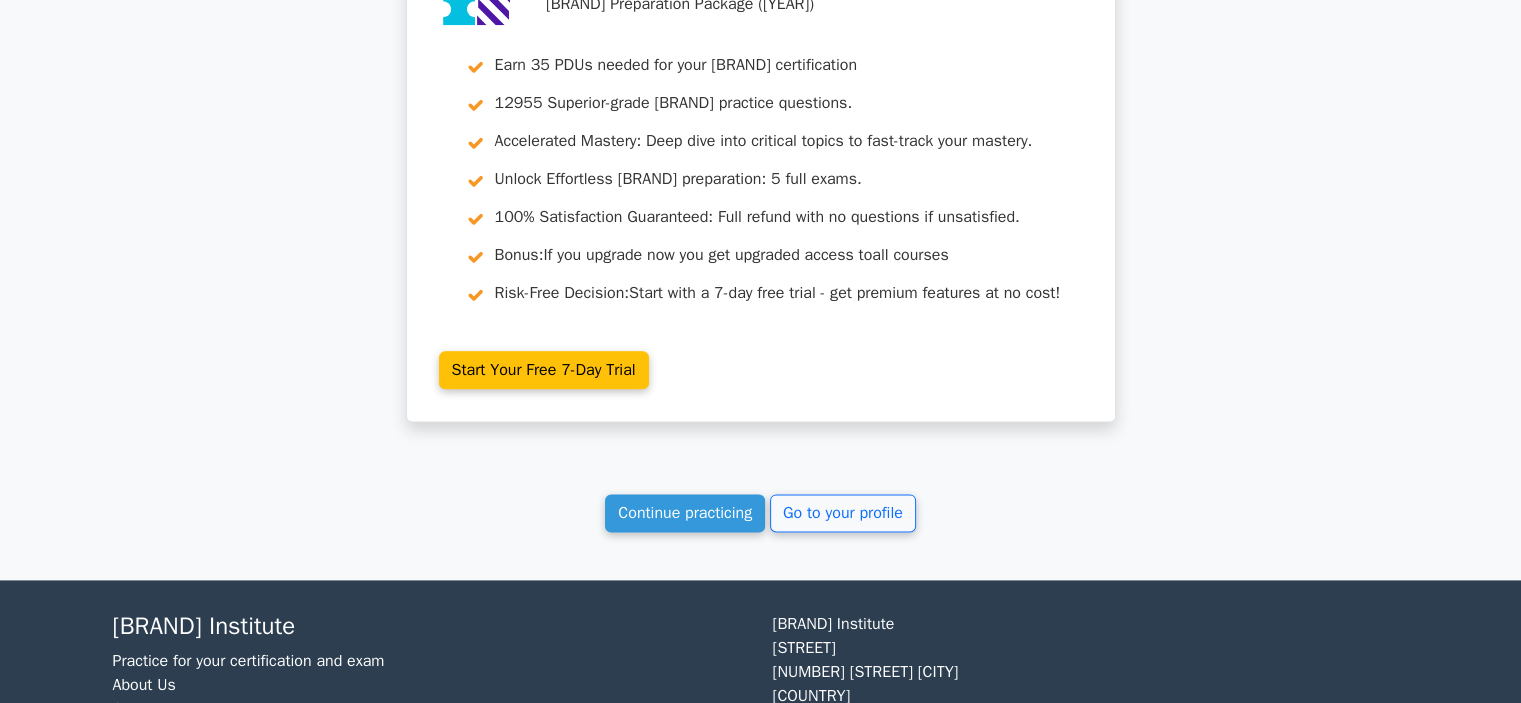 scroll, scrollTop: 2459, scrollLeft: 0, axis: vertical 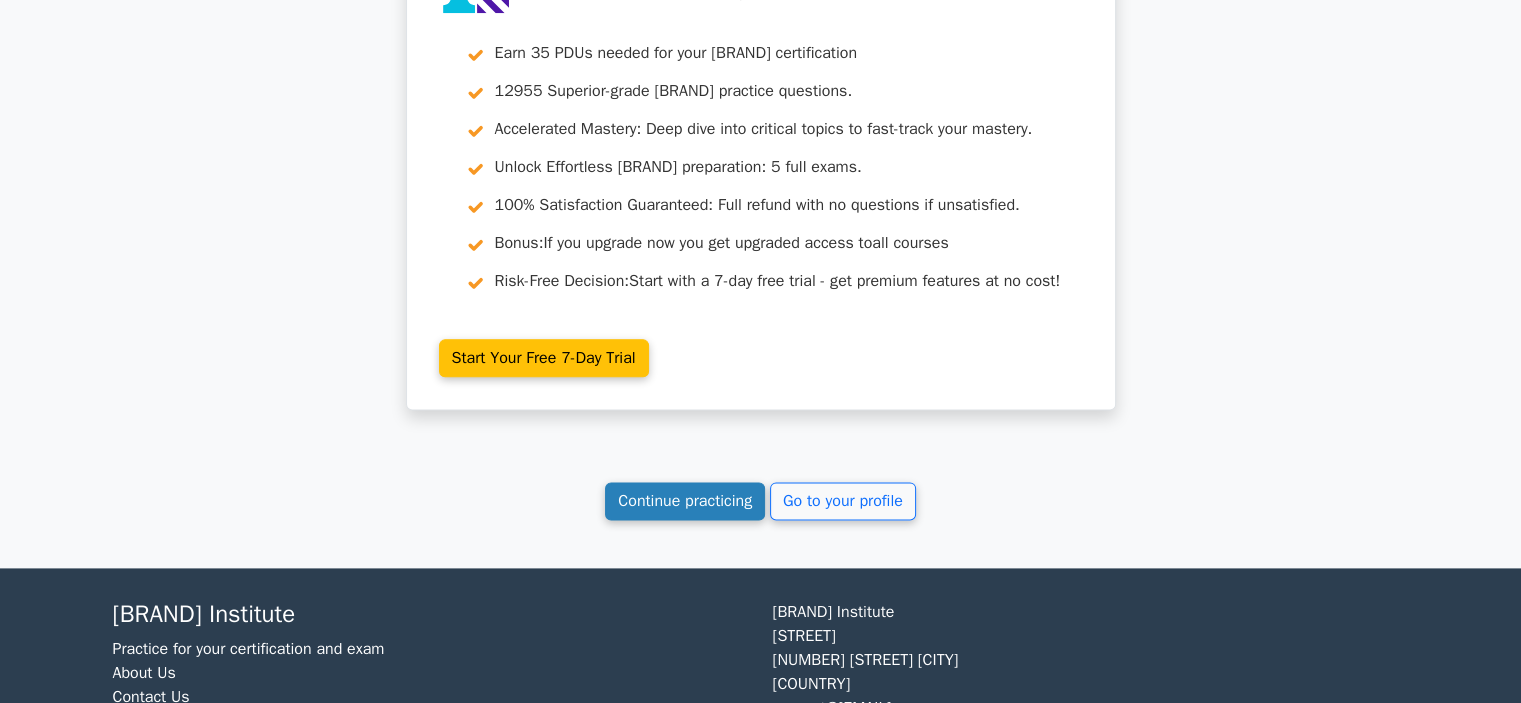 click on "Continue practicing" at bounding box center (685, 501) 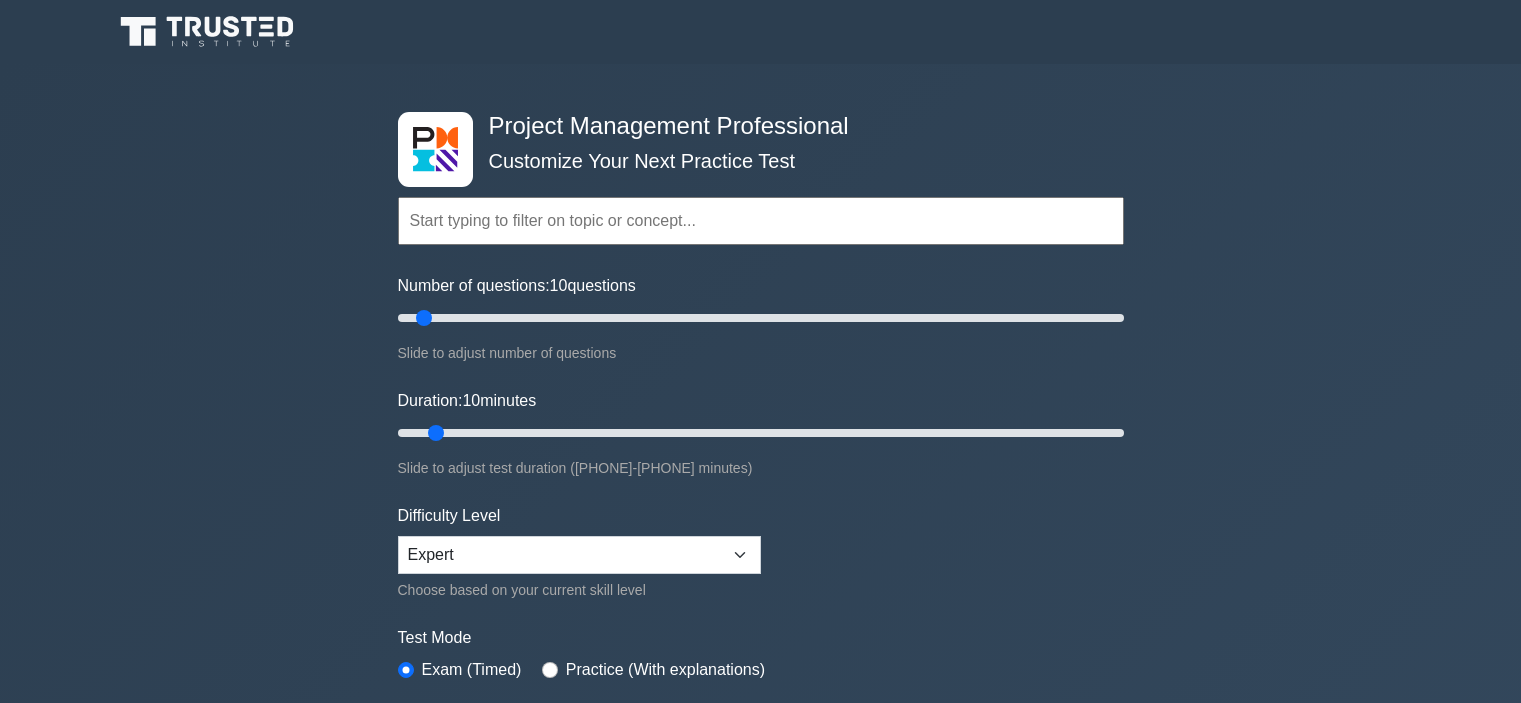 scroll, scrollTop: 0, scrollLeft: 0, axis: both 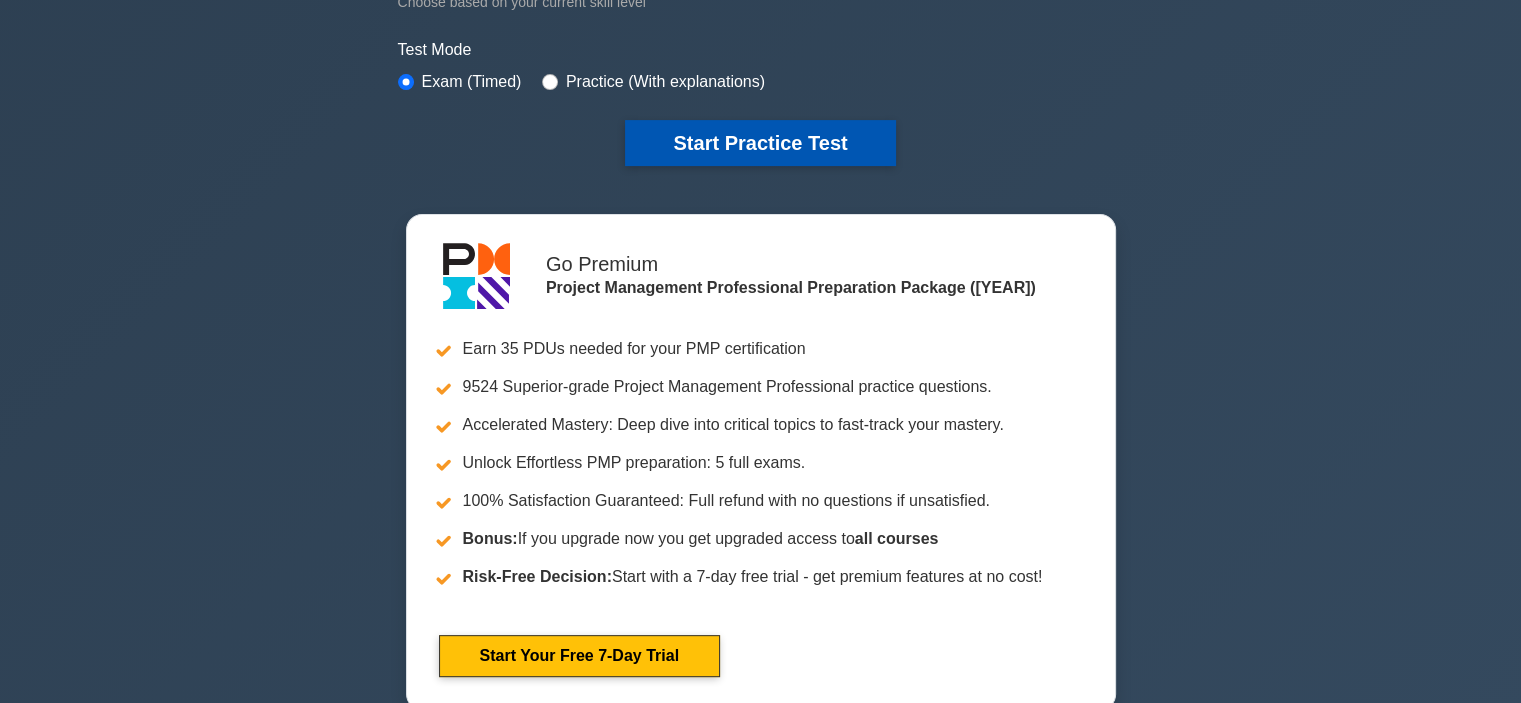click on "Start Practice Test" at bounding box center [760, 143] 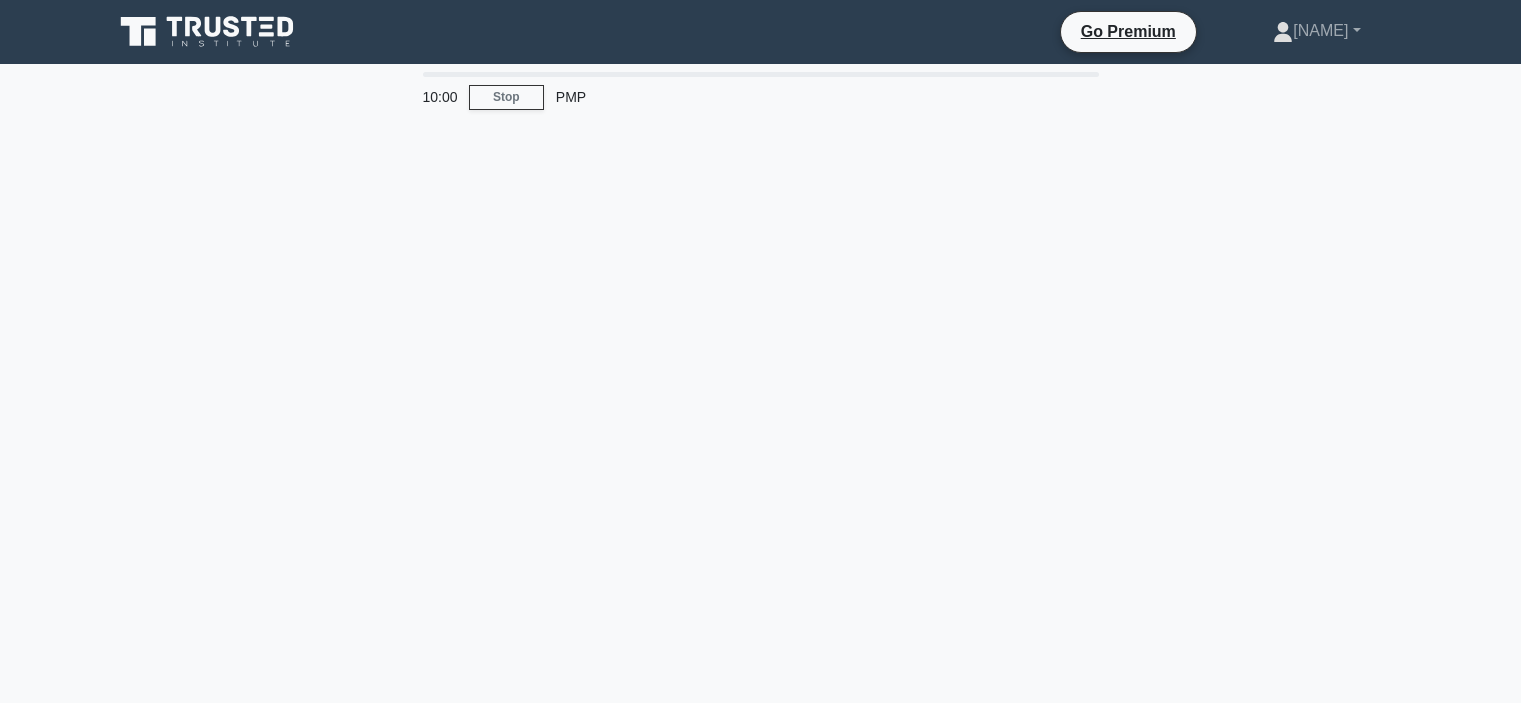 scroll, scrollTop: 0, scrollLeft: 0, axis: both 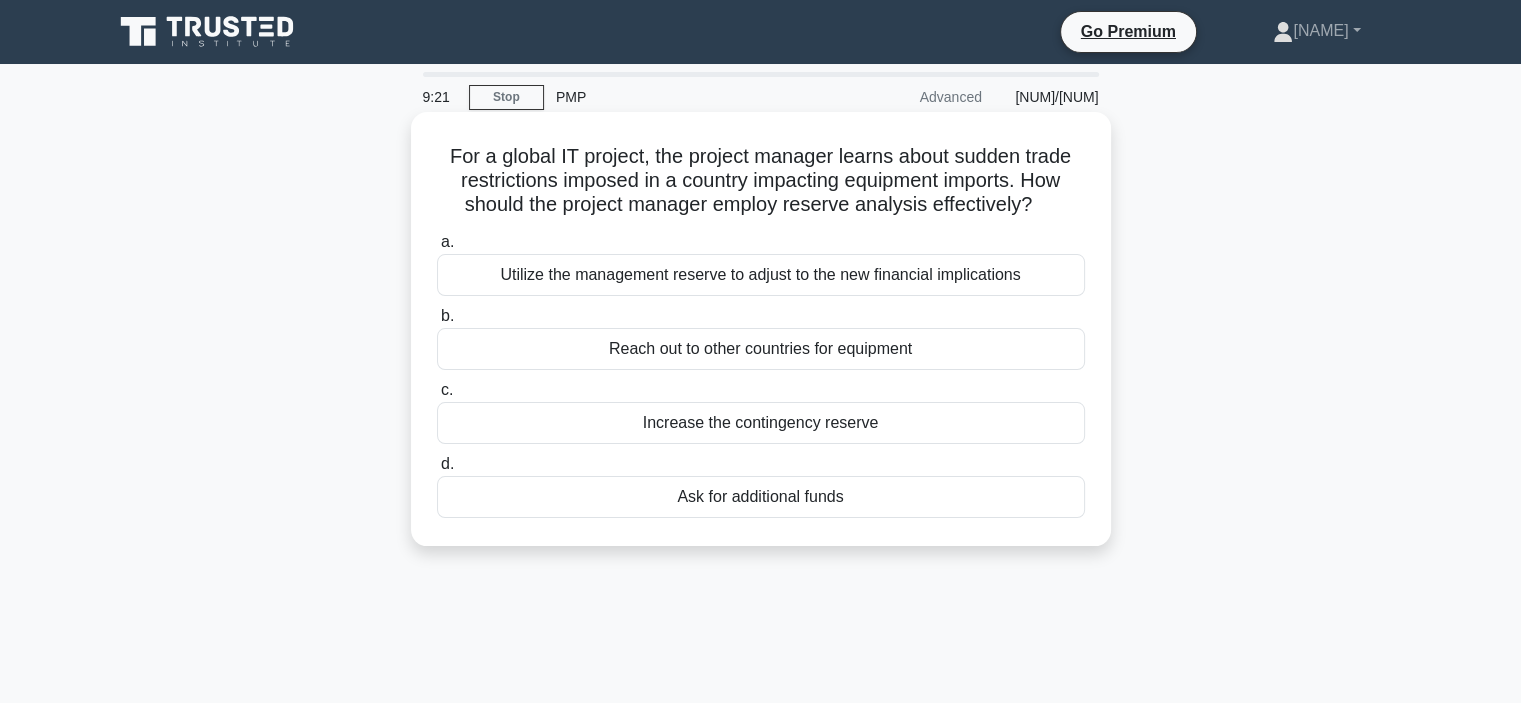 click on "Utilize the management reserve to adjust to the new financial implications" at bounding box center (761, 275) 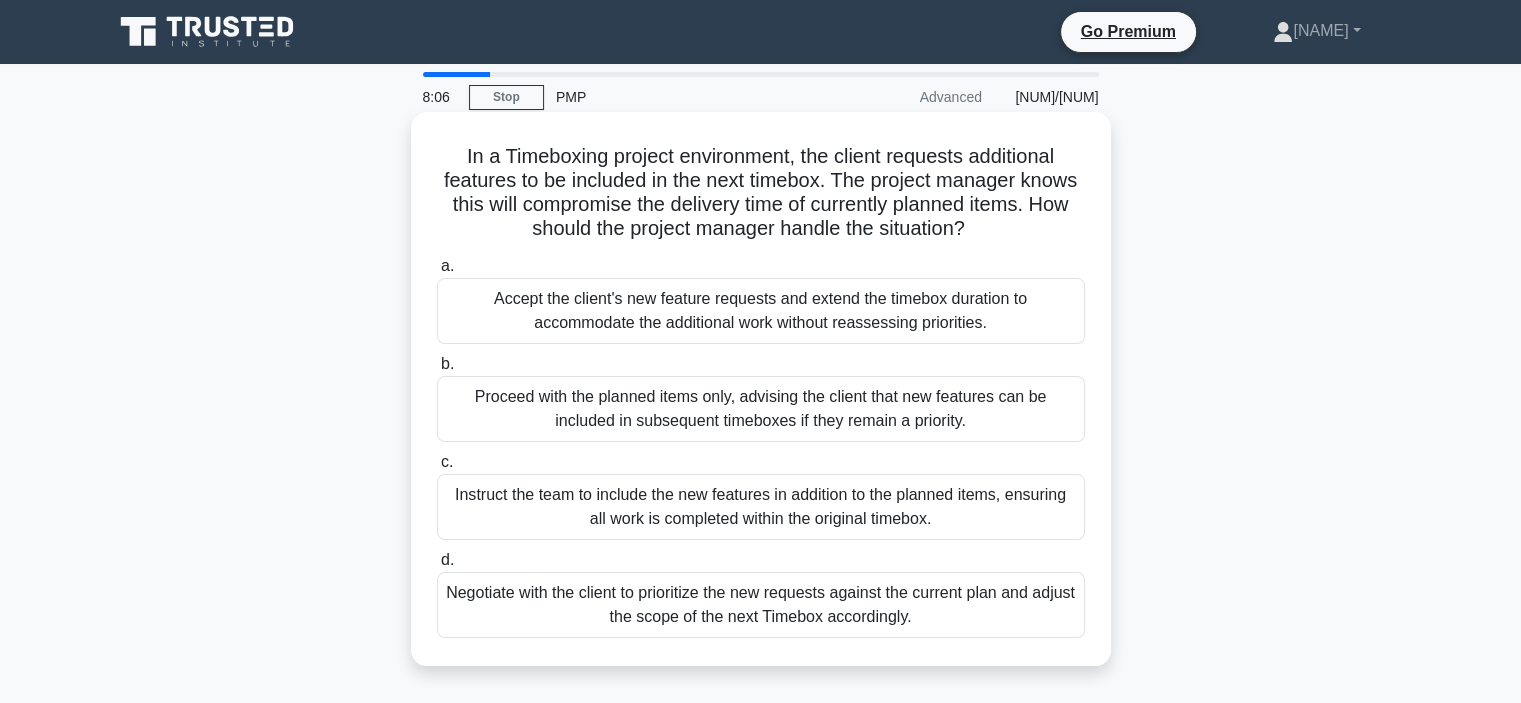 click on "Negotiate with the client to prioritize the new requests against the current plan and adjust the scope of the next Timebox accordingly." at bounding box center (761, 605) 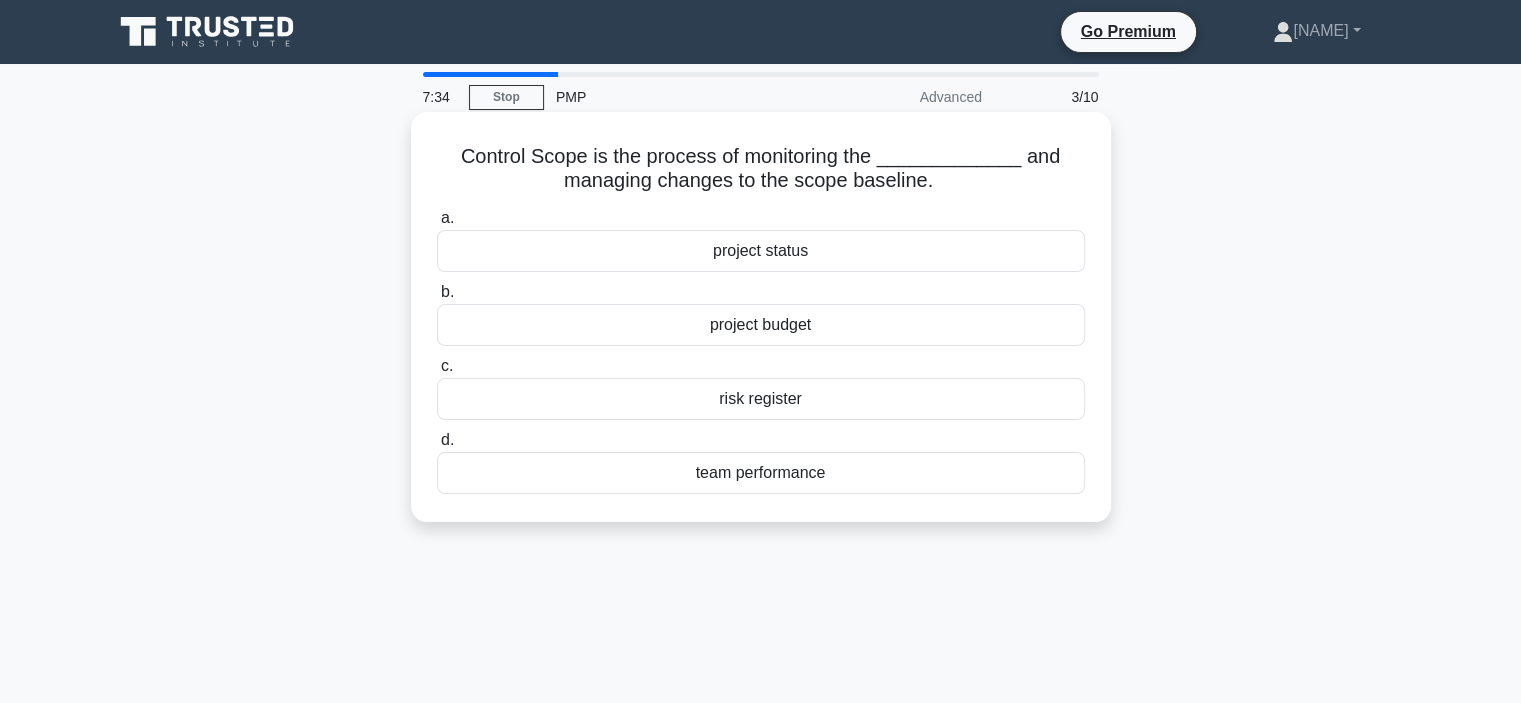 click on "project status" at bounding box center [761, 251] 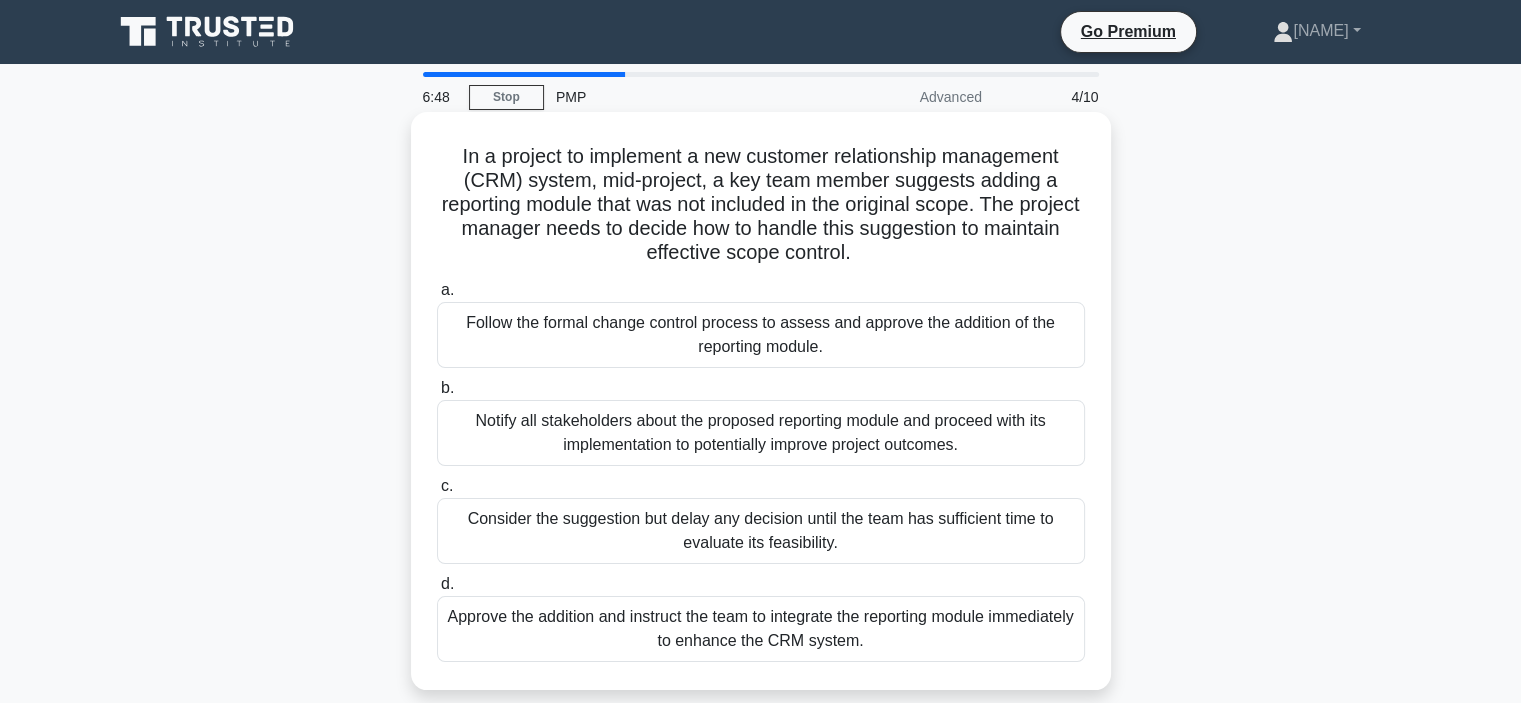 click on "Follow the formal change control process to assess and approve the addition of the reporting module." at bounding box center [761, 335] 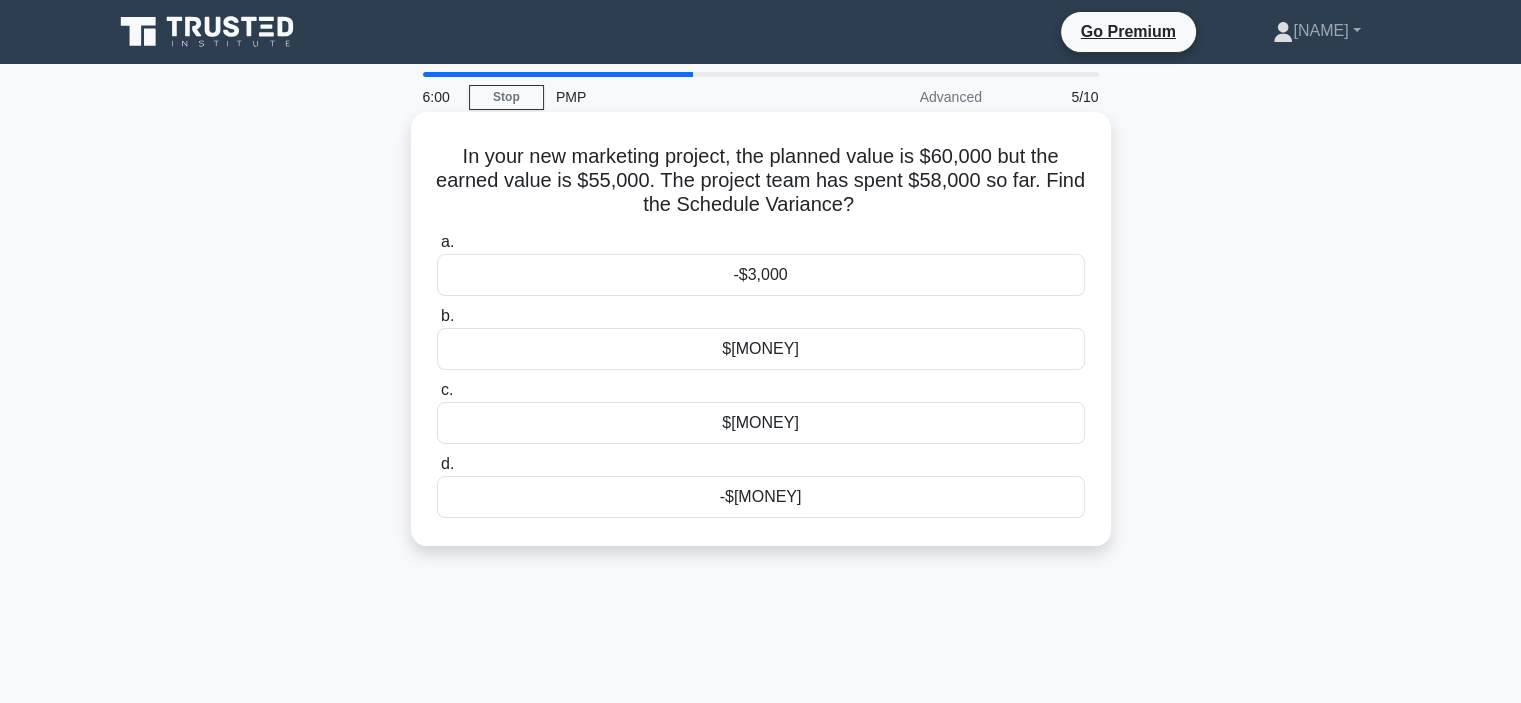 click on "-$5,000" at bounding box center [761, 497] 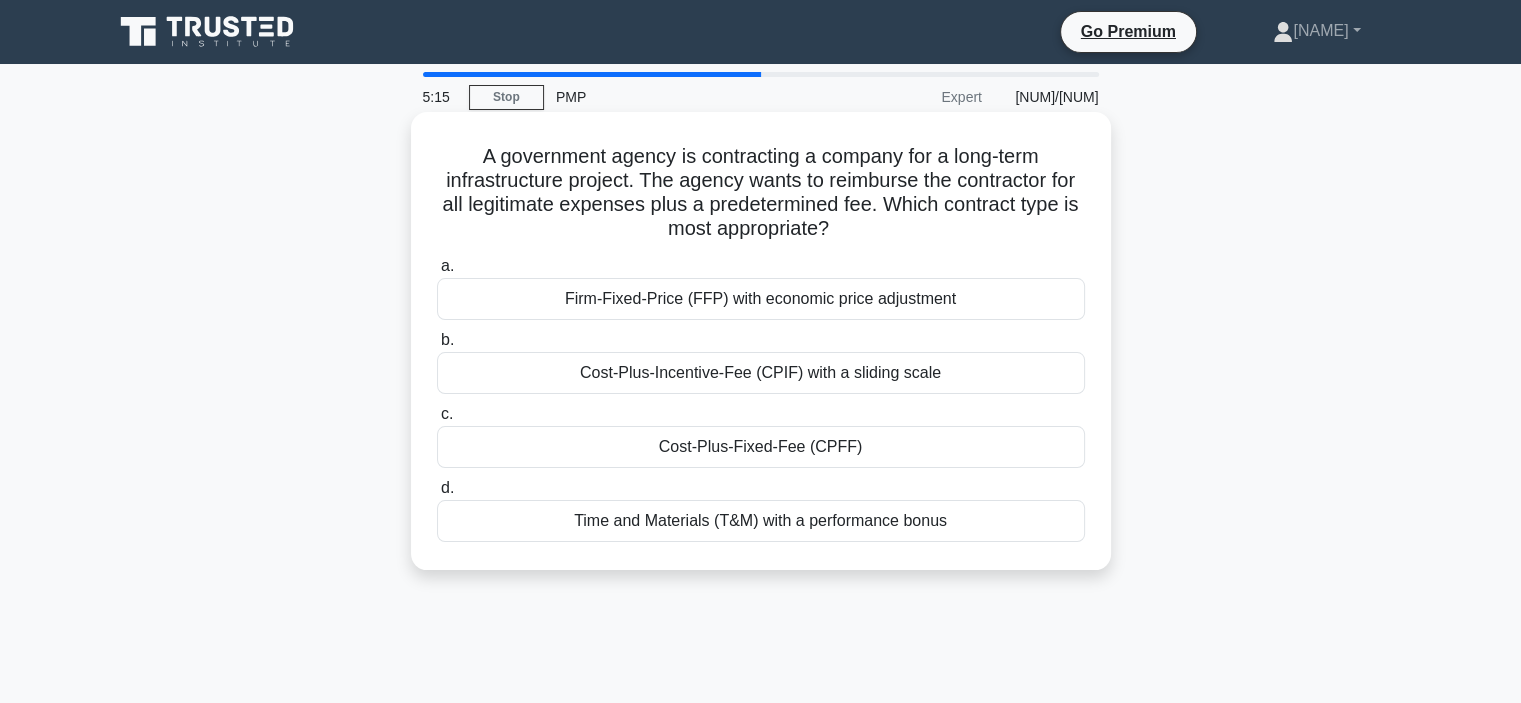 click on "Firm-Fixed-Price (FFP) with economic price adjustment" at bounding box center [761, 299] 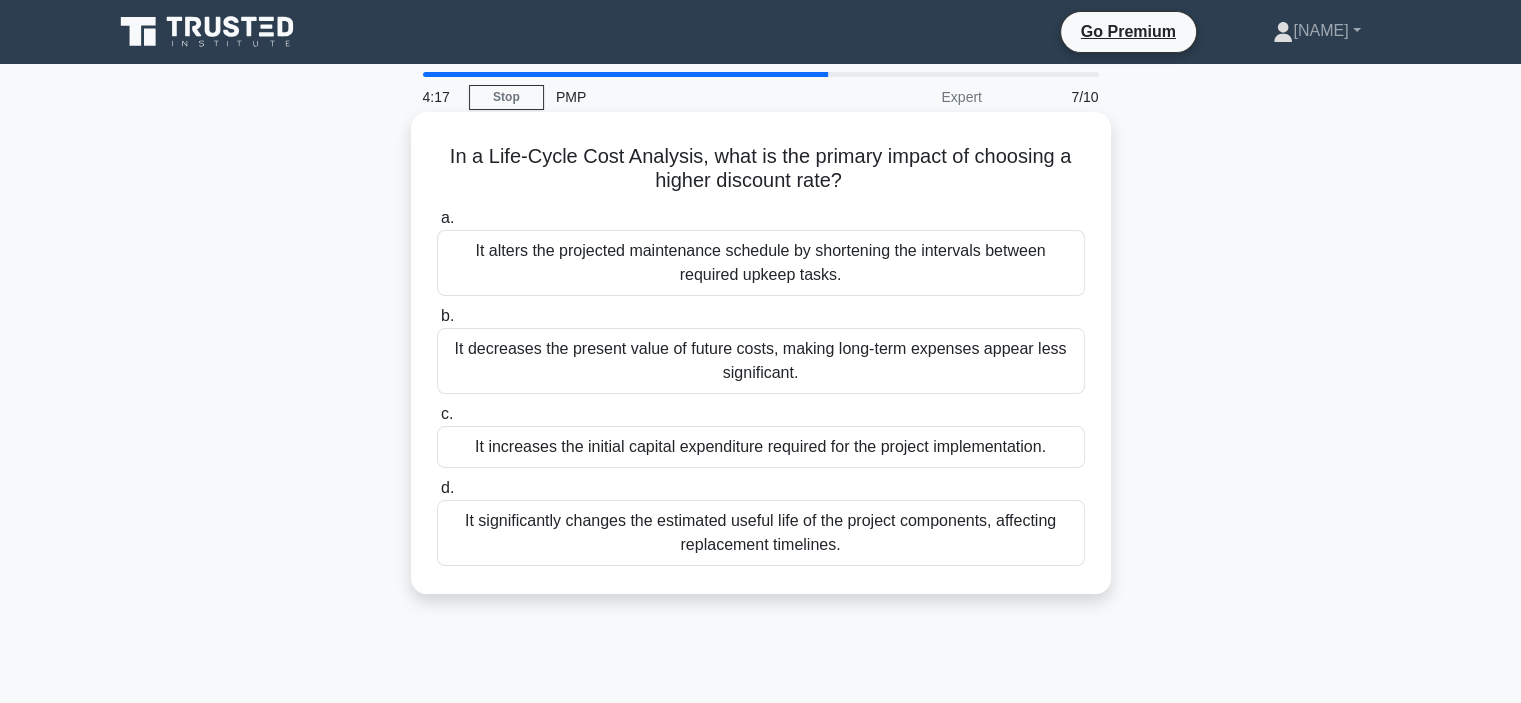 click on "It decreases the present value of future costs, making long-term expenses appear less significant." at bounding box center (761, 361) 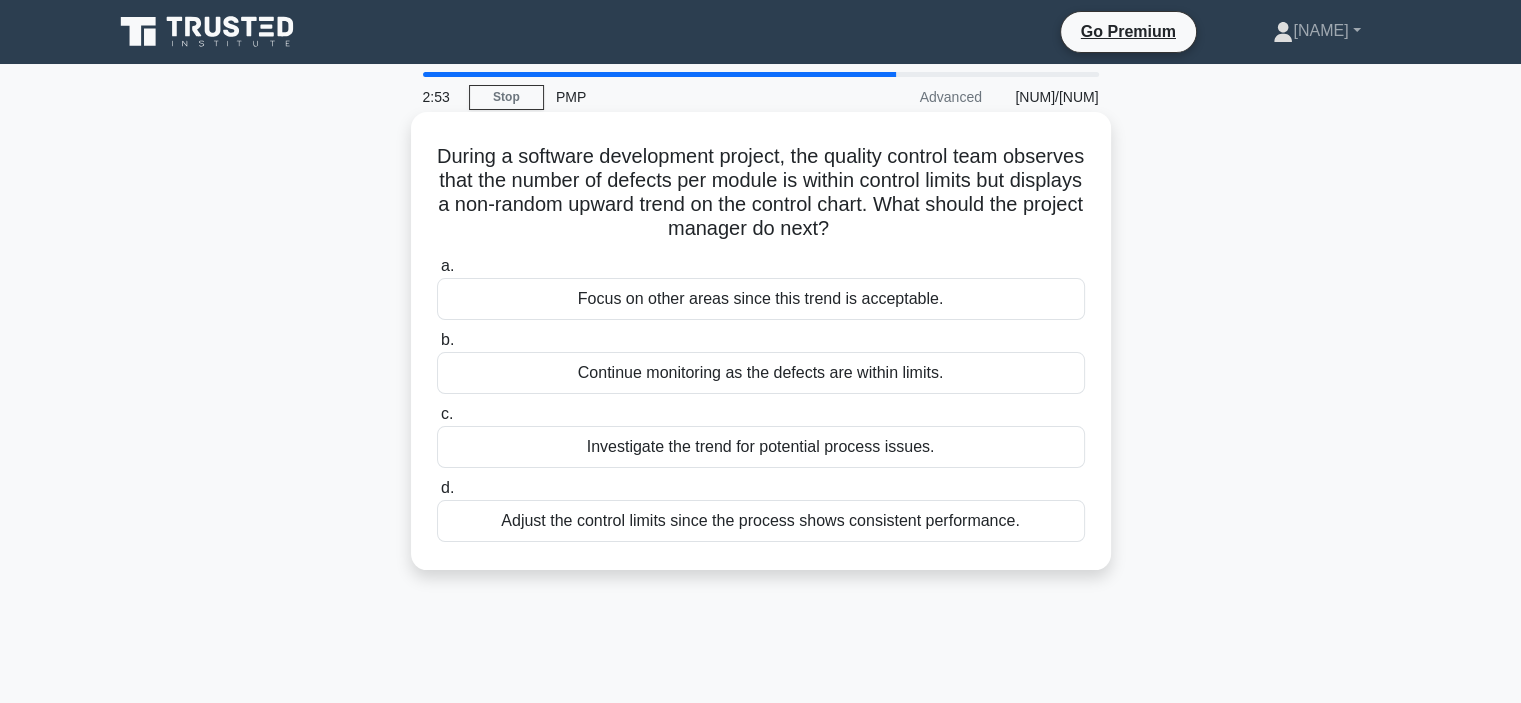 click on "Investigate the trend for potential process issues." at bounding box center [761, 447] 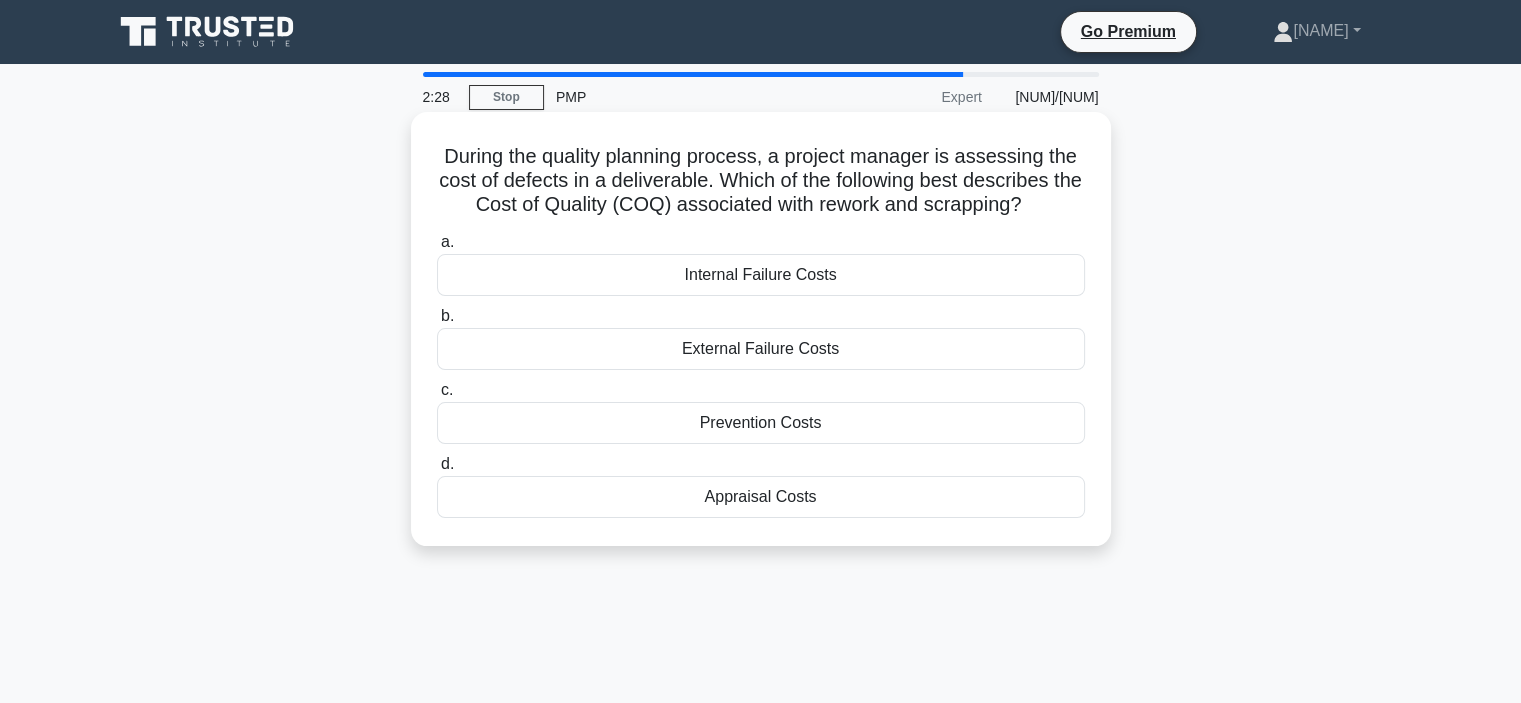 click on "Prevention Costs" at bounding box center [761, 423] 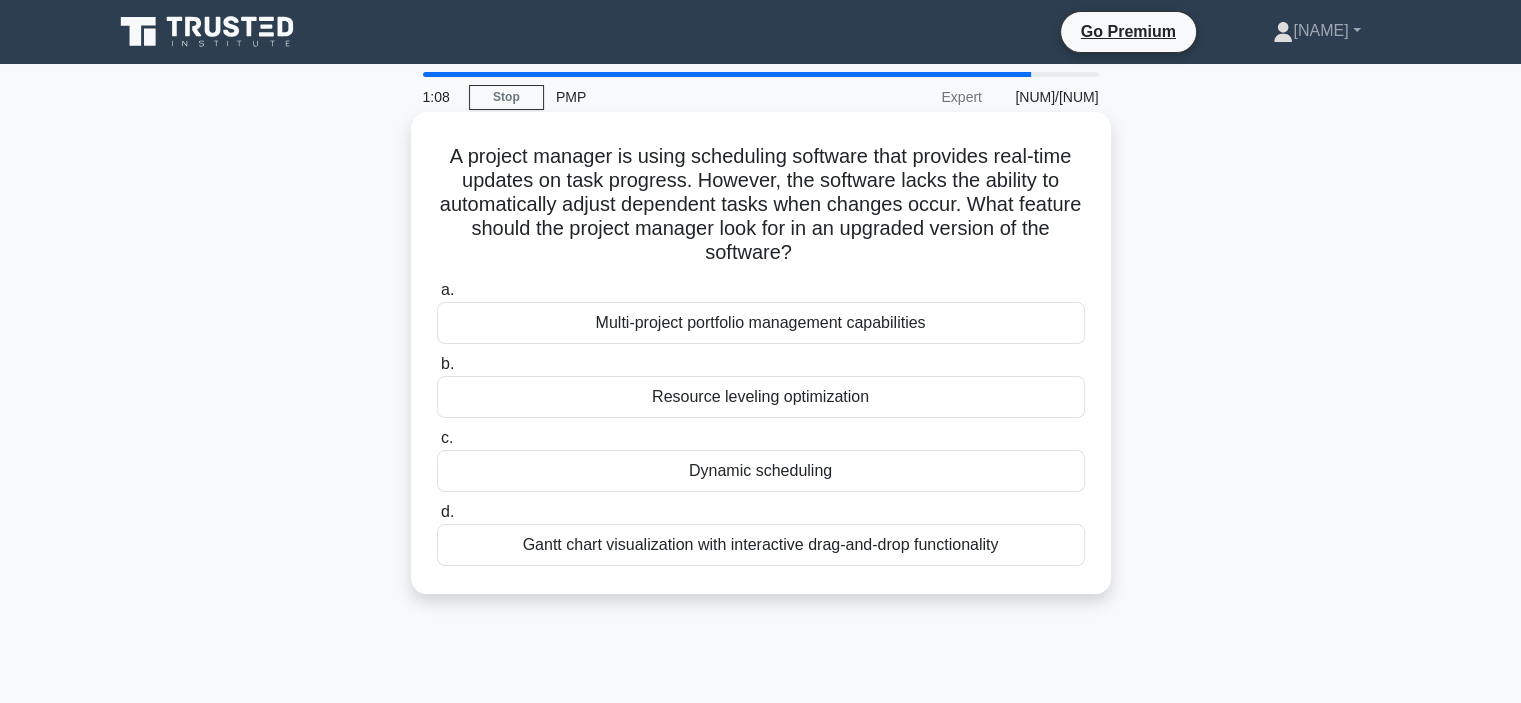 click on "Dynamic scheduling" at bounding box center [761, 471] 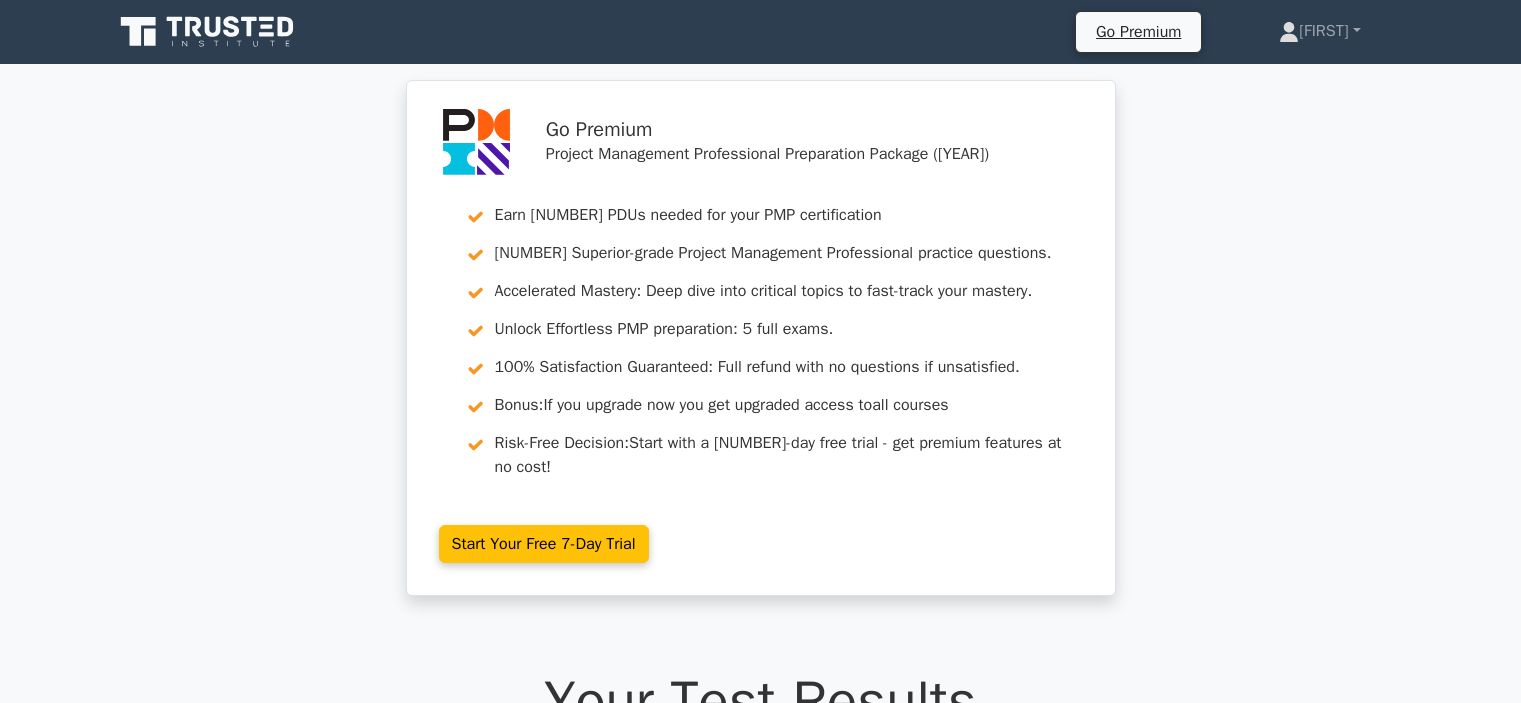 scroll, scrollTop: 0, scrollLeft: 0, axis: both 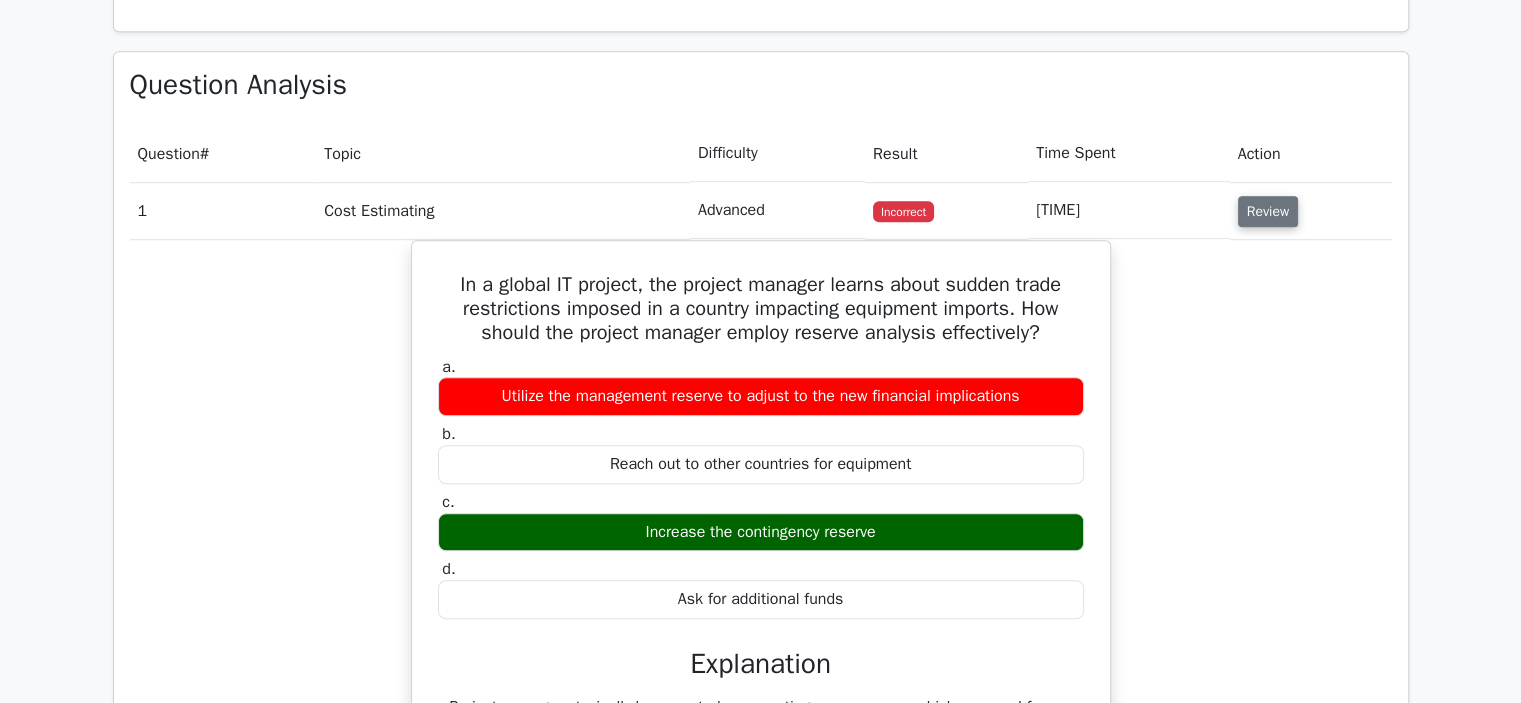 click on "Review" at bounding box center [1268, 211] 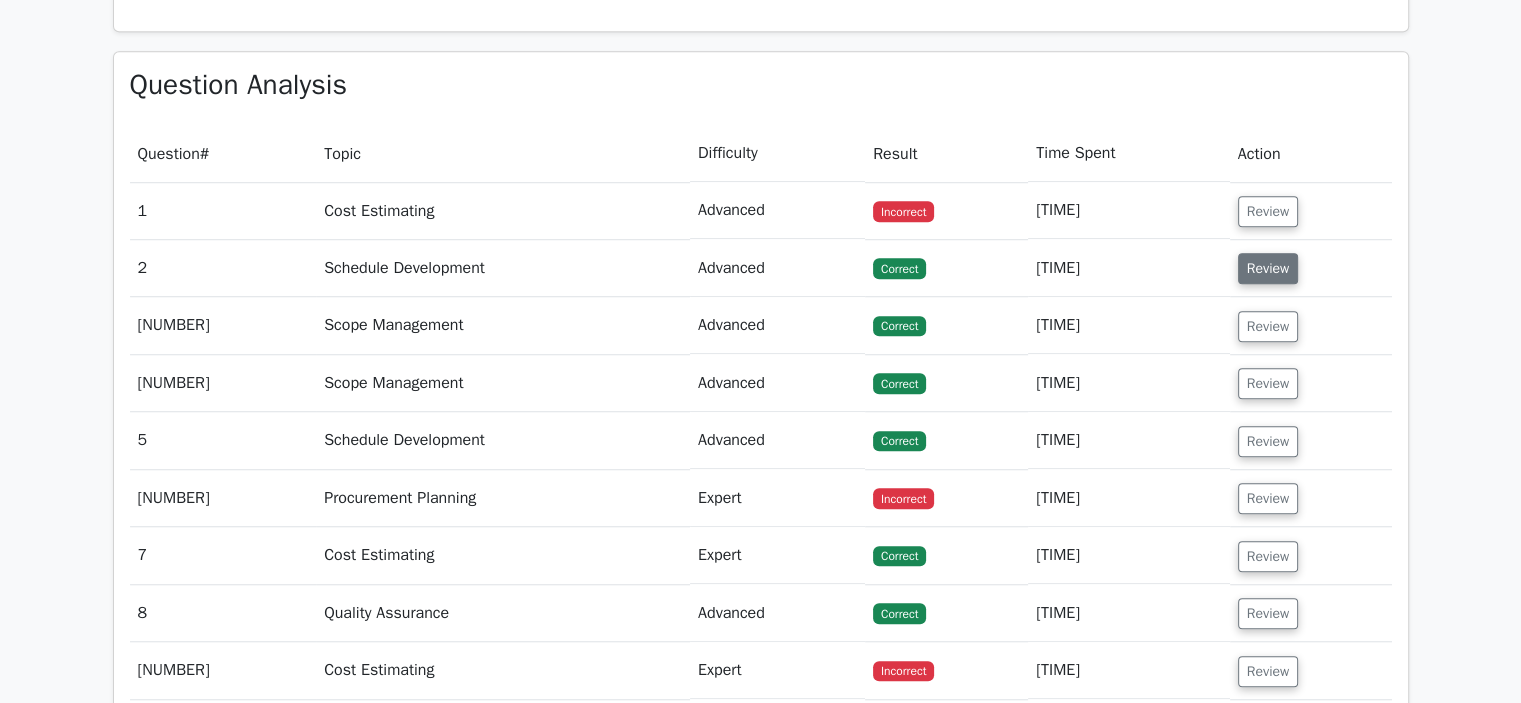 click on "Review" at bounding box center (1268, 268) 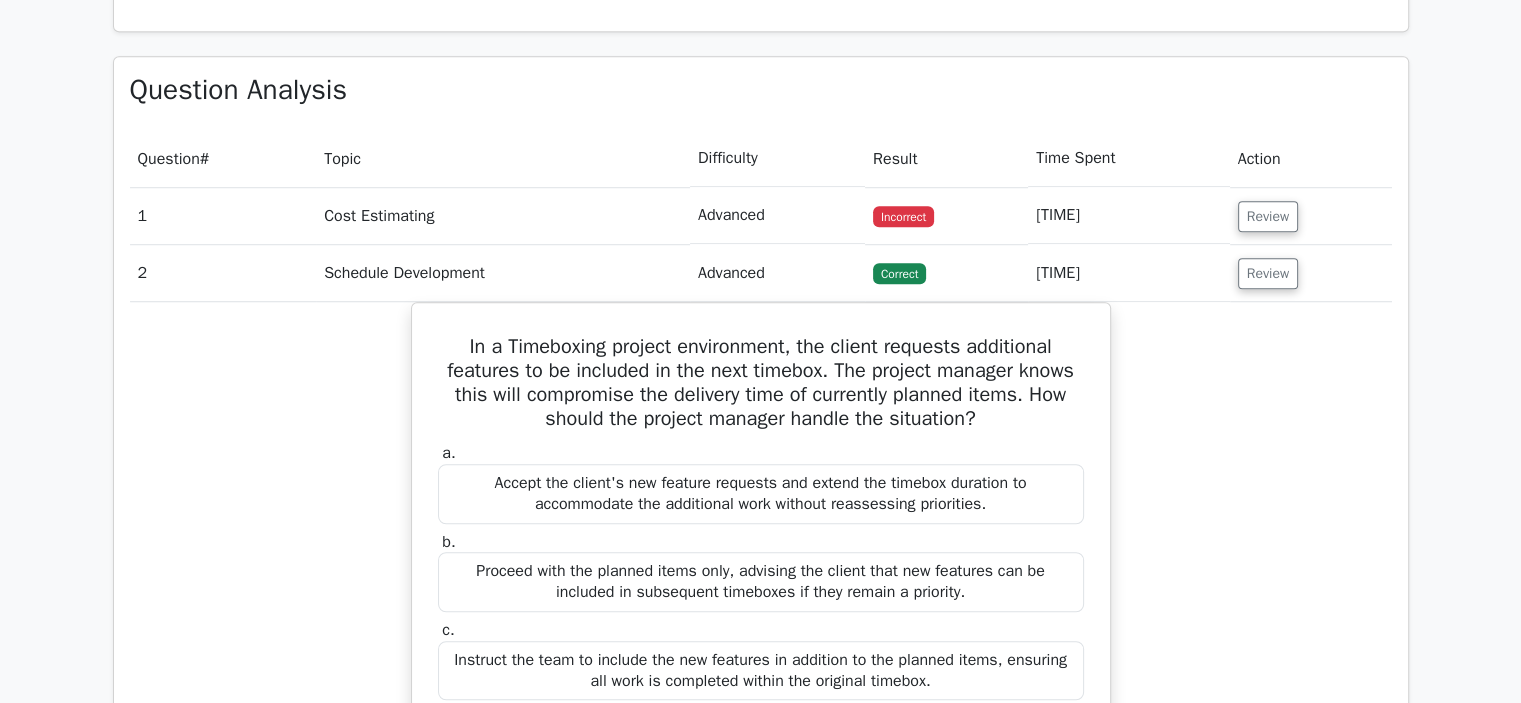 click on "Go Premium
[BRAND] Preparation Package ([YEAR])
Earn 35 PDUs needed for your [BRAND] certification
12955 Superior-grade  [BRAND] practice questions.
Accelerated Mastery: Deep dive into critical topics to fast-track your mastery.
Unlock Effortless [BRAND] preparation: 5 full exams.
100% Satisfaction Guaranteed: Full refund with no questions if unsatisfied.
Bonus: all courses" at bounding box center [760, 597] 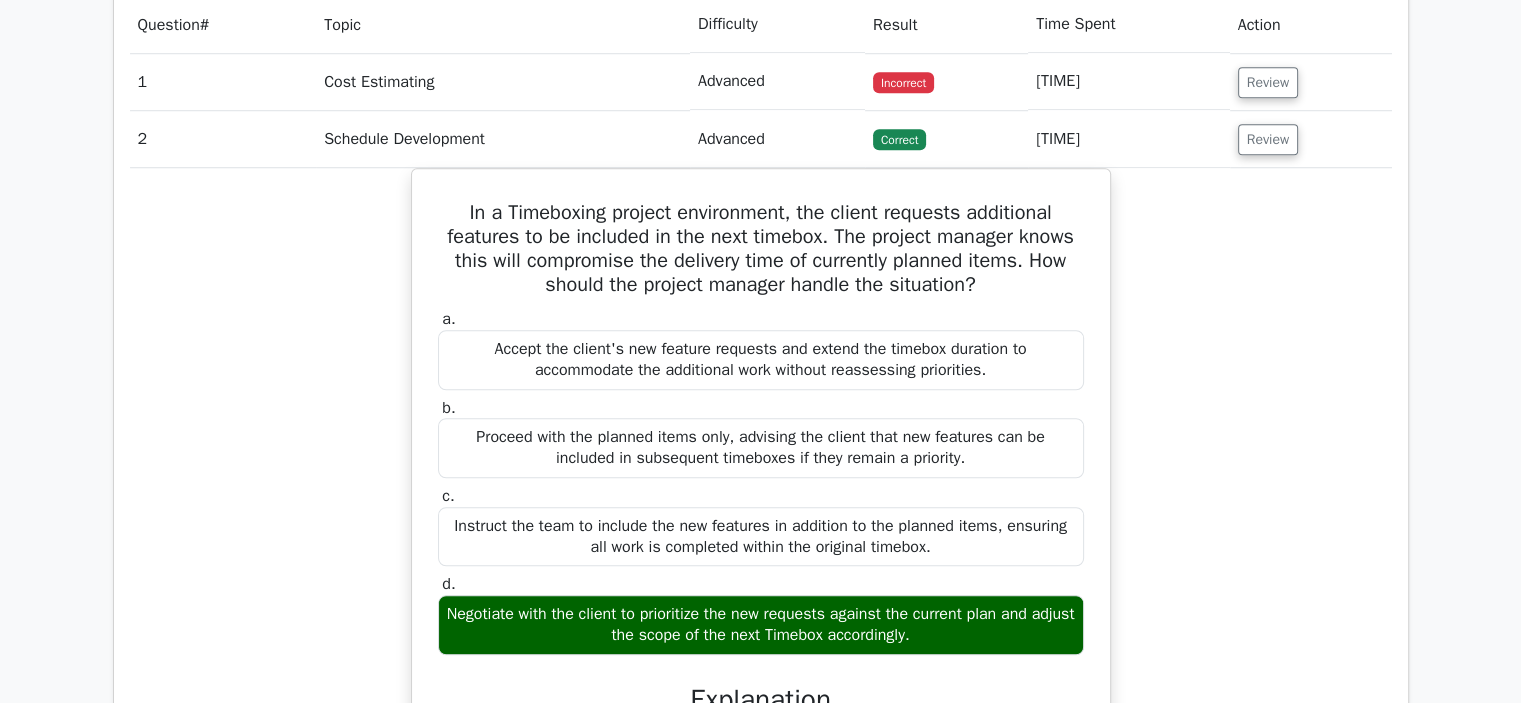 scroll, scrollTop: 1640, scrollLeft: 0, axis: vertical 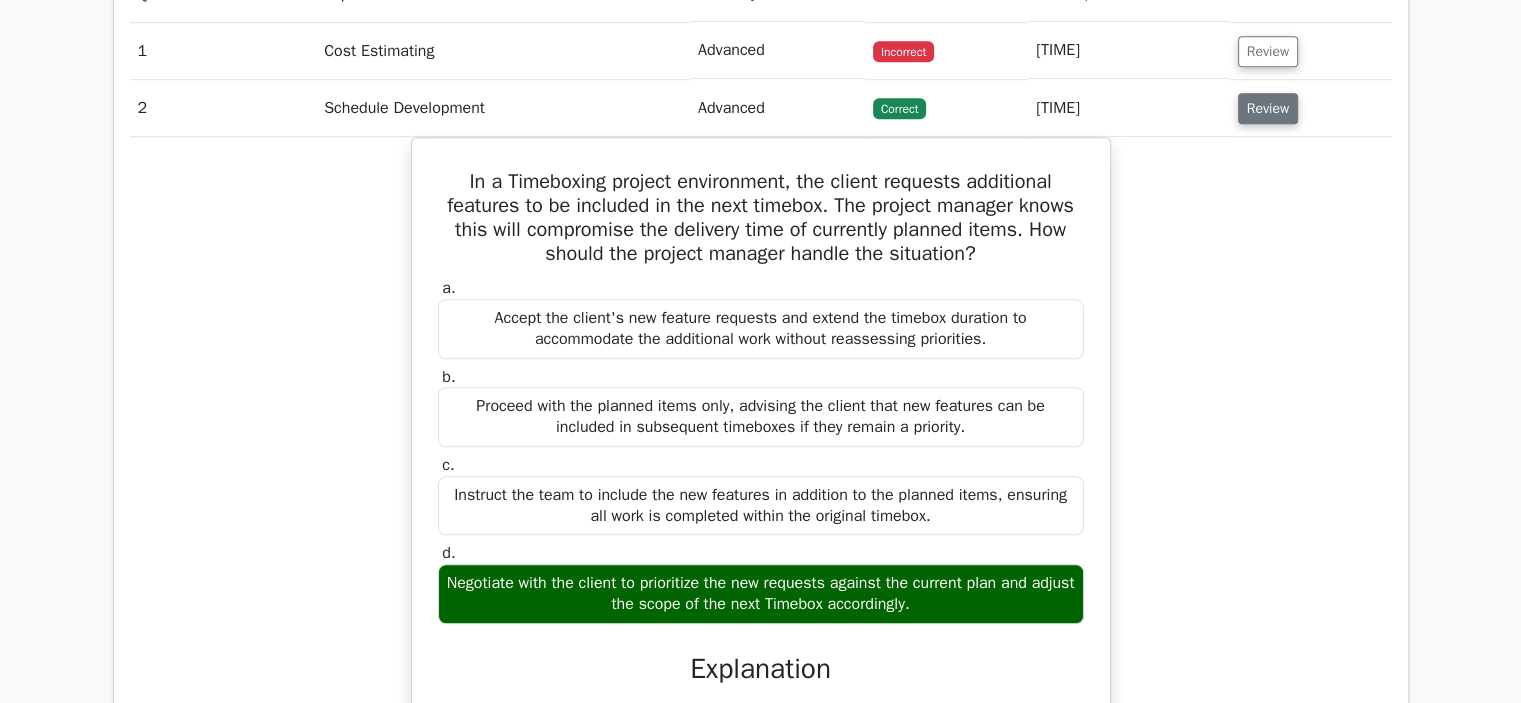 click on "Review" at bounding box center [1268, 108] 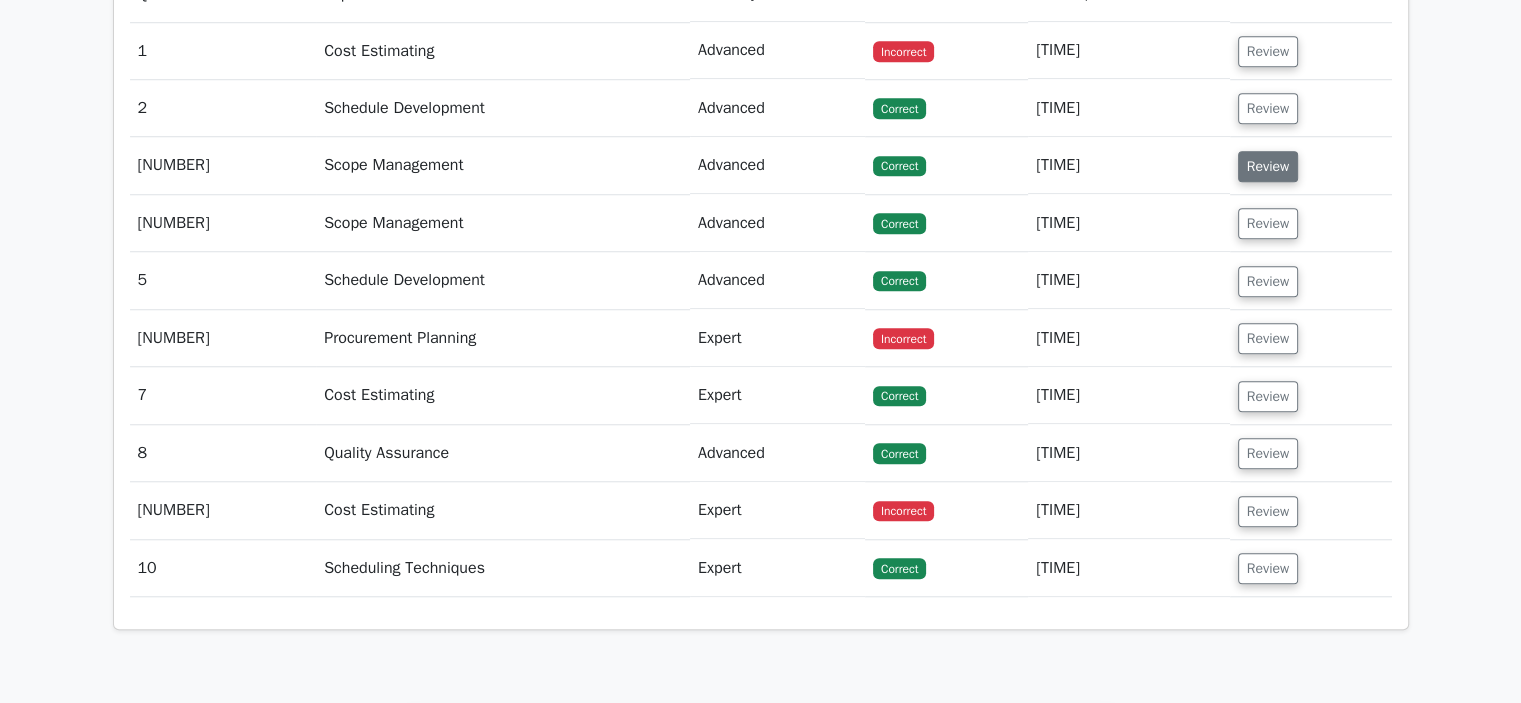click on "Review" at bounding box center [1268, 166] 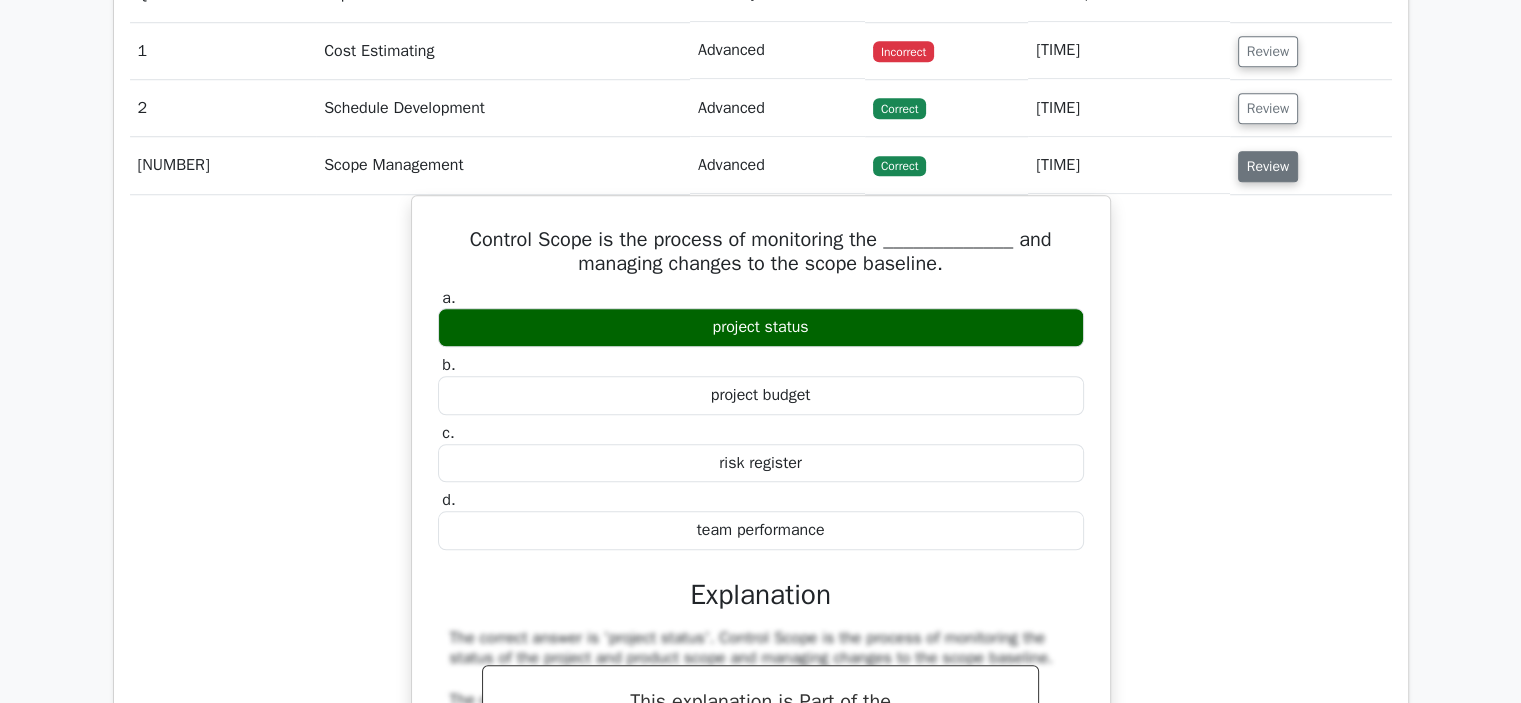 click on "Review" at bounding box center (1268, 166) 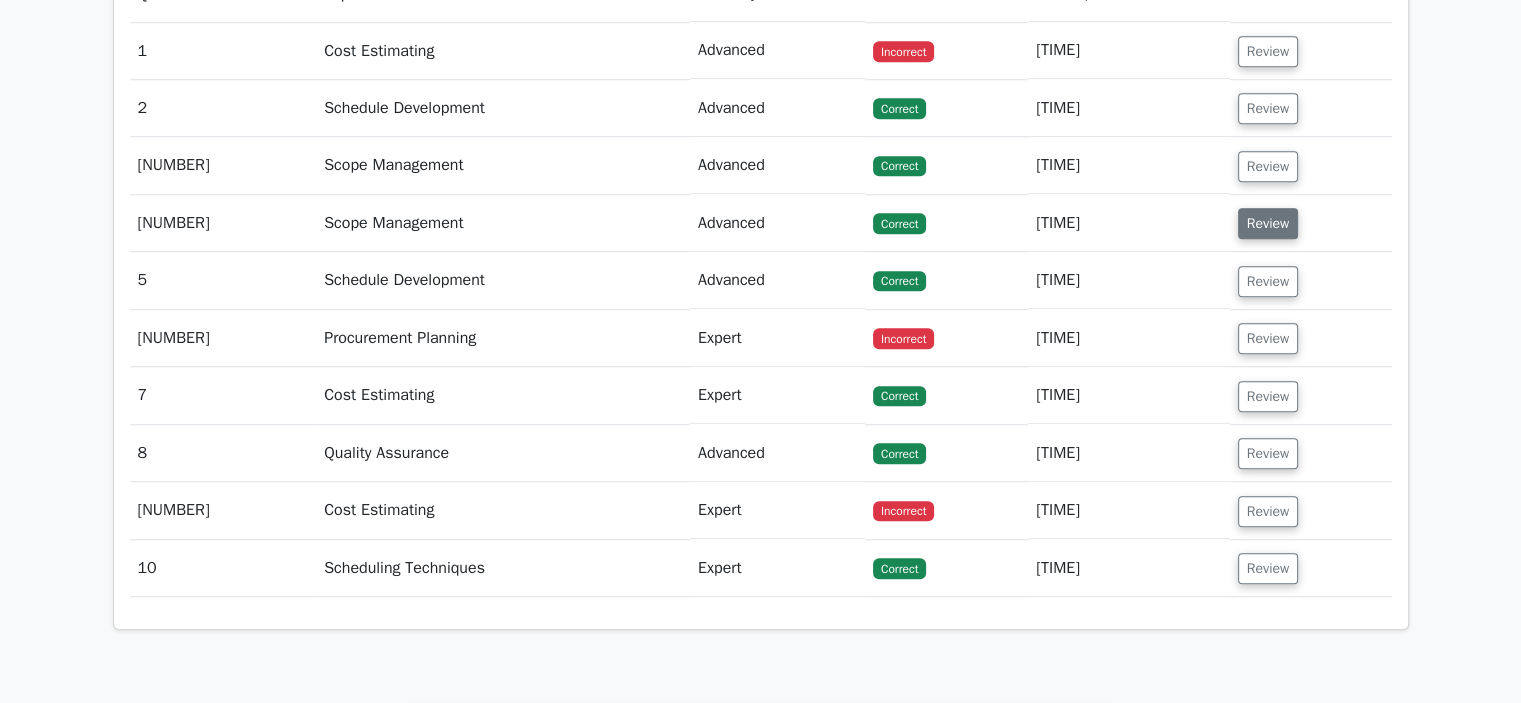click on "Review" at bounding box center [1268, 223] 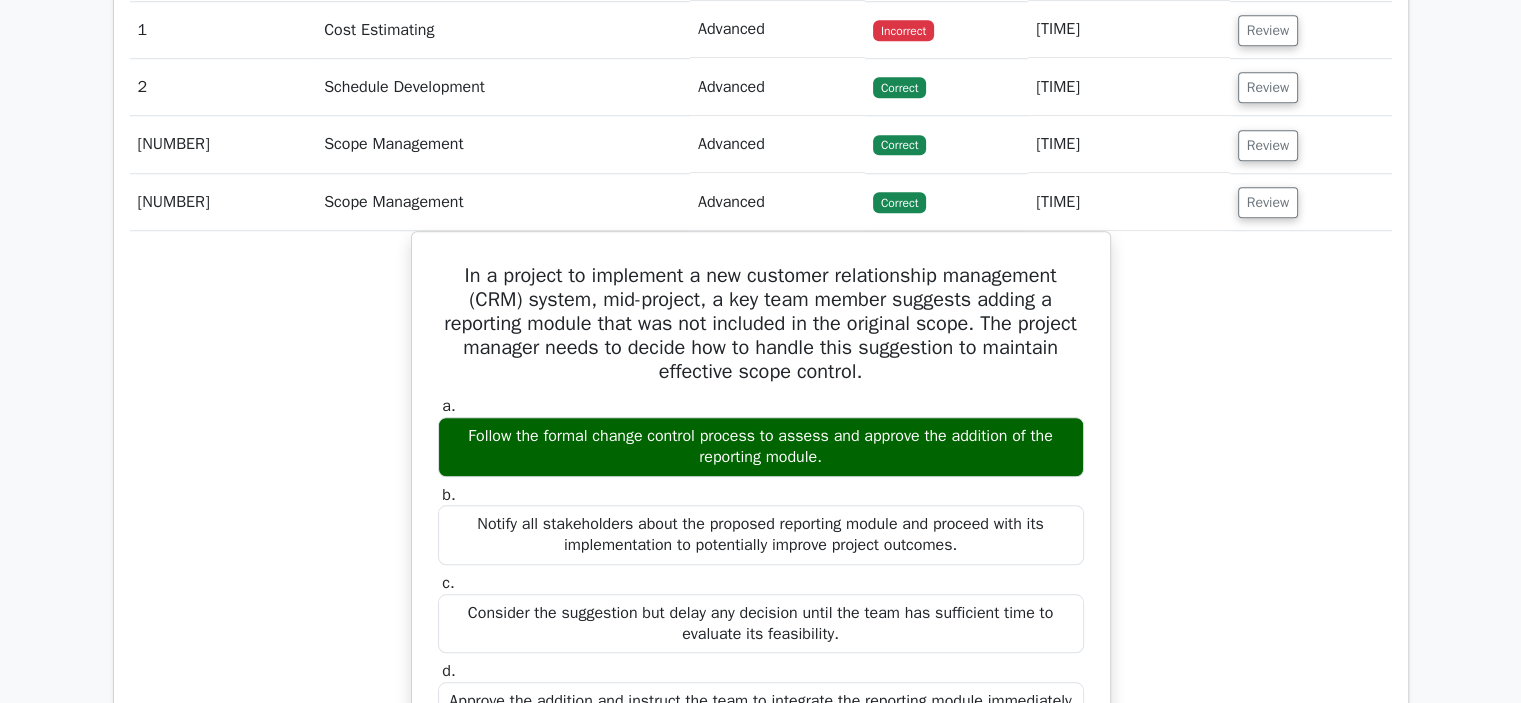 scroll, scrollTop: 1620, scrollLeft: 0, axis: vertical 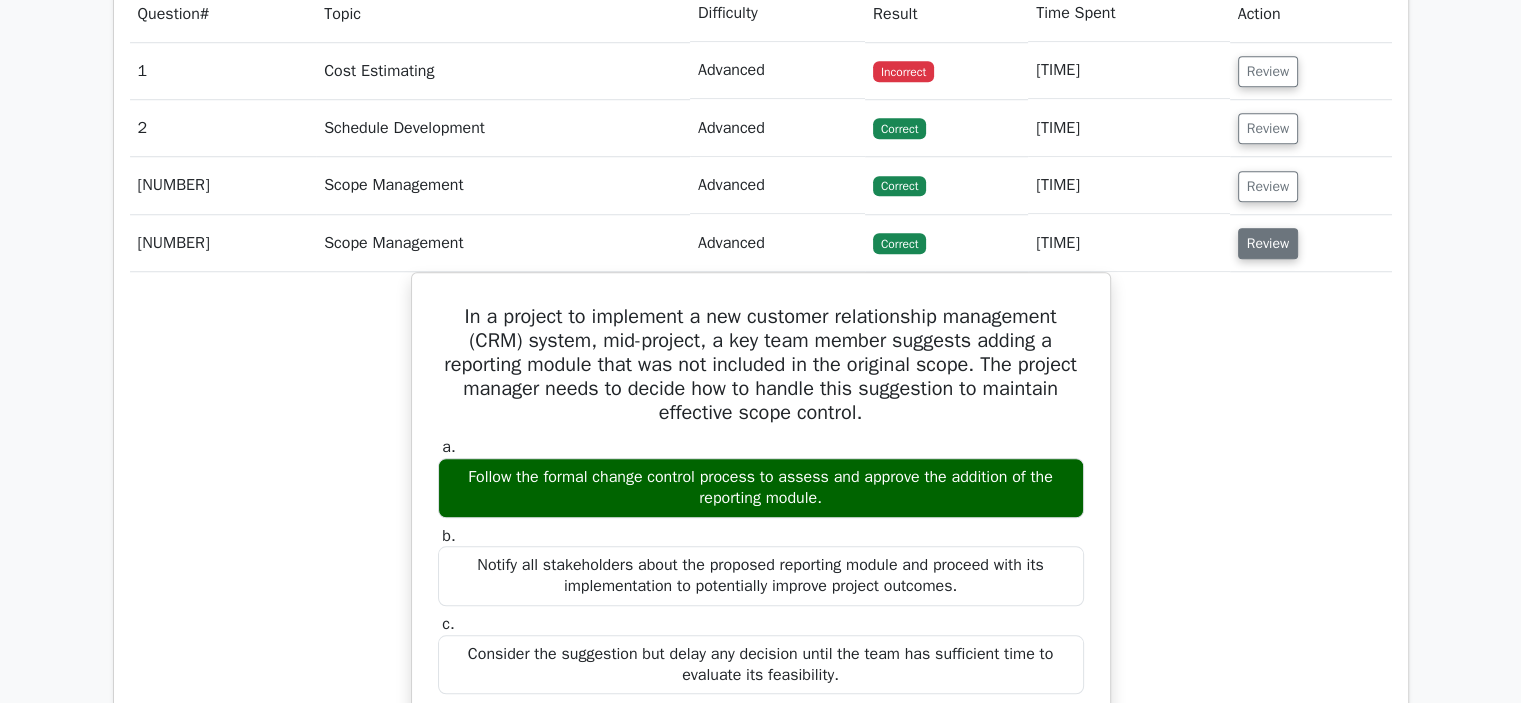 click on "Review" at bounding box center [1268, 243] 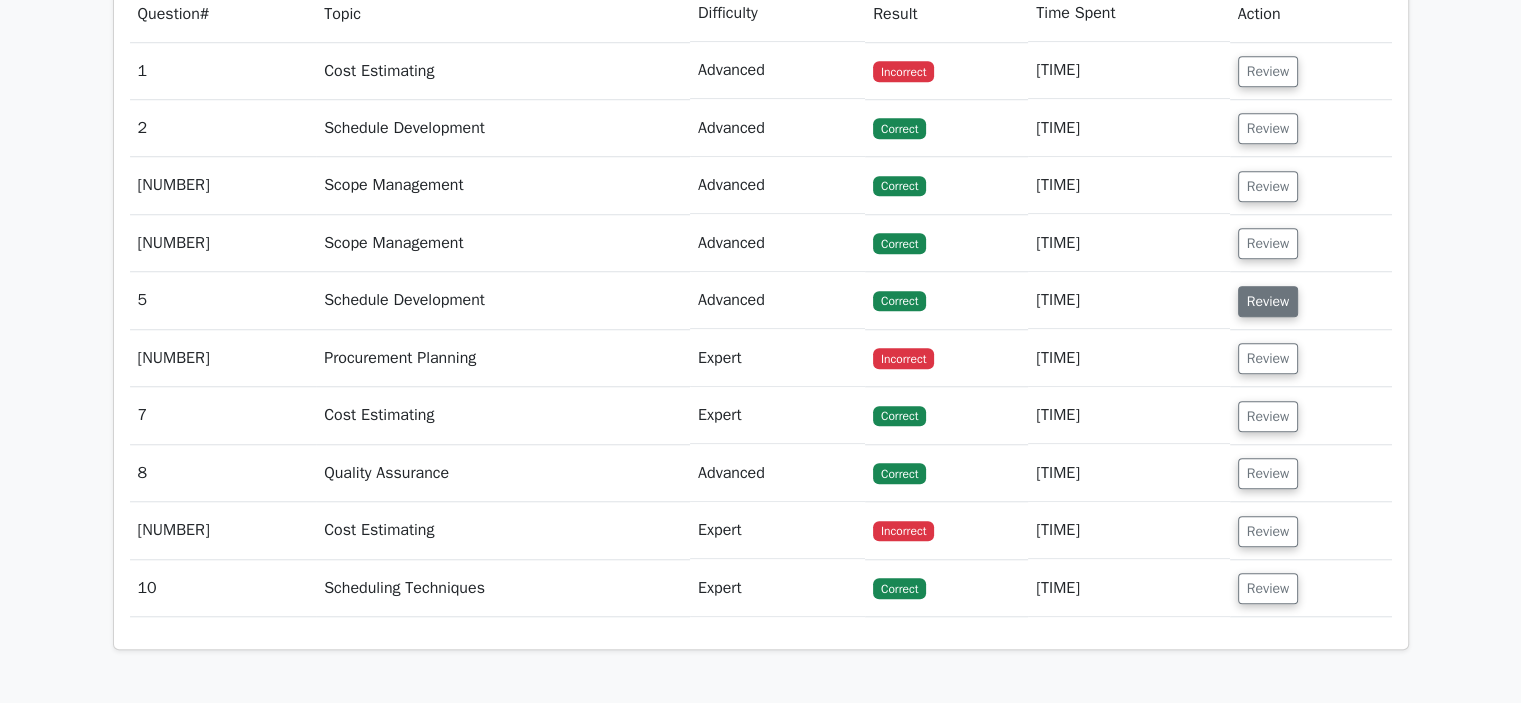 click on "Review" at bounding box center (1268, 301) 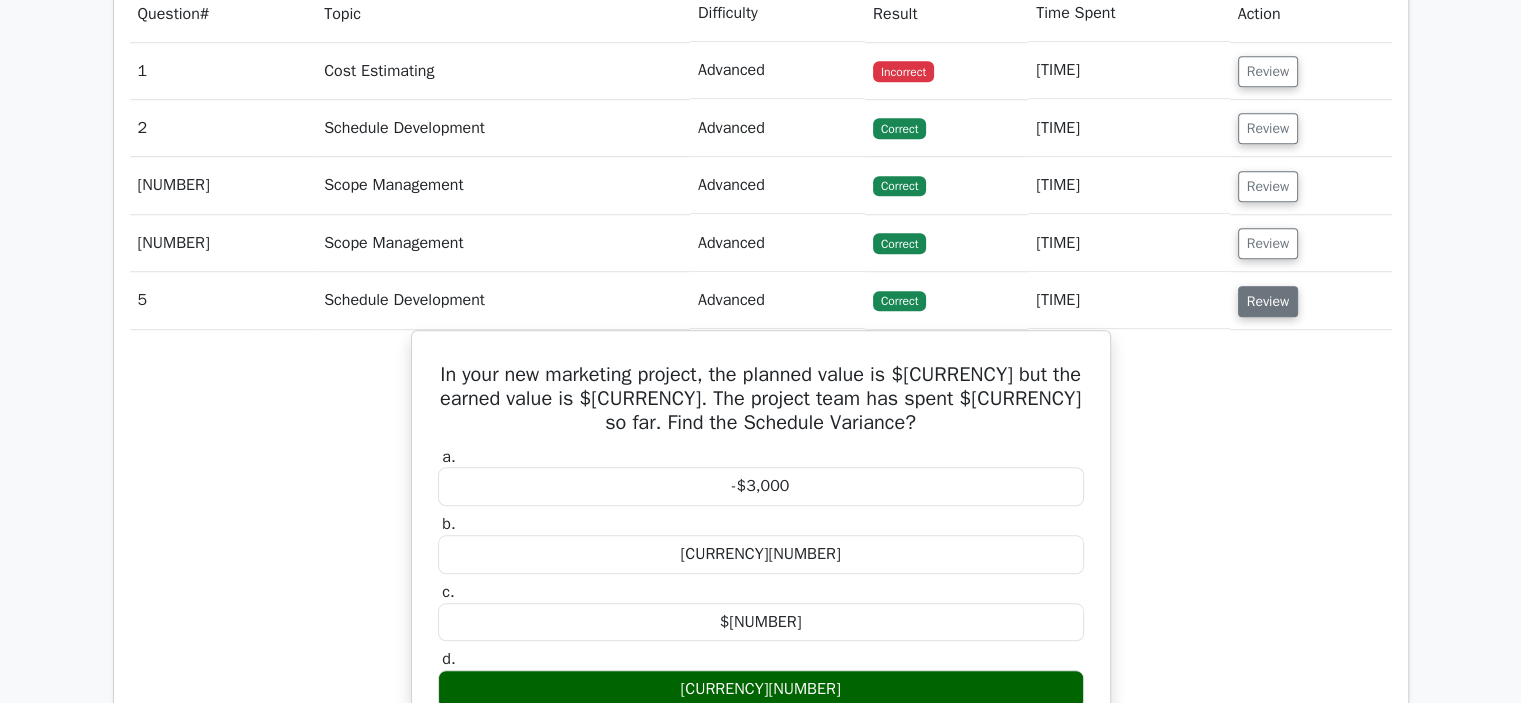 click on "Review" at bounding box center [1268, 301] 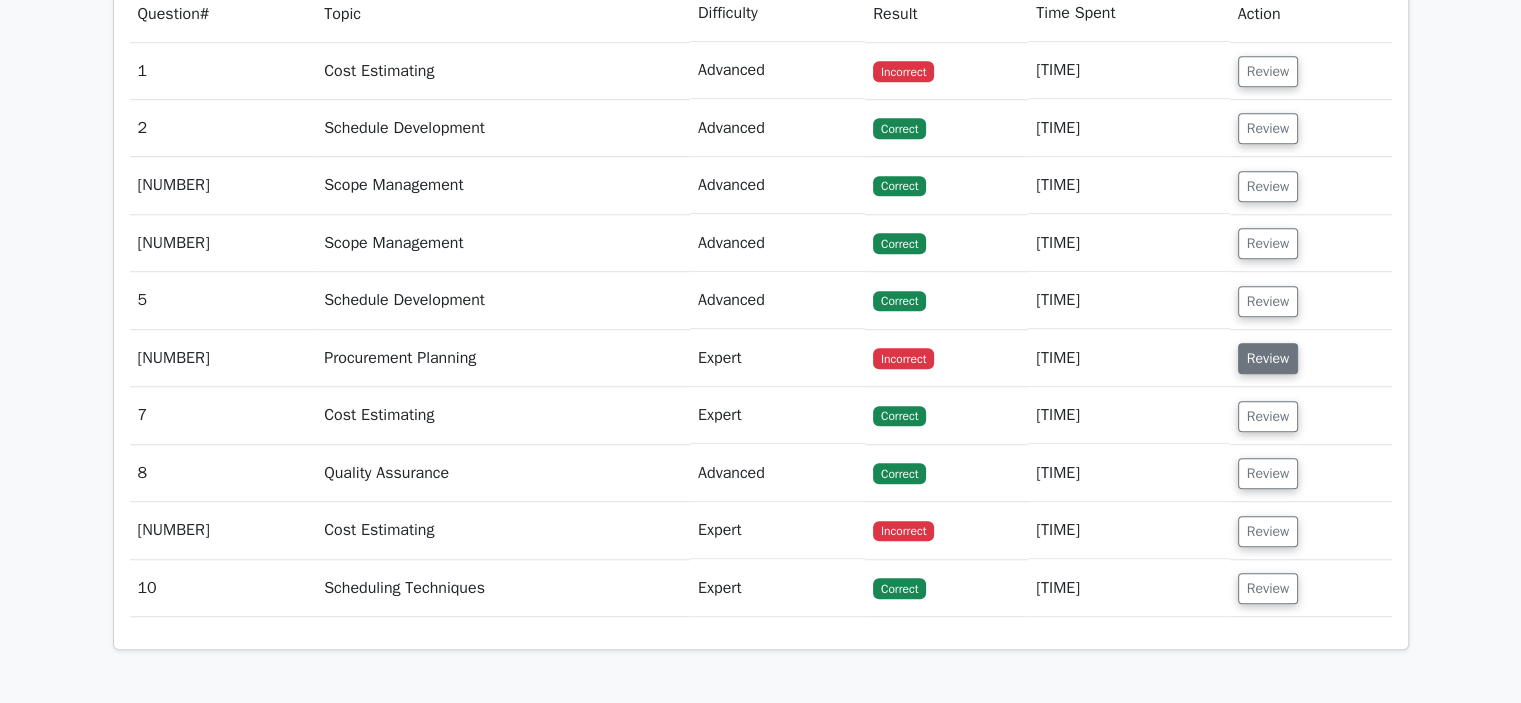 click on "Review" at bounding box center (1268, 358) 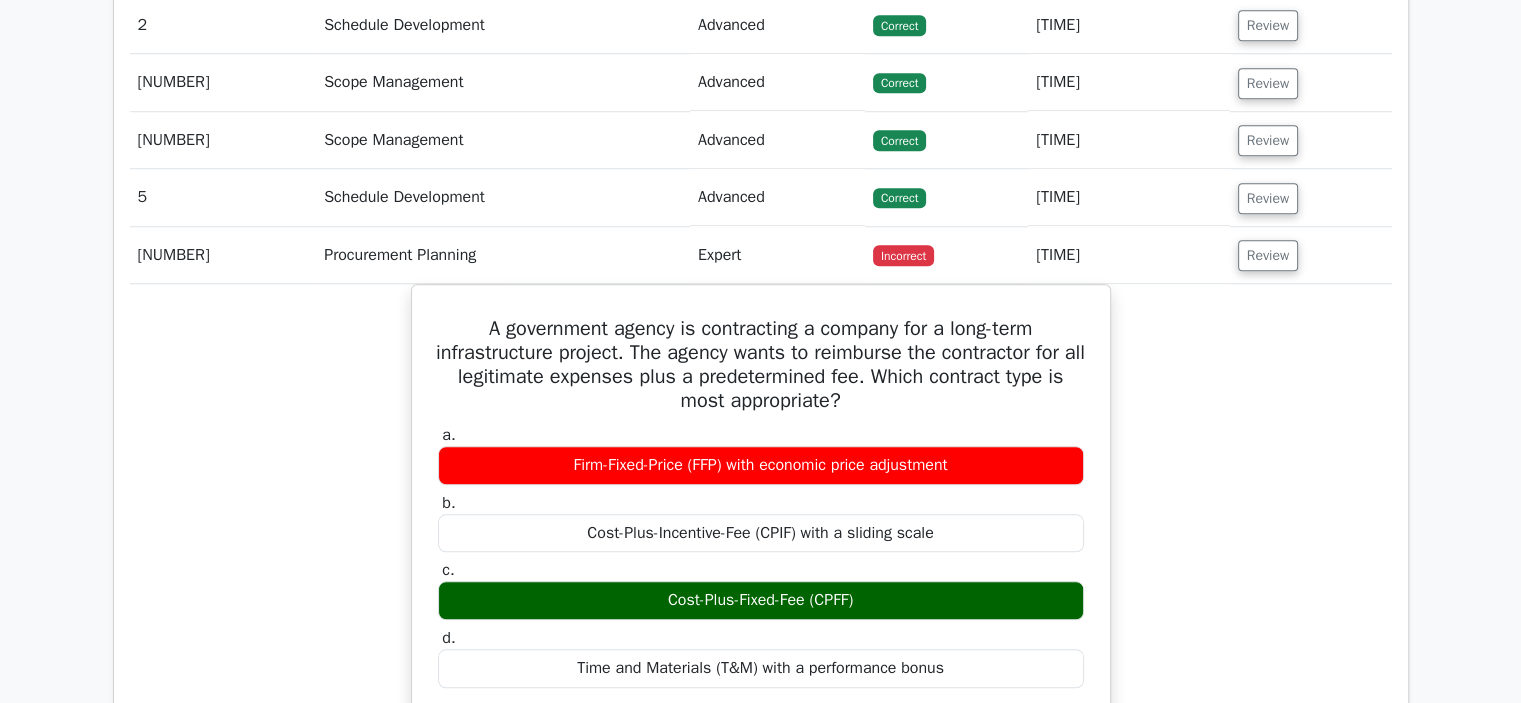 scroll, scrollTop: 1739, scrollLeft: 0, axis: vertical 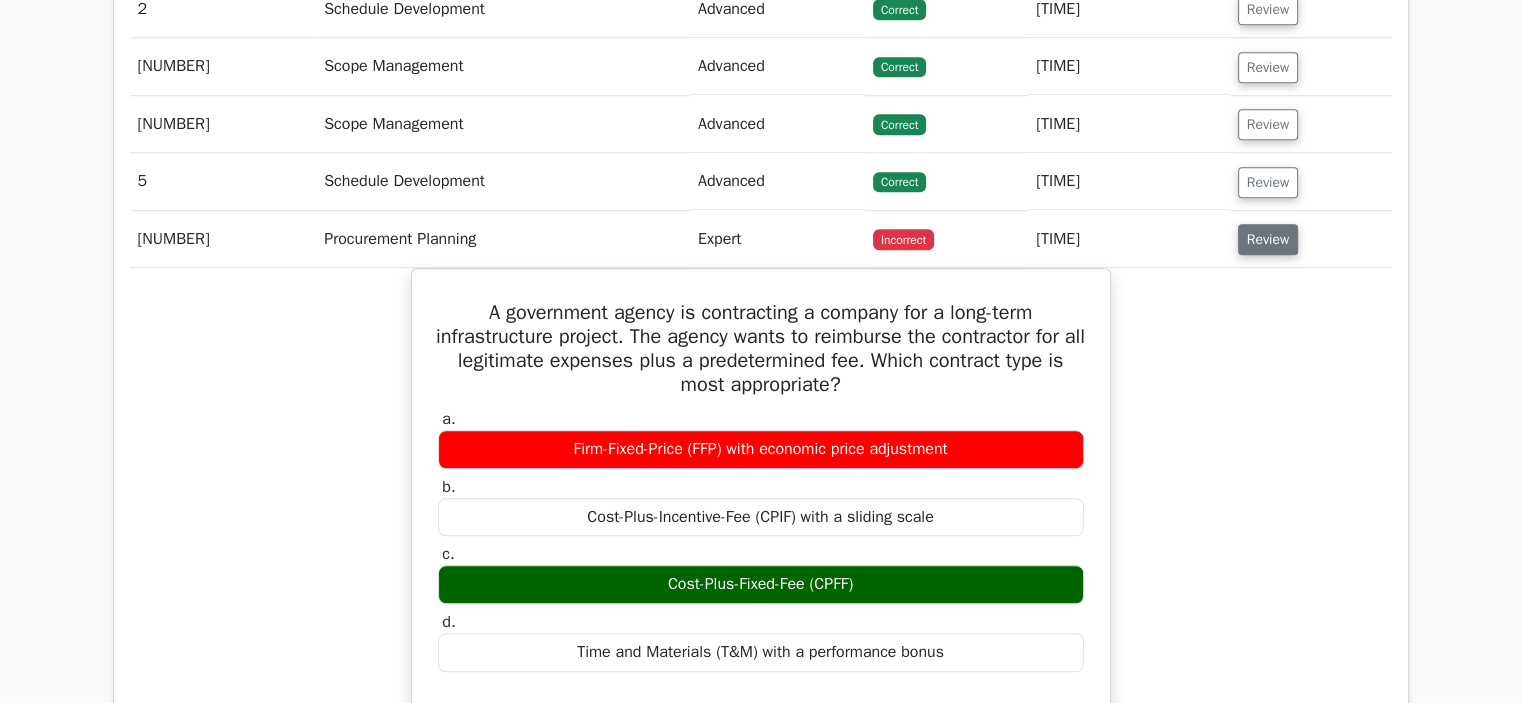 click on "Review" at bounding box center (1268, 239) 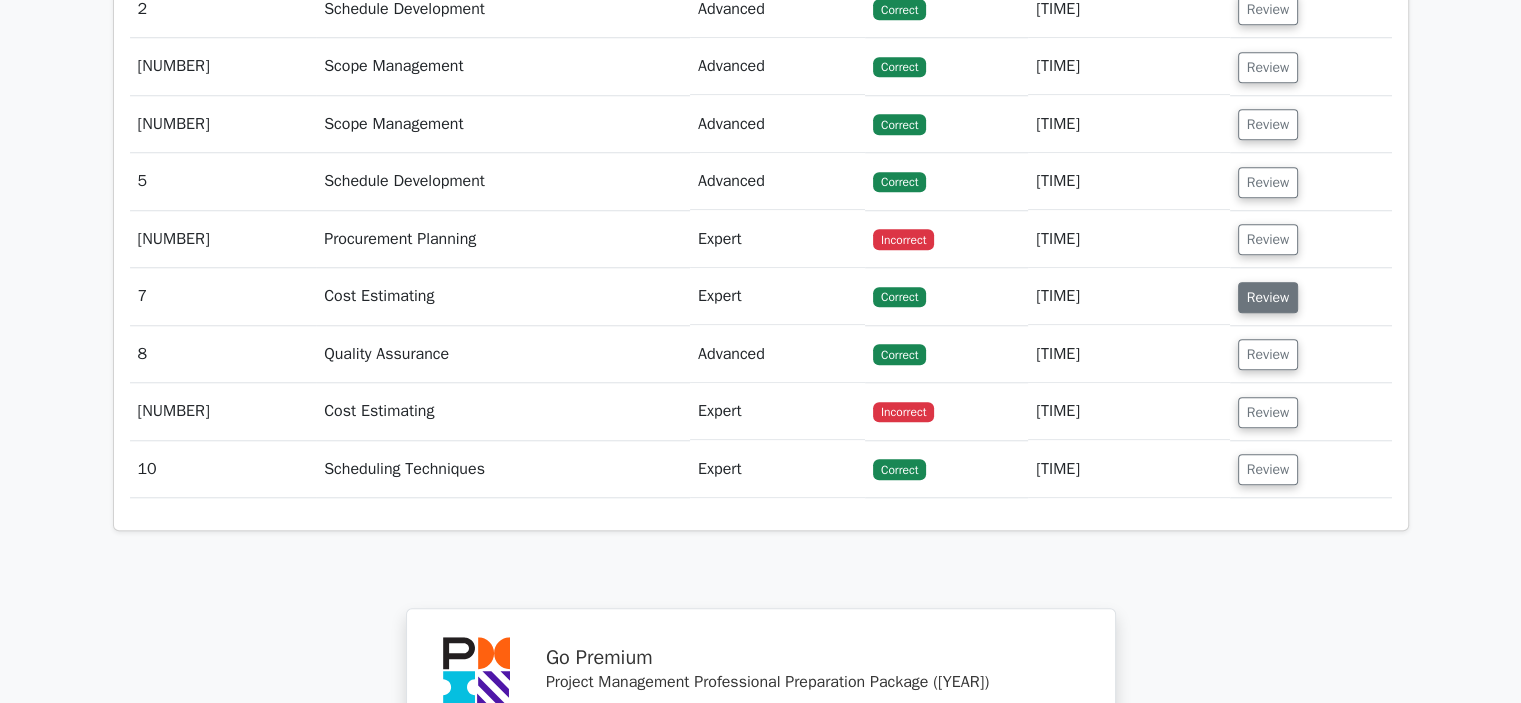 click on "Review" at bounding box center (1268, 297) 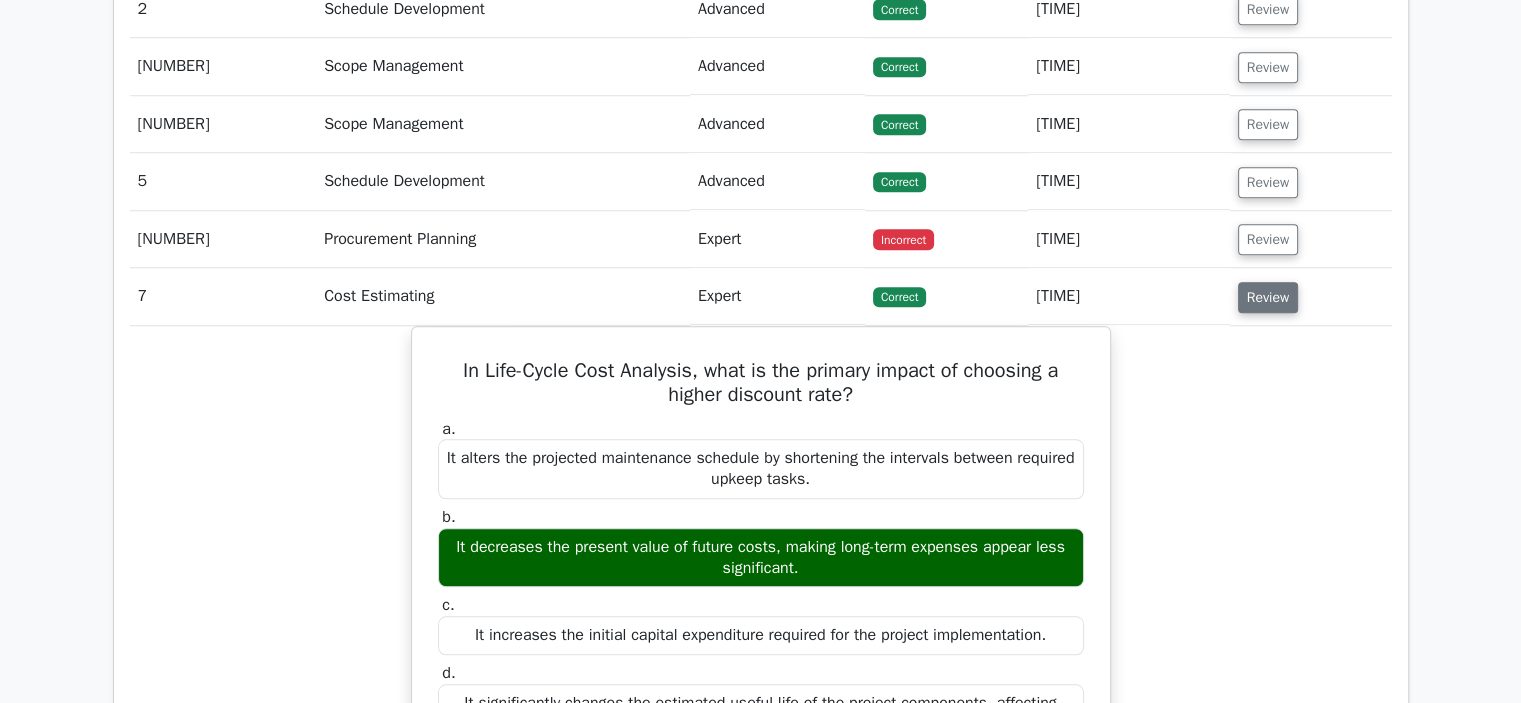 click on "Review" at bounding box center [1268, 297] 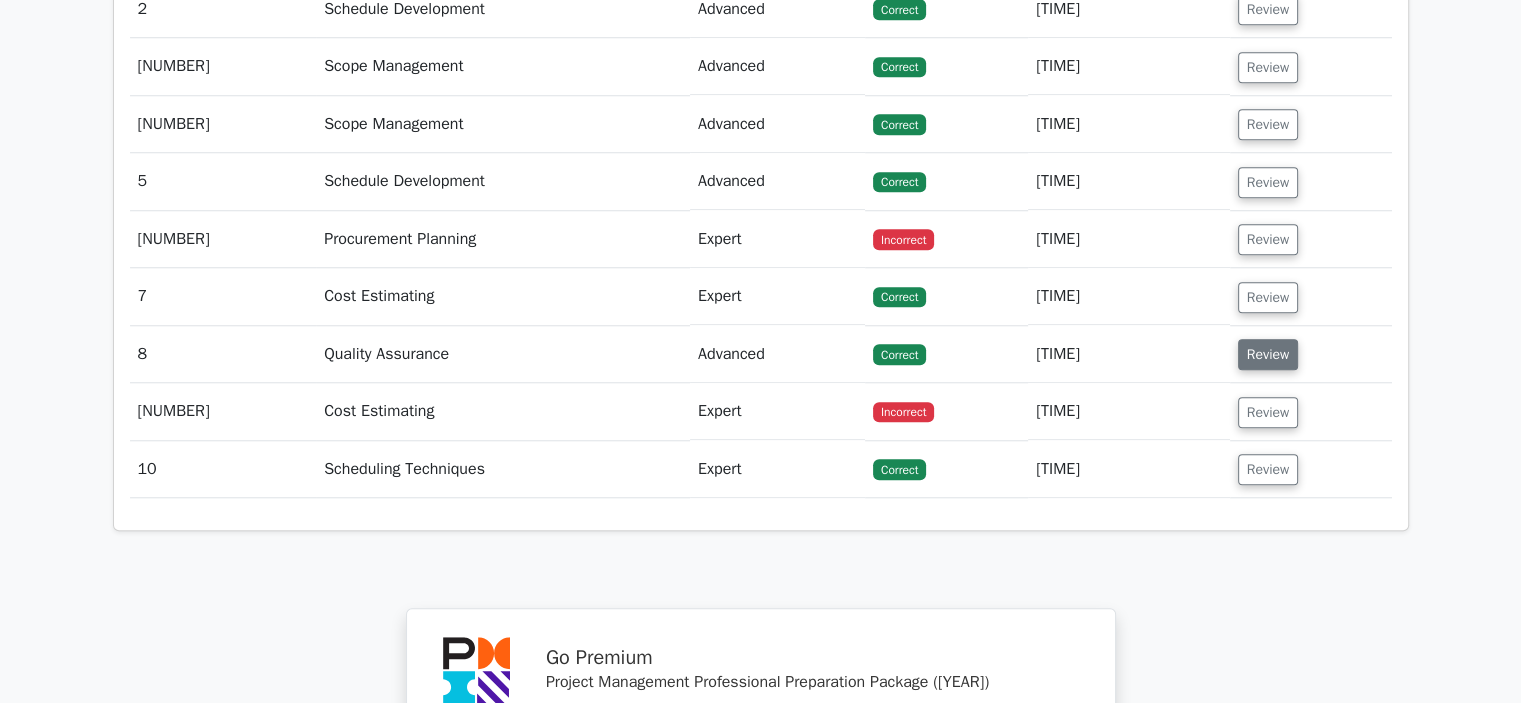 click on "Review" at bounding box center [1268, 354] 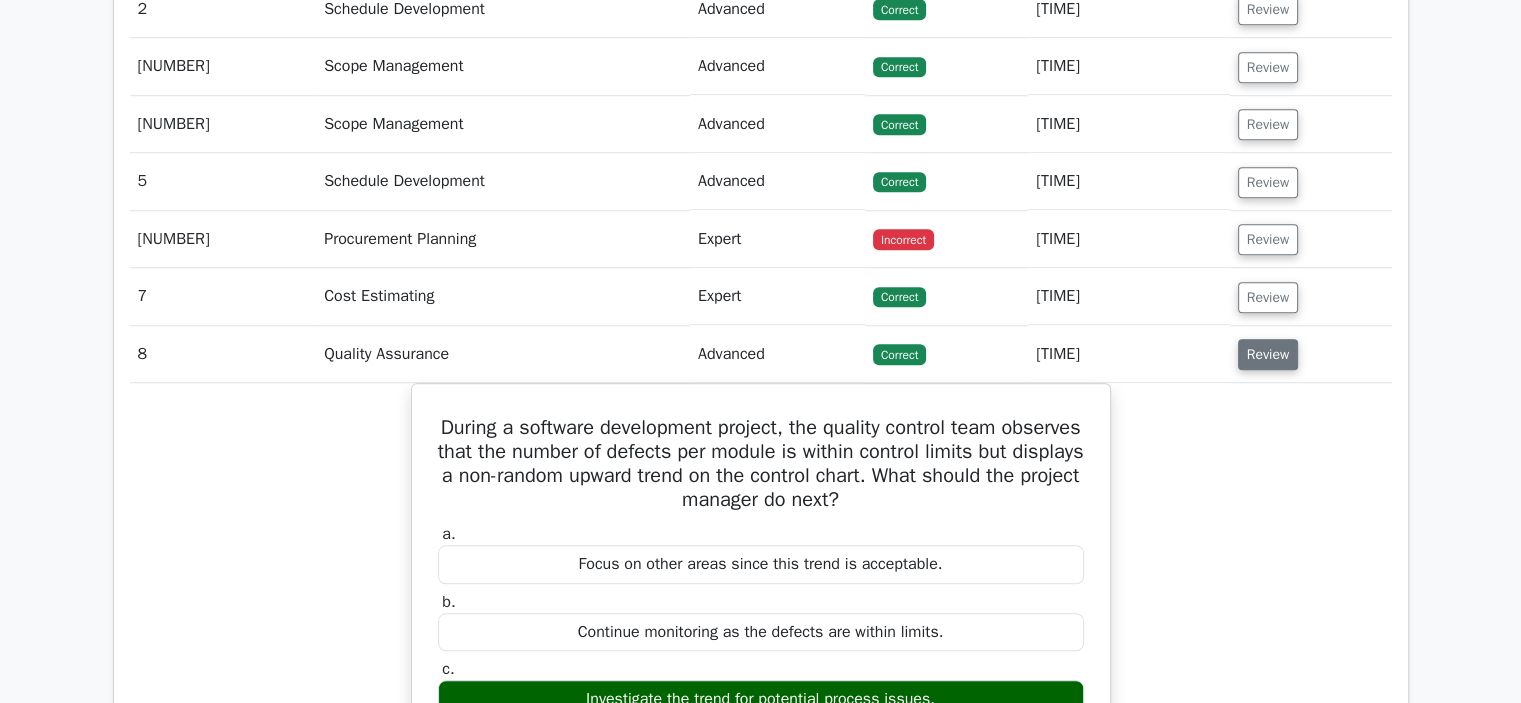 click on "Review" at bounding box center (1268, 354) 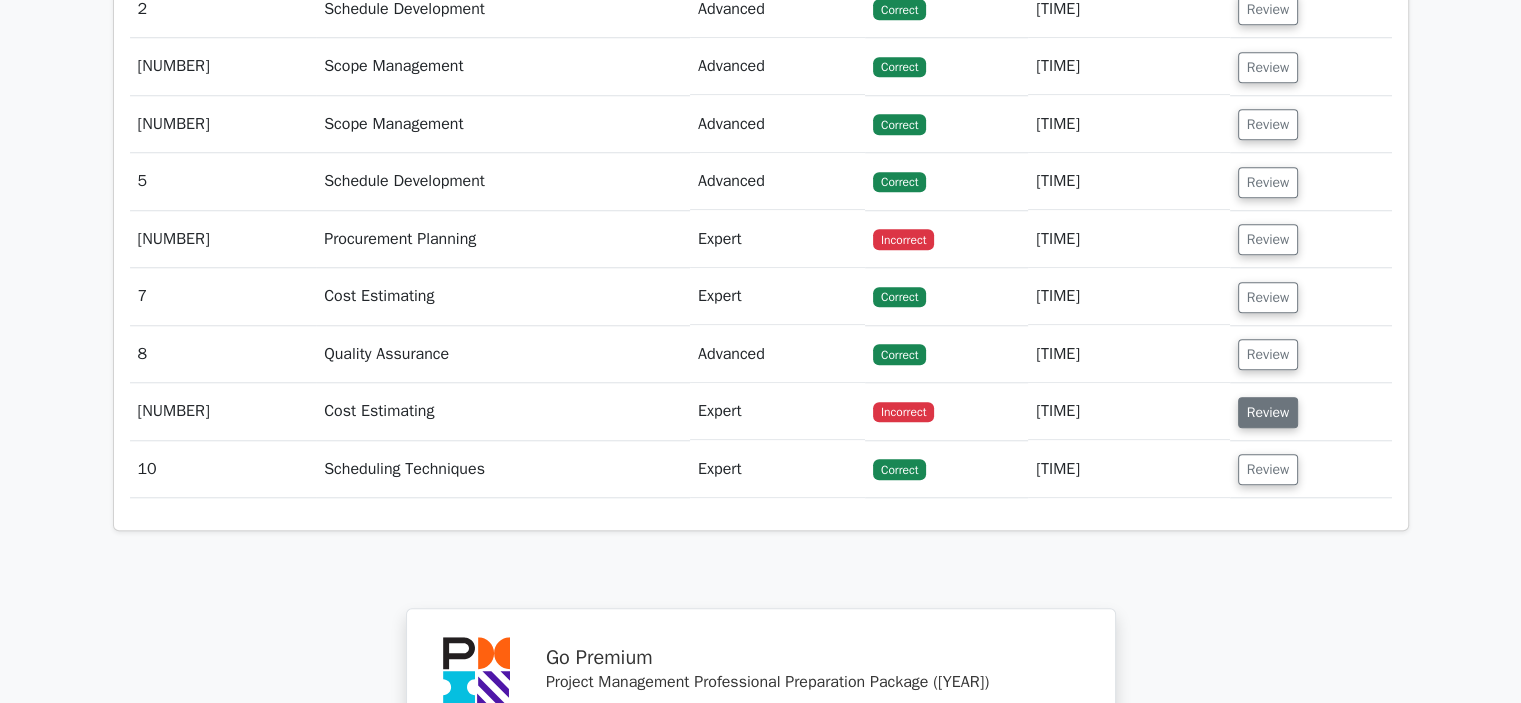 click on "Review" at bounding box center [1268, 412] 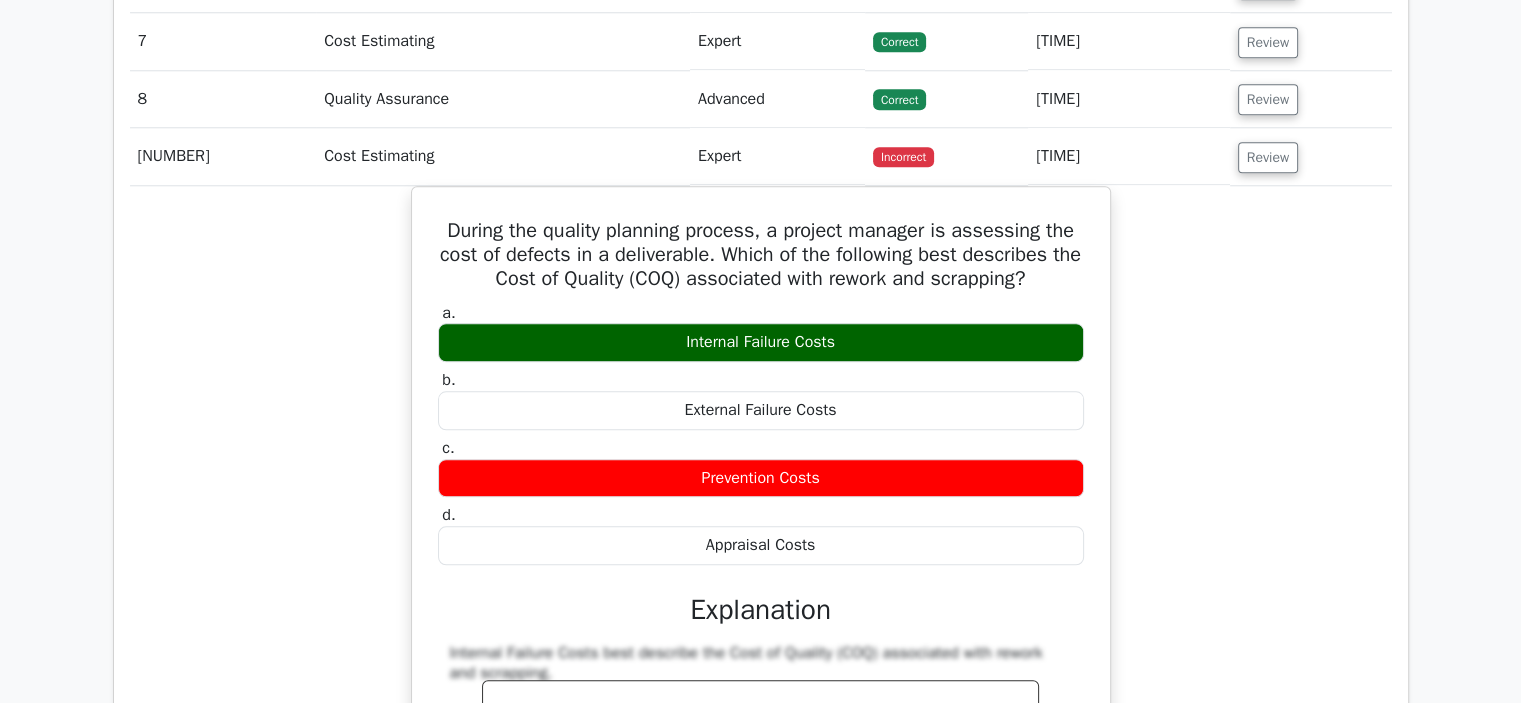 scroll, scrollTop: 2014, scrollLeft: 0, axis: vertical 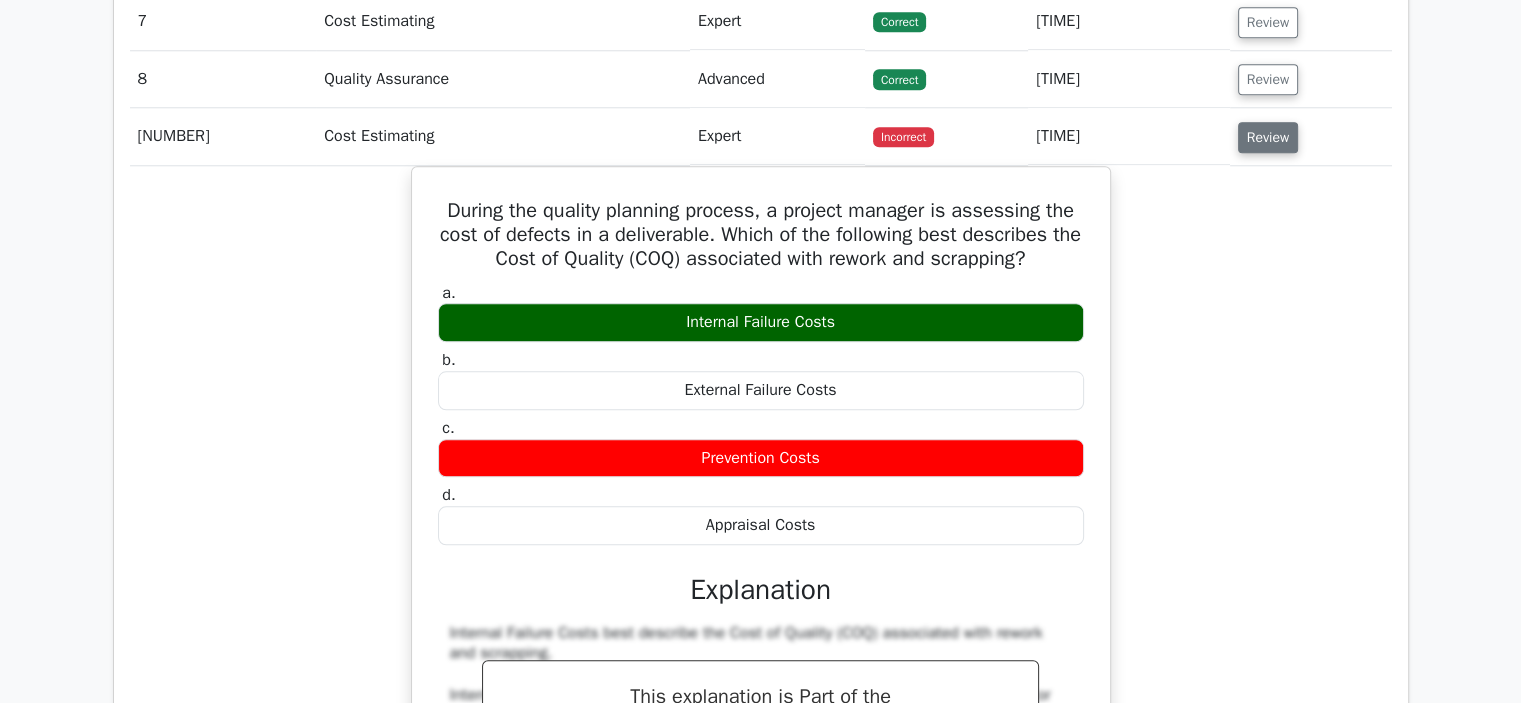 click on "Review" at bounding box center [1268, 137] 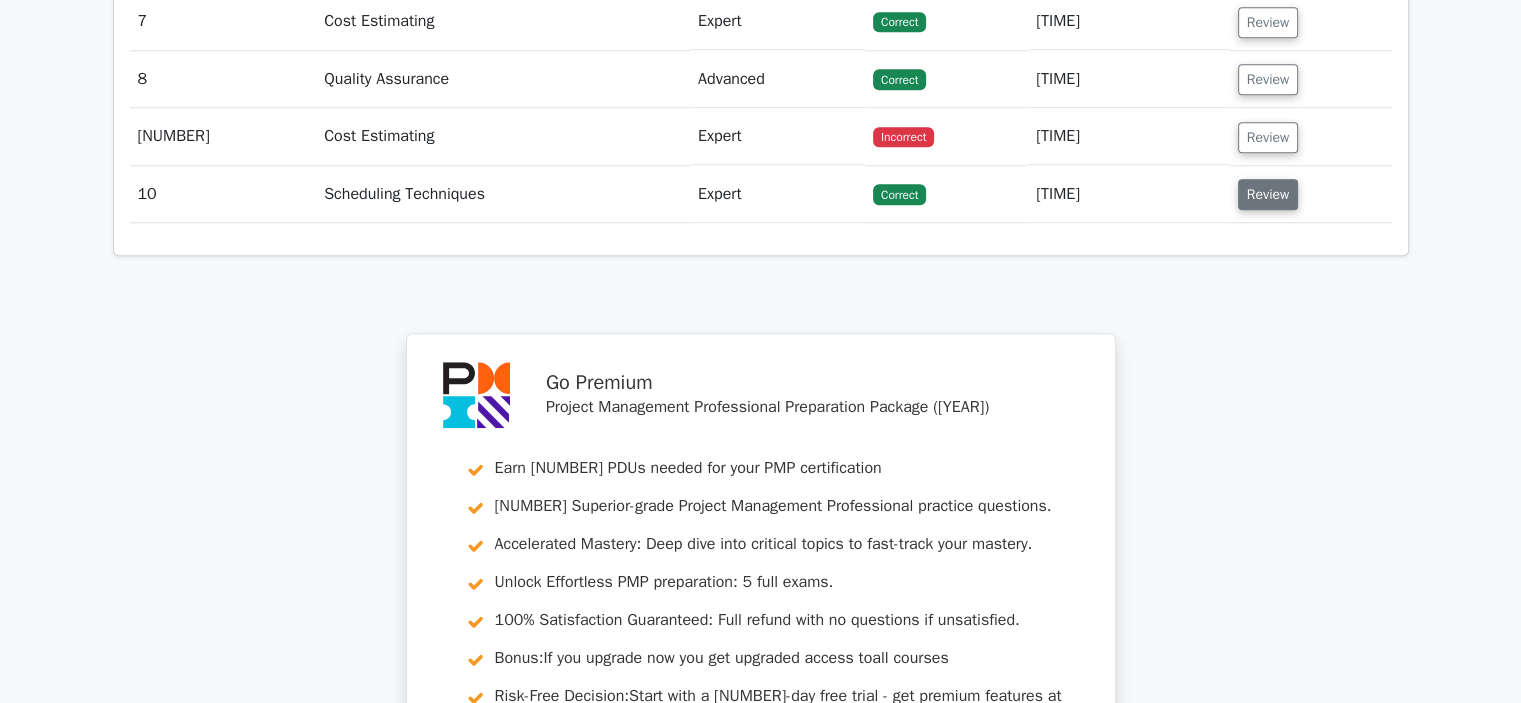 click on "Review" at bounding box center (1268, 194) 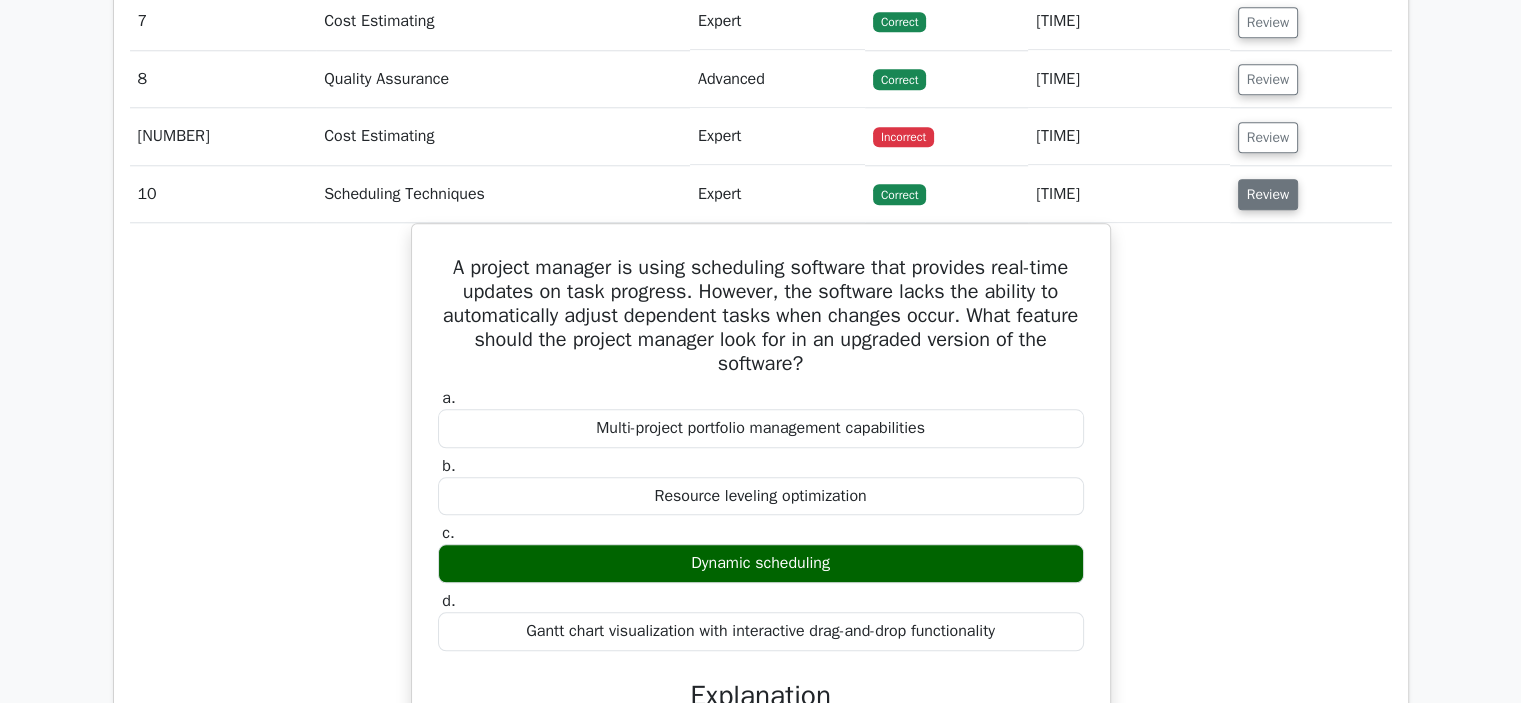 click on "Review" at bounding box center (1268, 194) 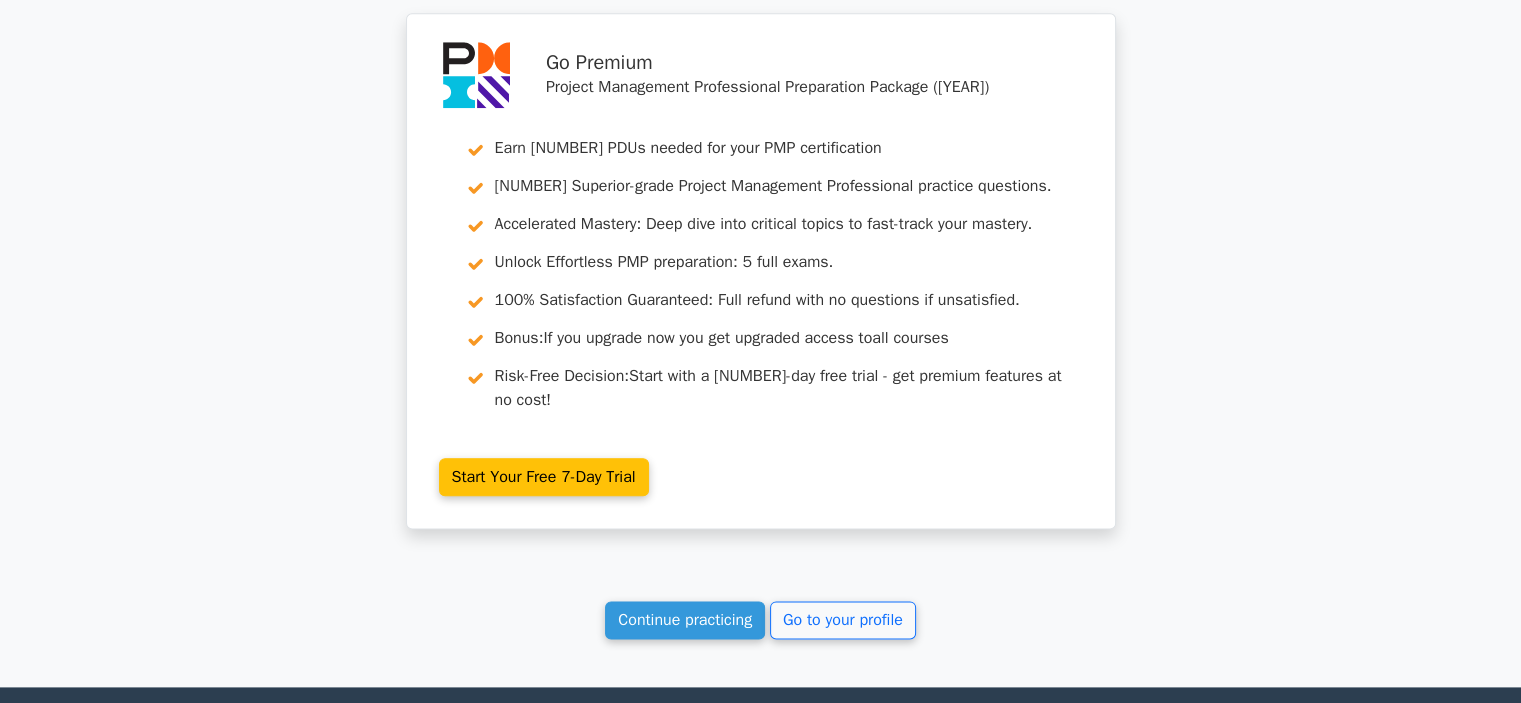 scroll, scrollTop: 2500, scrollLeft: 0, axis: vertical 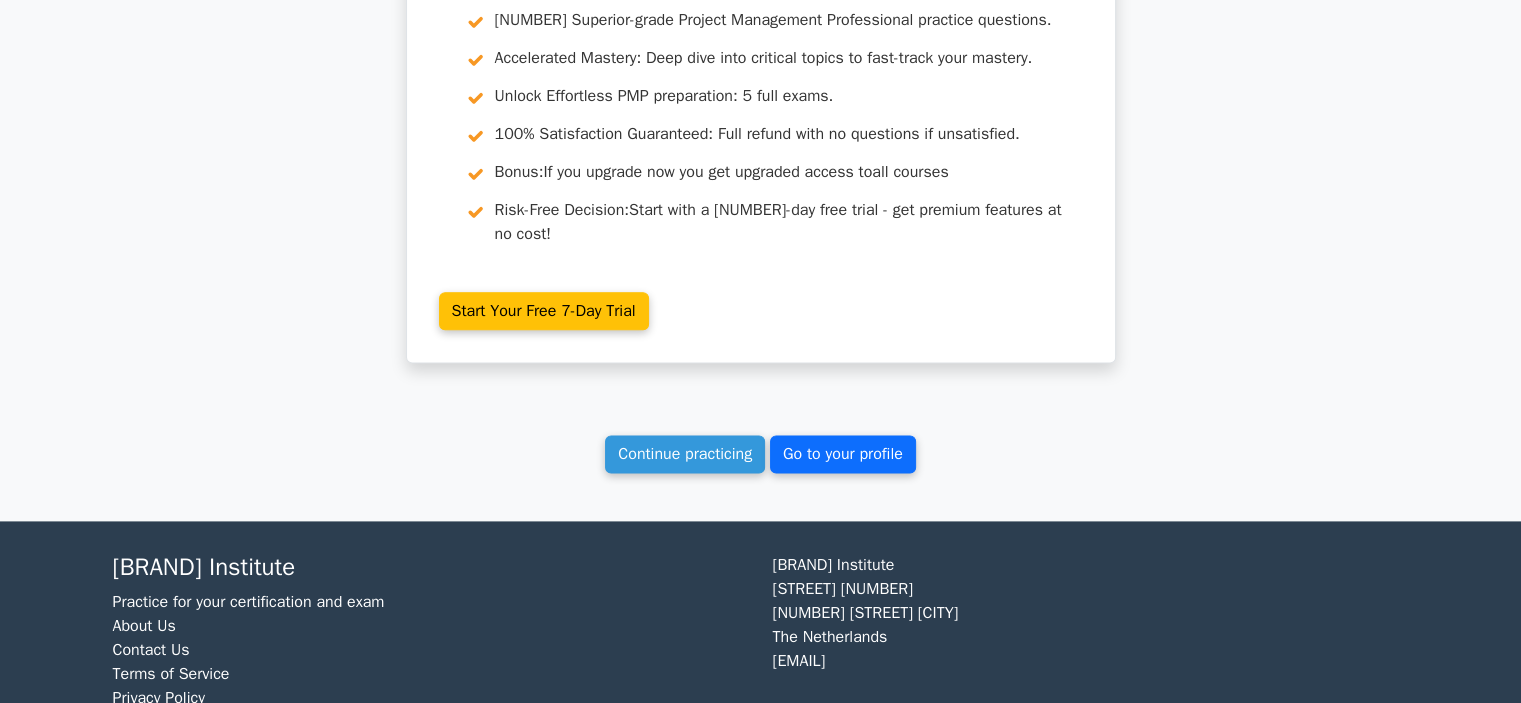 click on "Go to your profile" at bounding box center (843, 454) 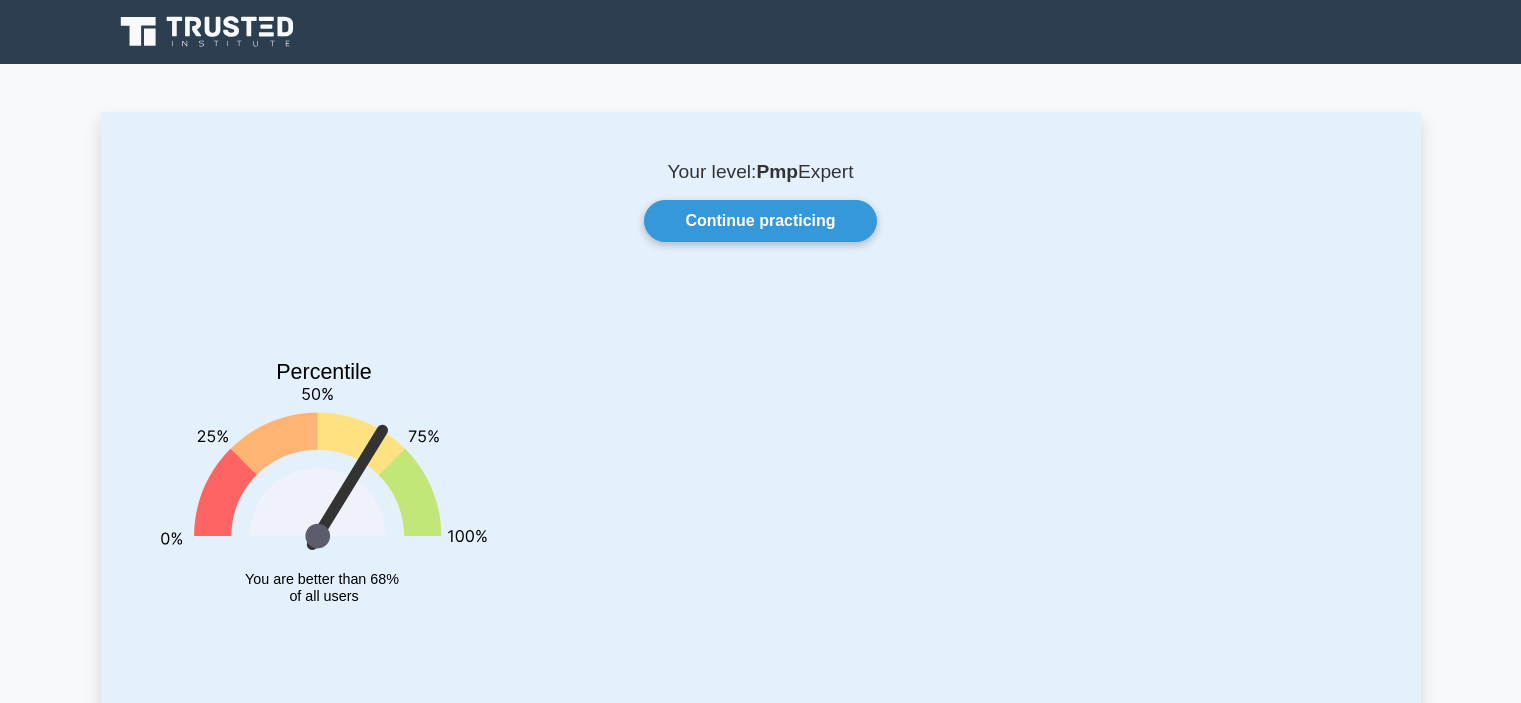 scroll, scrollTop: 0, scrollLeft: 0, axis: both 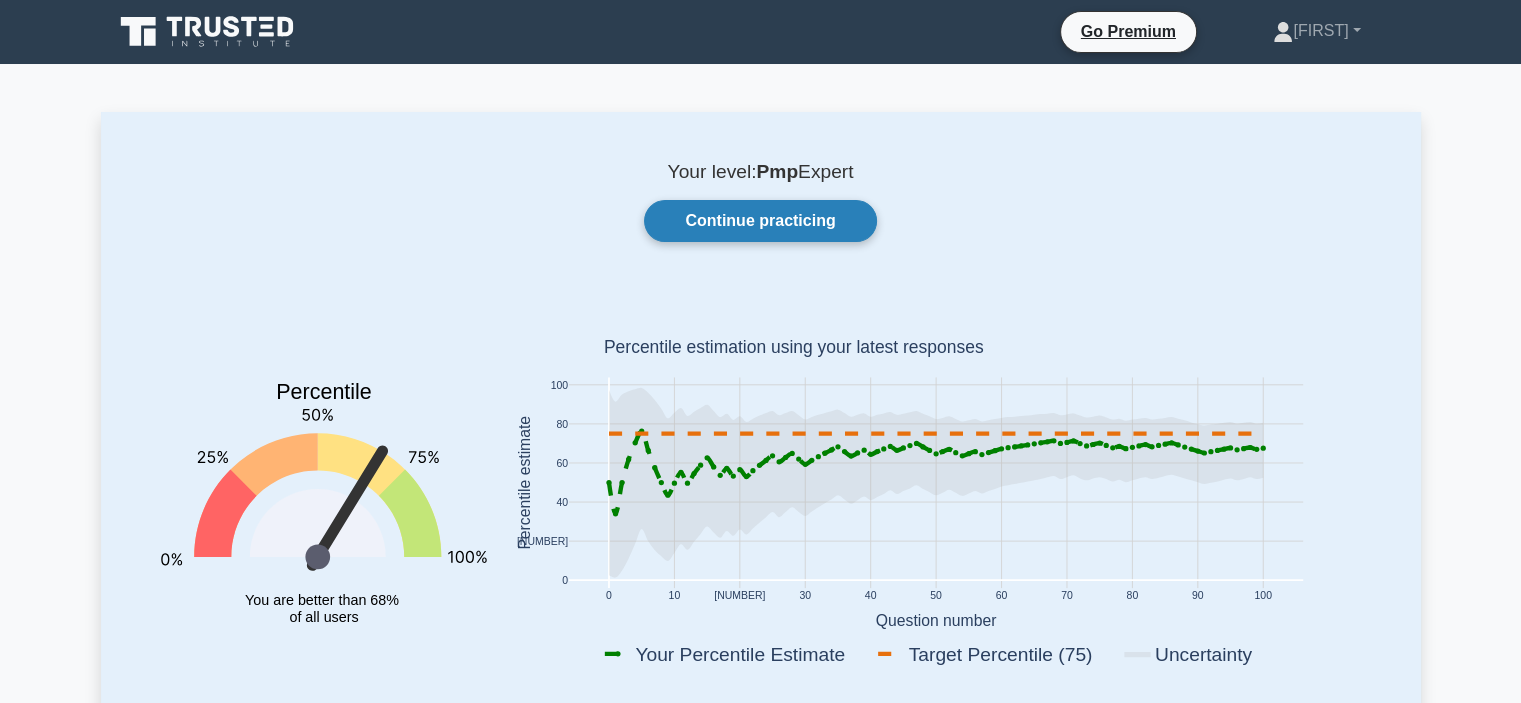 click on "Continue practicing" at bounding box center [760, 221] 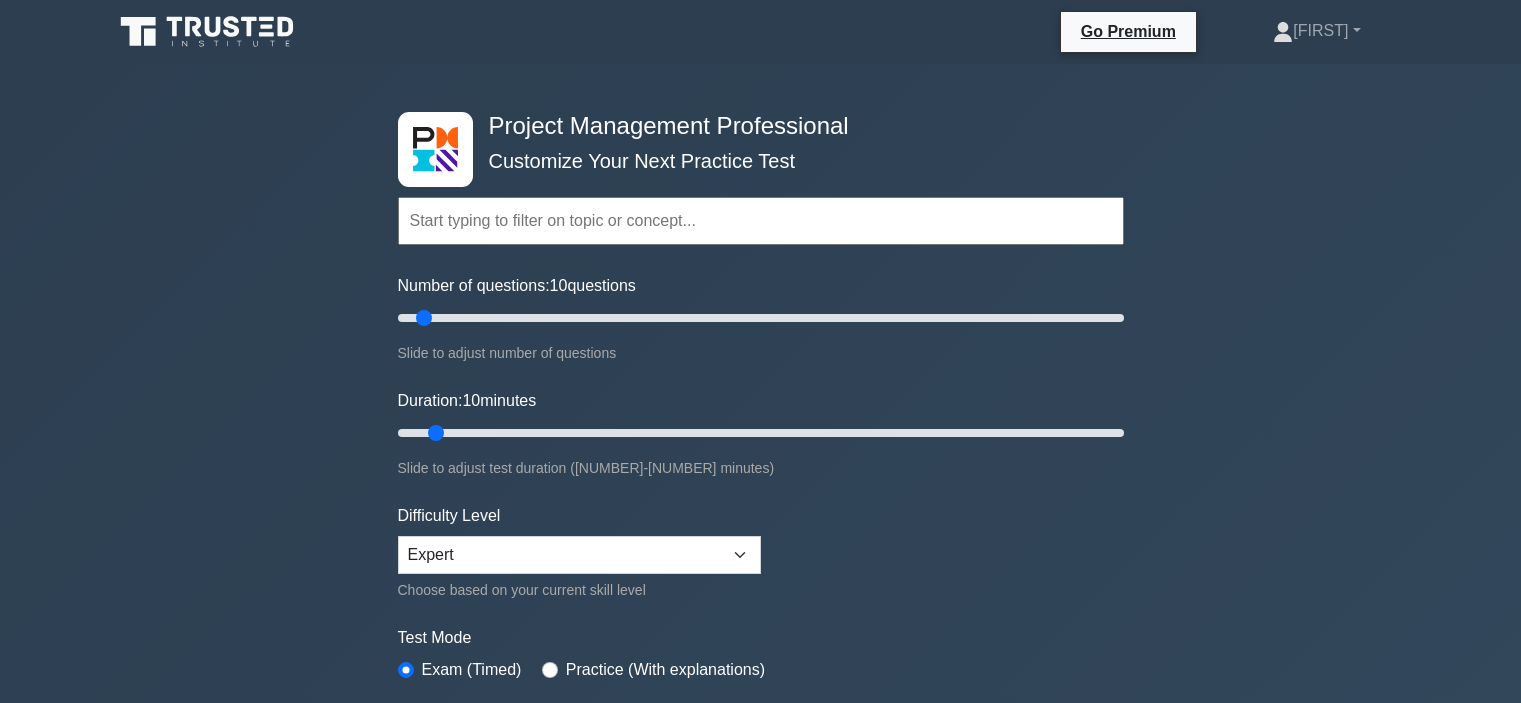 scroll, scrollTop: 0, scrollLeft: 0, axis: both 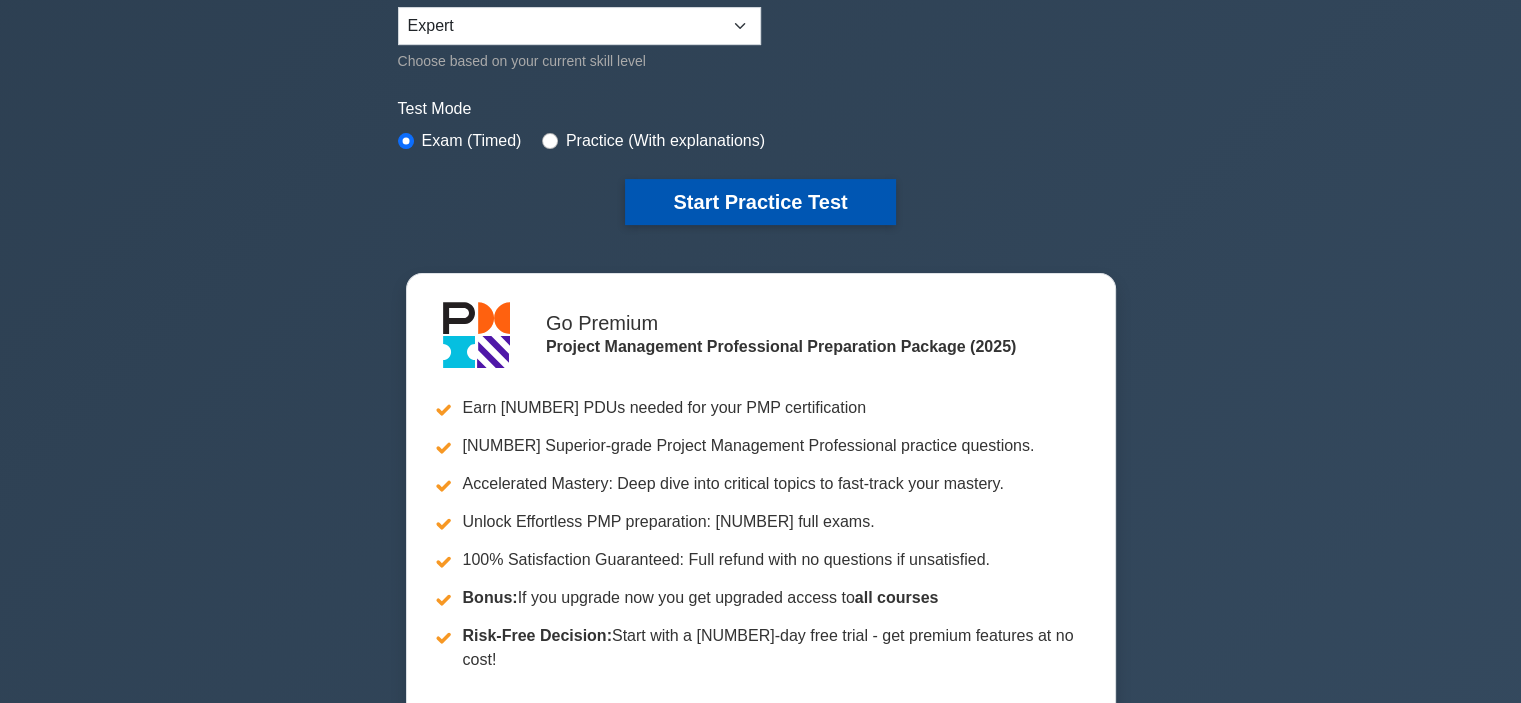 click on "Start Practice Test" at bounding box center (760, 202) 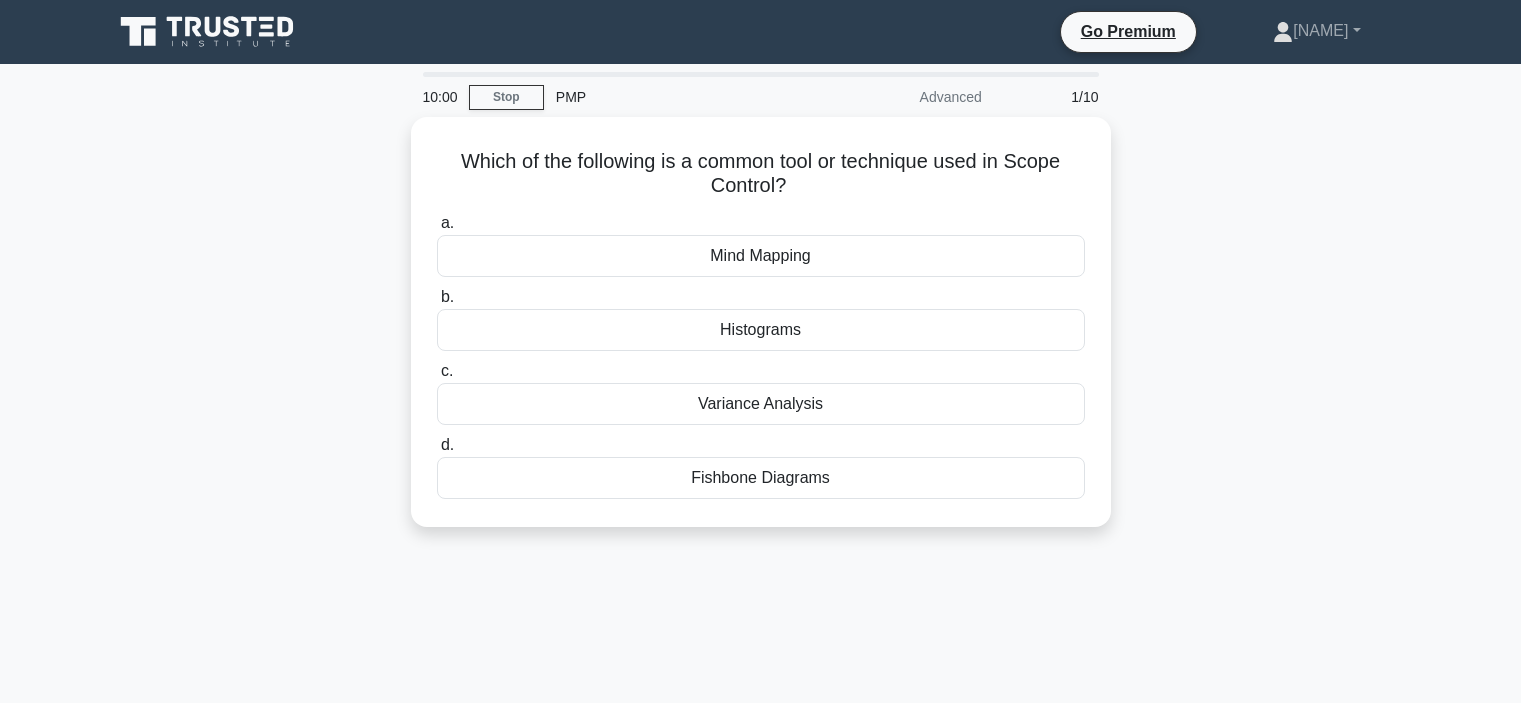 scroll, scrollTop: 0, scrollLeft: 0, axis: both 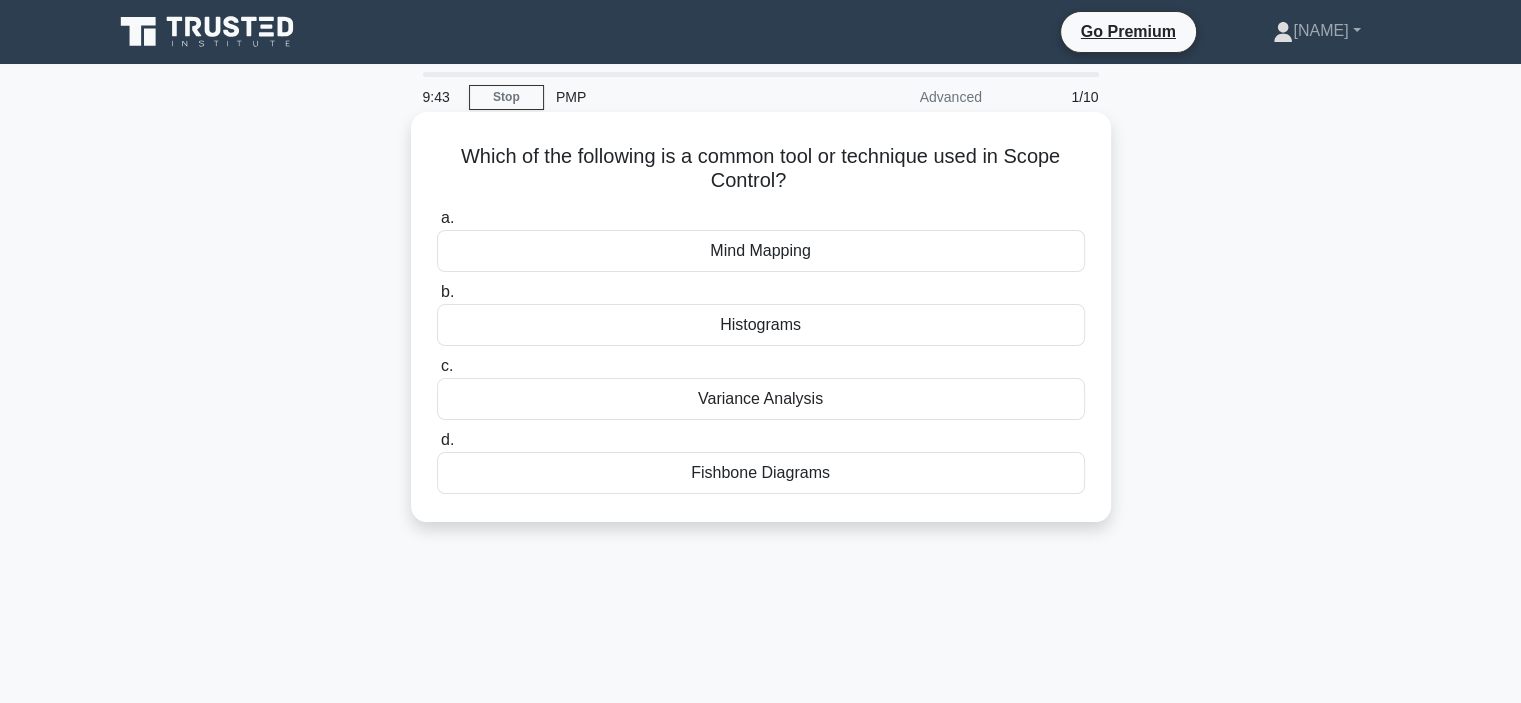 click on "Fishbone Diagrams" at bounding box center (761, 473) 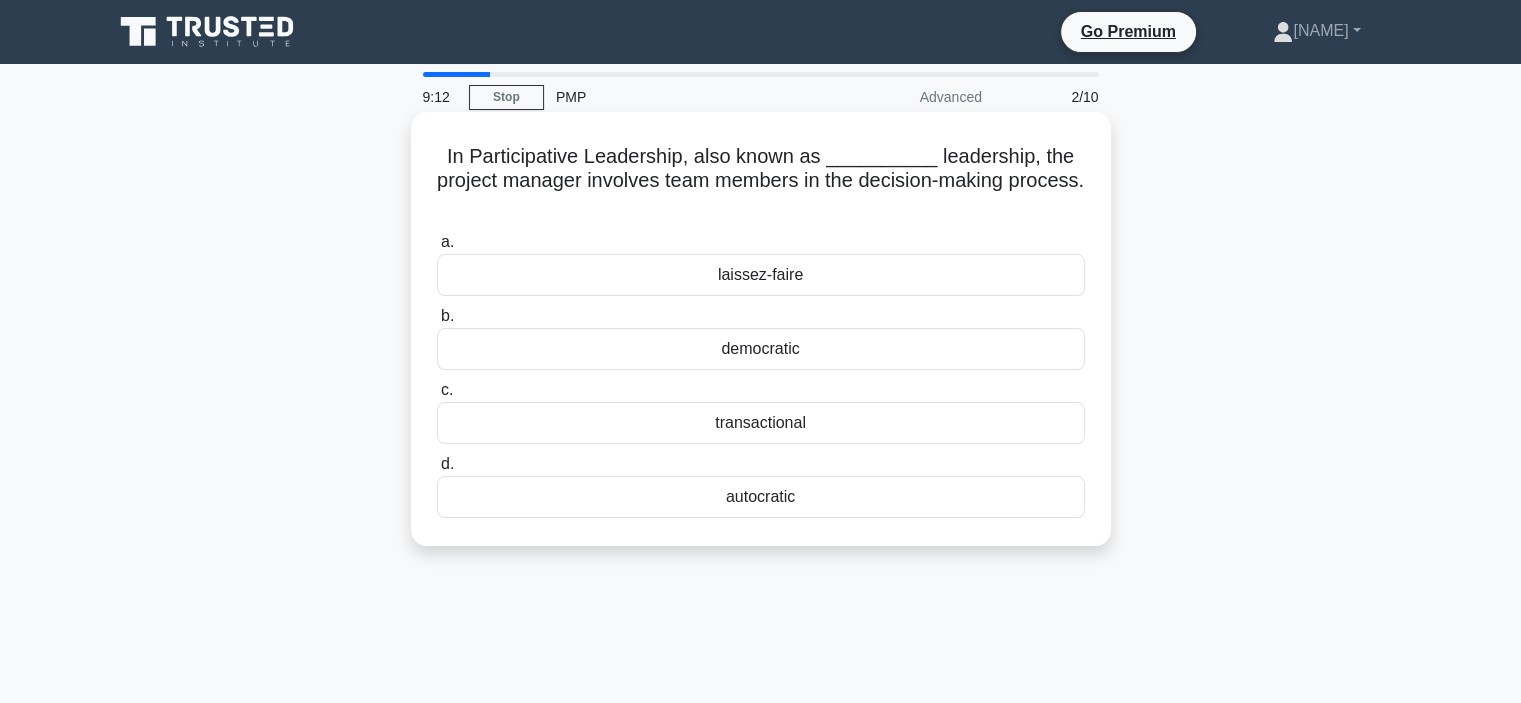 click on "democratic" at bounding box center [761, 349] 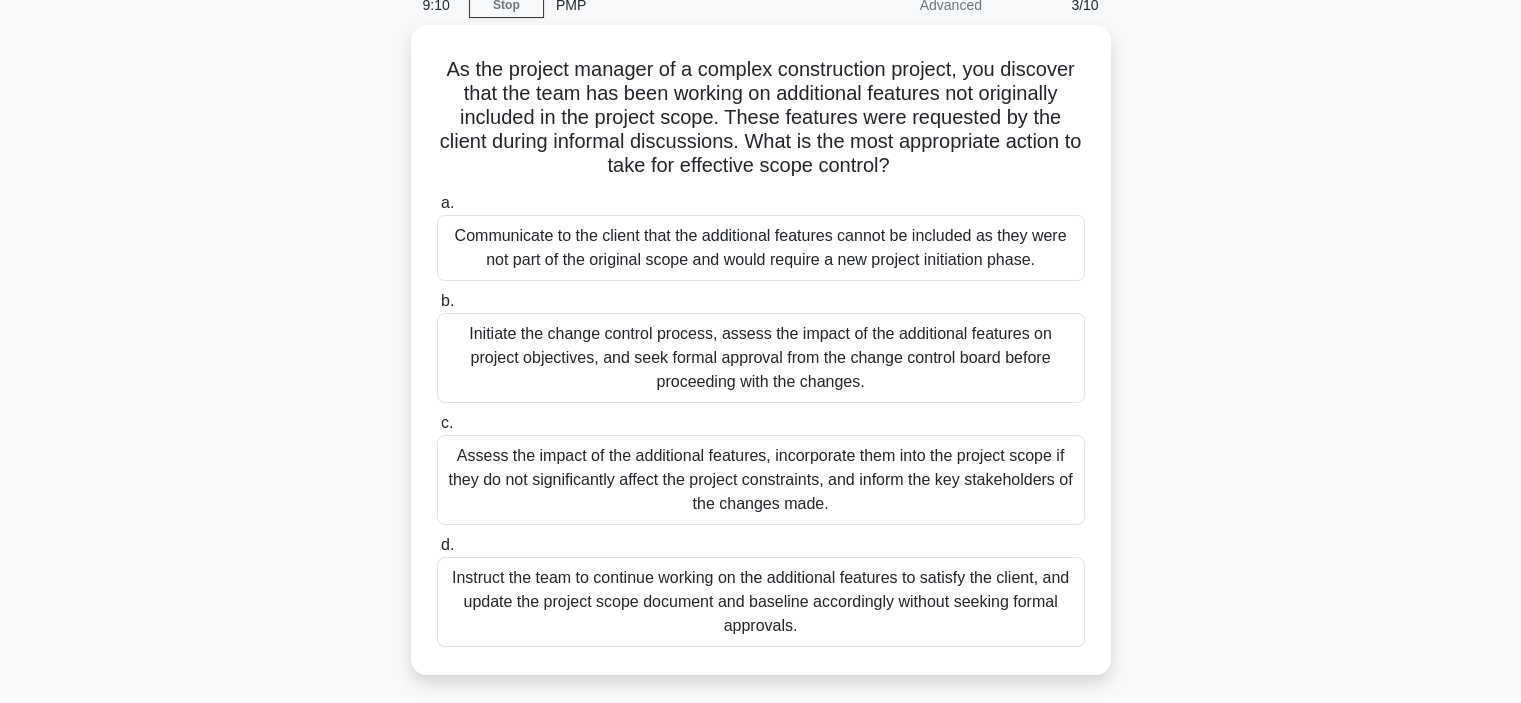 scroll, scrollTop: 120, scrollLeft: 0, axis: vertical 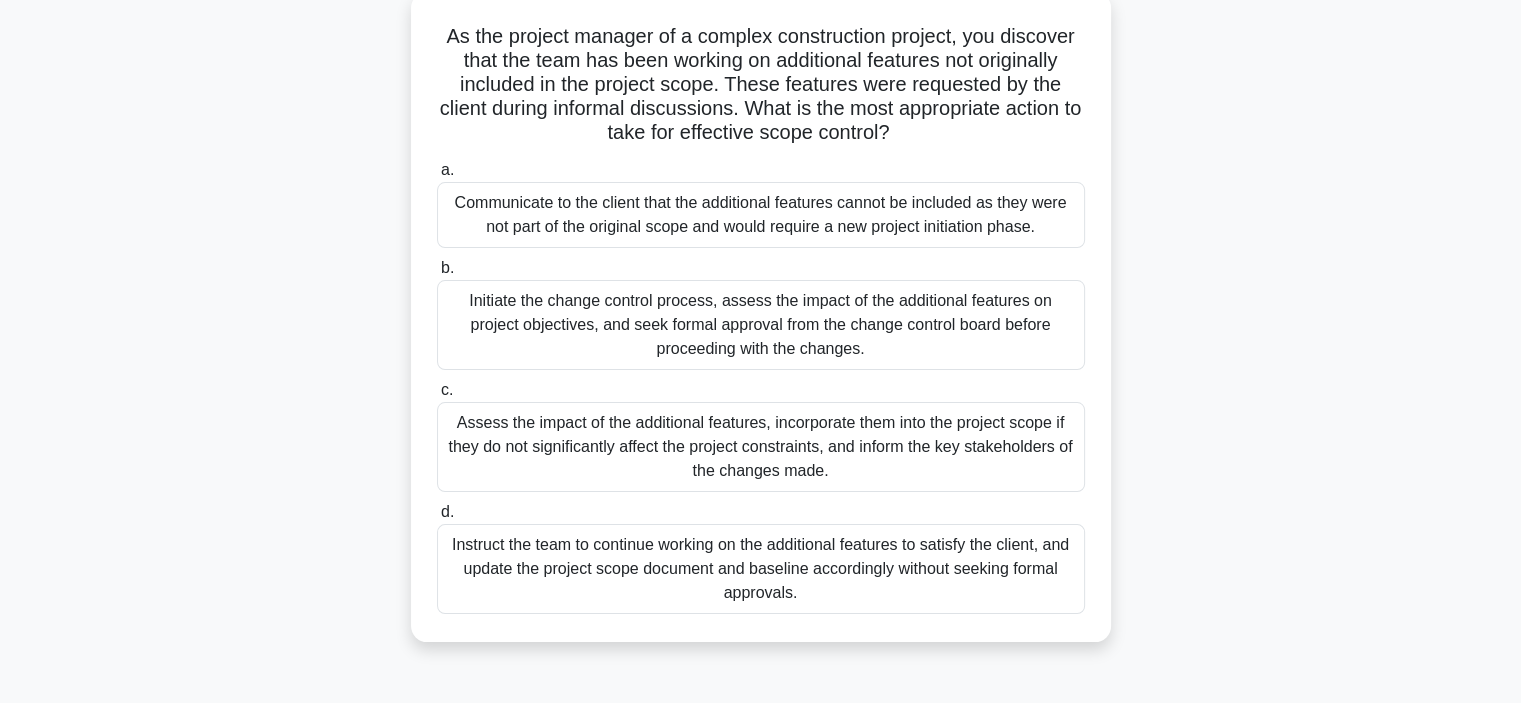 click on "Initiate the change control process, assess the impact of the additional features on project objectives, and seek formal approval from the change control board before proceeding with the changes." at bounding box center (761, 325) 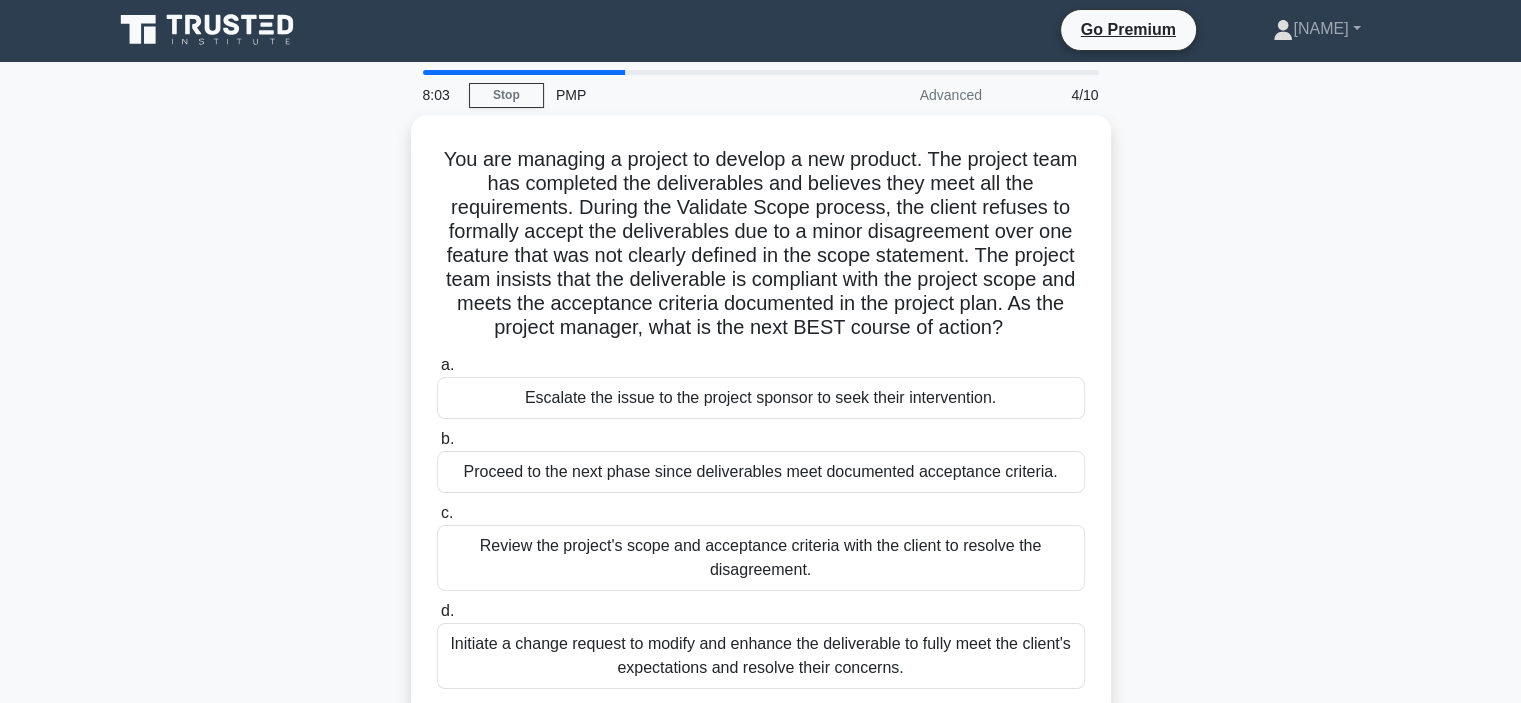 scroll, scrollTop: 0, scrollLeft: 0, axis: both 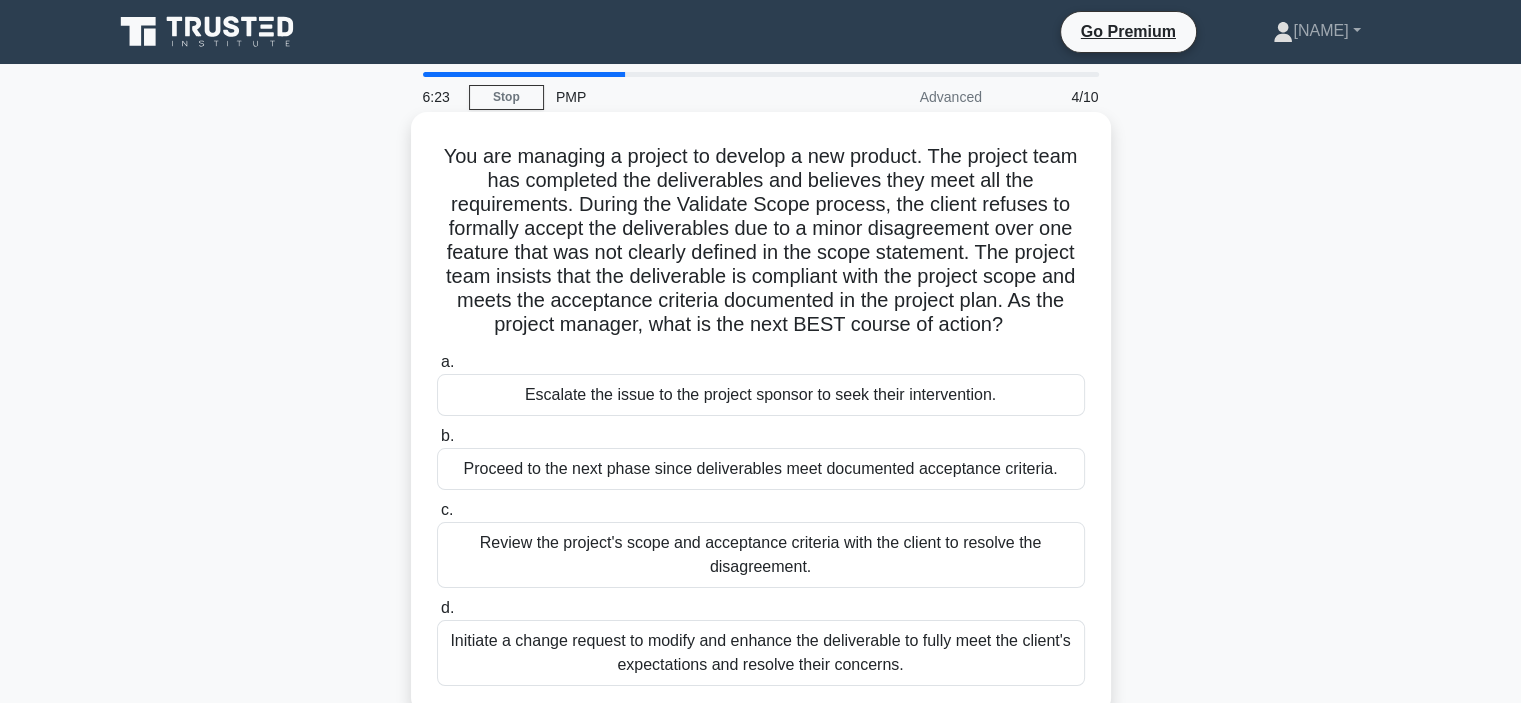 click on "Initiate a change request to modify and enhance the deliverable to fully meet the client's expectations and resolve their concerns." at bounding box center (761, 653) 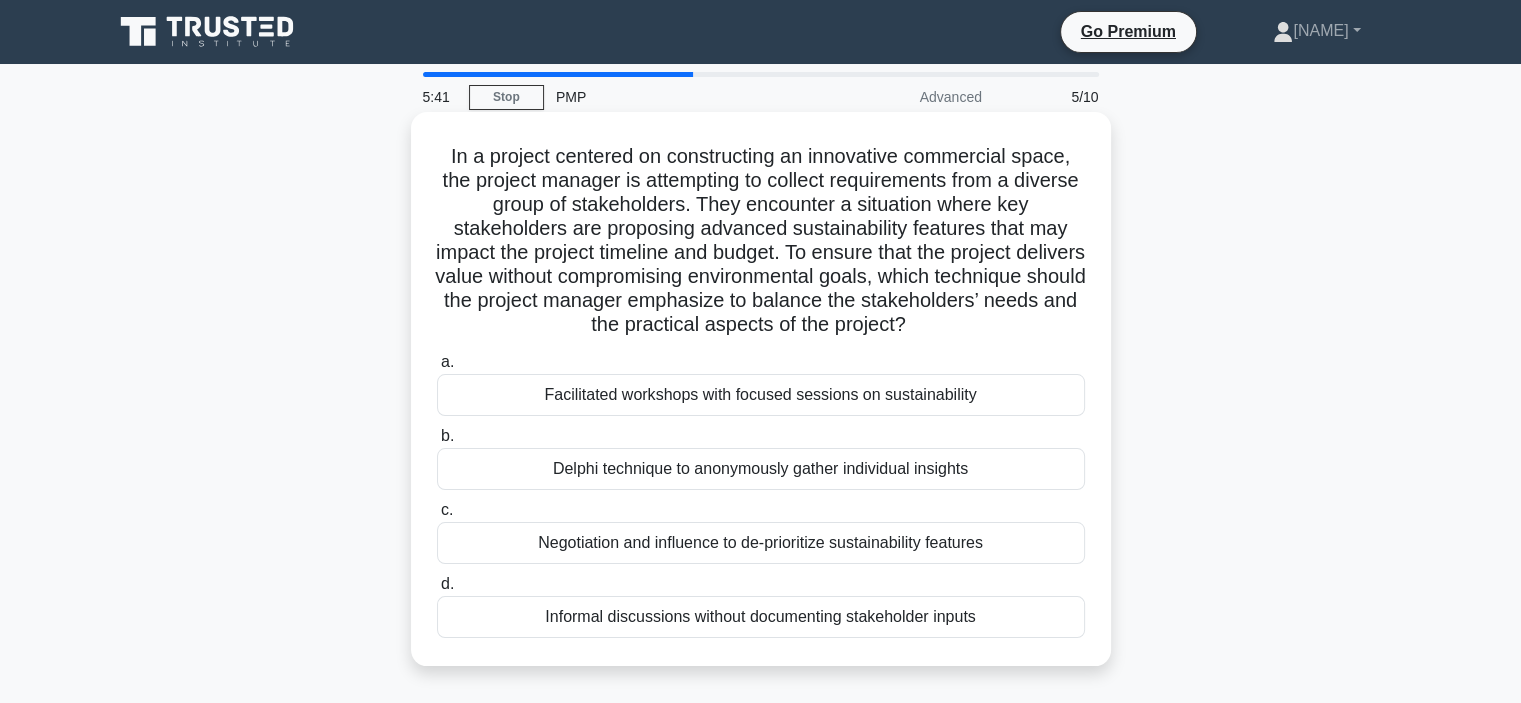 click on "Facilitated workshops with focused sessions on sustainability" at bounding box center [761, 395] 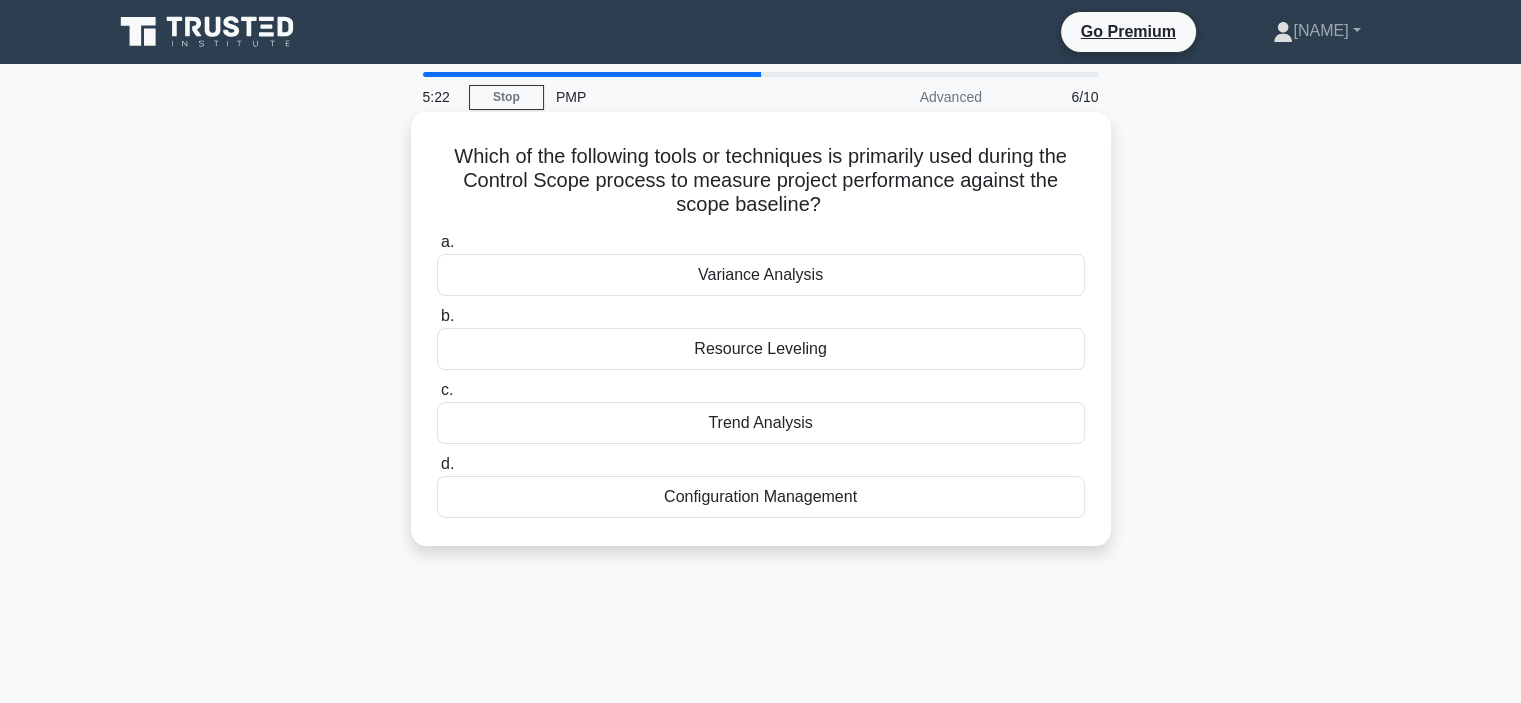 click on "Trend Analysis" at bounding box center [761, 423] 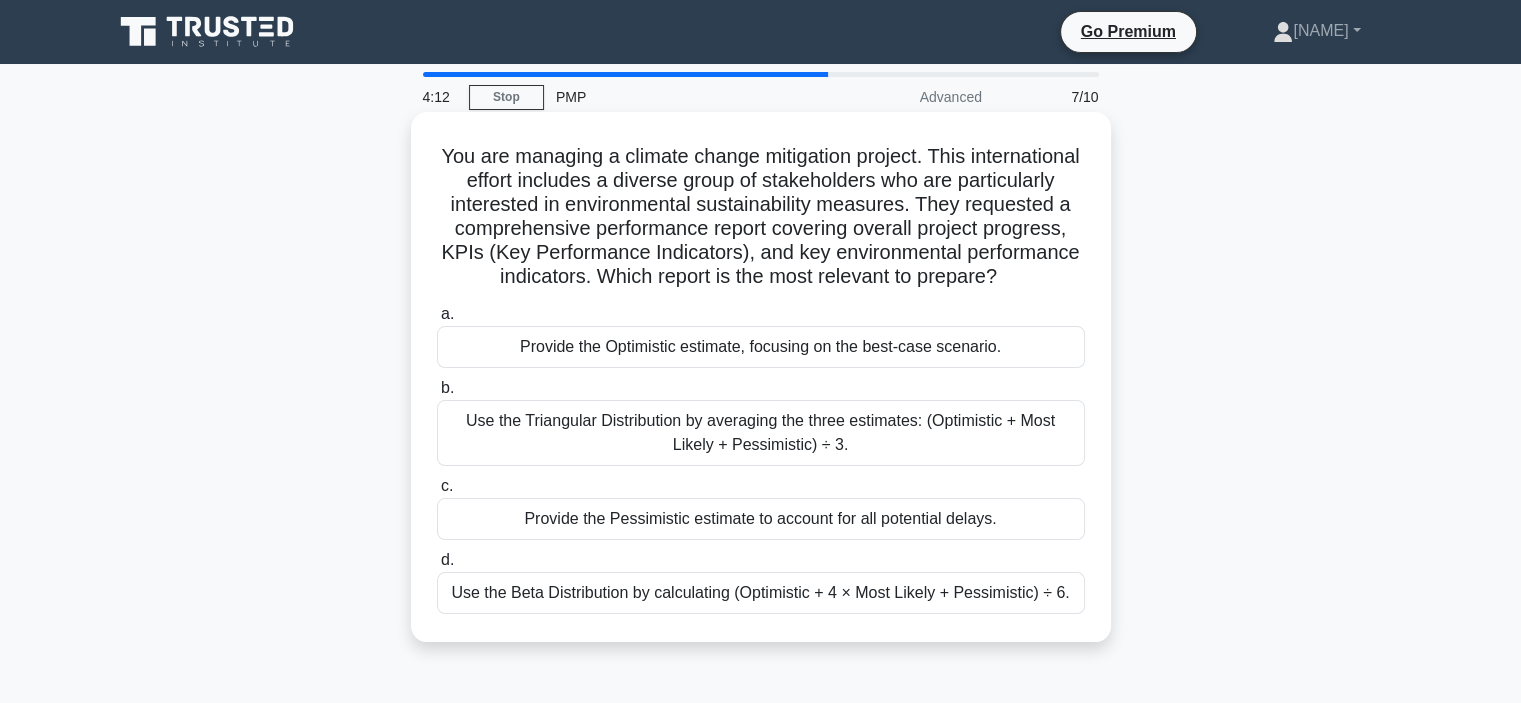 click on "Use the Beta Distribution by calculating (Optimistic + [NUMBER] × Most Likely + Pessimistic) ÷ [NUMBER]." at bounding box center [761, 593] 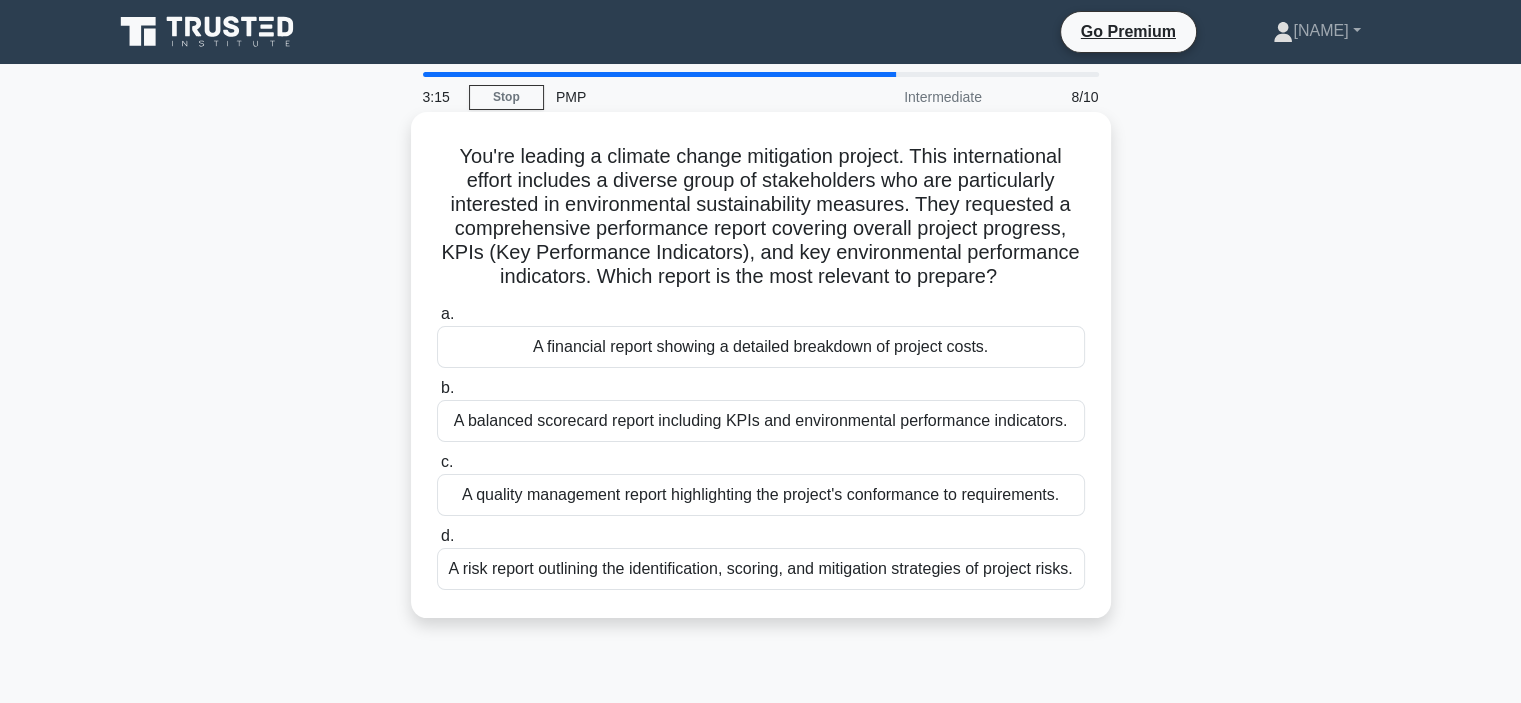 click on "A balanced scorecard report including KPIs and environmental performance indicators." at bounding box center (761, 421) 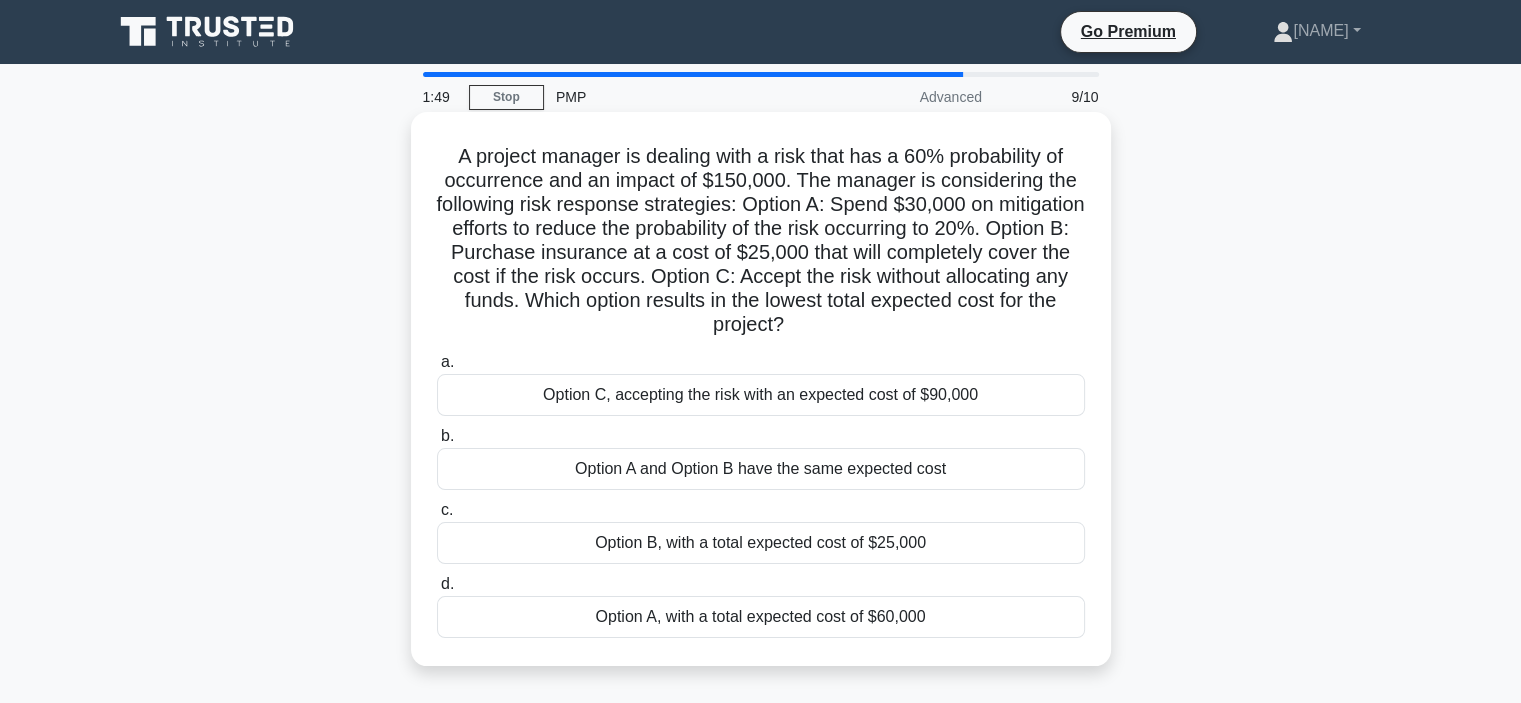 click on "Option A, with a total expected cost of $60,000" at bounding box center (761, 617) 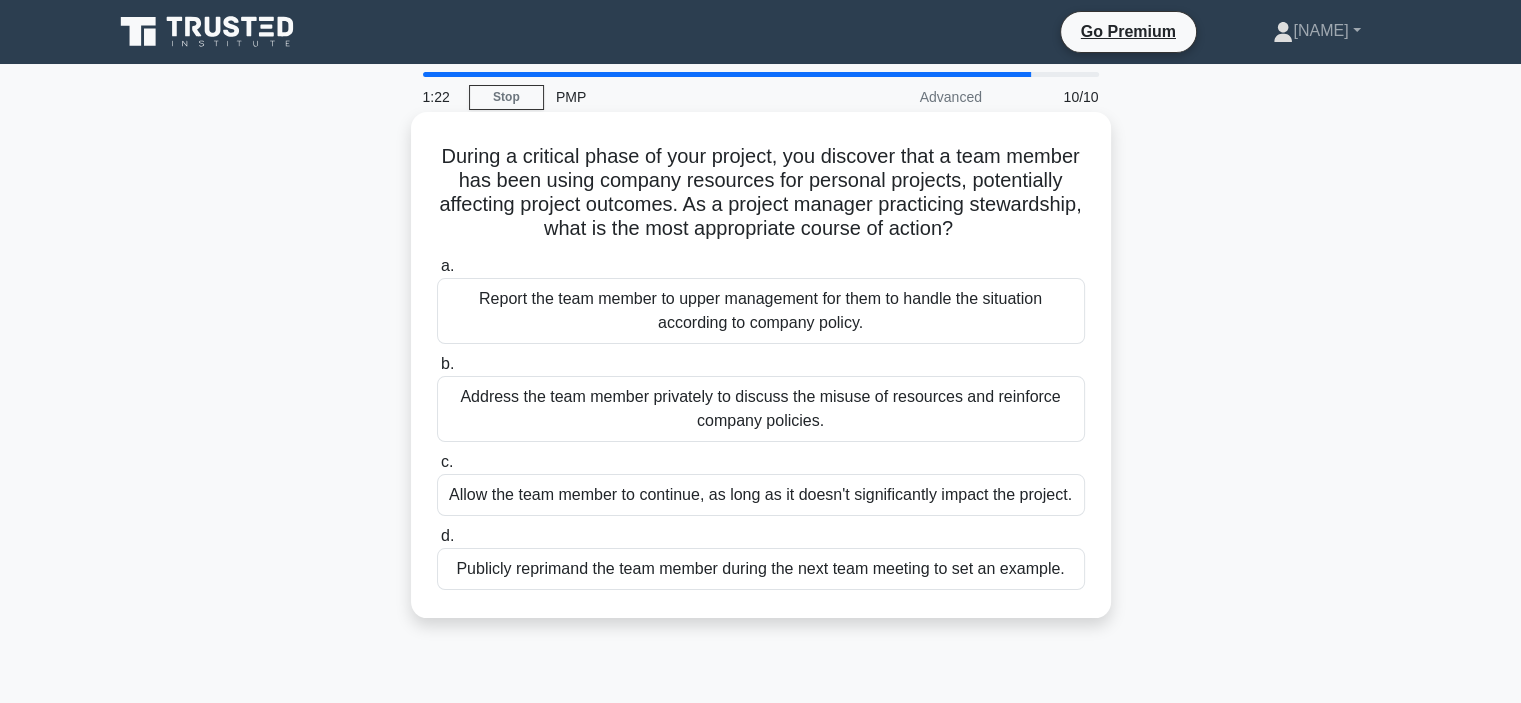 click on "Address the team member privately to discuss the misuse of resources and reinforce company policies." at bounding box center (761, 409) 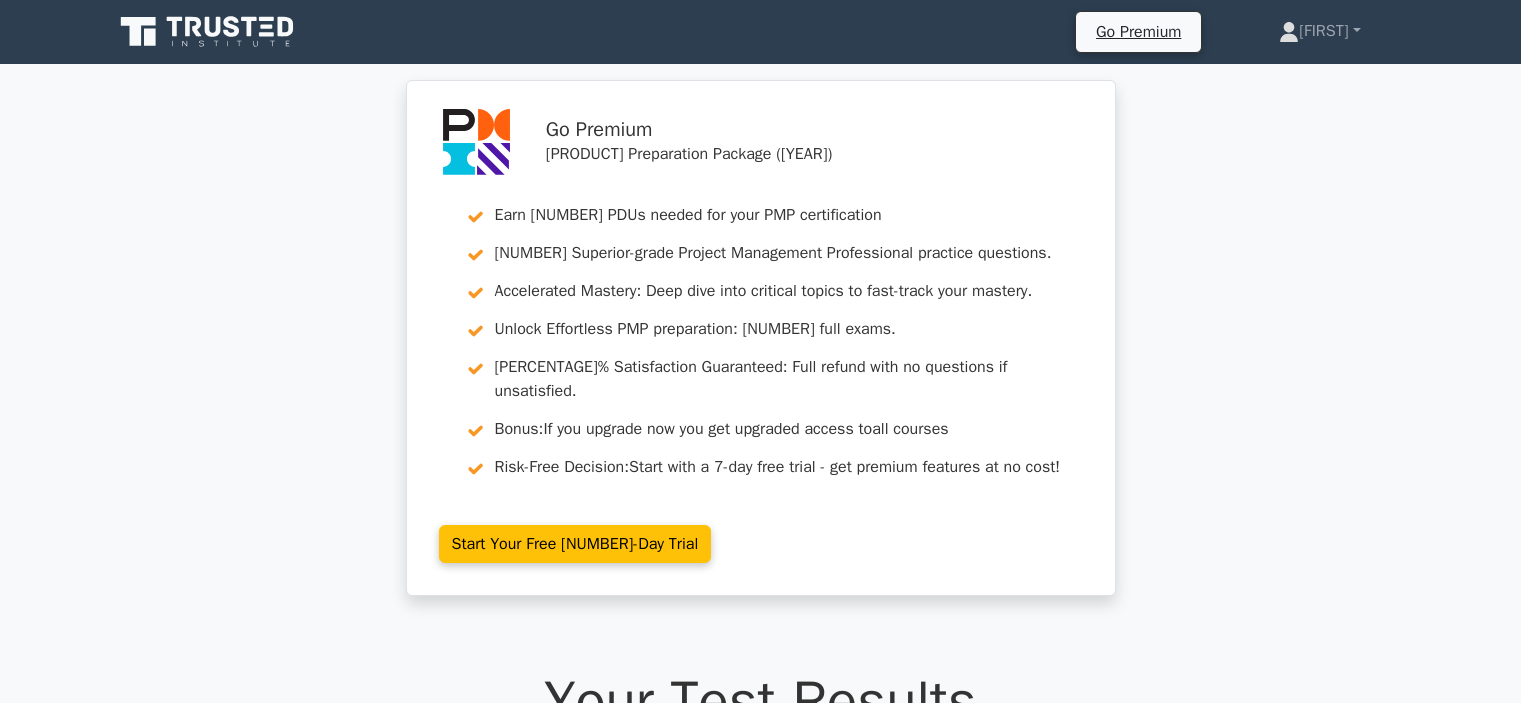 scroll, scrollTop: 0, scrollLeft: 0, axis: both 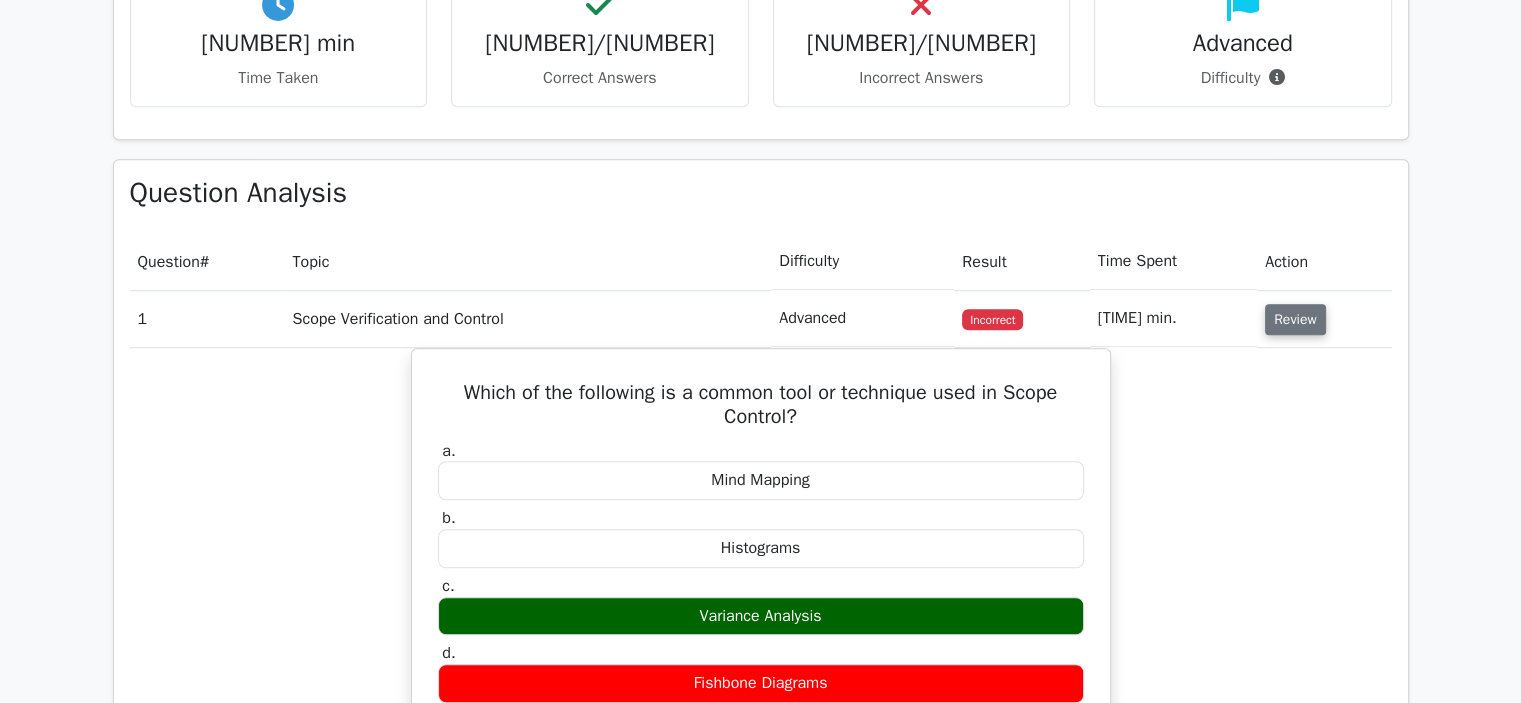 click on "Review" at bounding box center [1295, 319] 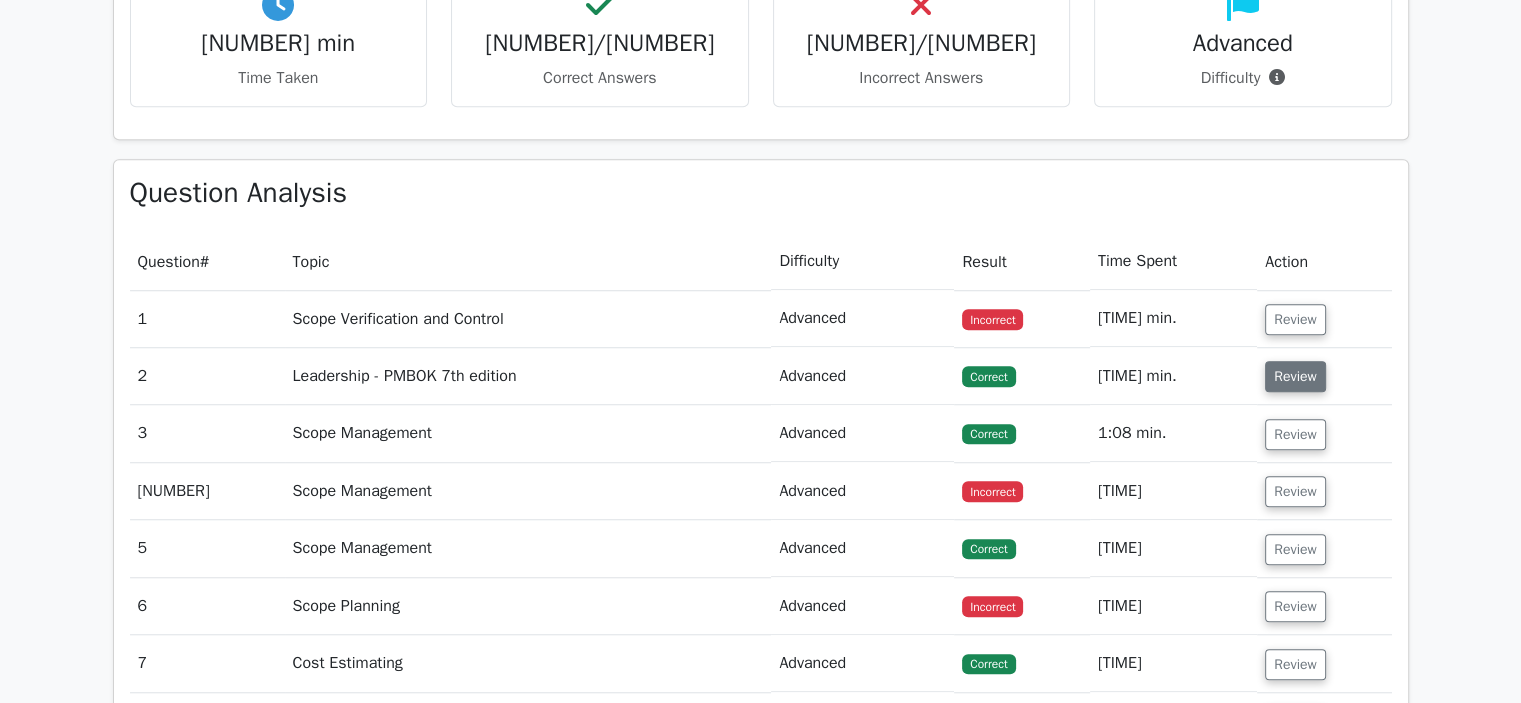 click on "Review" at bounding box center [1295, 376] 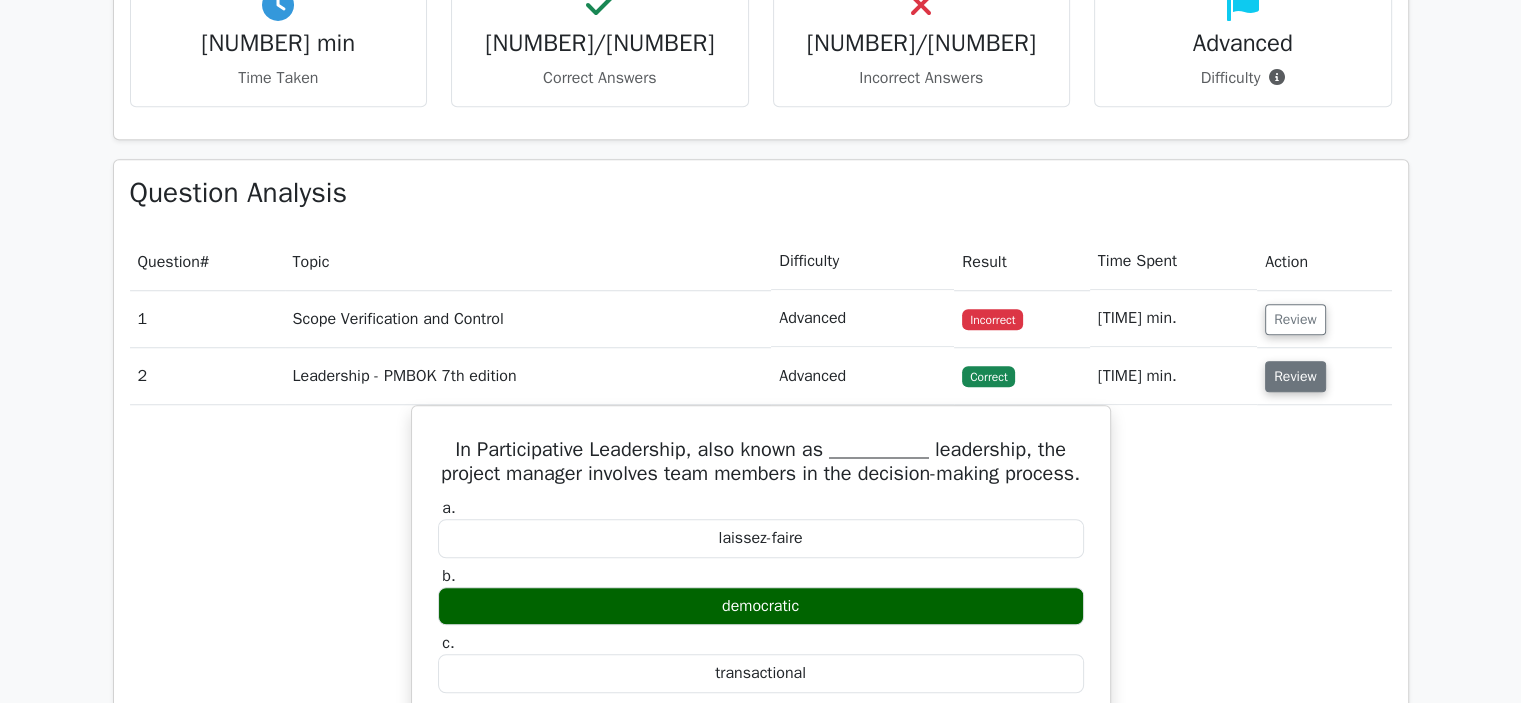 type 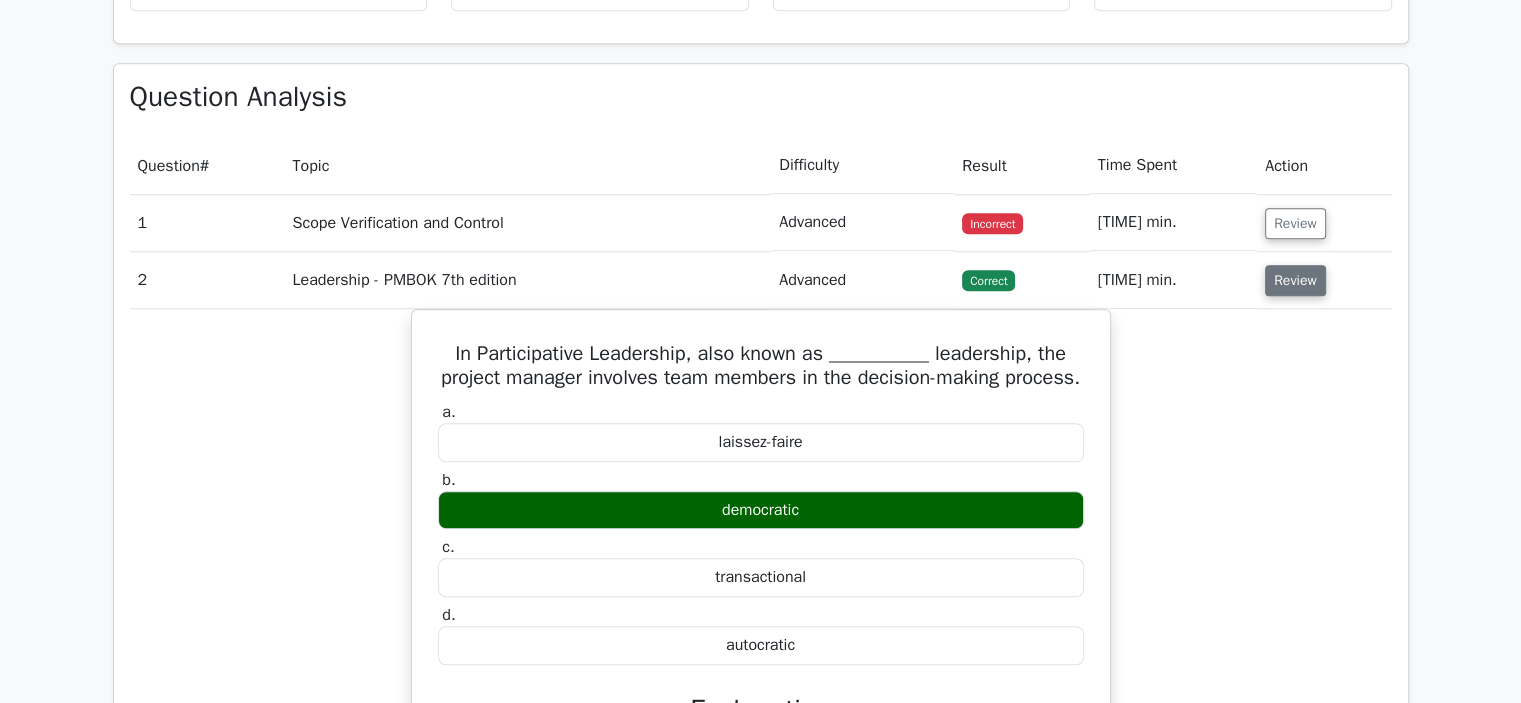 scroll, scrollTop: 1640, scrollLeft: 0, axis: vertical 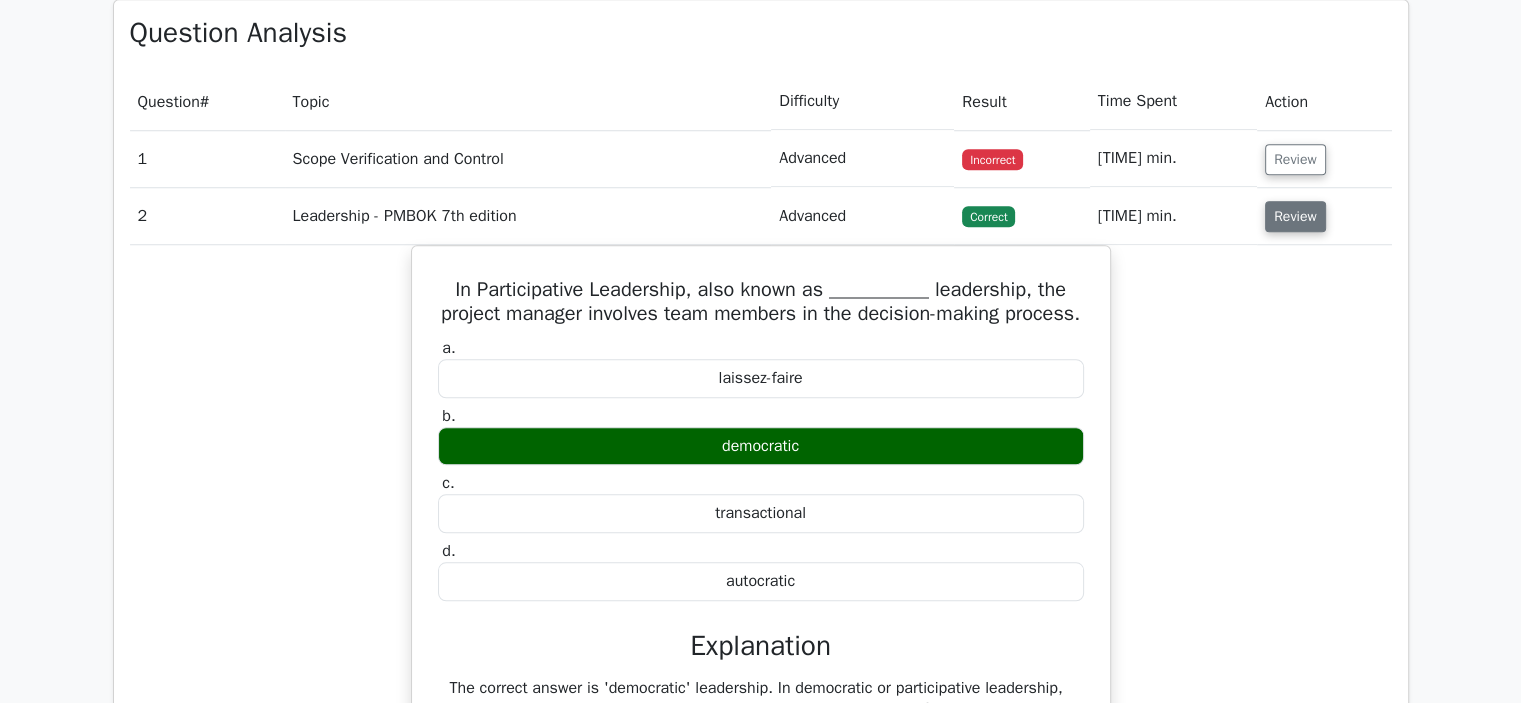 click on "Review" at bounding box center (1295, 216) 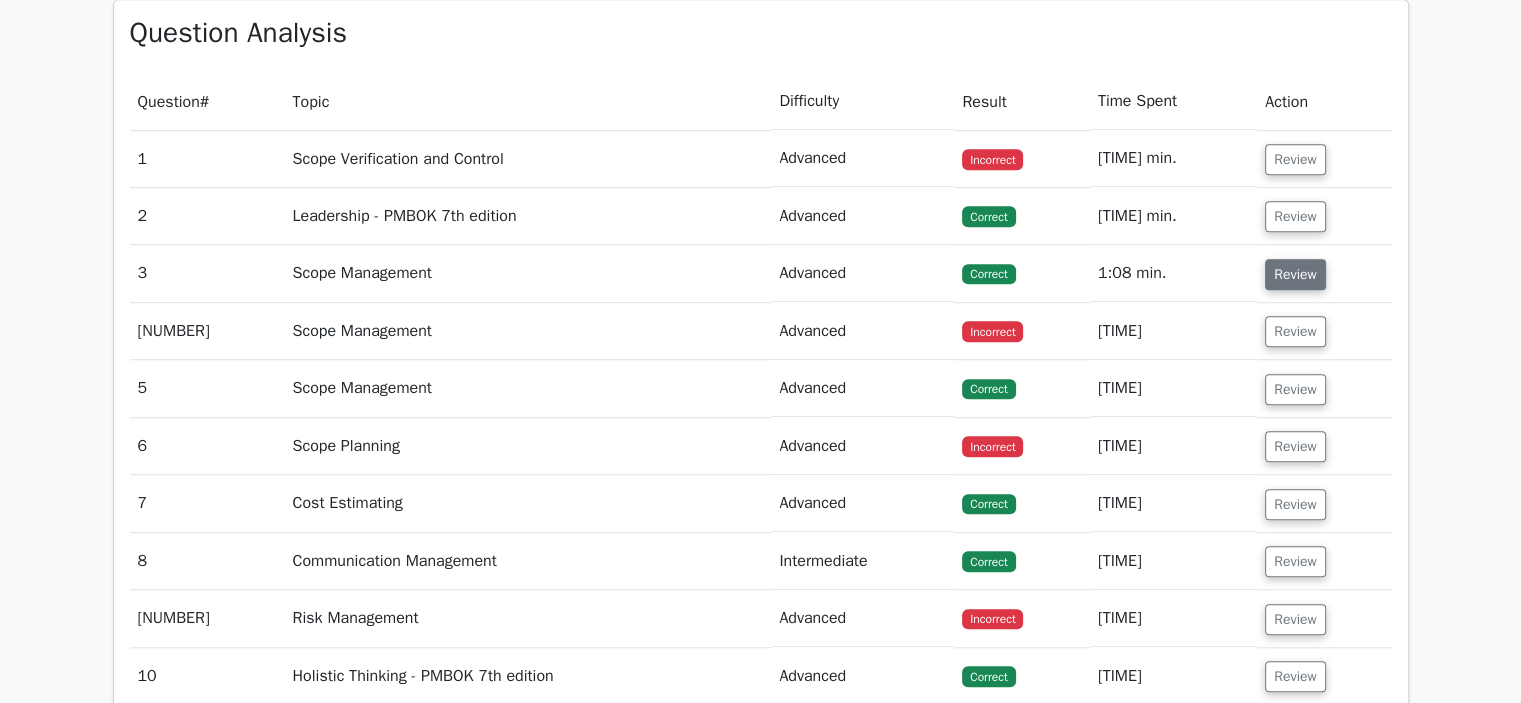 click on "Review" at bounding box center (1295, 274) 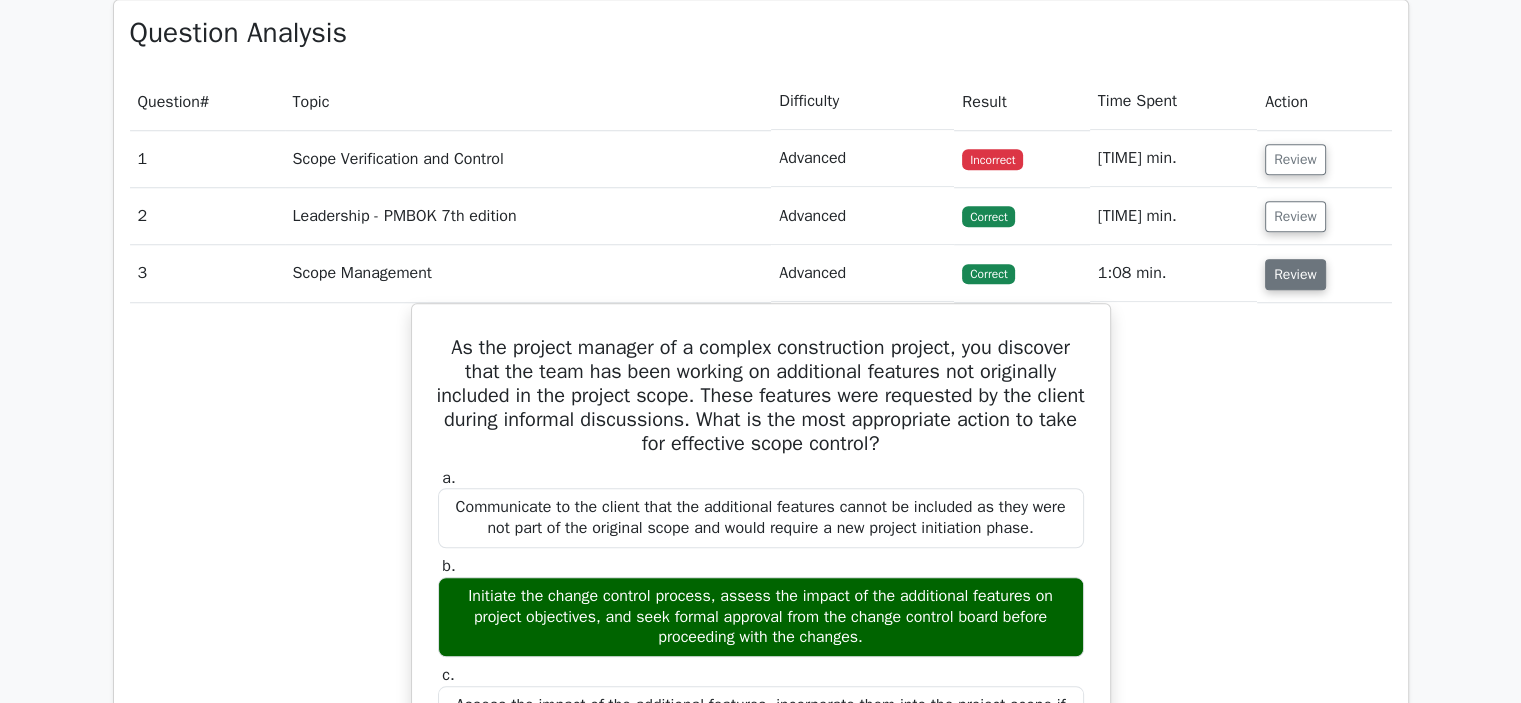 click on "Review" at bounding box center [1295, 274] 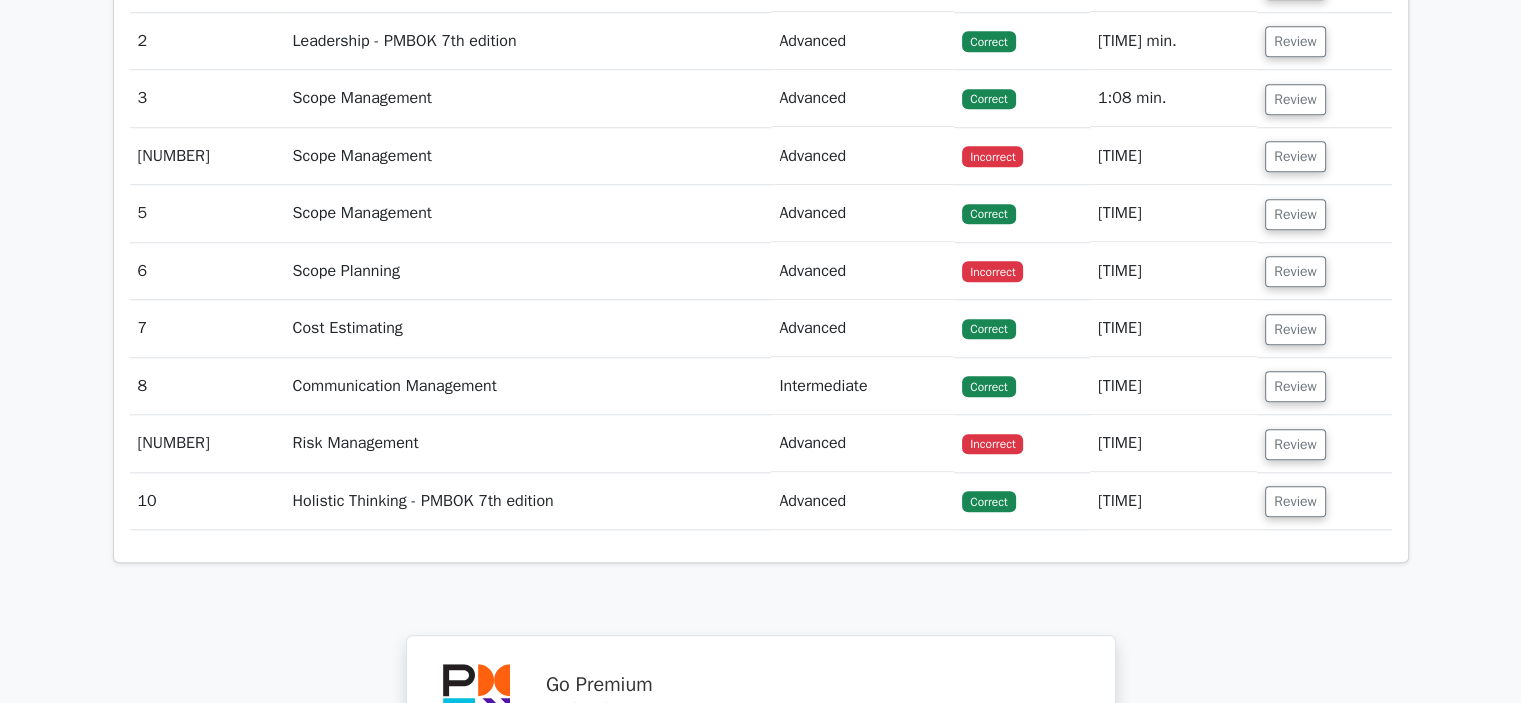 scroll, scrollTop: 1832, scrollLeft: 0, axis: vertical 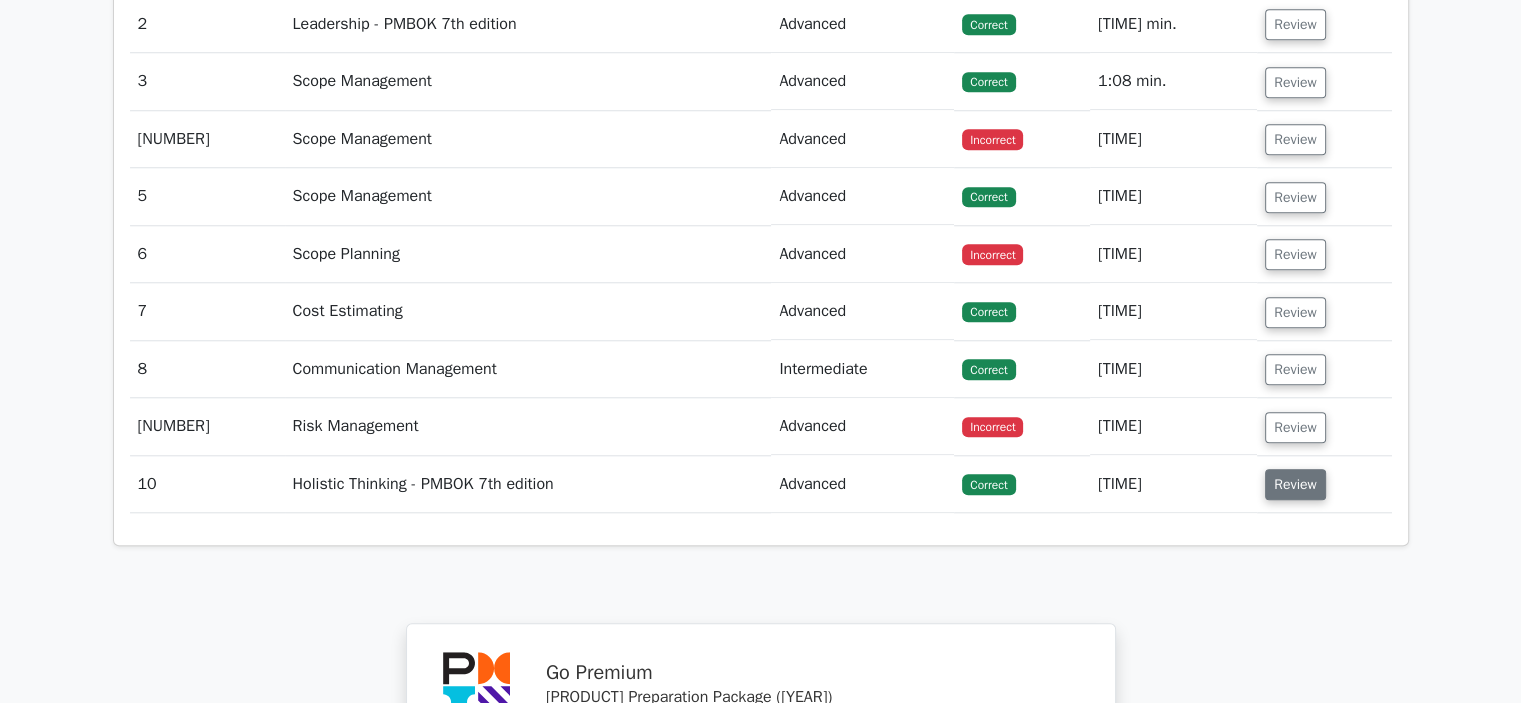 click on "Review" at bounding box center (1295, 484) 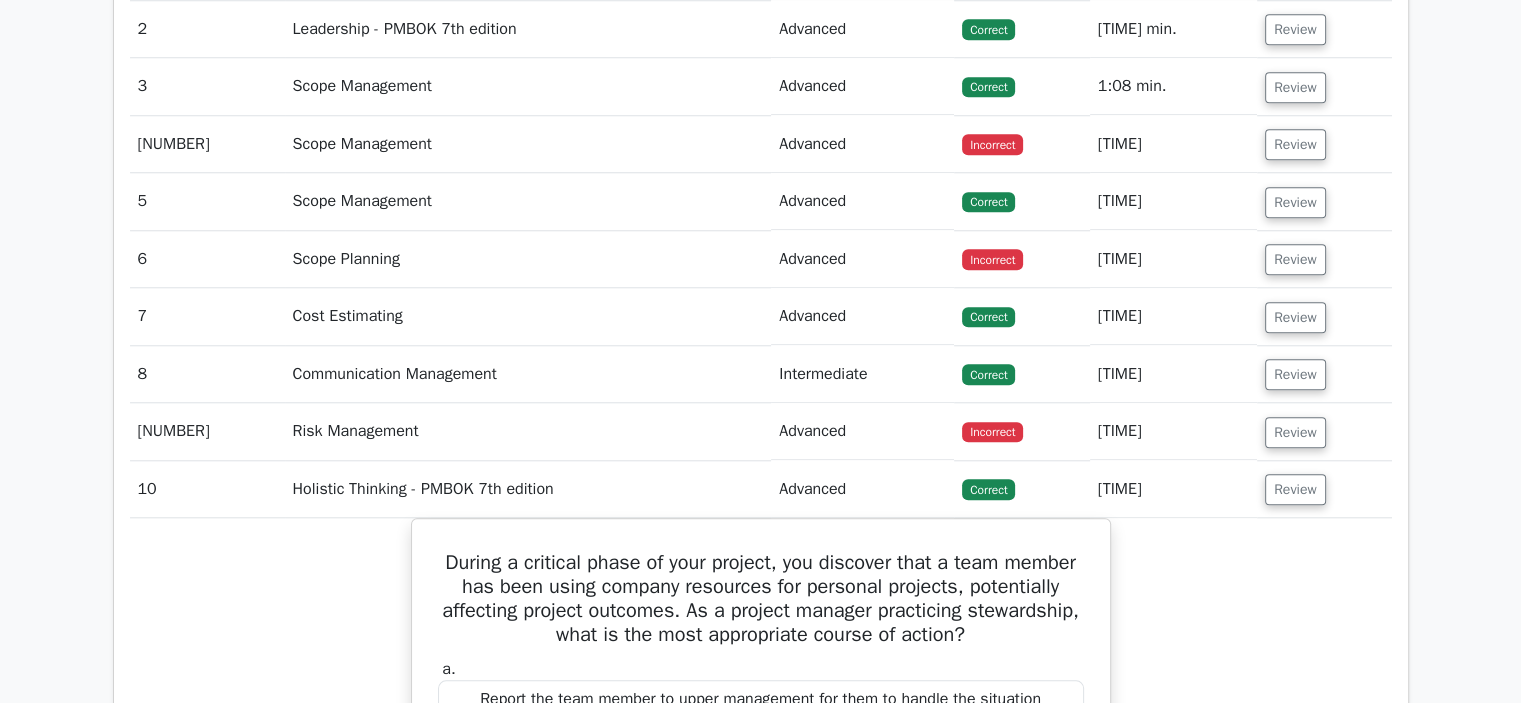 type 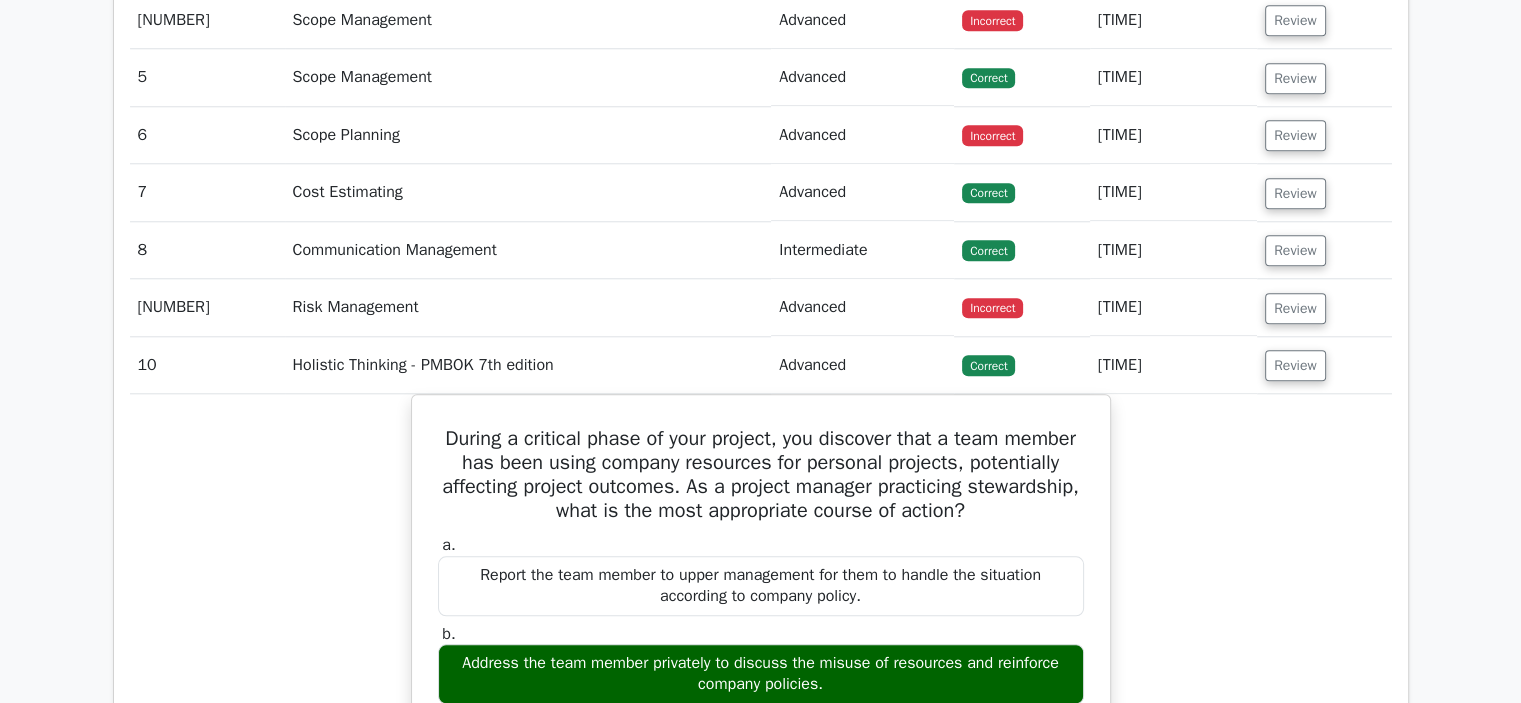 scroll, scrollTop: 1952, scrollLeft: 0, axis: vertical 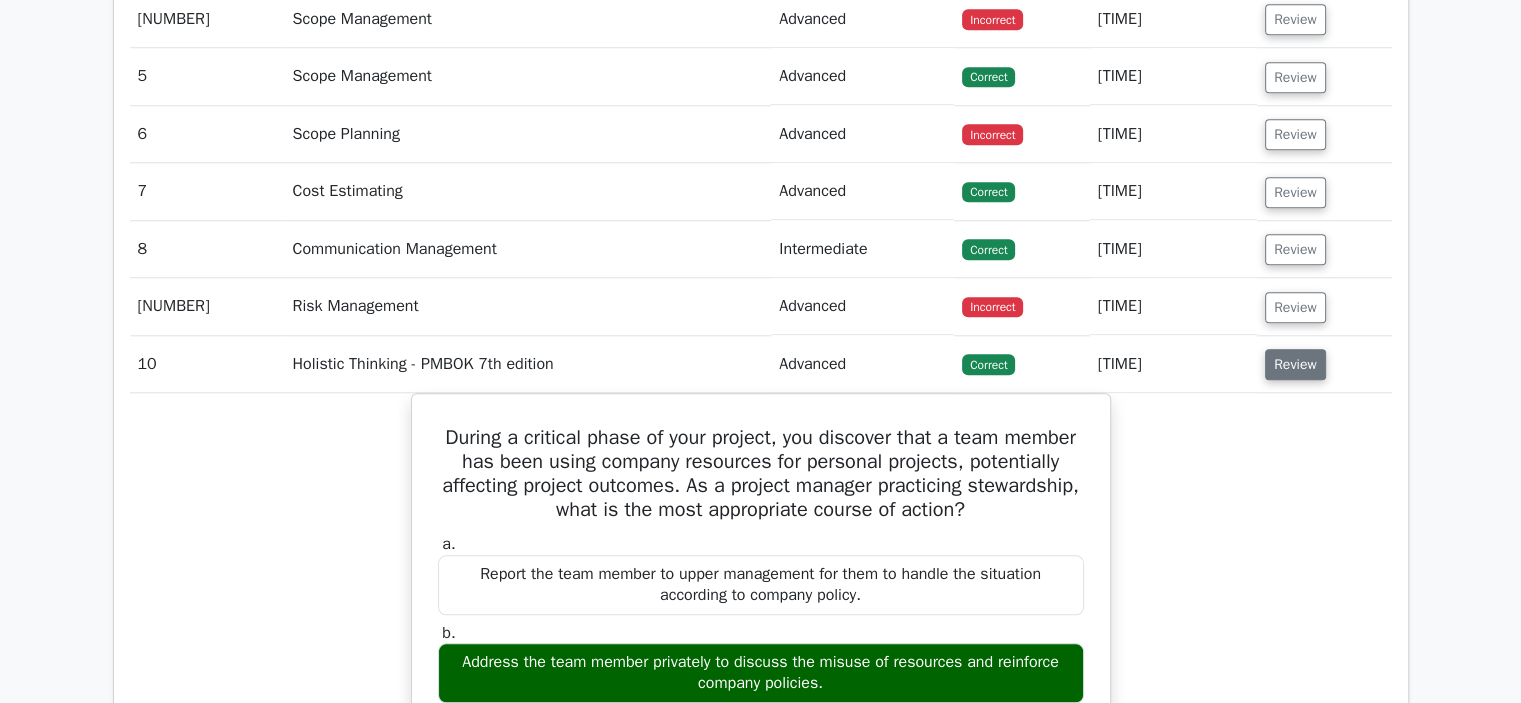 click on "Review" at bounding box center (1295, 364) 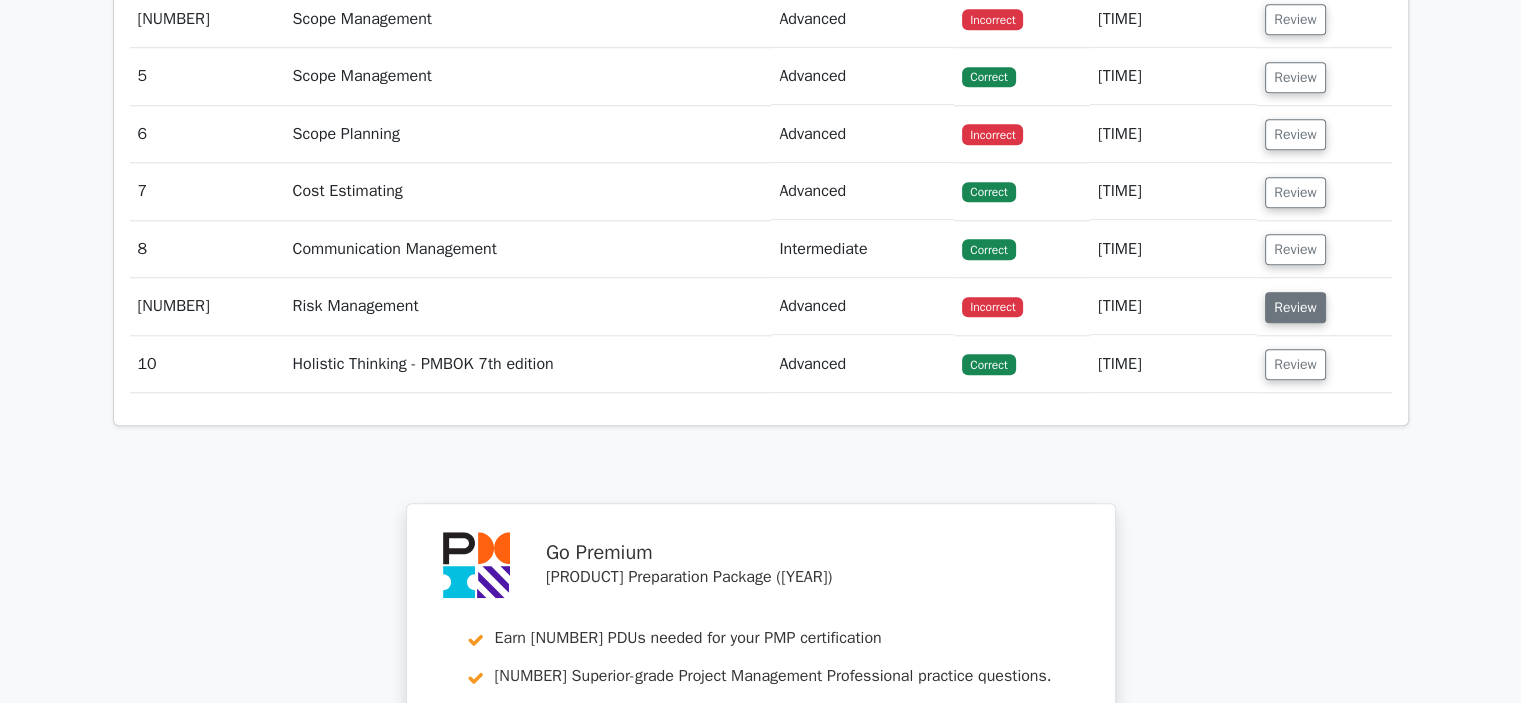 click on "Review" at bounding box center (1295, 307) 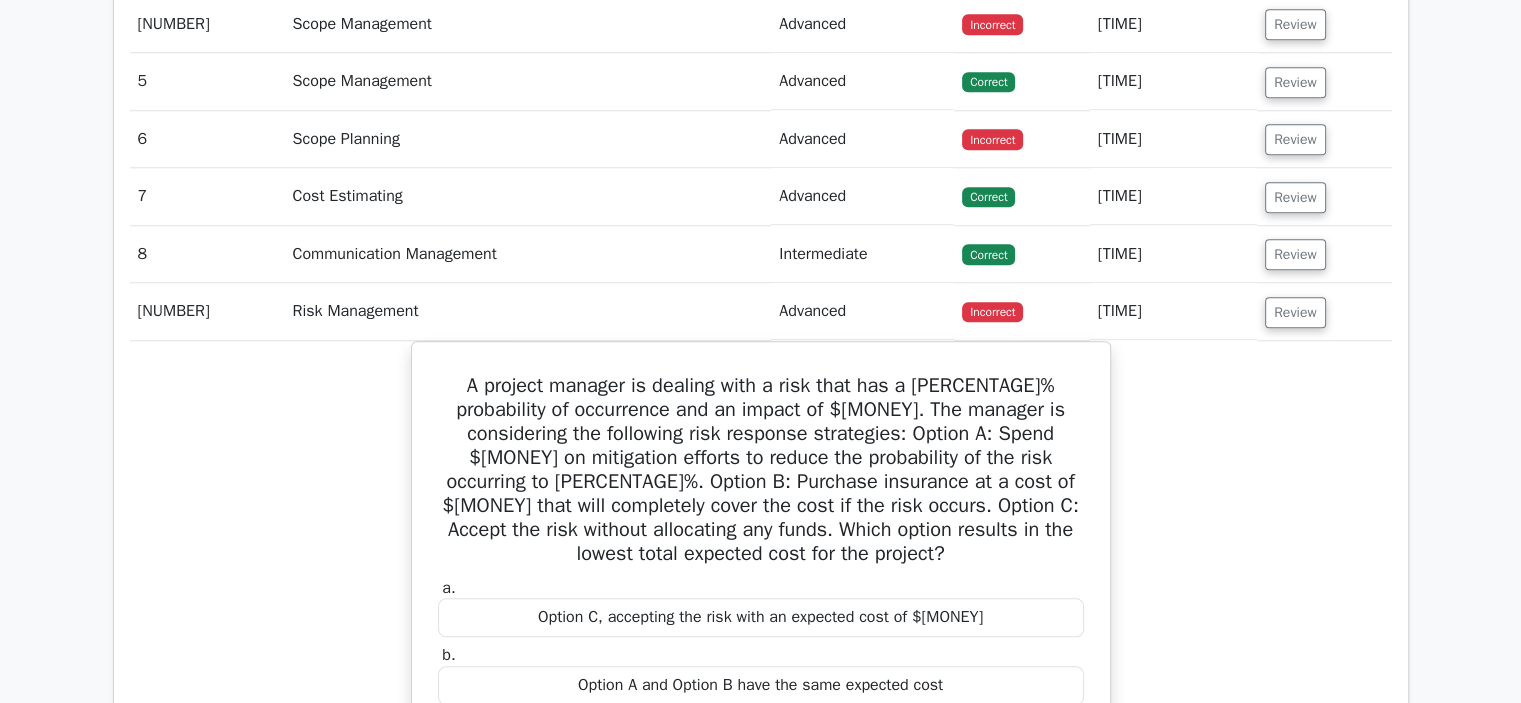 type 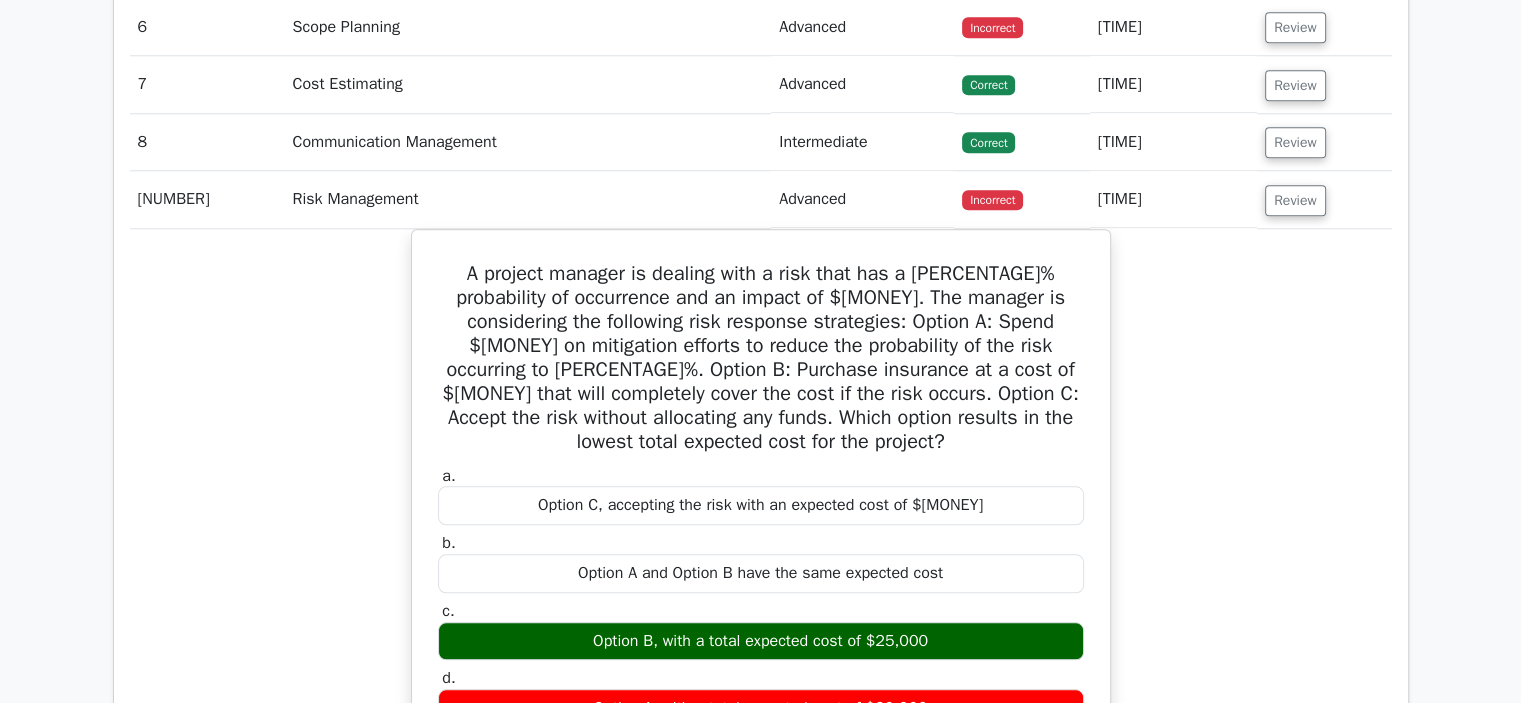 scroll, scrollTop: 2112, scrollLeft: 0, axis: vertical 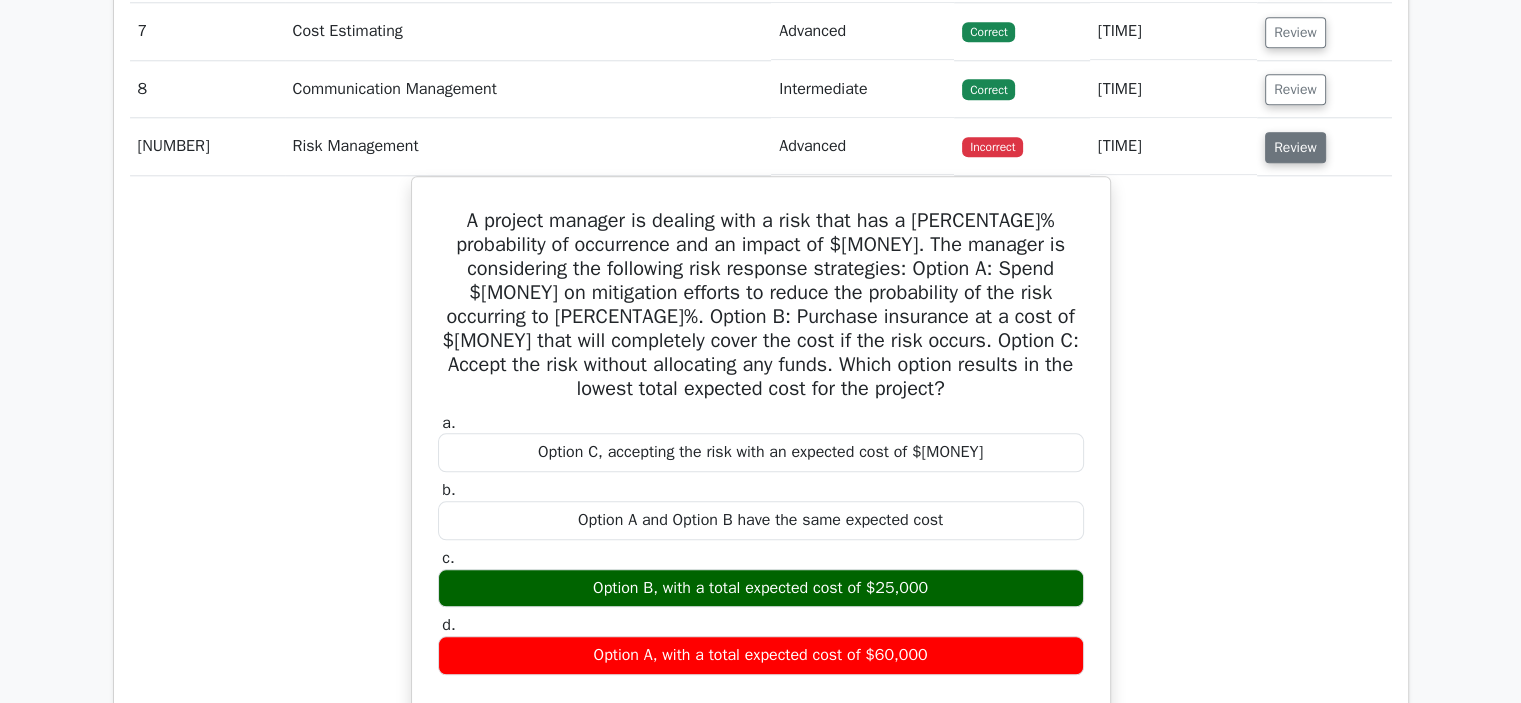 click on "Review" at bounding box center [1295, 147] 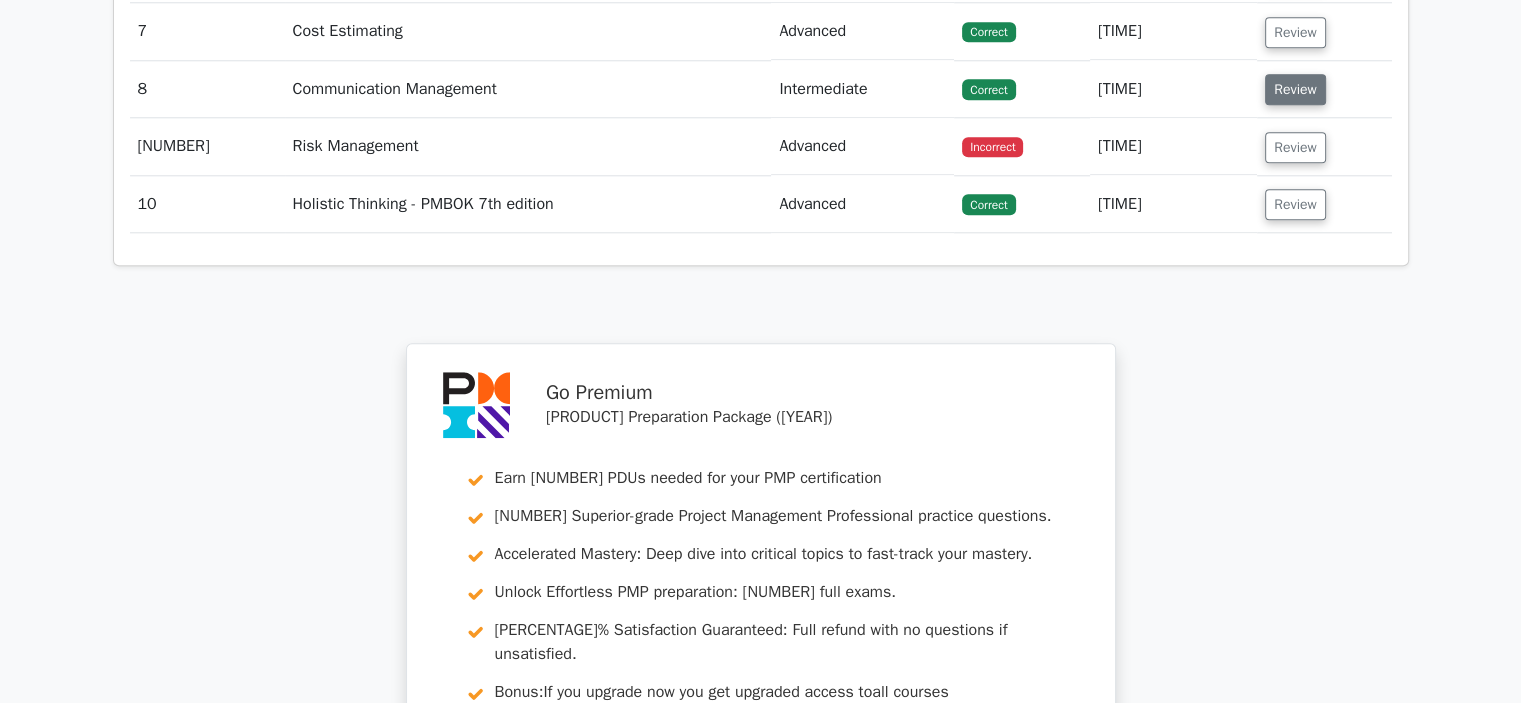click on "Review" at bounding box center (1295, 89) 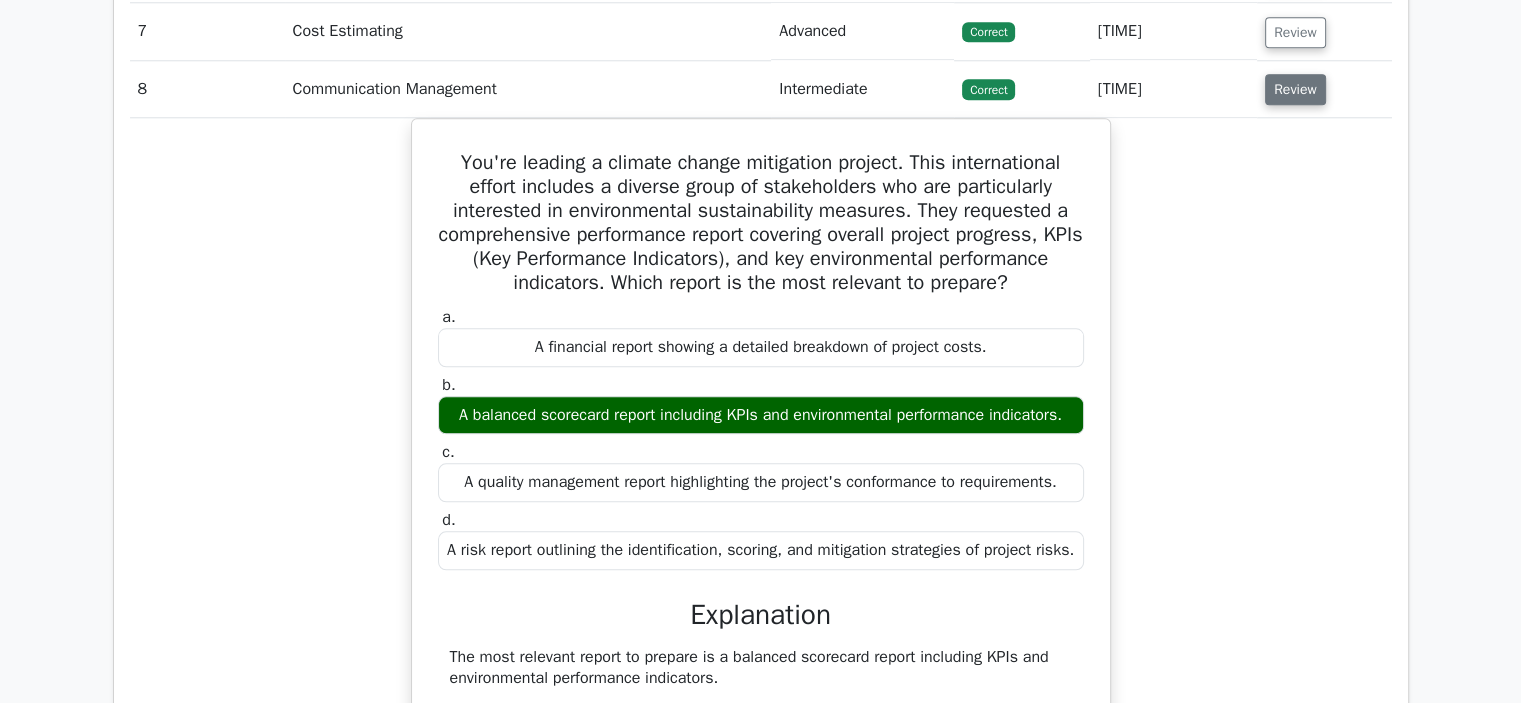 click on "Review" at bounding box center (1295, 89) 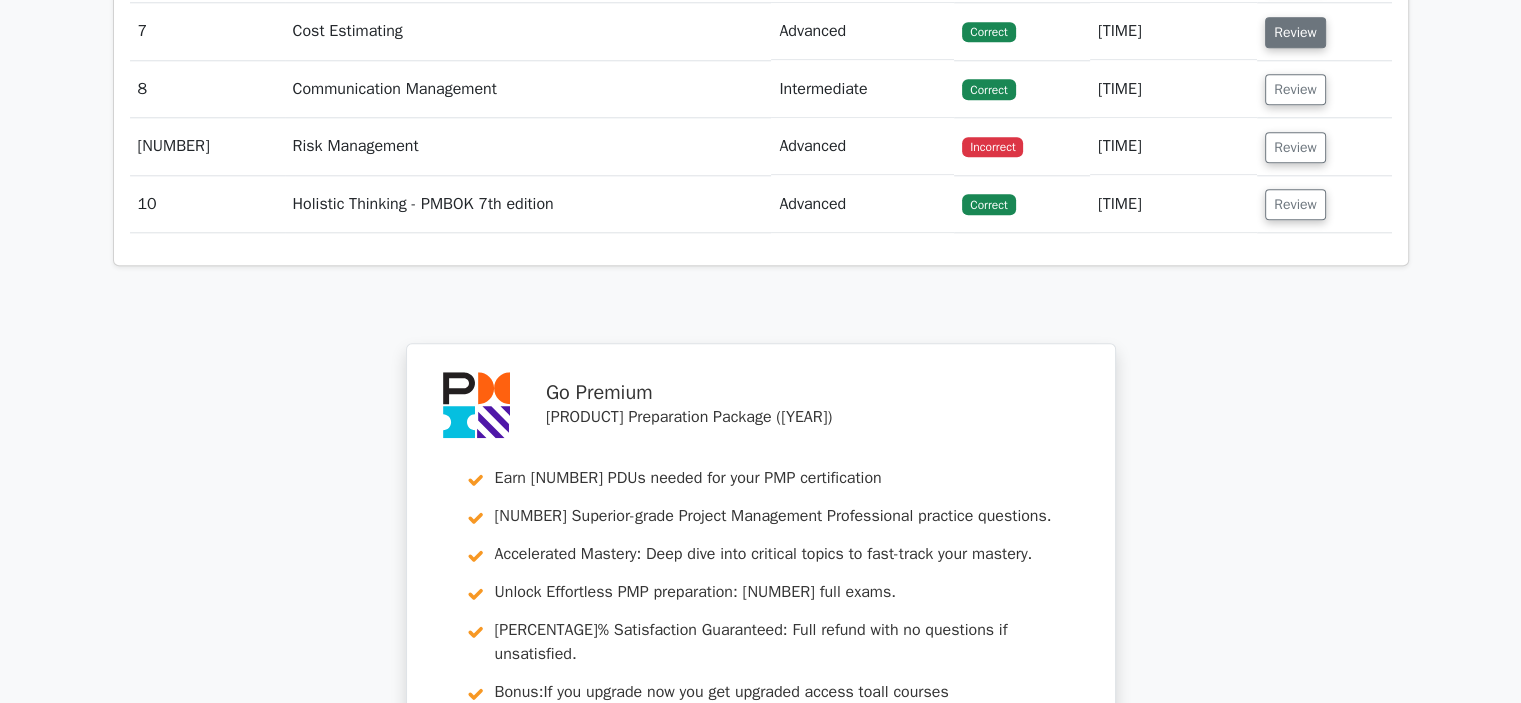 click on "Review" at bounding box center (1295, 32) 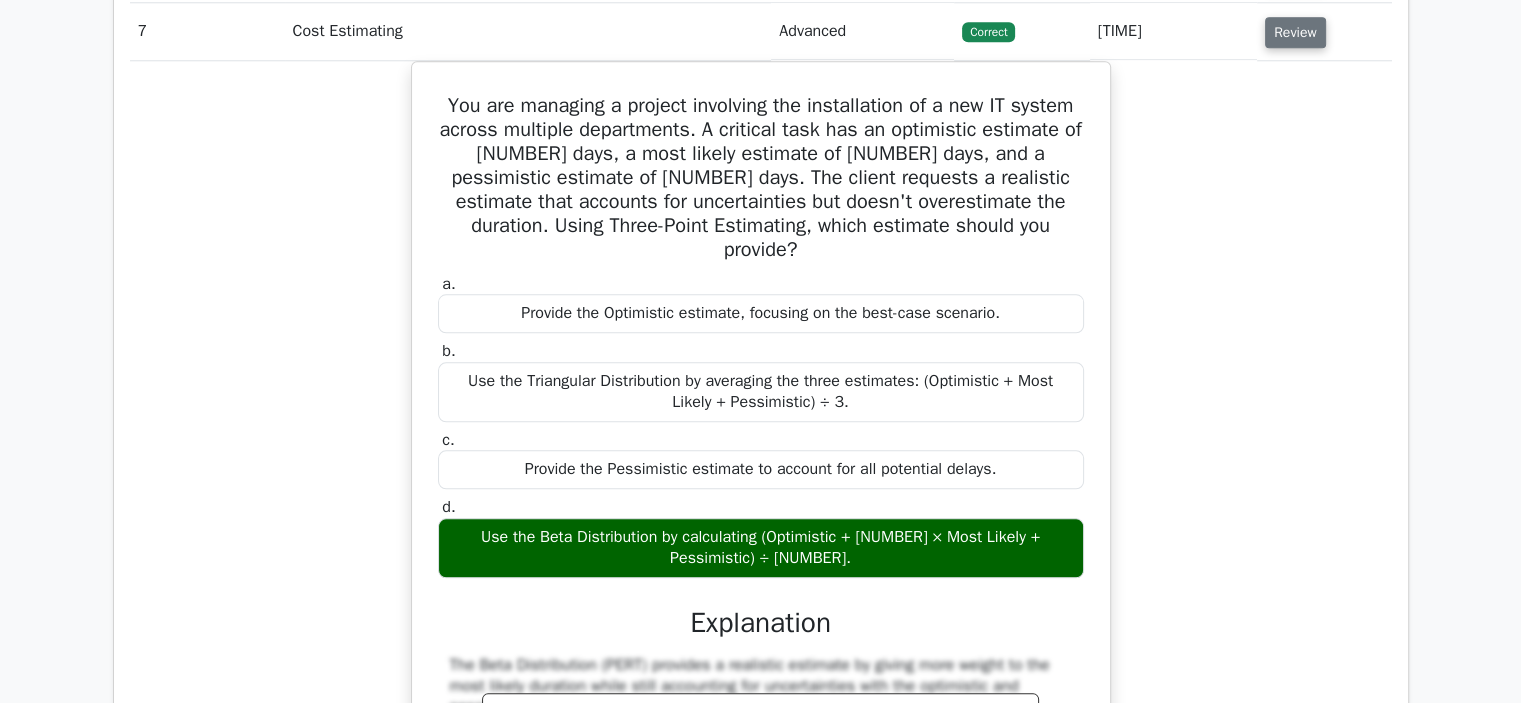 click on "Review" at bounding box center [1295, 32] 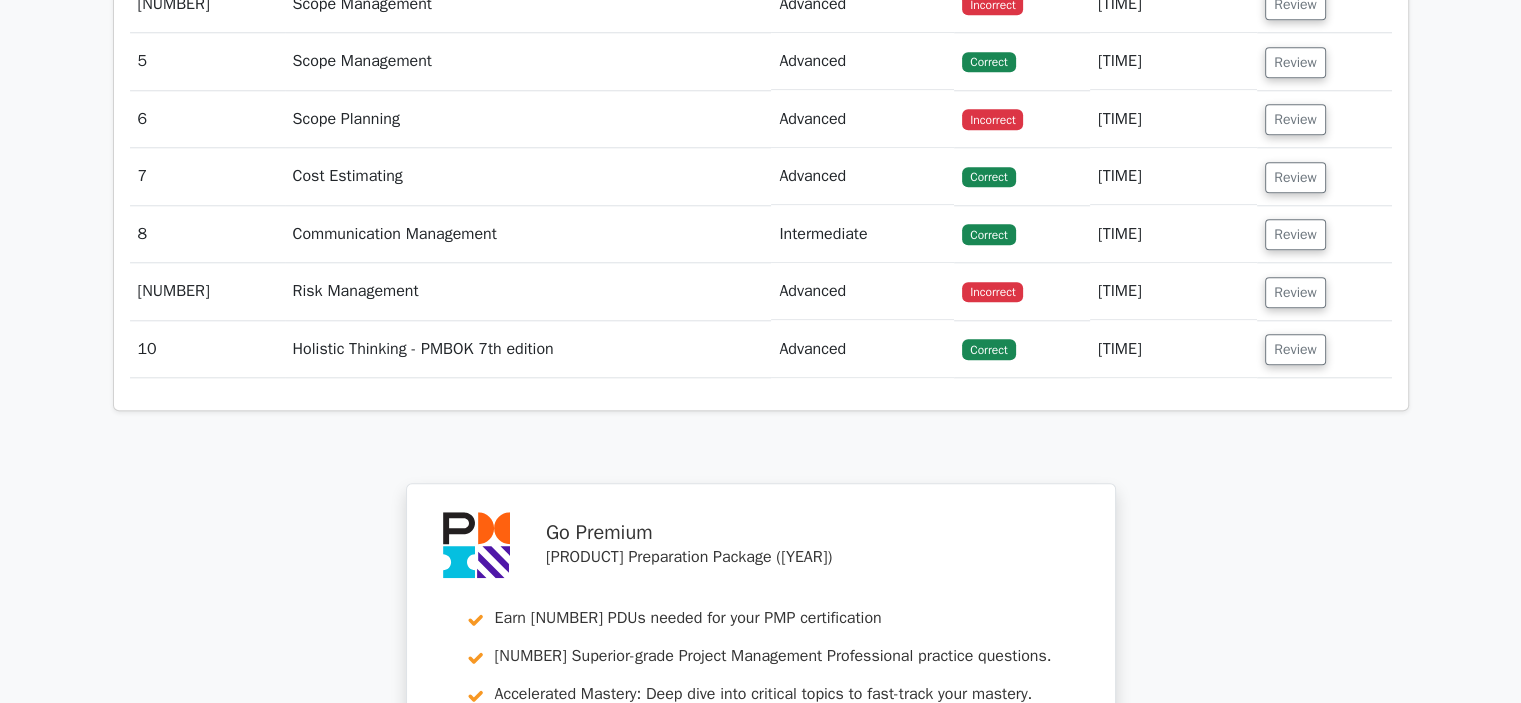 scroll, scrollTop: 1952, scrollLeft: 0, axis: vertical 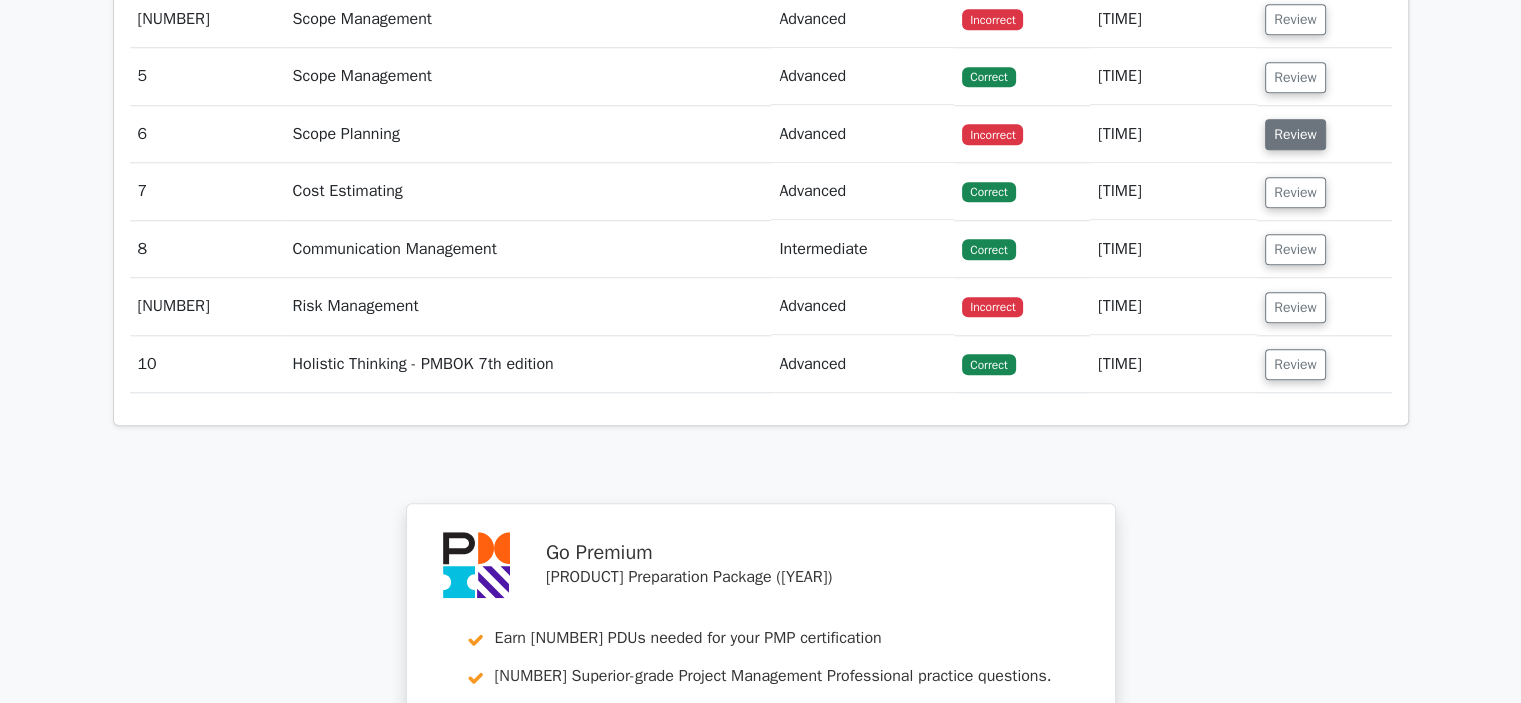 click on "Review" at bounding box center (1295, 134) 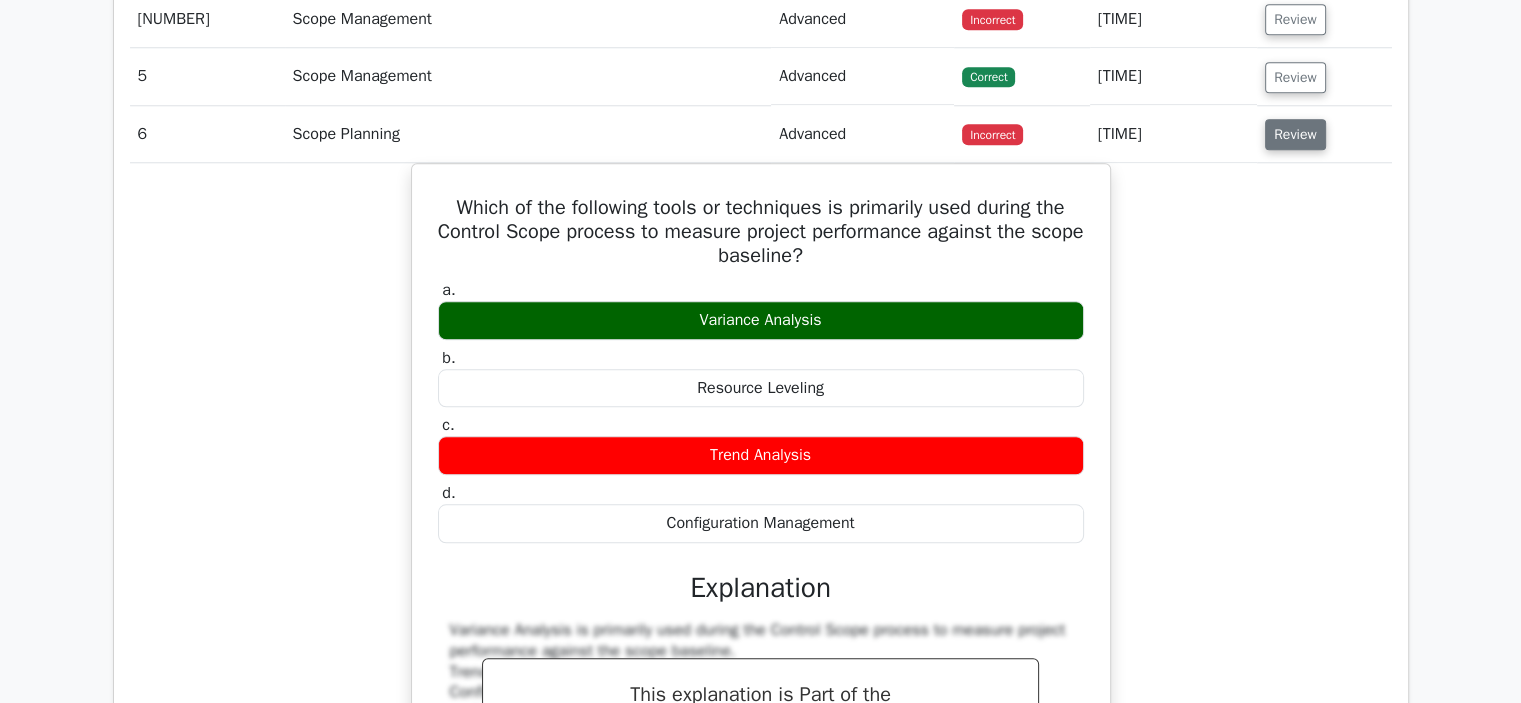 click on "Review" at bounding box center (1295, 134) 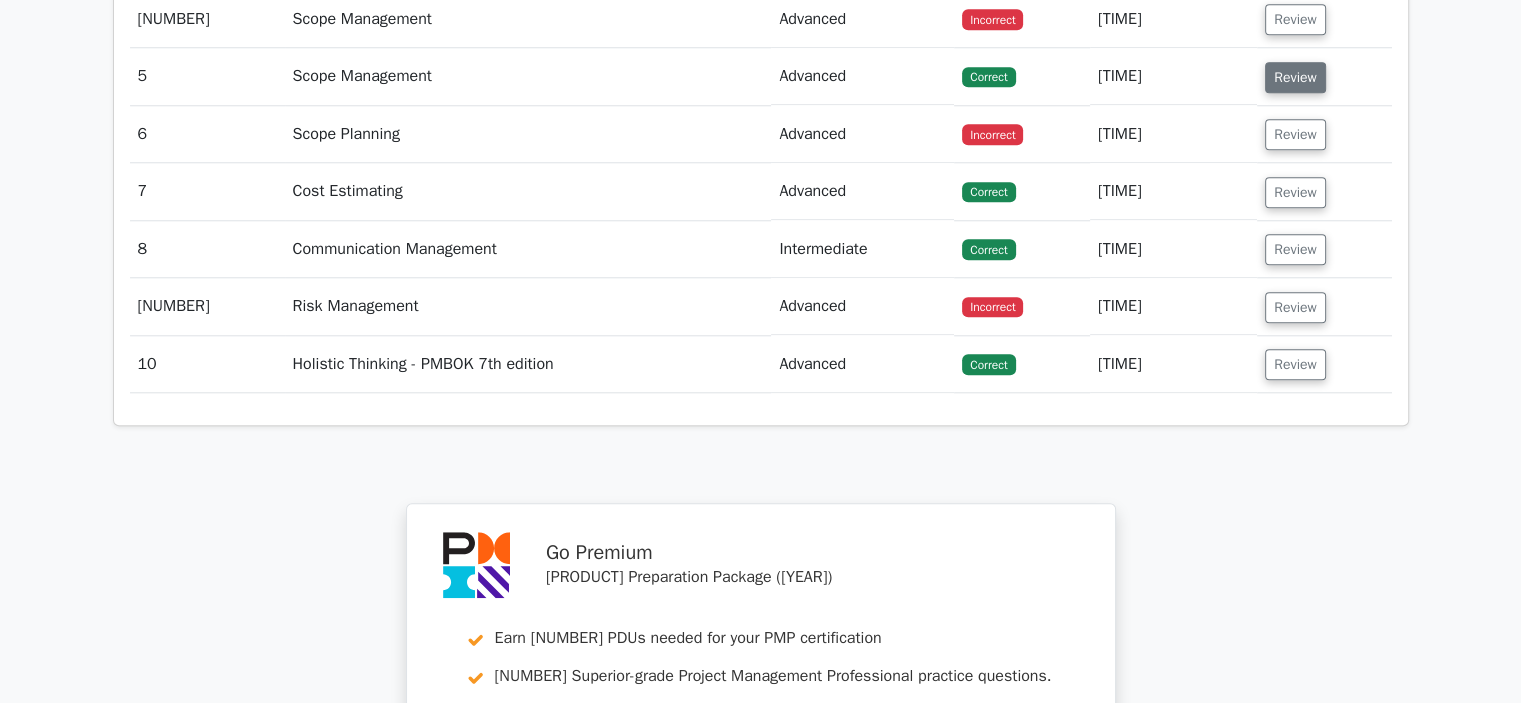 click on "Review" at bounding box center [1295, 77] 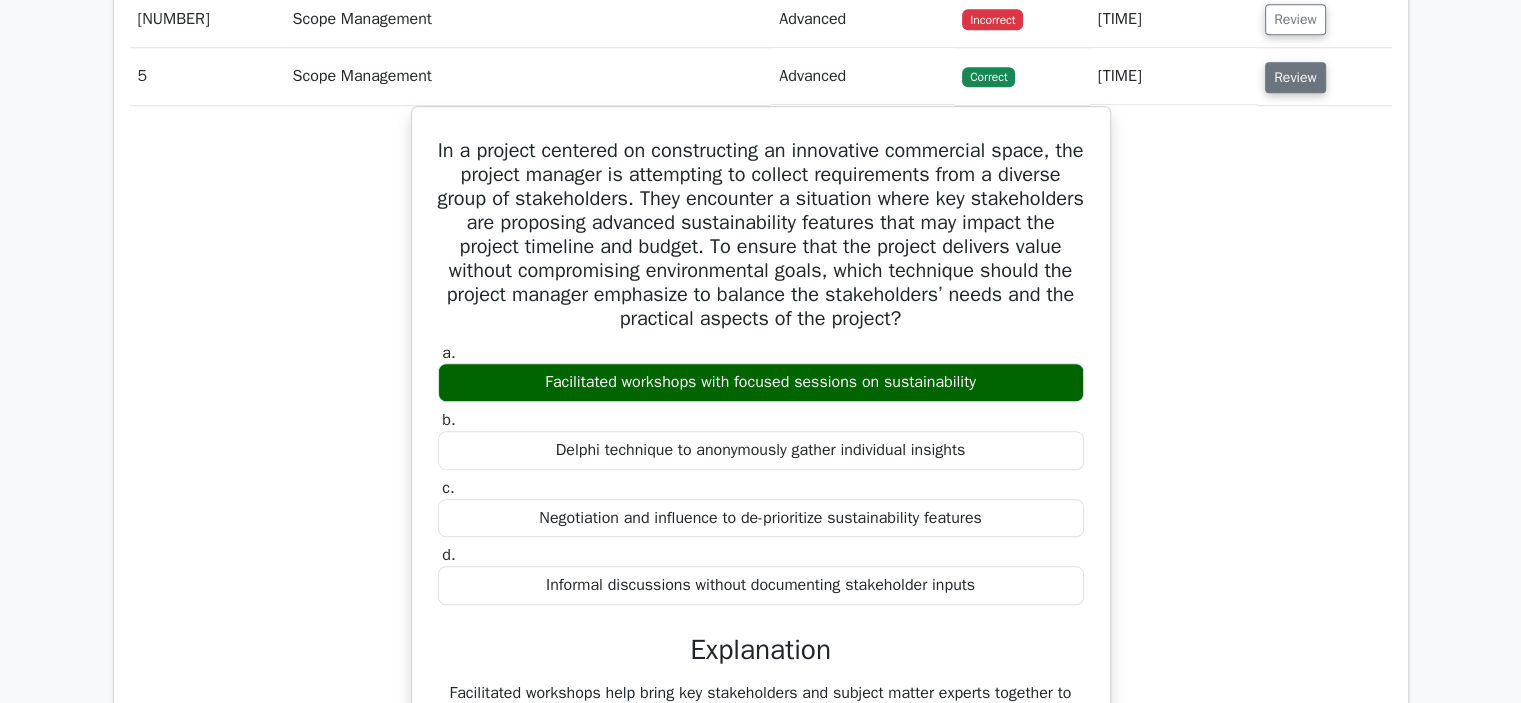 click on "Review" at bounding box center [1295, 77] 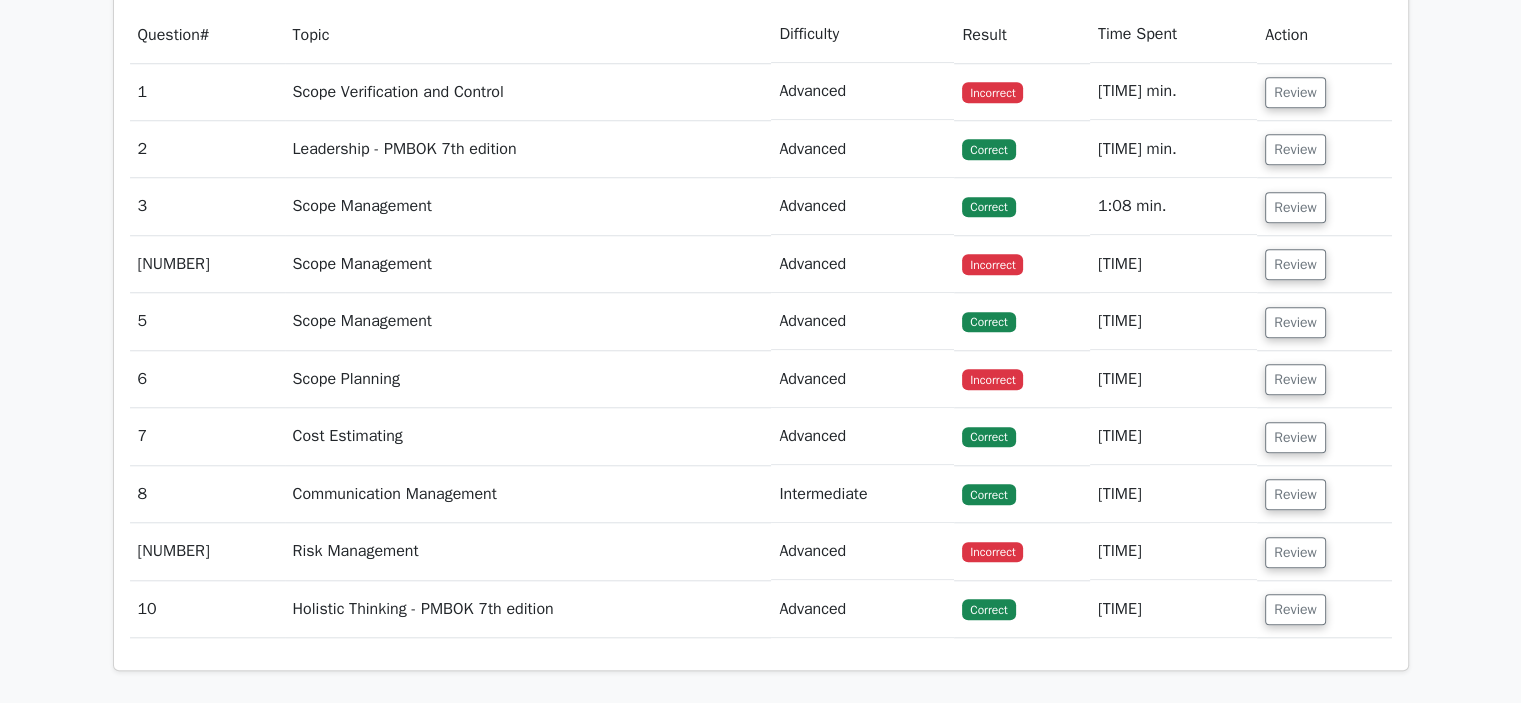 scroll, scrollTop: 1712, scrollLeft: 0, axis: vertical 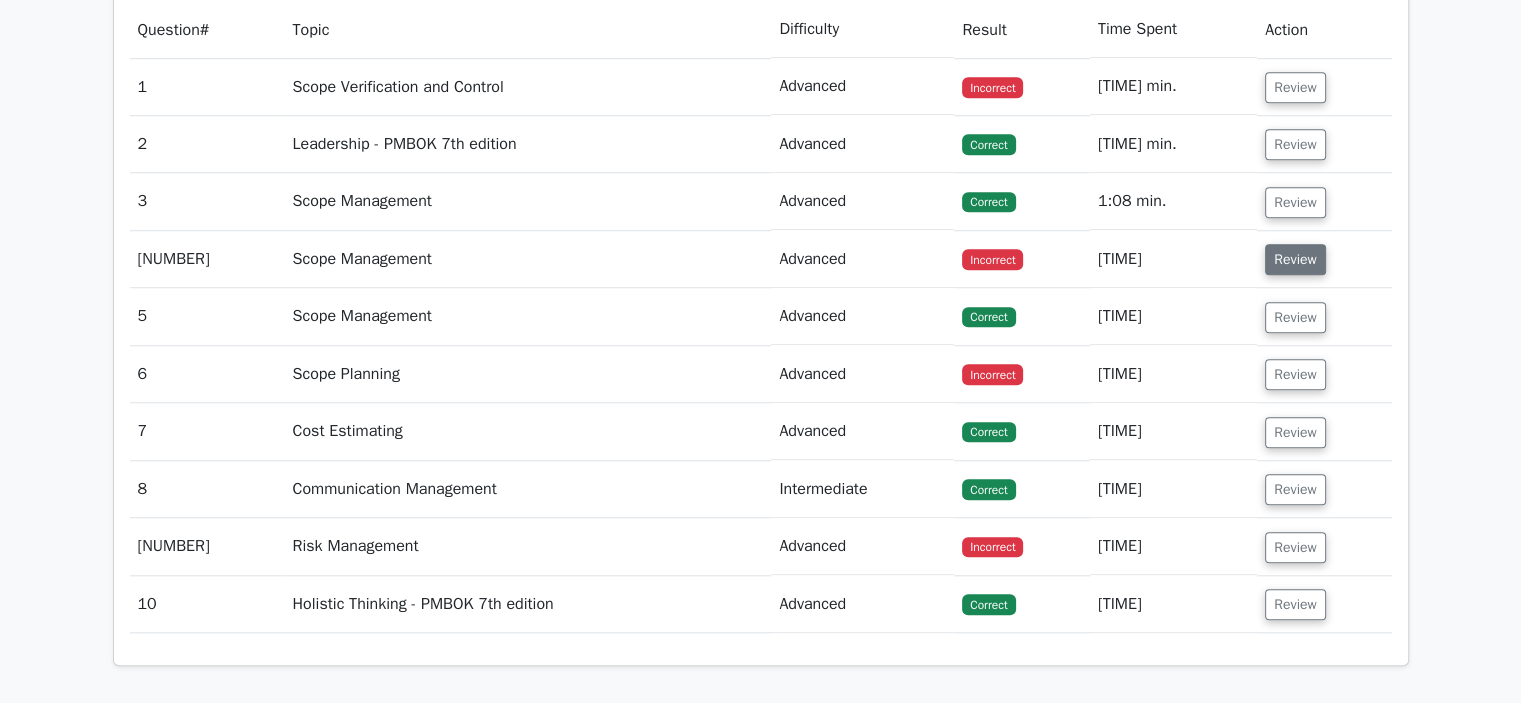 click on "Review" at bounding box center (1295, 259) 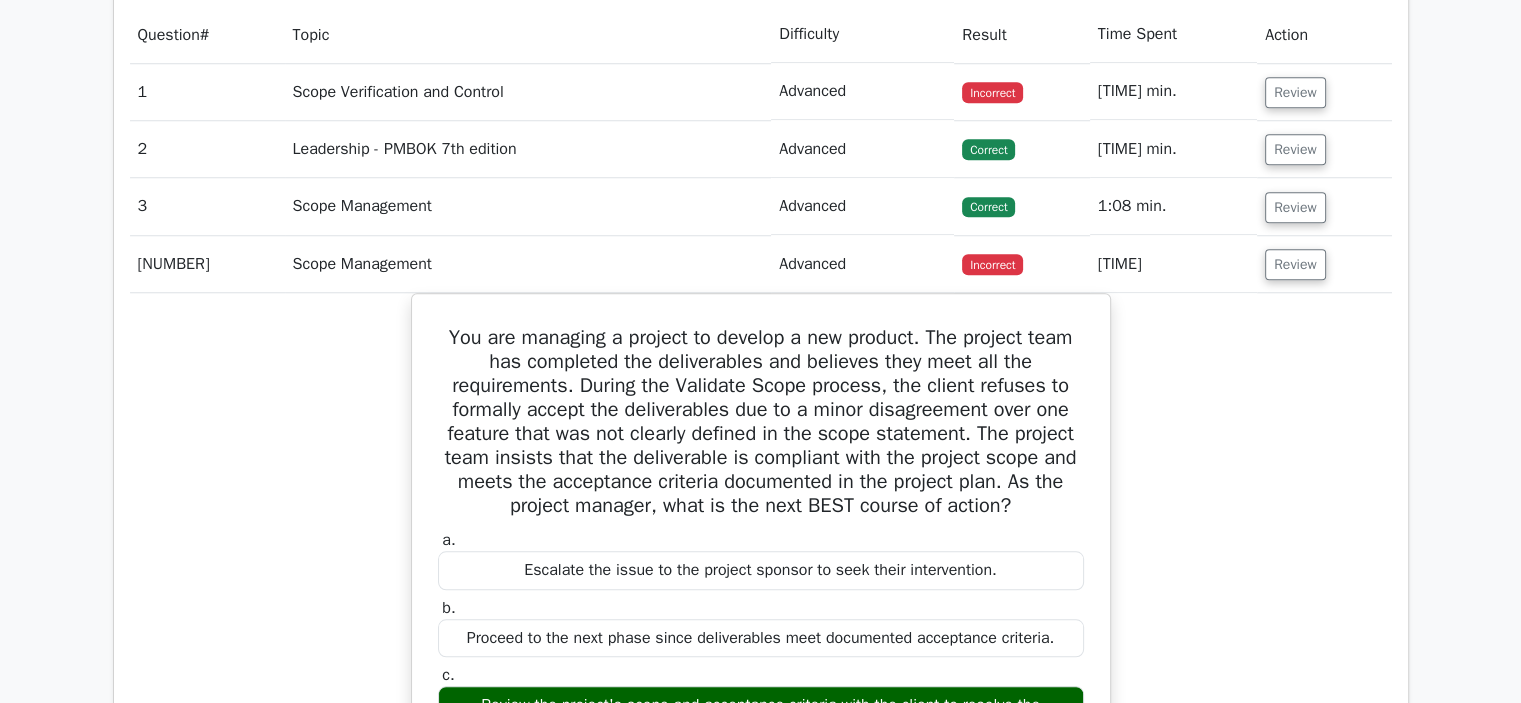drag, startPoint x: 1529, startPoint y: 342, endPoint x: 1480, endPoint y: 488, distance: 154.00325 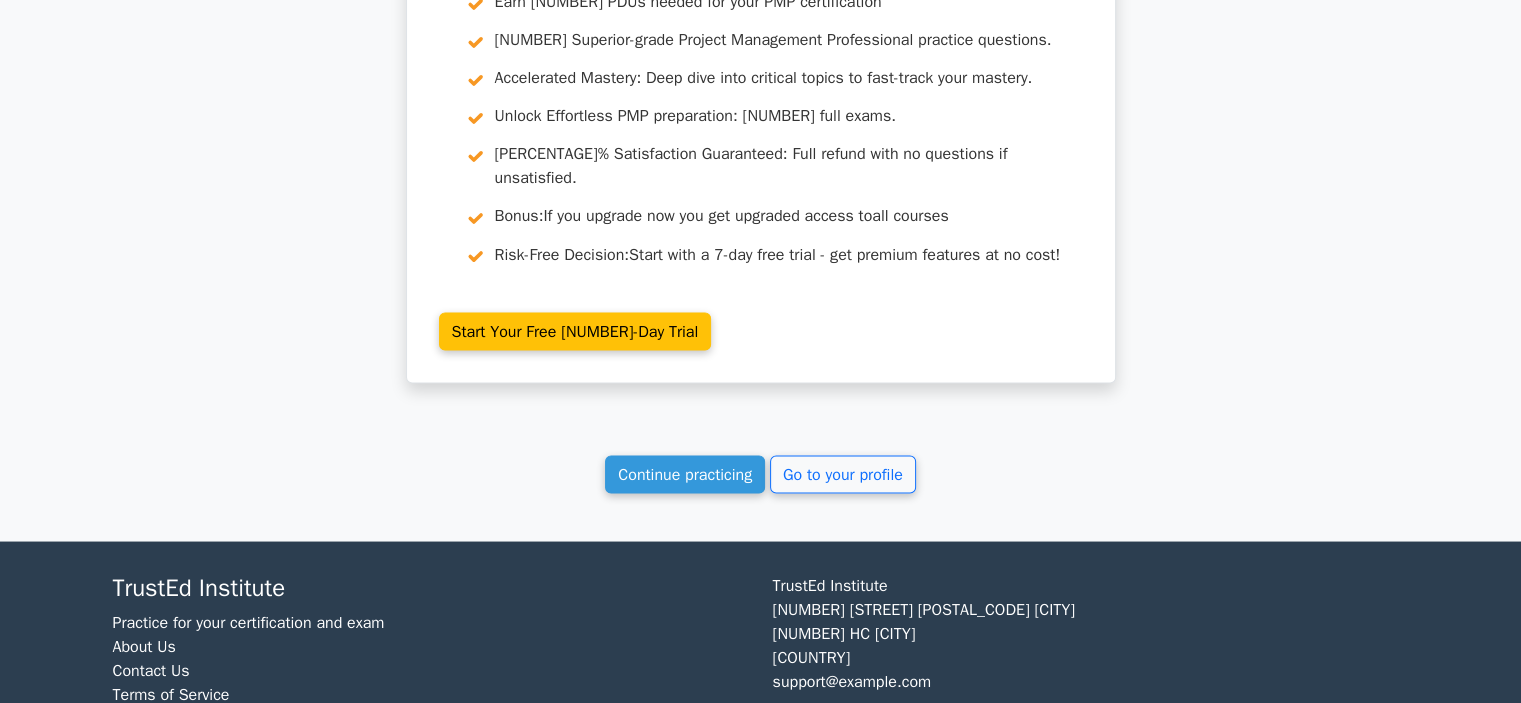 scroll, scrollTop: 3613, scrollLeft: 0, axis: vertical 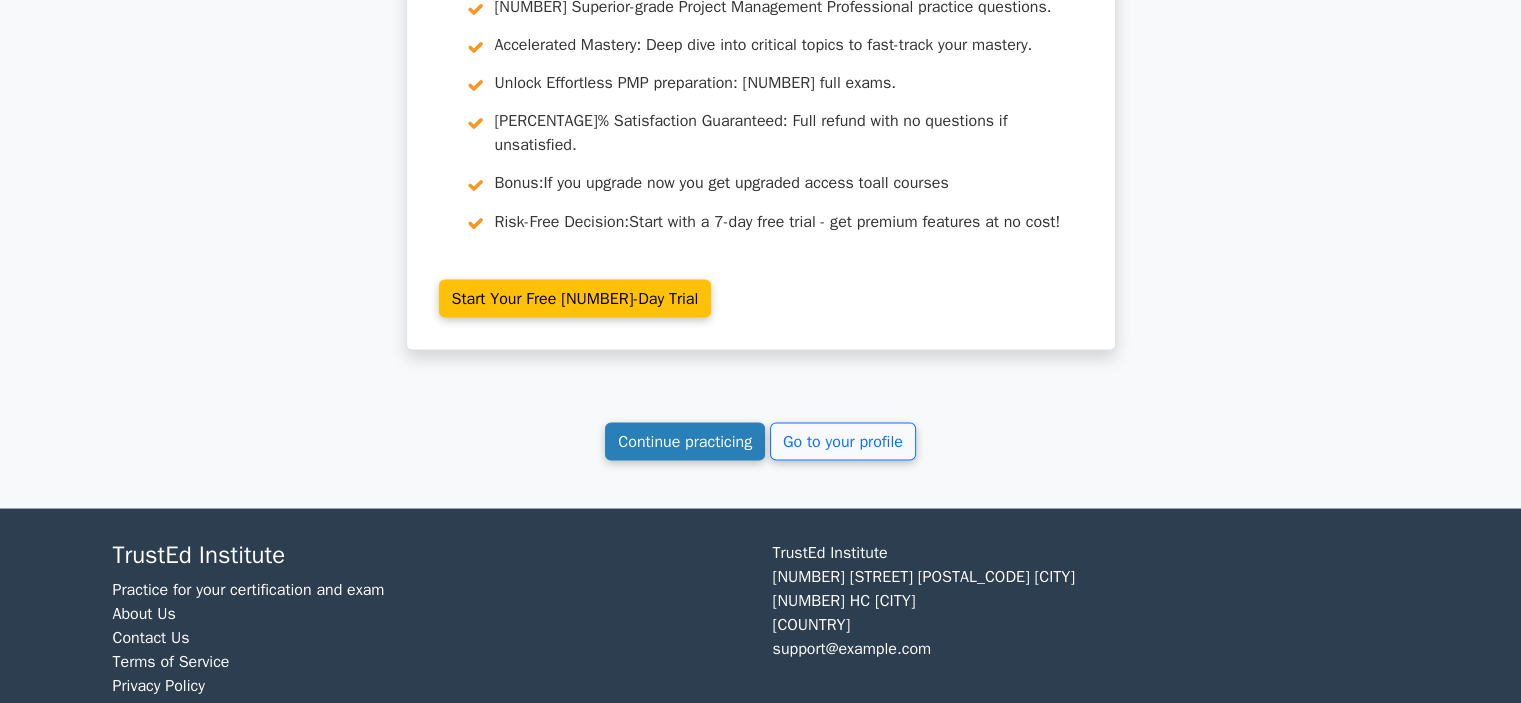 click on "Continue practicing" at bounding box center (685, 441) 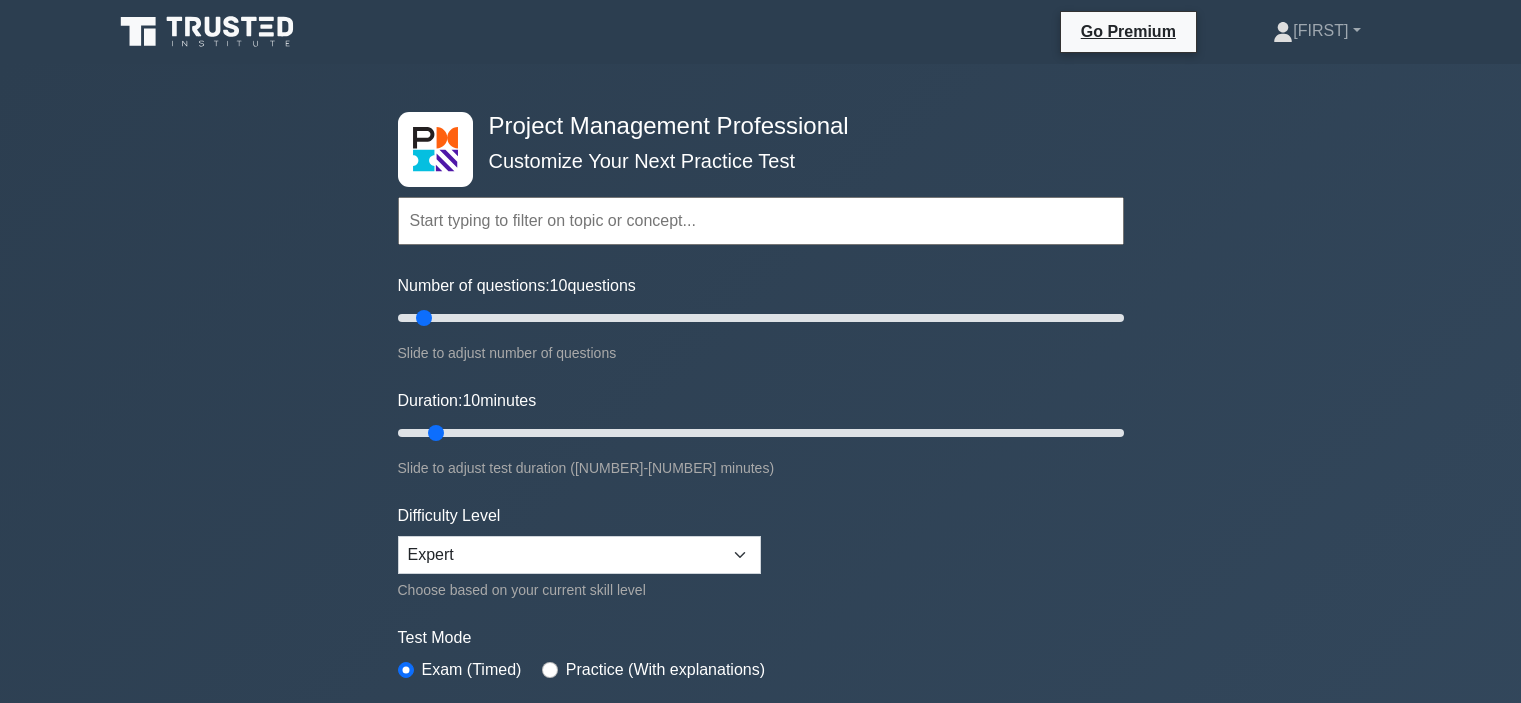 scroll, scrollTop: 0, scrollLeft: 0, axis: both 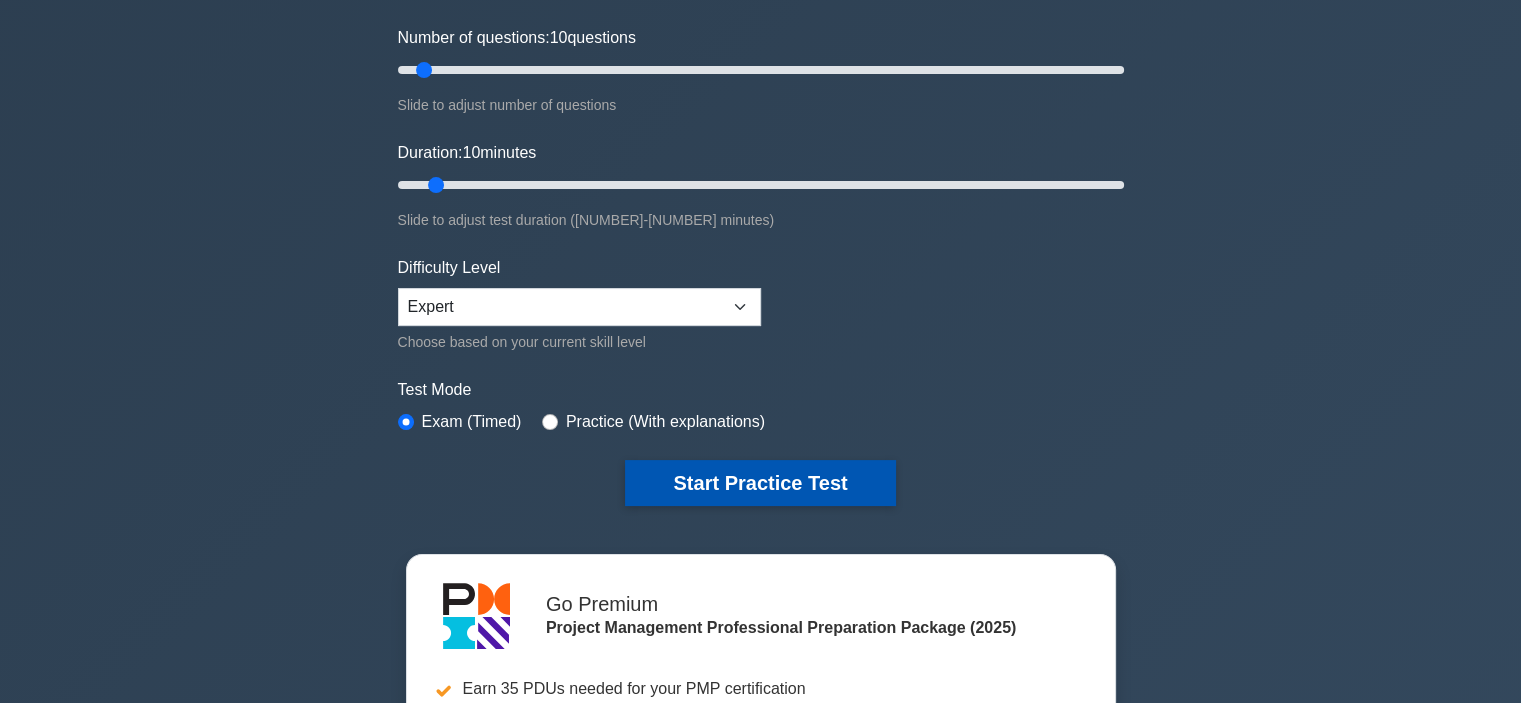 click on "Start Practice Test" at bounding box center (760, 483) 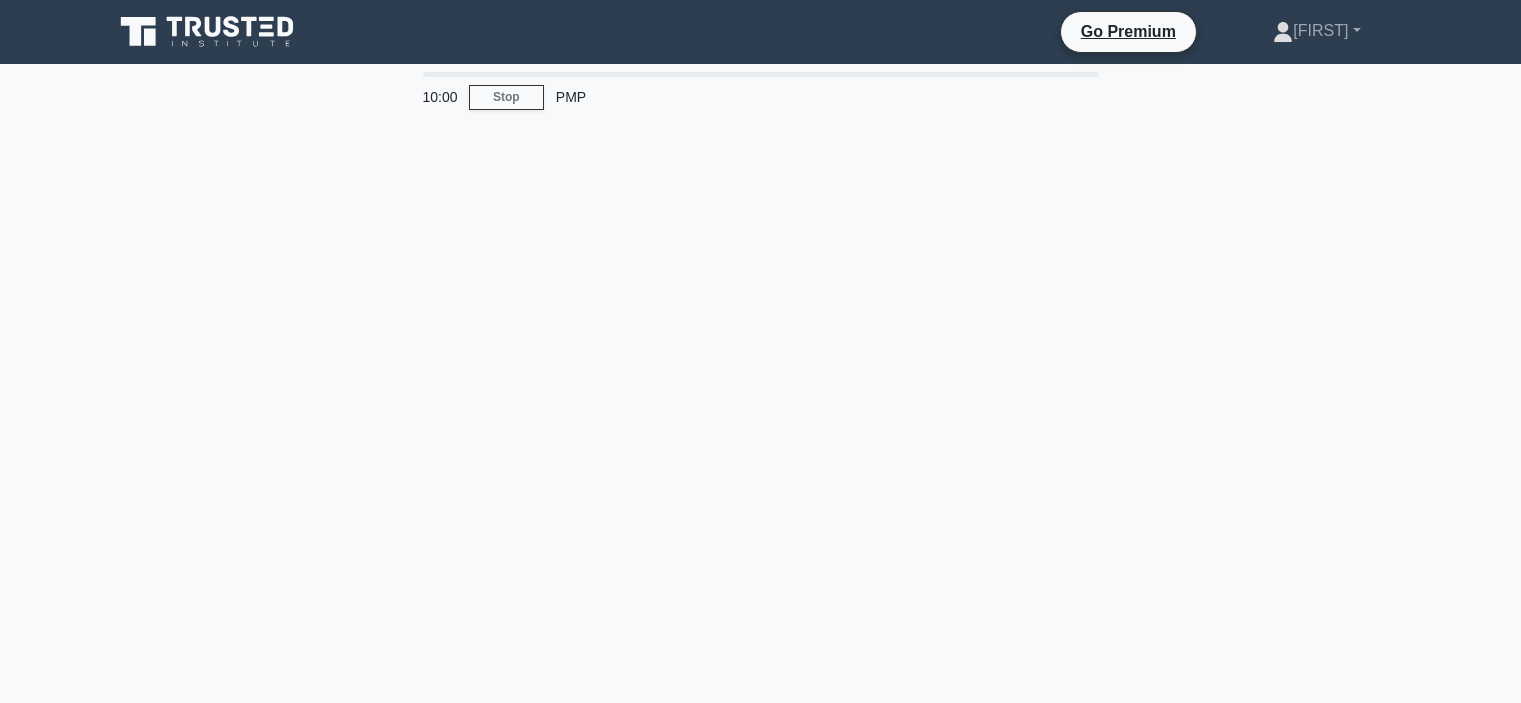 scroll, scrollTop: 0, scrollLeft: 0, axis: both 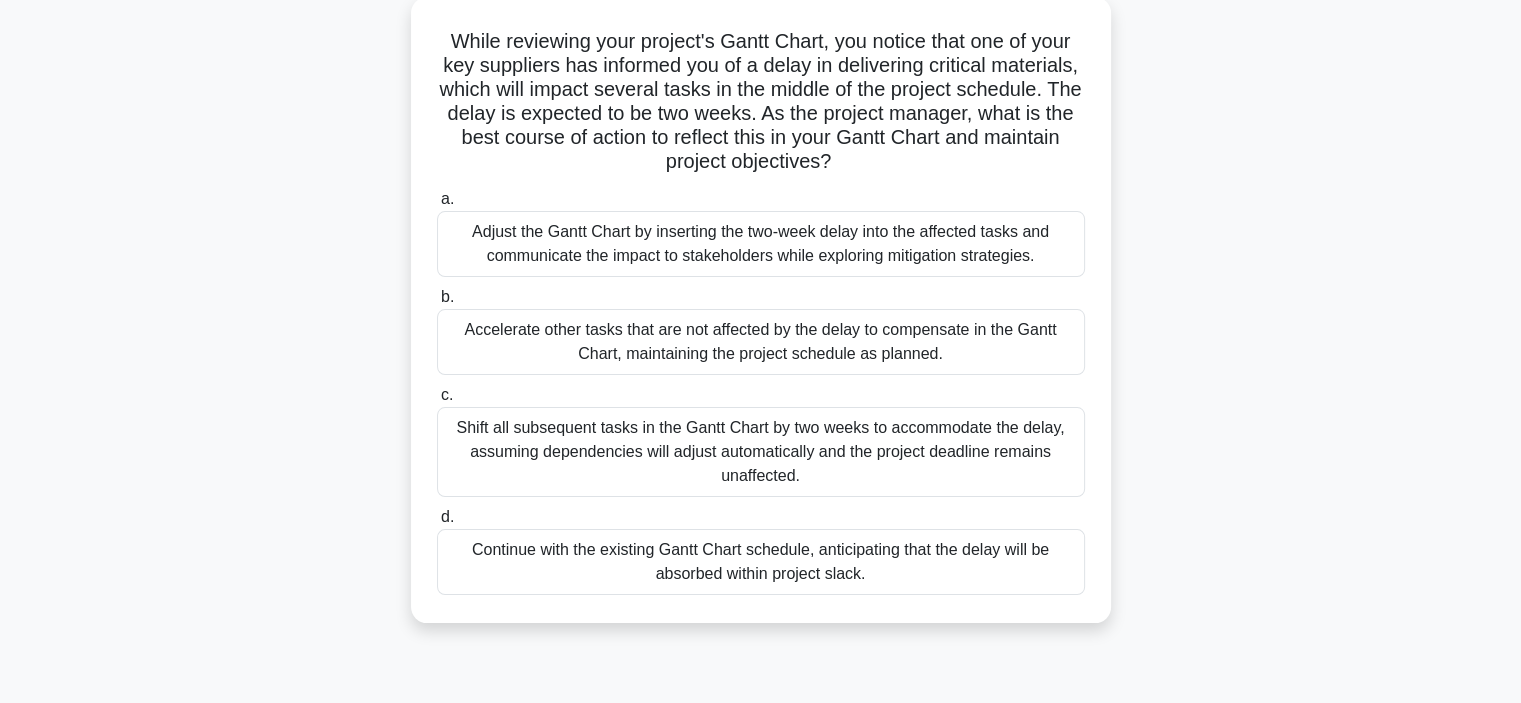 click on "While reviewing your project's Gantt Chart, you notice that one of your key suppliers has informed you of a delay in delivering critical materials, which will impact several tasks in the middle of the project schedule. The delay is expected to be two weeks. As the project manager, what is the best course of action to reflect this in your Gantt Chart and maintain project objectives?
.spinner_0XTQ{transform-origin:center;animation:spinner_y6GP .75s linear infinite}@keyframes spinner_y6GP{100%{transform:rotate(360deg)}}
a." at bounding box center [761, 322] 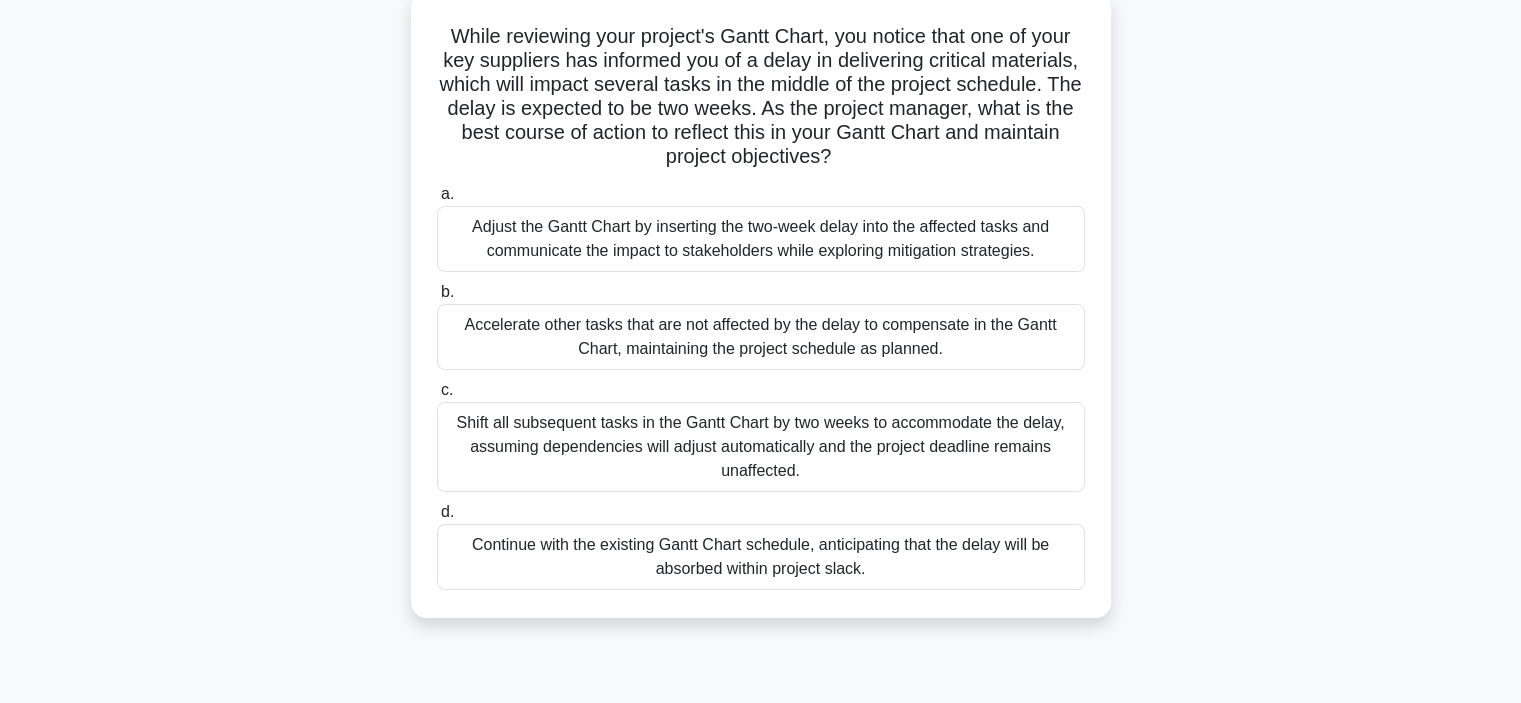 click on "Continue with the existing Gantt Chart schedule, anticipating that the delay will be absorbed within project slack." at bounding box center [761, 557] 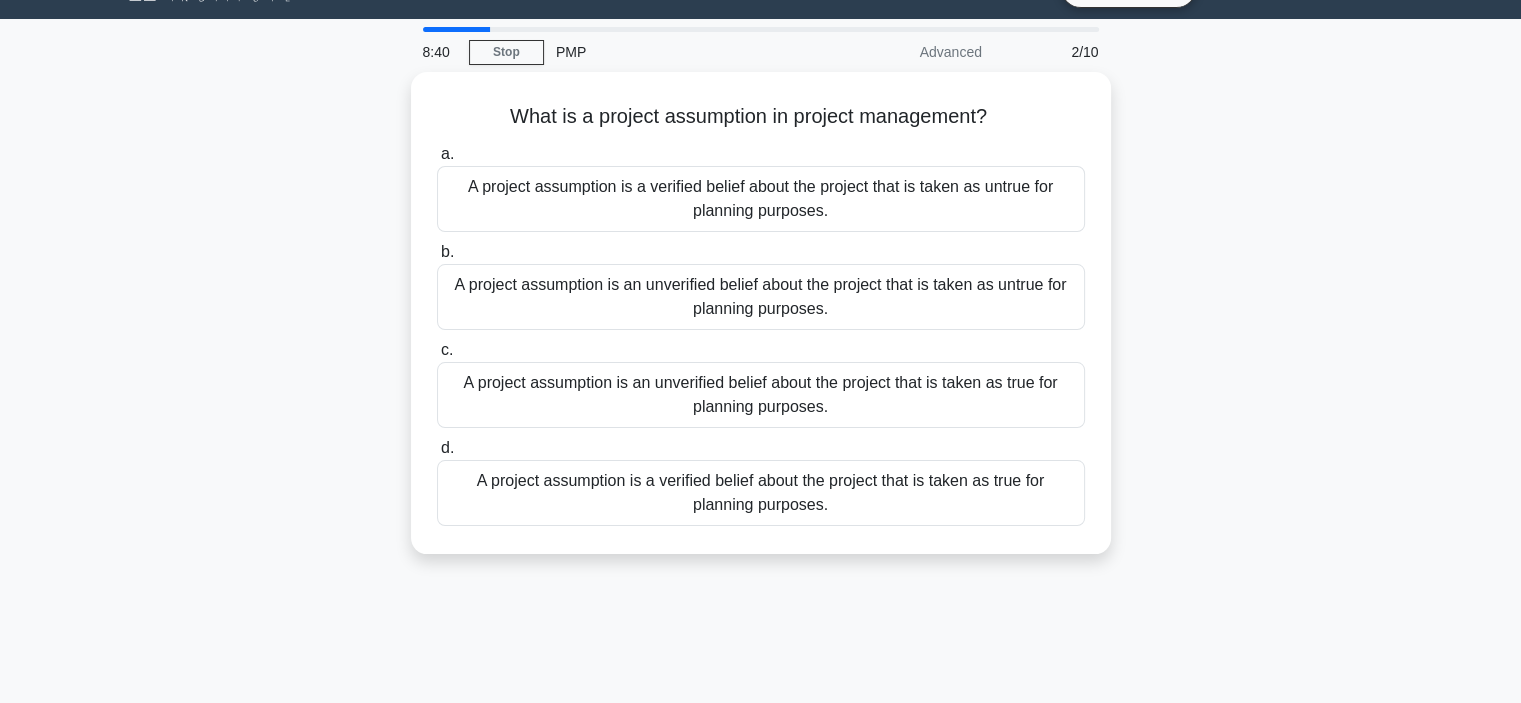 scroll, scrollTop: 0, scrollLeft: 0, axis: both 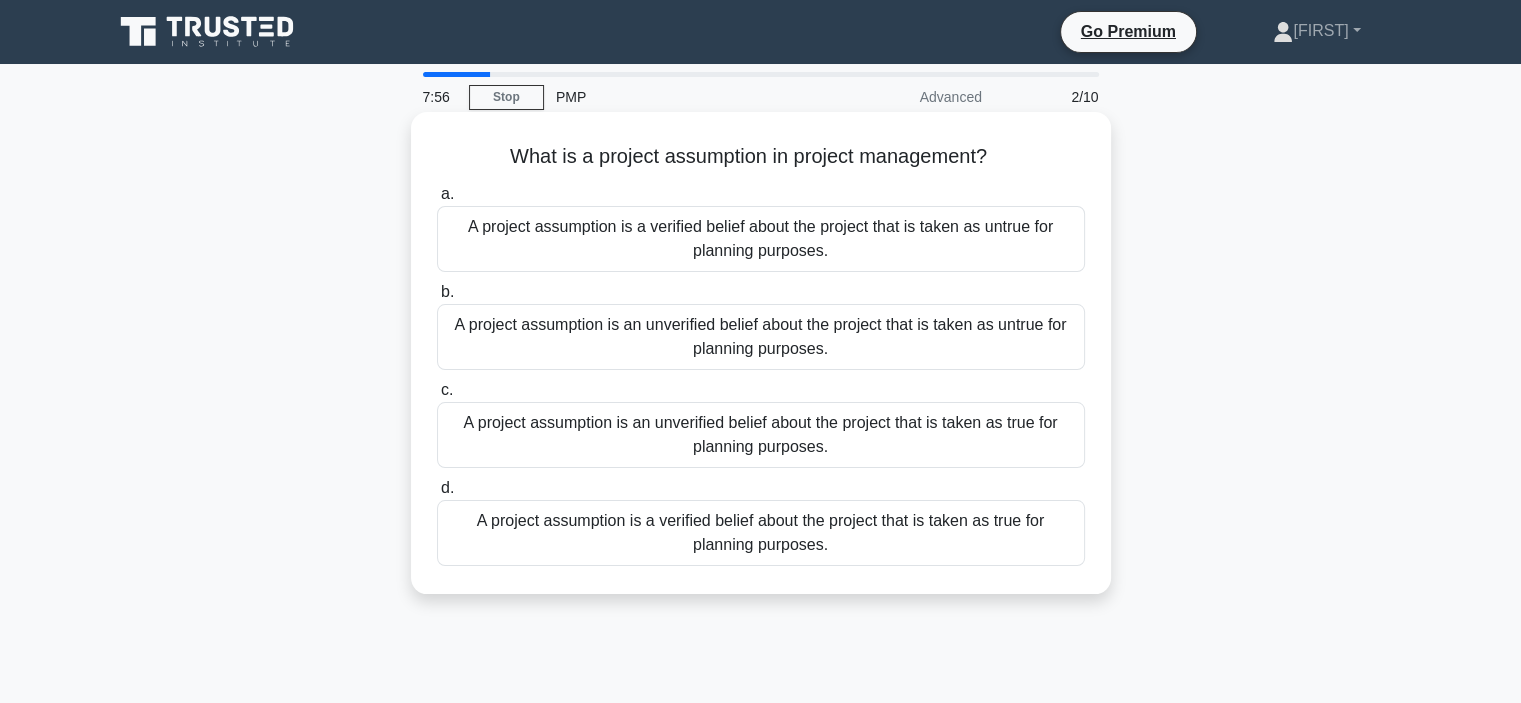 click on "A project assumption is an unverified belief about the project that is taken as true for planning purposes." at bounding box center (761, 435) 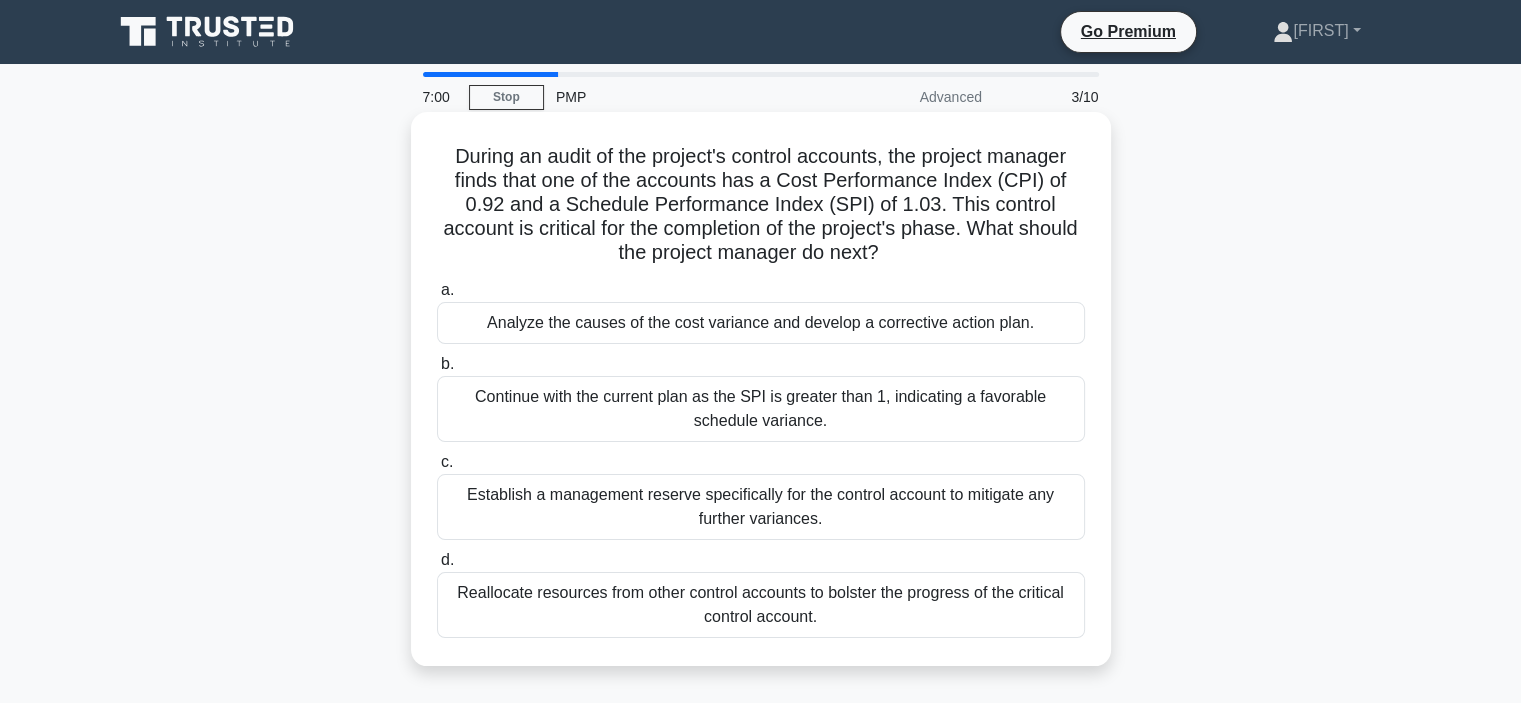 click on "Analyze the causes of the cost variance and develop a corrective action plan." at bounding box center (761, 323) 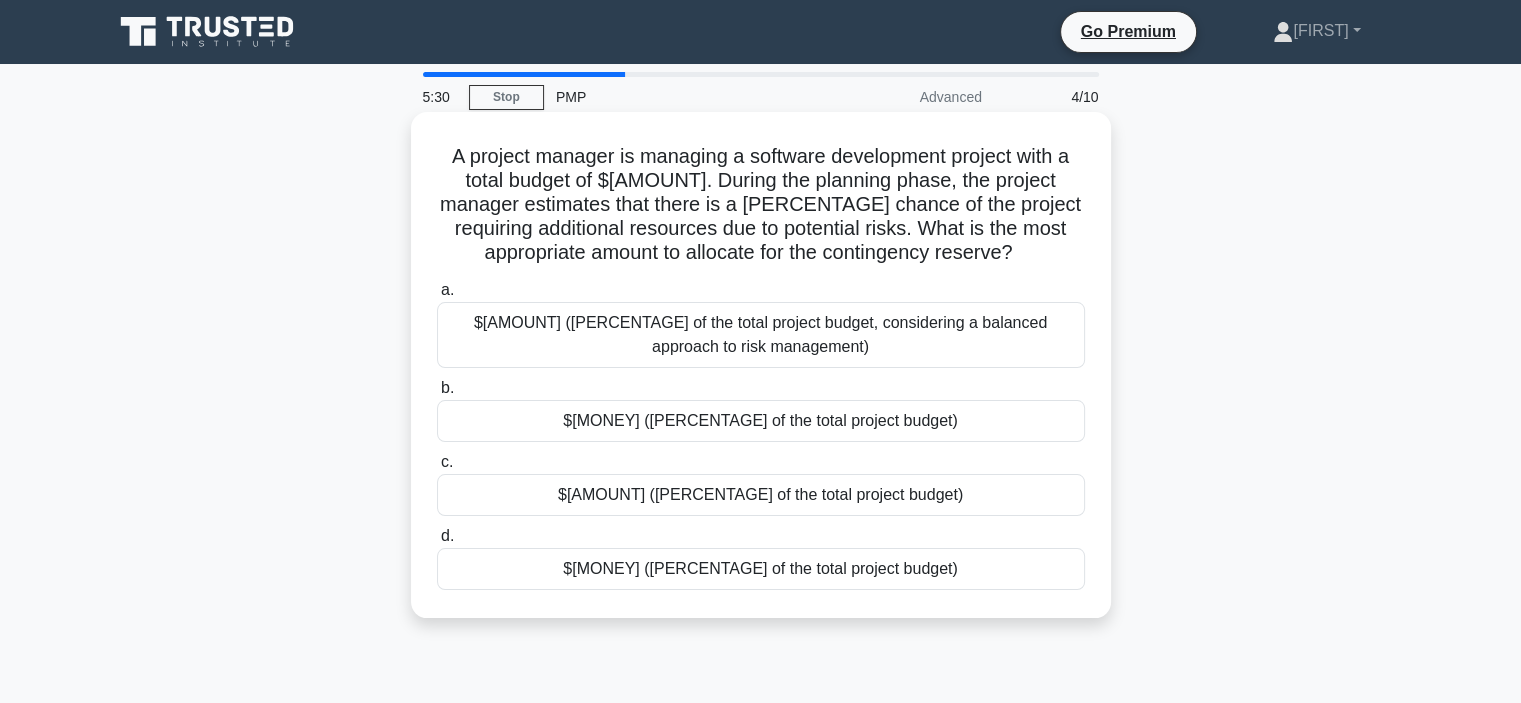 click on "$100,000 (20% of the total project budget)" at bounding box center (761, 495) 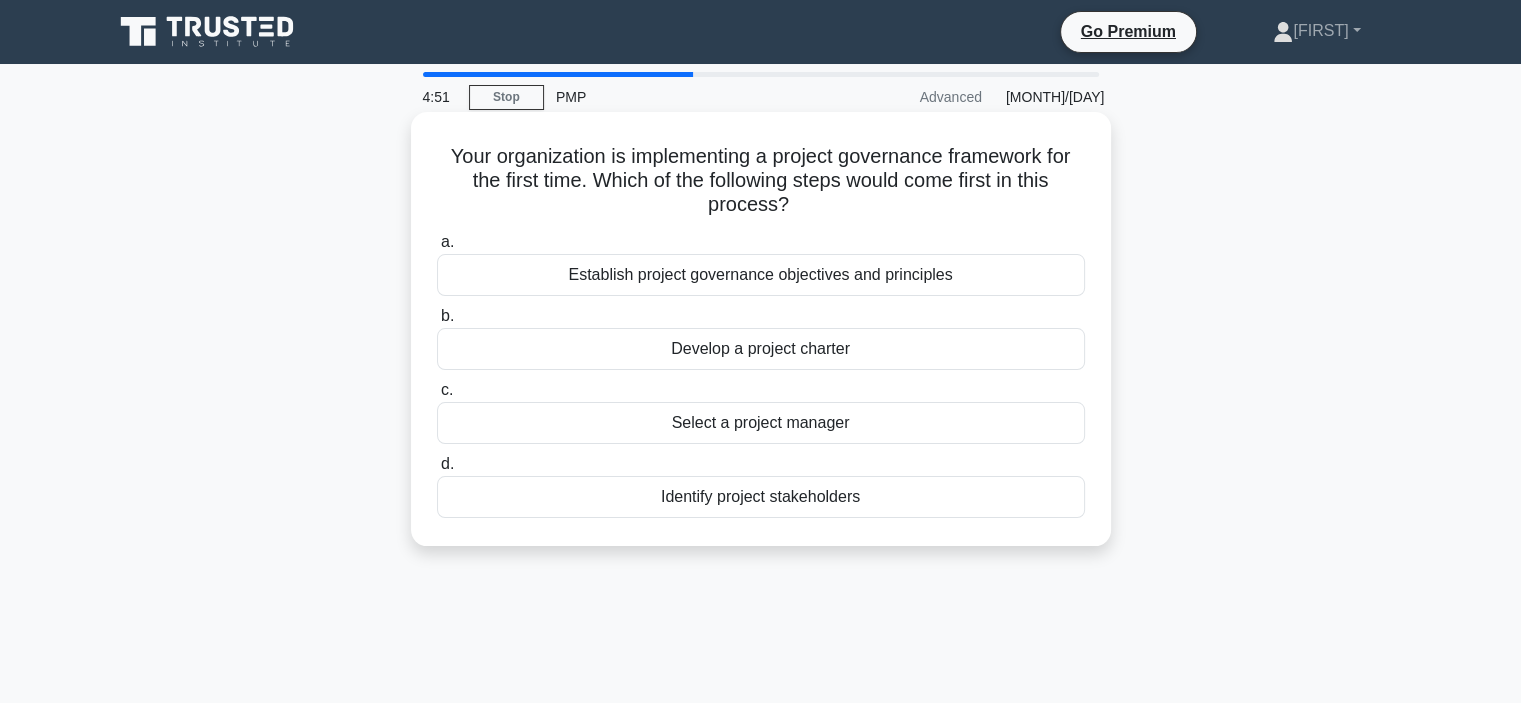 click on "Establish project governance objectives and principles" at bounding box center (761, 275) 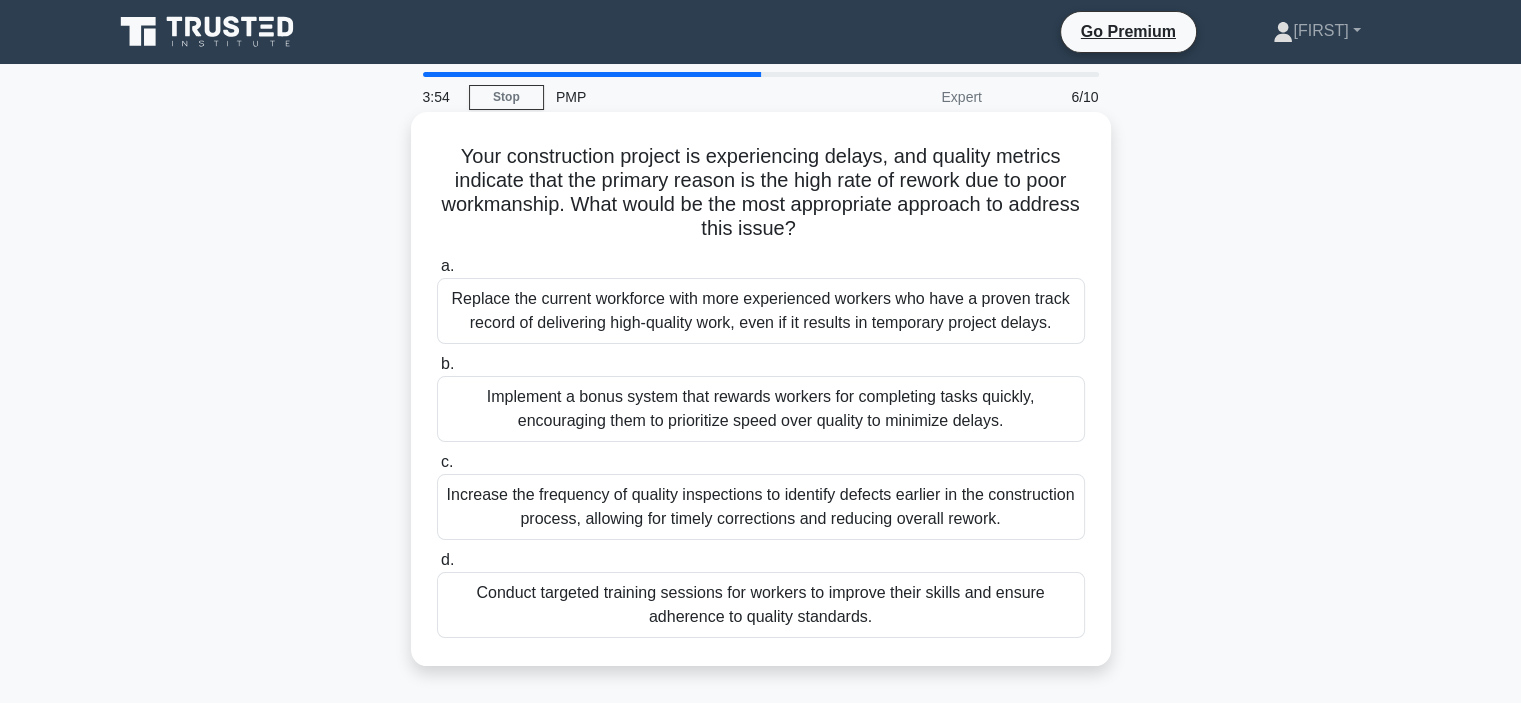 click on "Increase the frequency of quality inspections to identify defects earlier in the construction process, allowing for timely corrections and reducing overall rework." at bounding box center [761, 507] 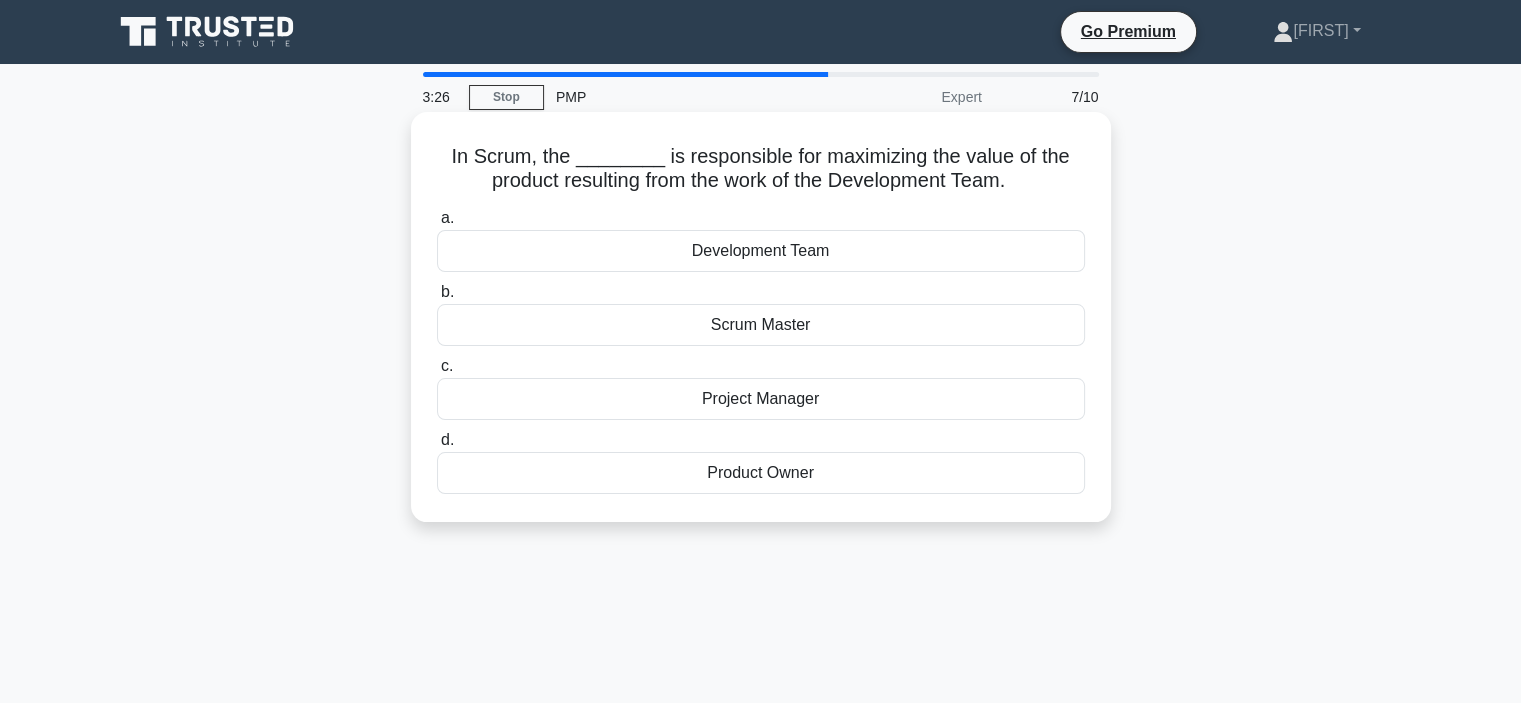 drag, startPoint x: 1017, startPoint y: 190, endPoint x: 454, endPoint y: 143, distance: 564.95844 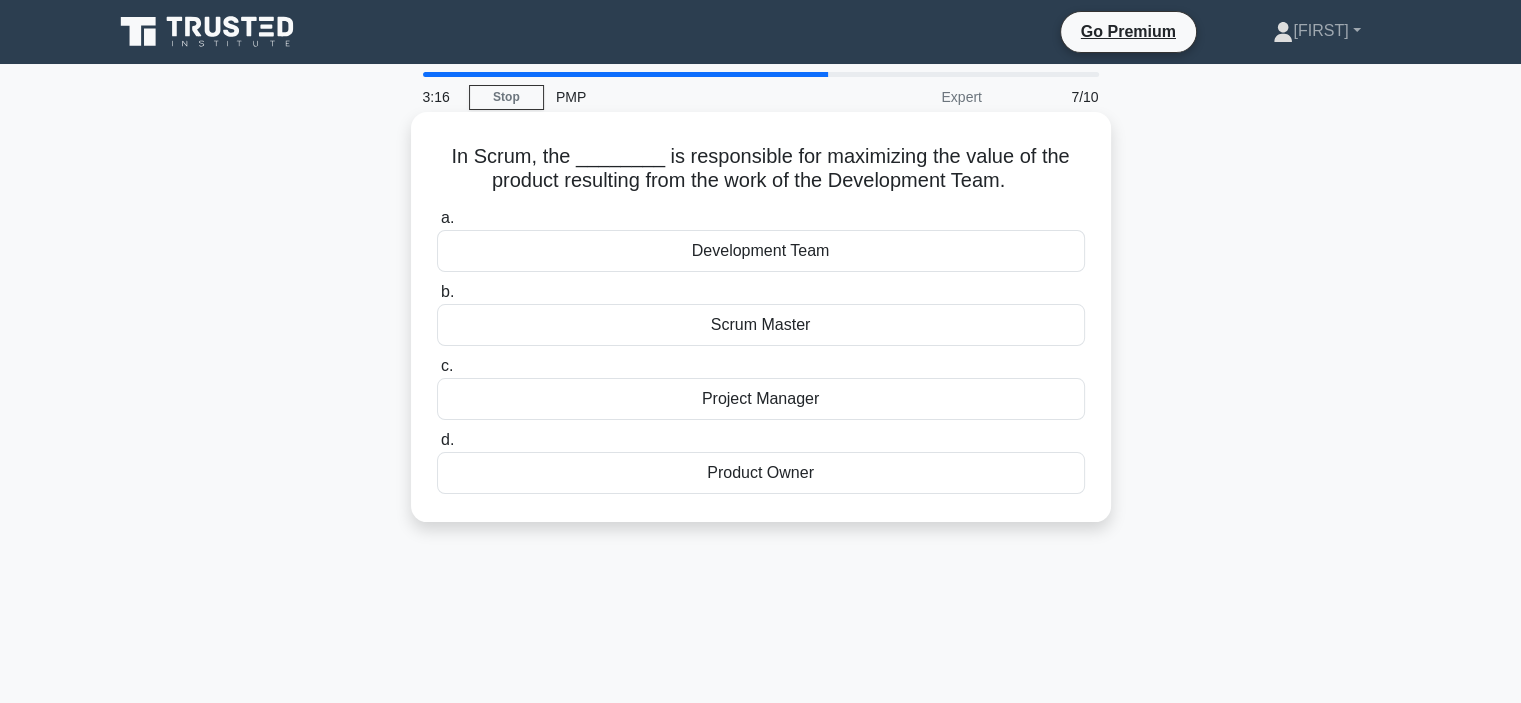 click on "Product Owner" at bounding box center [761, 473] 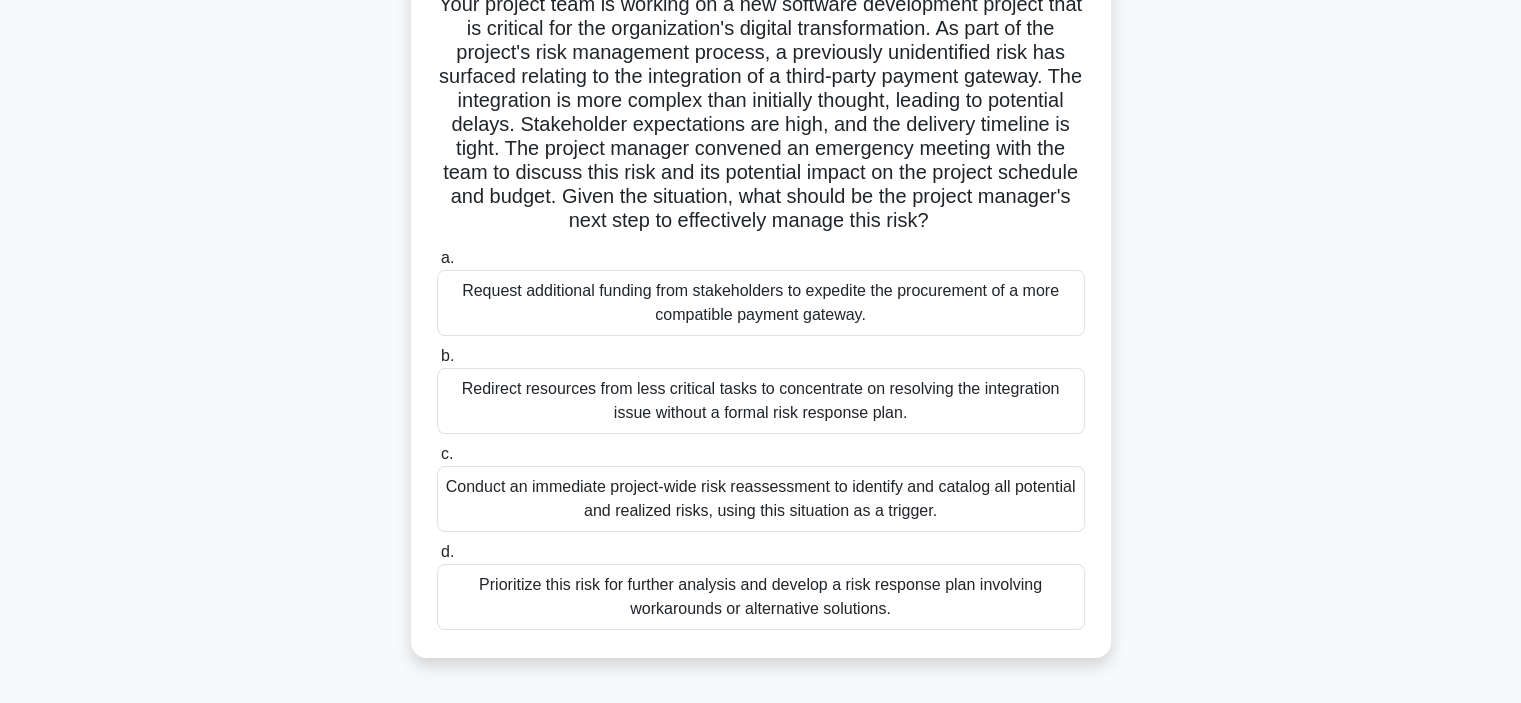 scroll, scrollTop: 160, scrollLeft: 0, axis: vertical 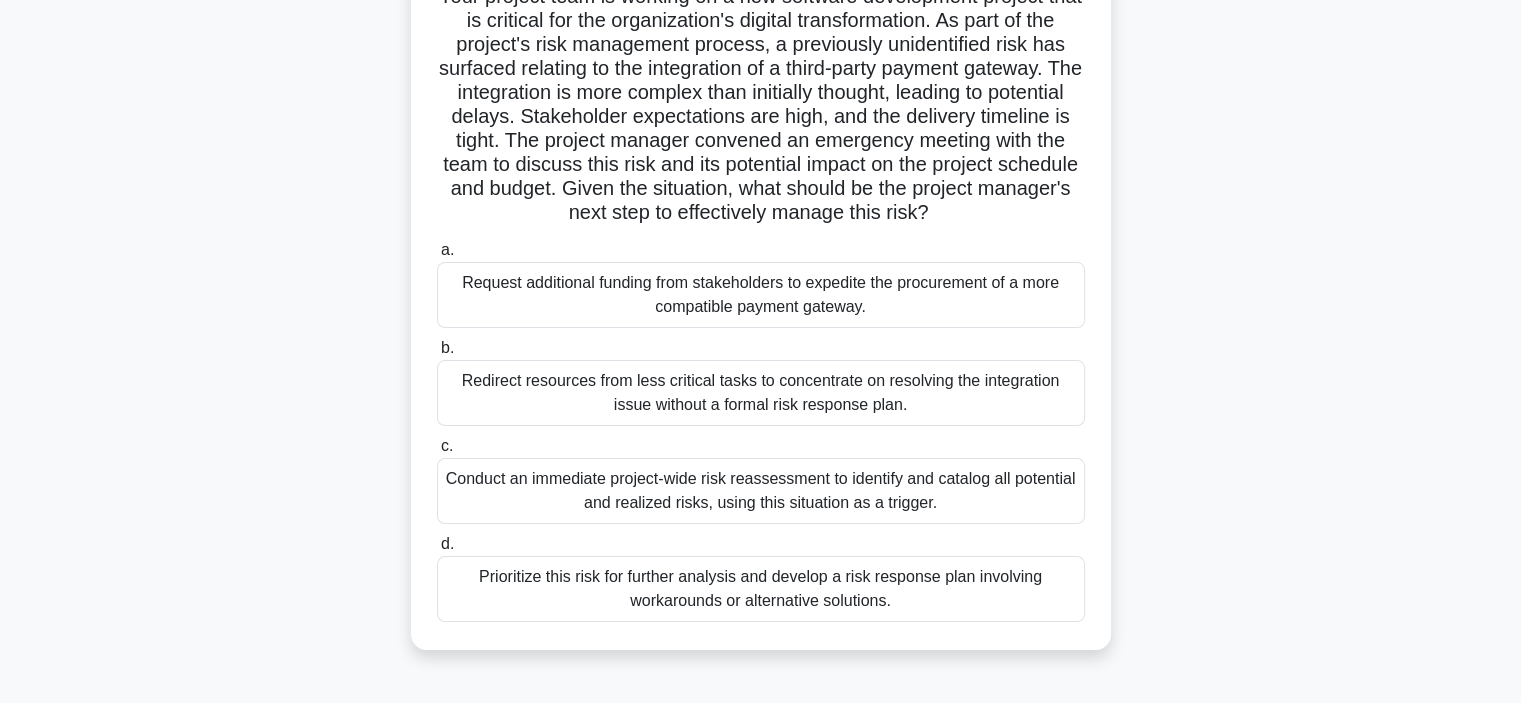 click on "Conduct an immediate project-wide risk reassessment to identify and catalog all potential and realized risks, using this situation as a trigger." at bounding box center (761, 491) 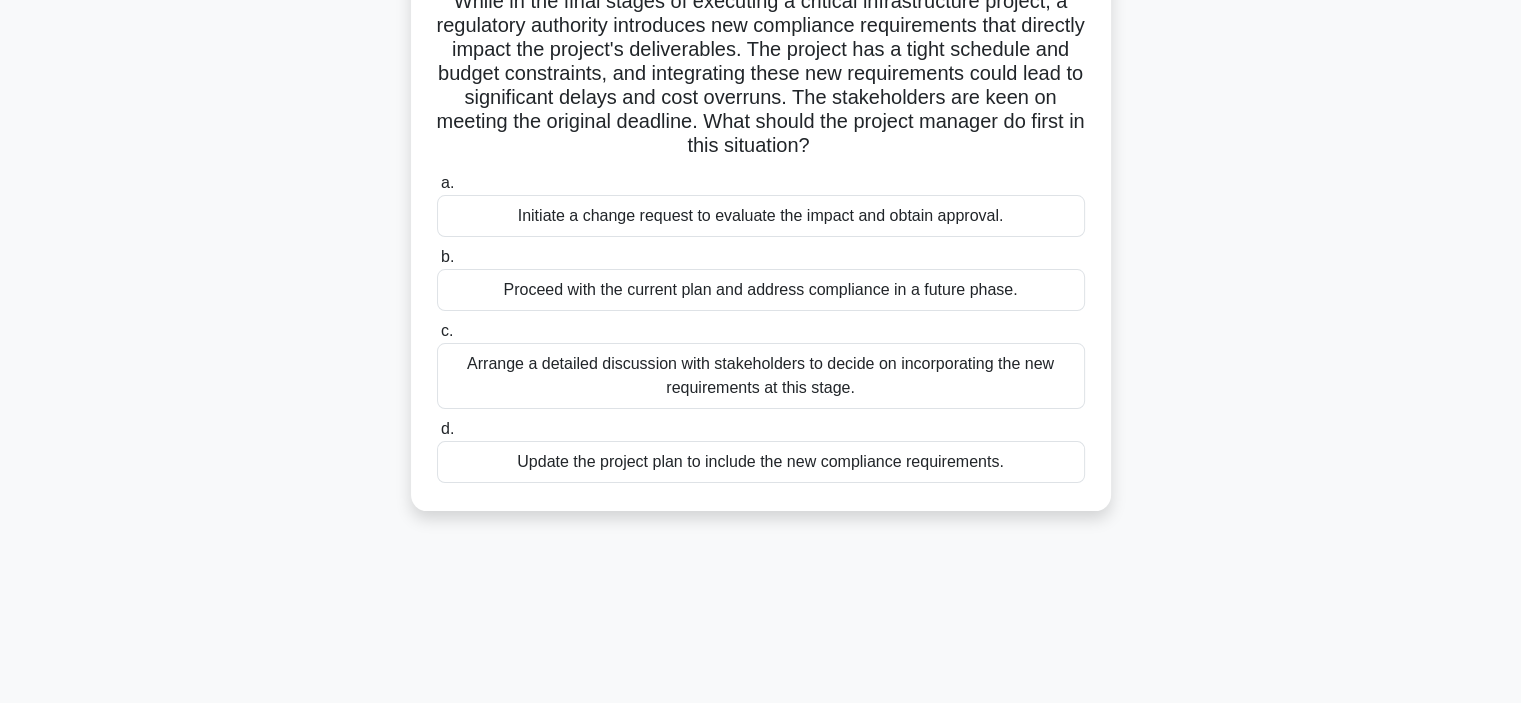 scroll, scrollTop: 0, scrollLeft: 0, axis: both 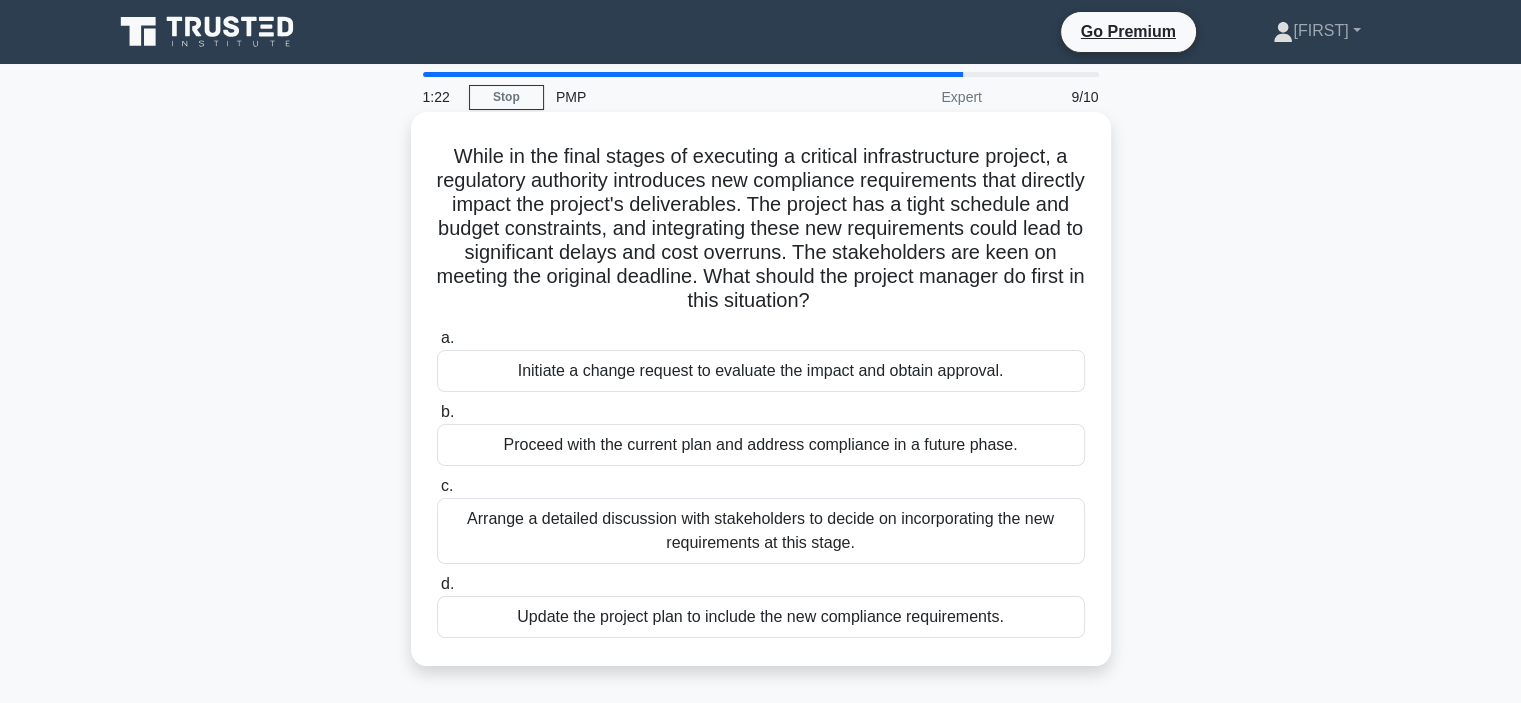 click on "Update the project plan to include the new compliance requirements." at bounding box center (761, 617) 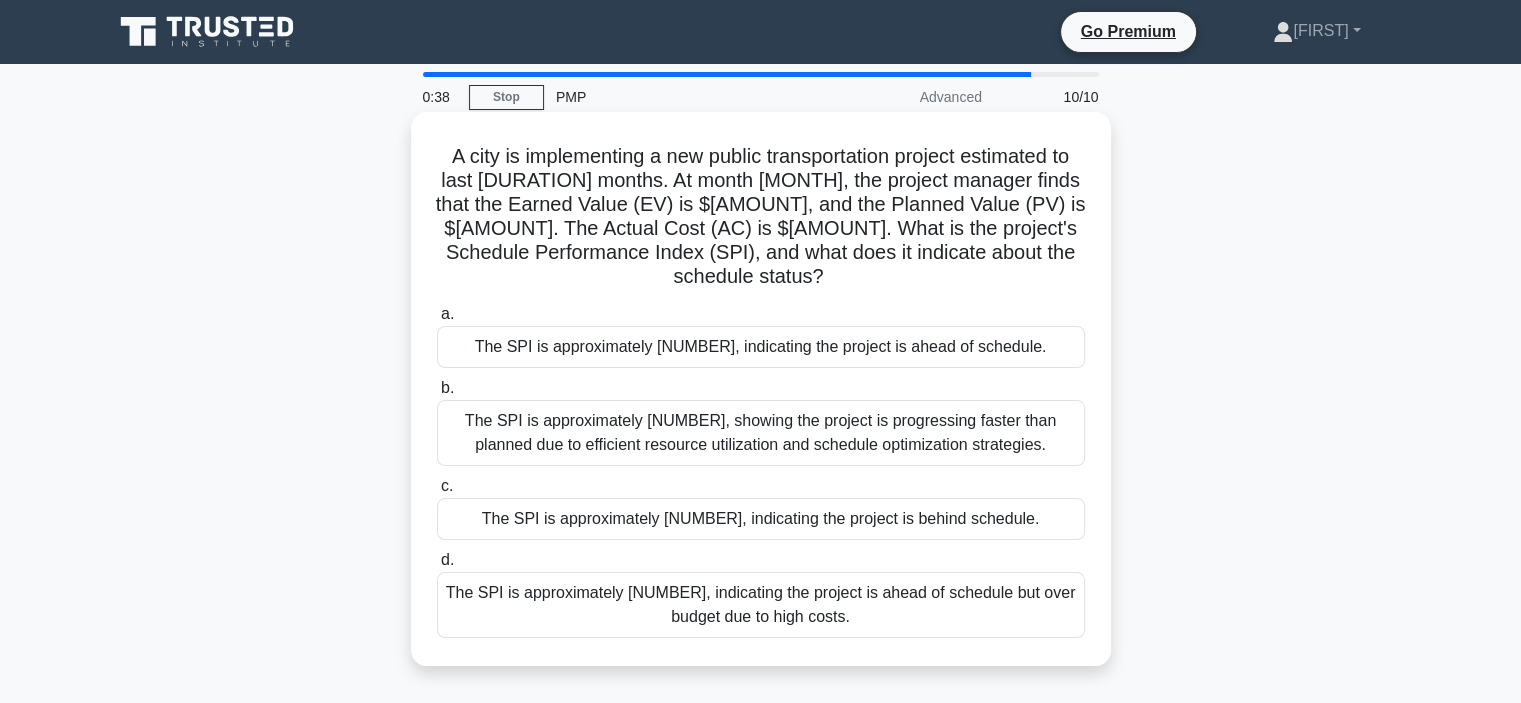 click on "The SPI is approximately 0.89, indicating the project is ahead of schedule but over budget due to high costs." at bounding box center [761, 605] 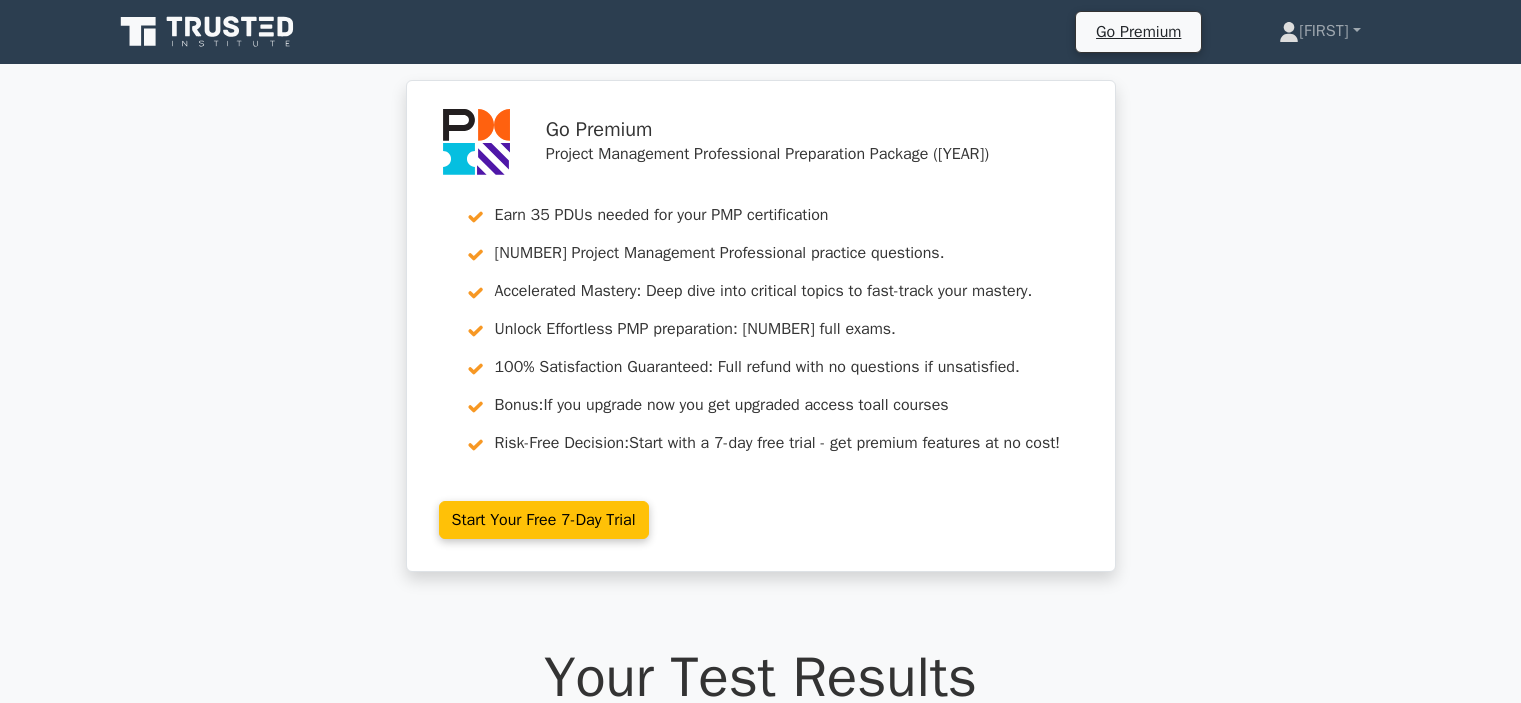 scroll, scrollTop: 0, scrollLeft: 0, axis: both 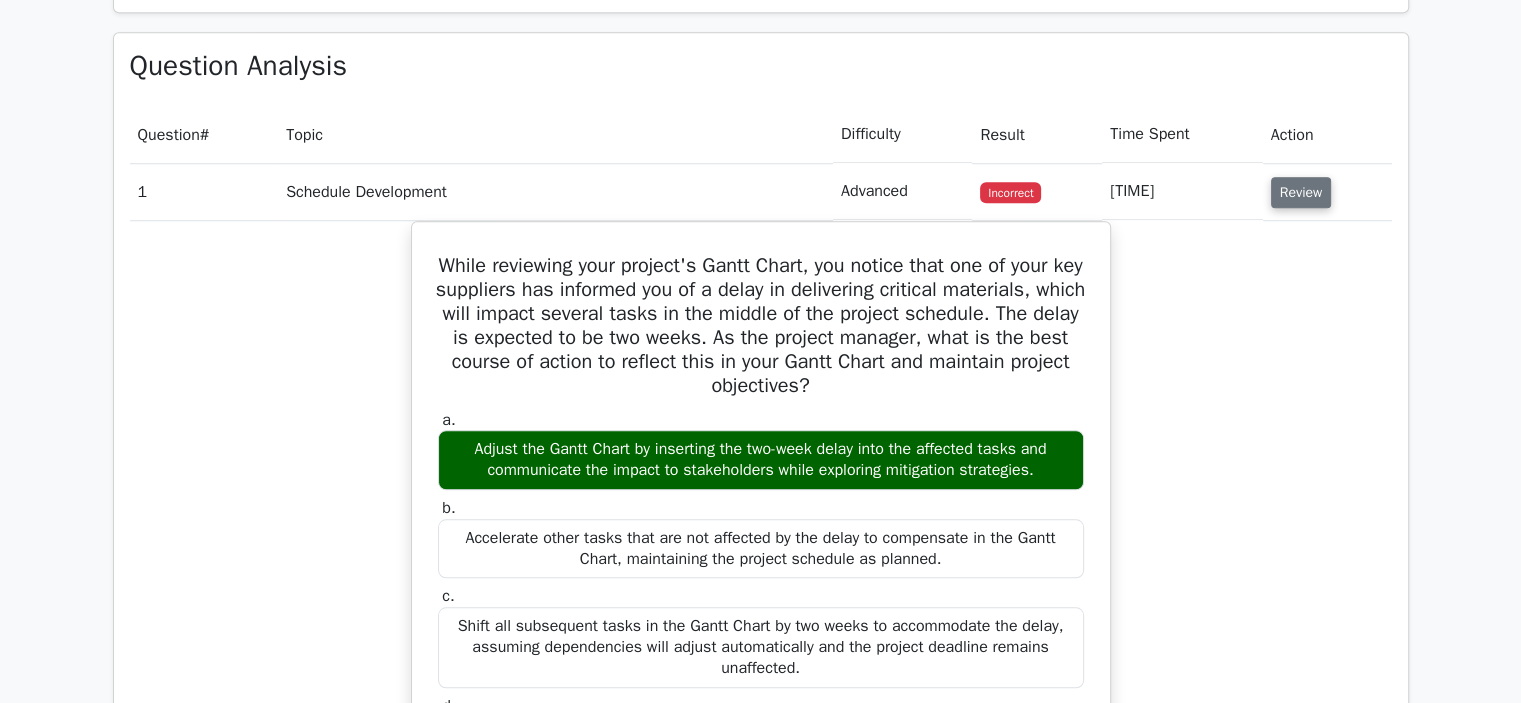 click on "Review" at bounding box center (1301, 192) 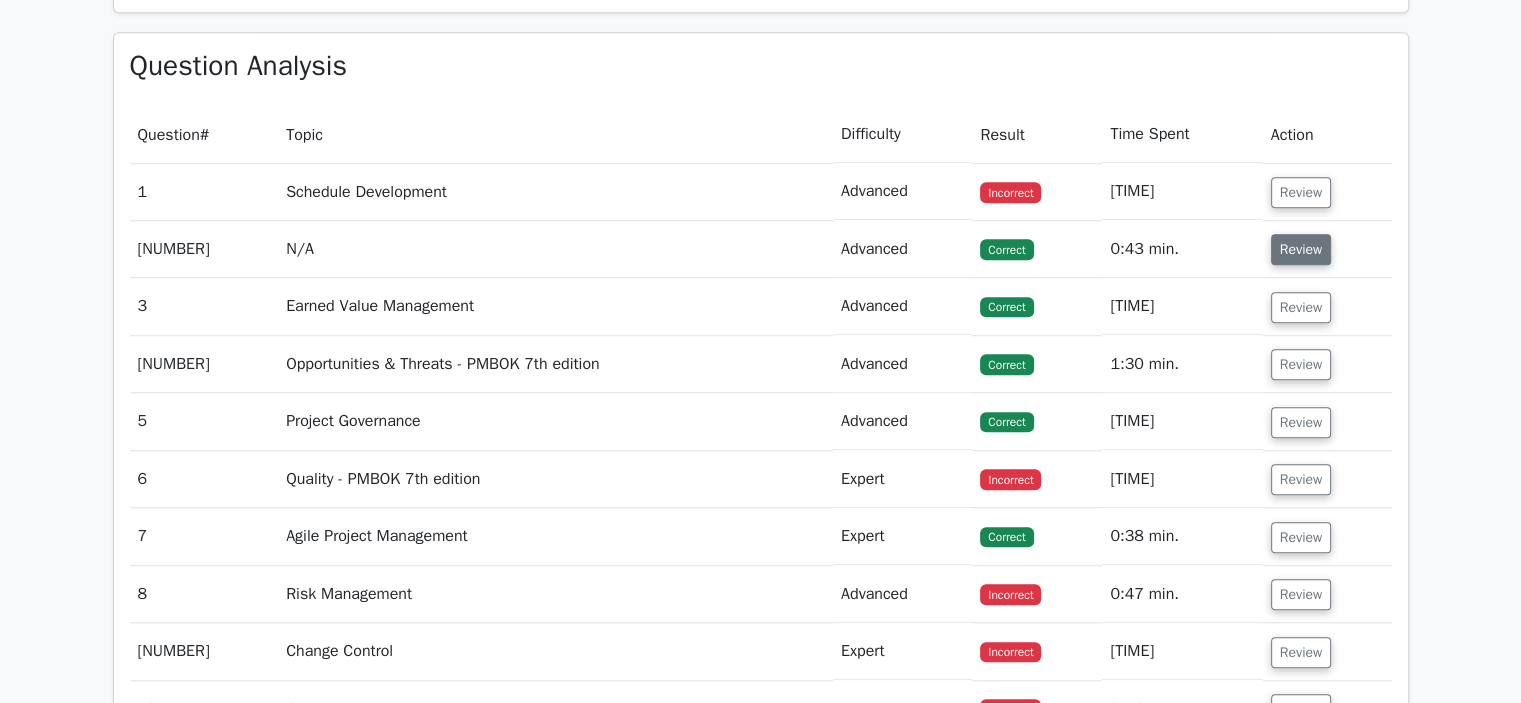 click on "Review" at bounding box center (1301, 249) 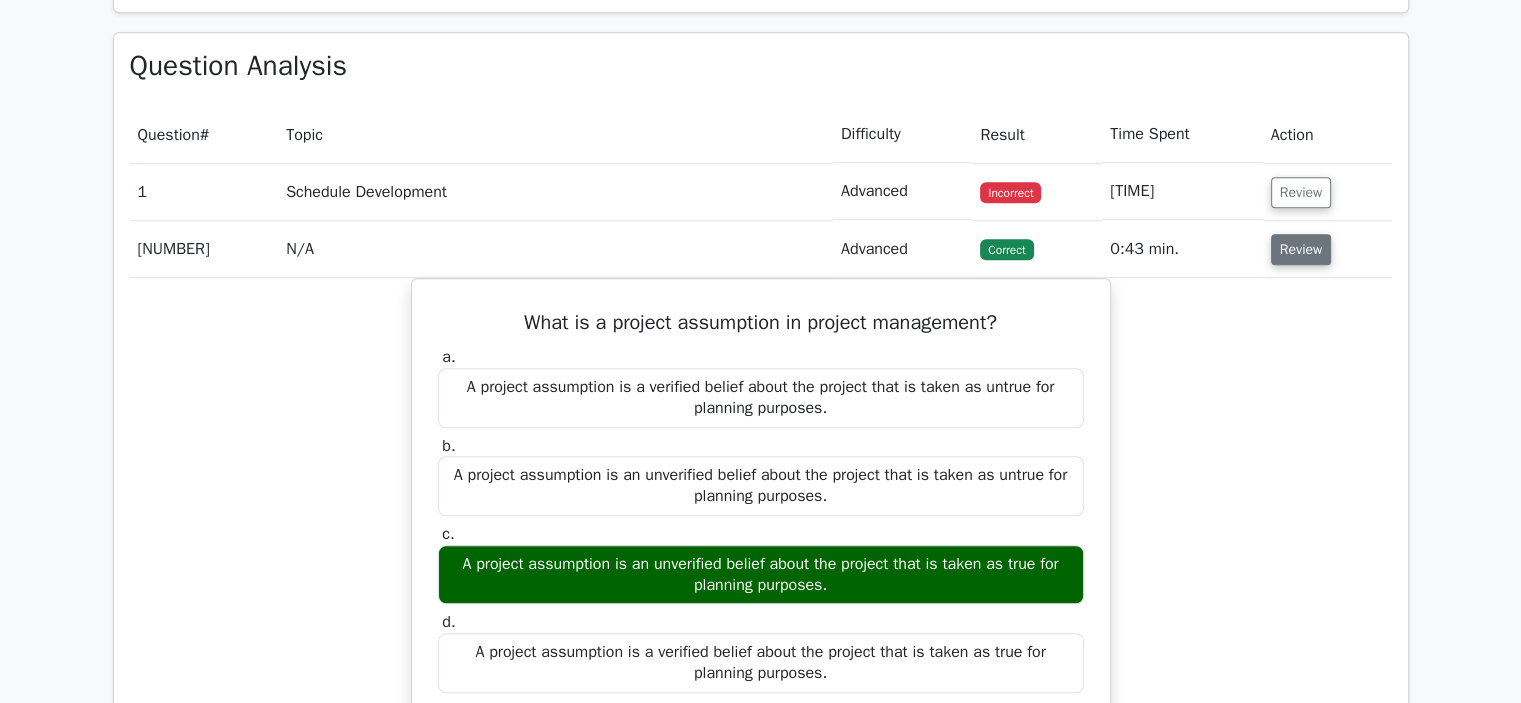 click on "Review" at bounding box center [1301, 249] 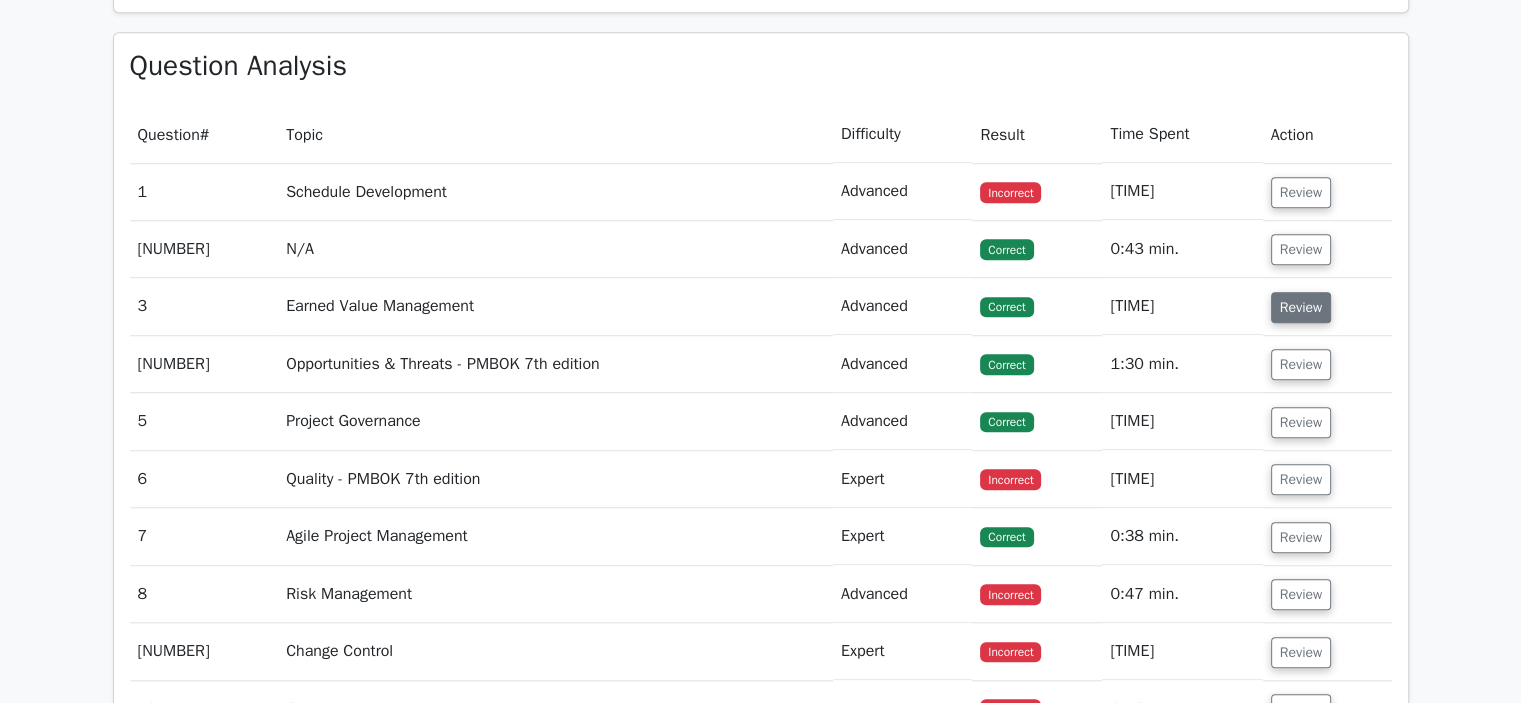 click on "Review" at bounding box center [1301, 307] 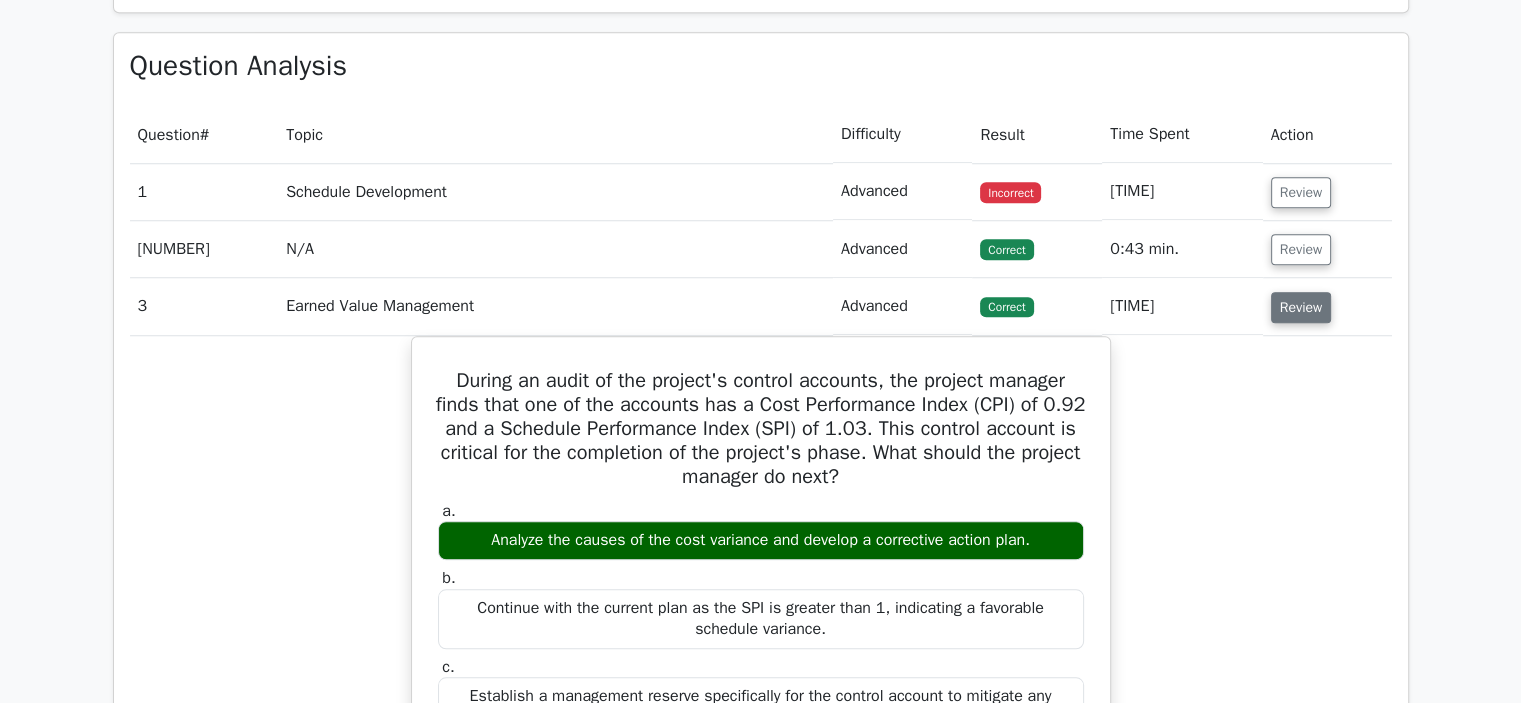 click on "Review" at bounding box center (1301, 307) 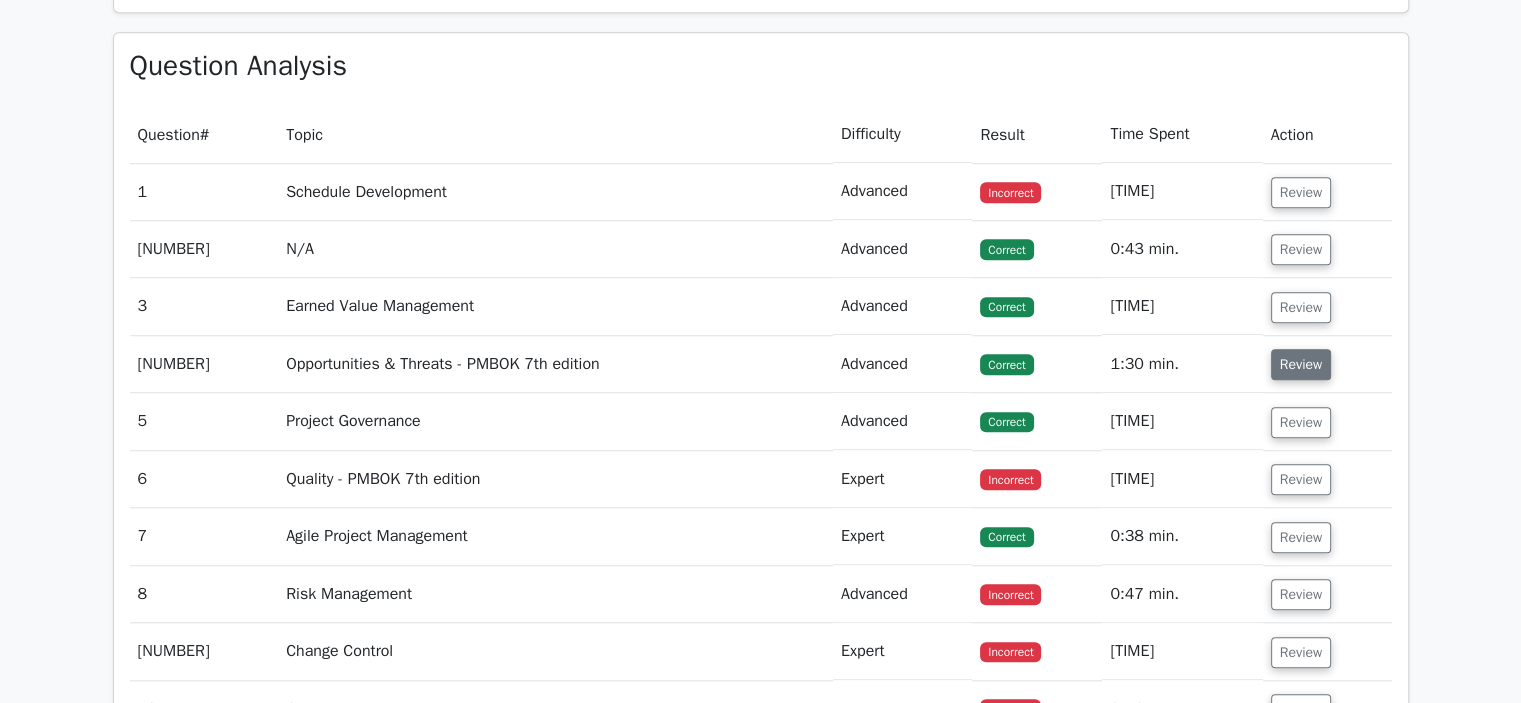 click on "Review" at bounding box center (1301, 364) 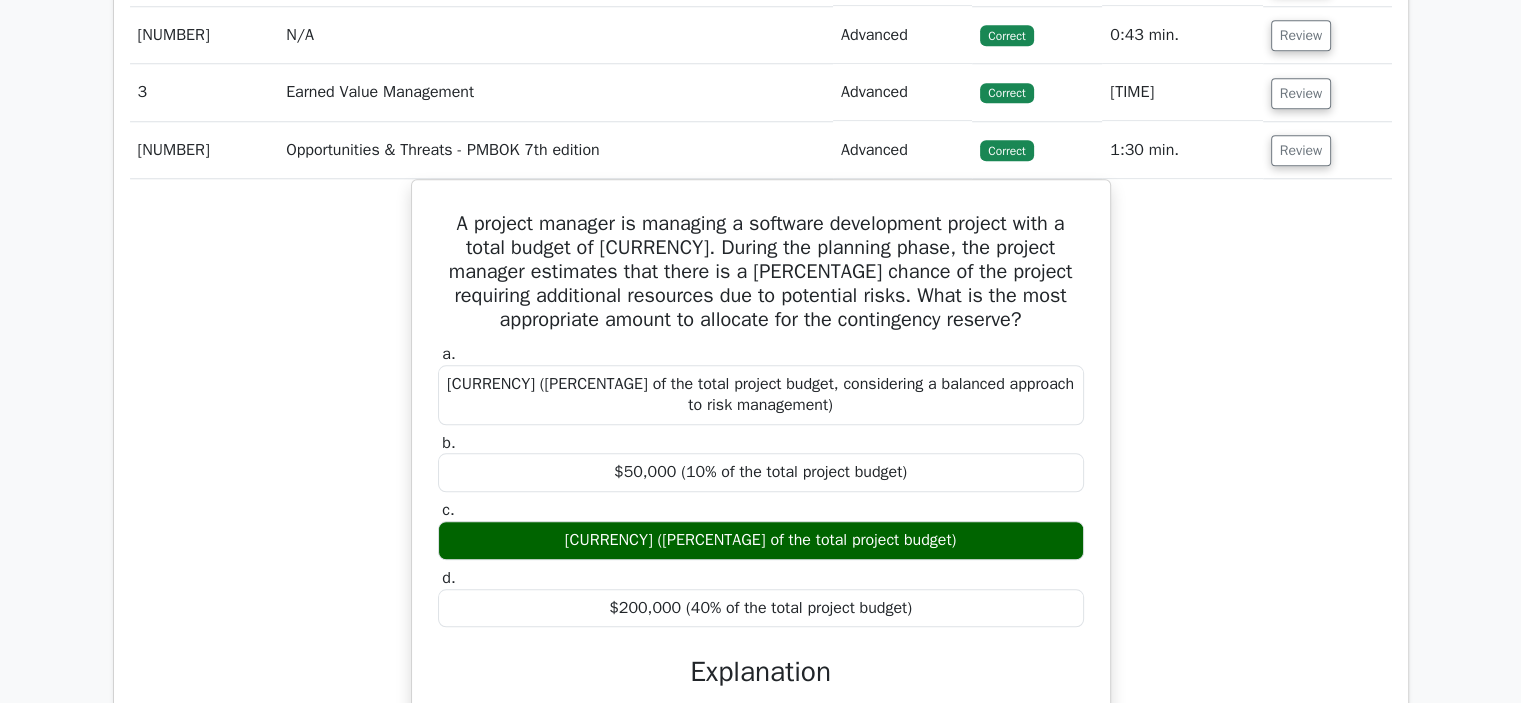 scroll, scrollTop: 1867, scrollLeft: 0, axis: vertical 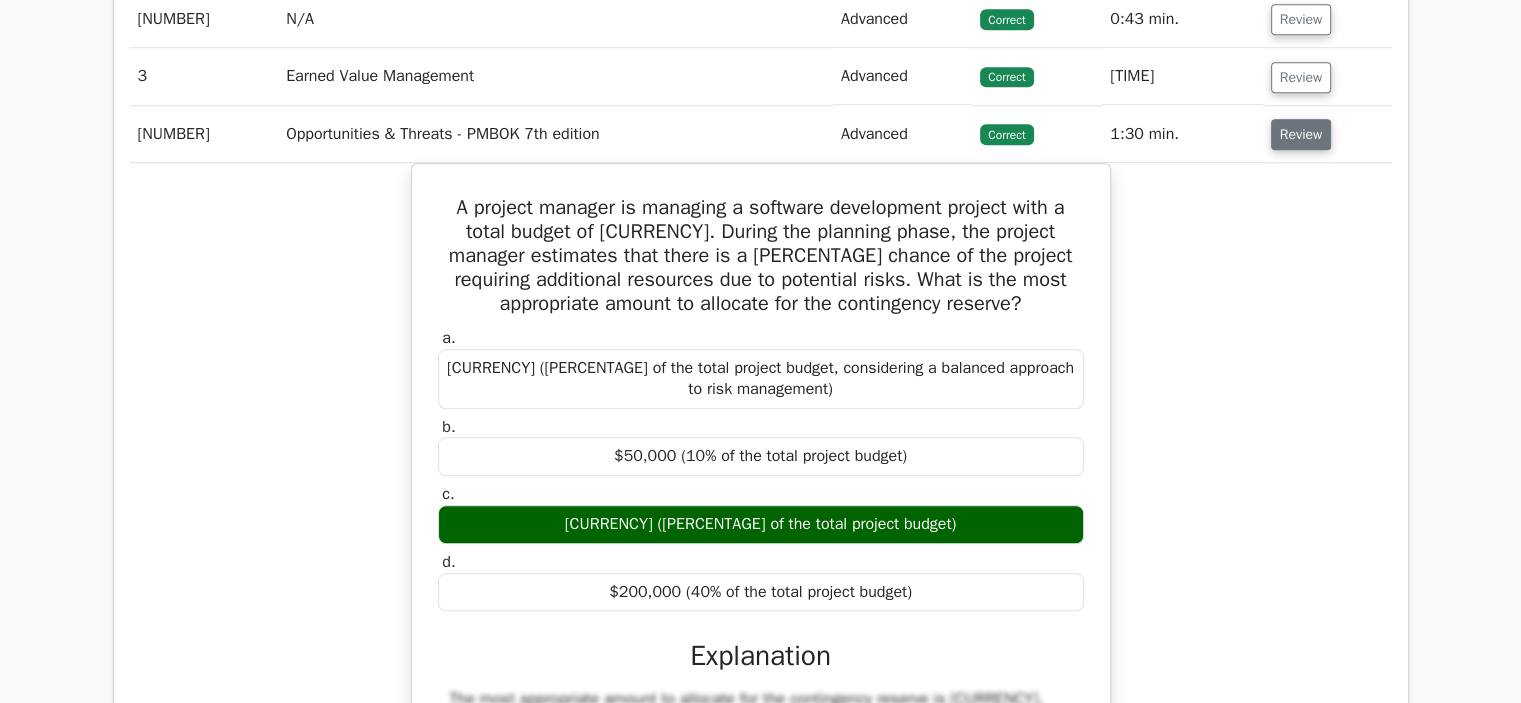 click on "Review" at bounding box center [1301, 134] 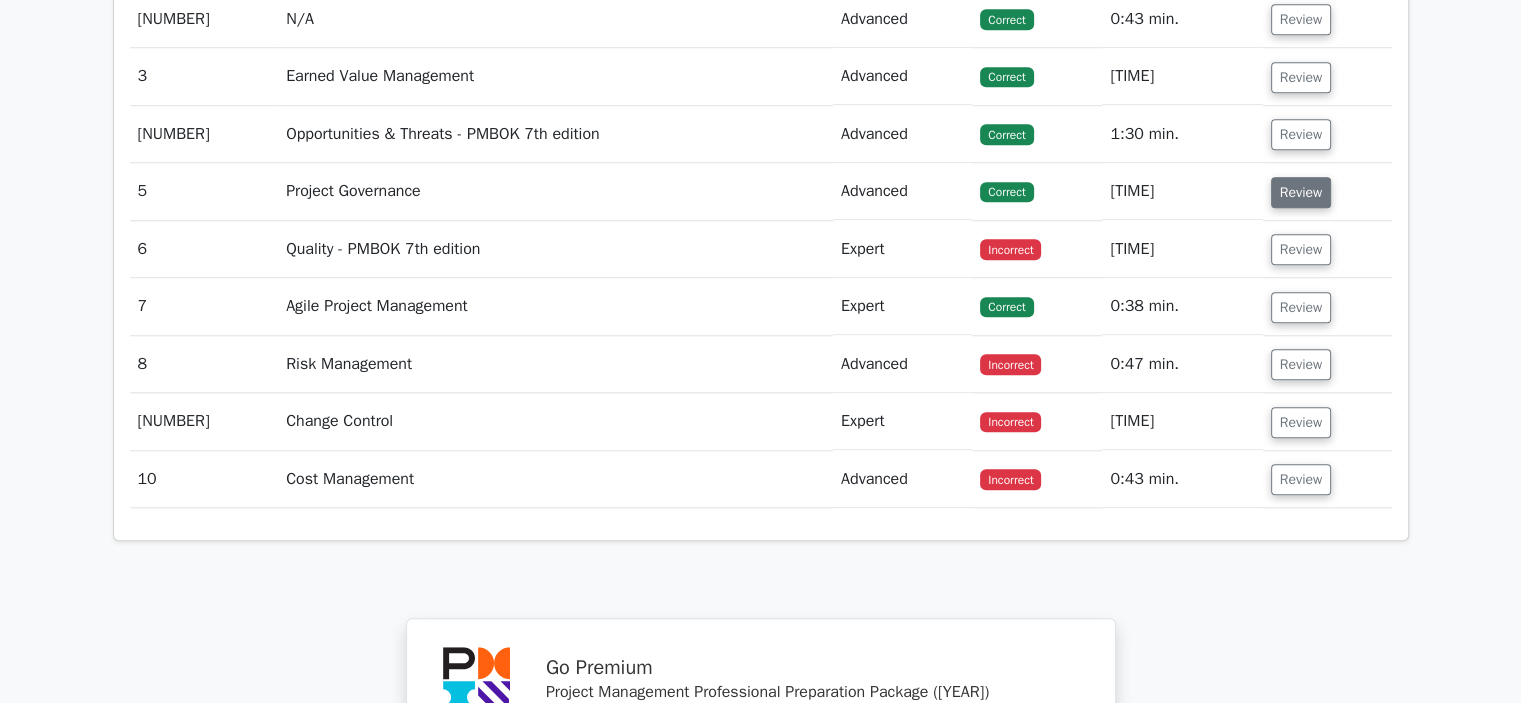 click on "Review" at bounding box center (1301, 192) 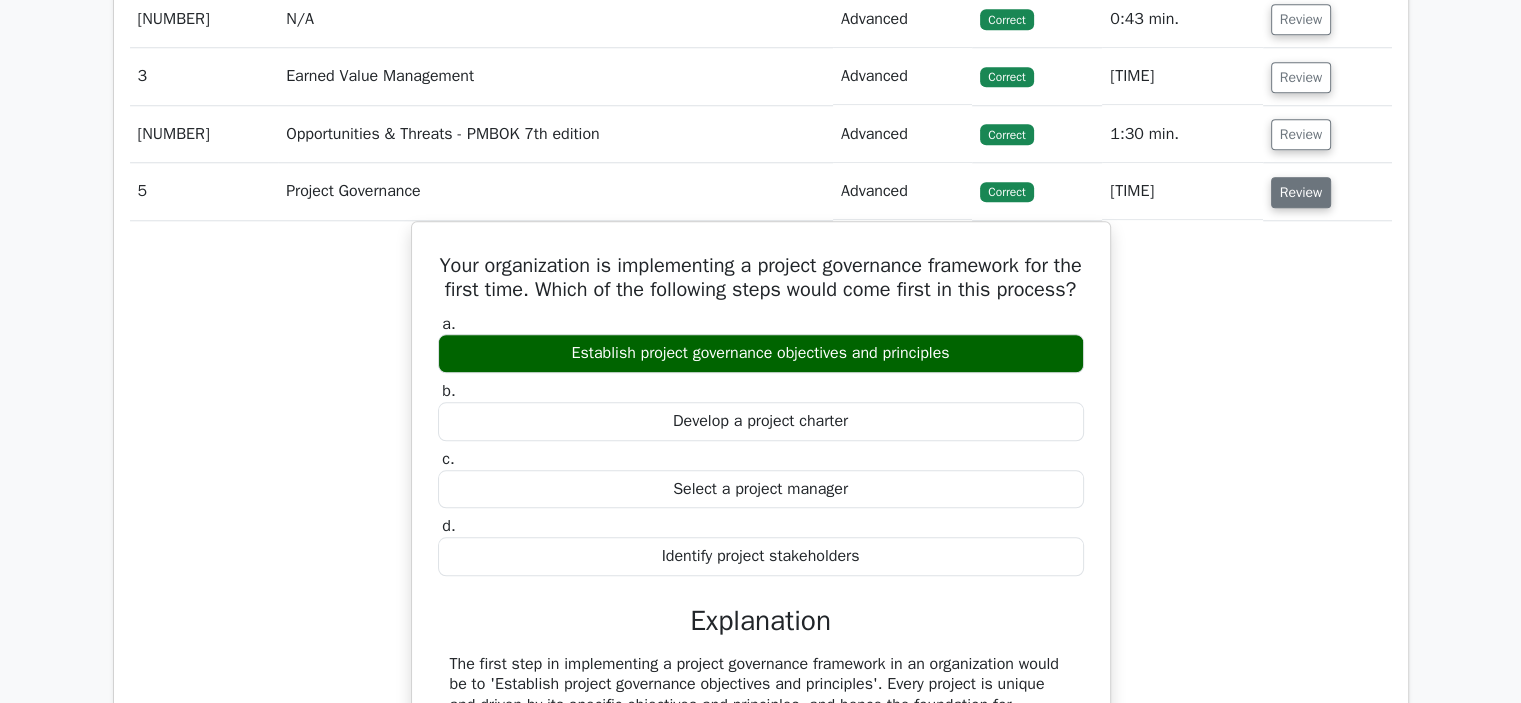 click on "Review" at bounding box center [1301, 192] 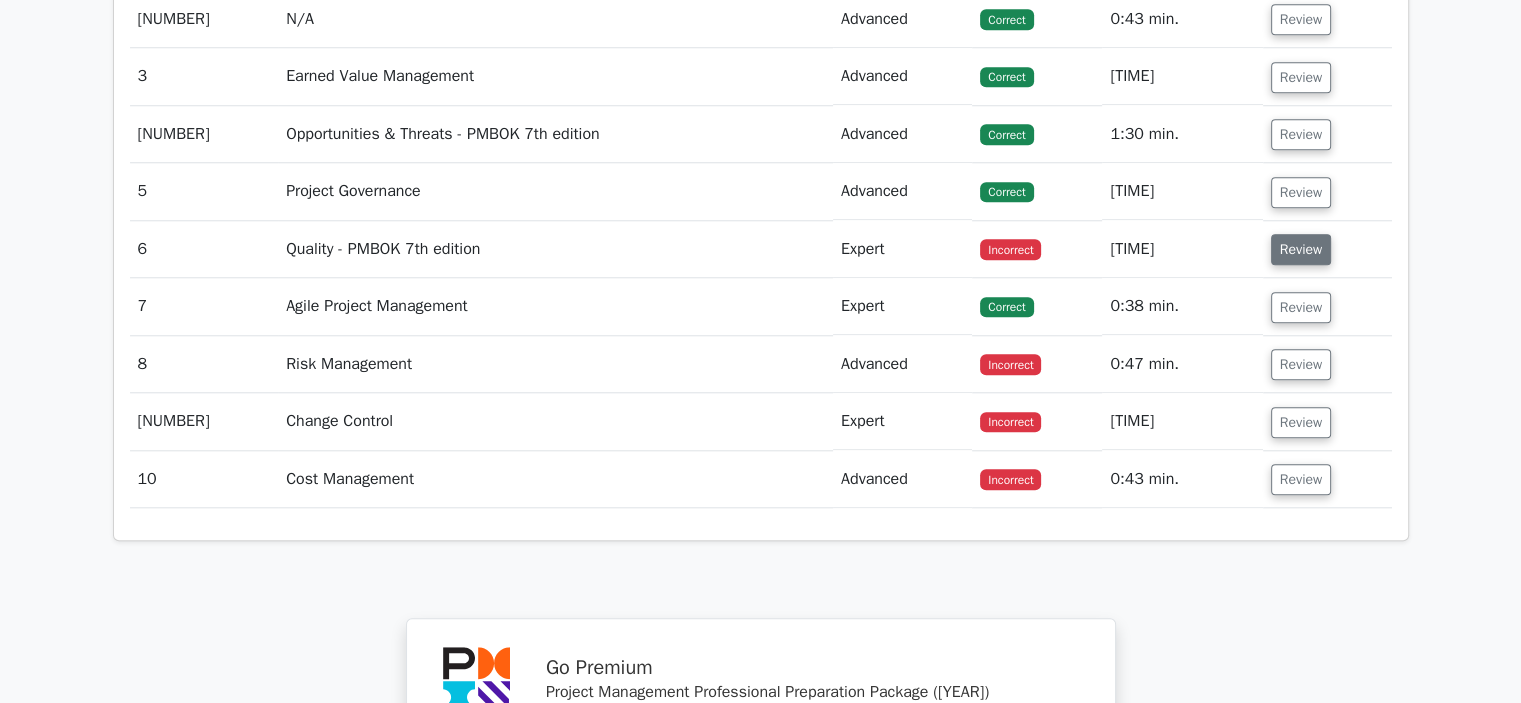 click on "Review" at bounding box center (1301, 249) 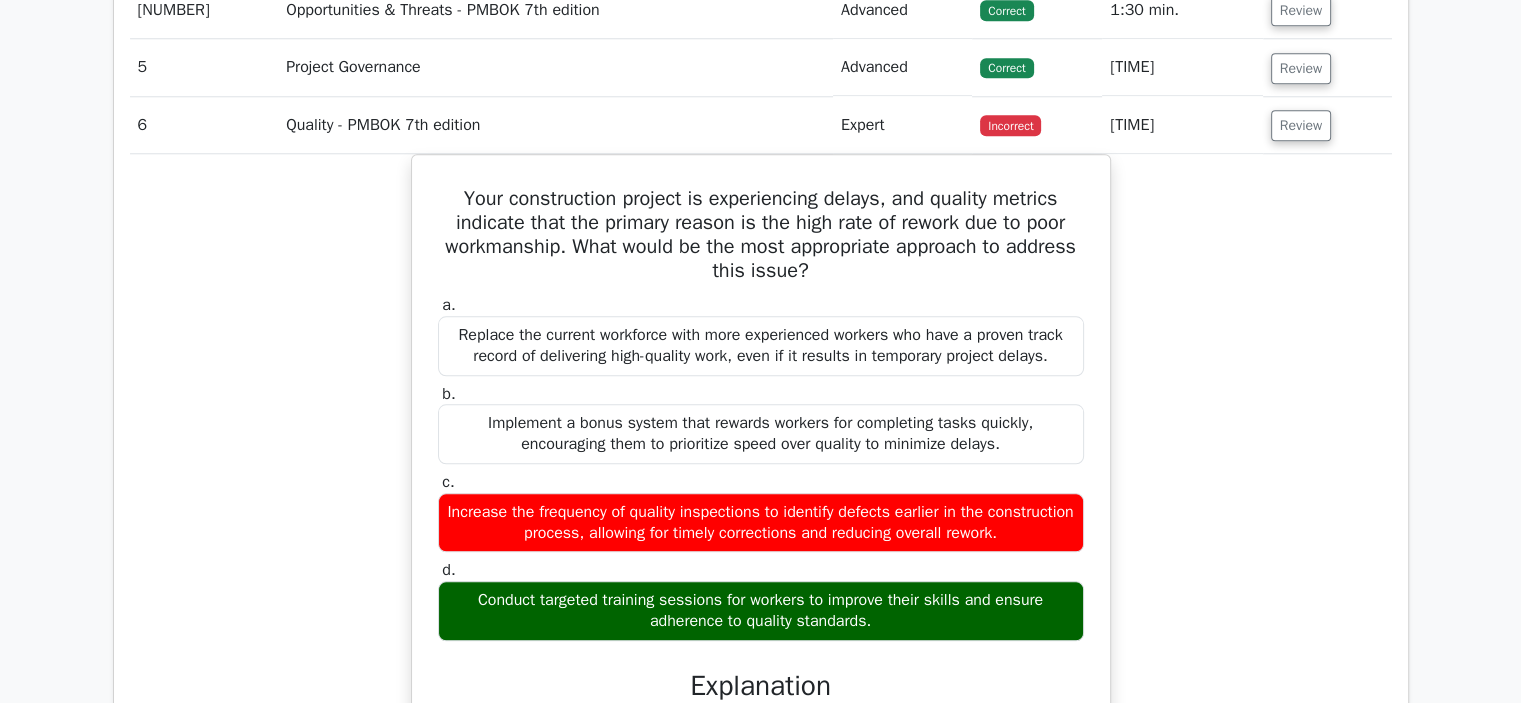 scroll, scrollTop: 1946, scrollLeft: 0, axis: vertical 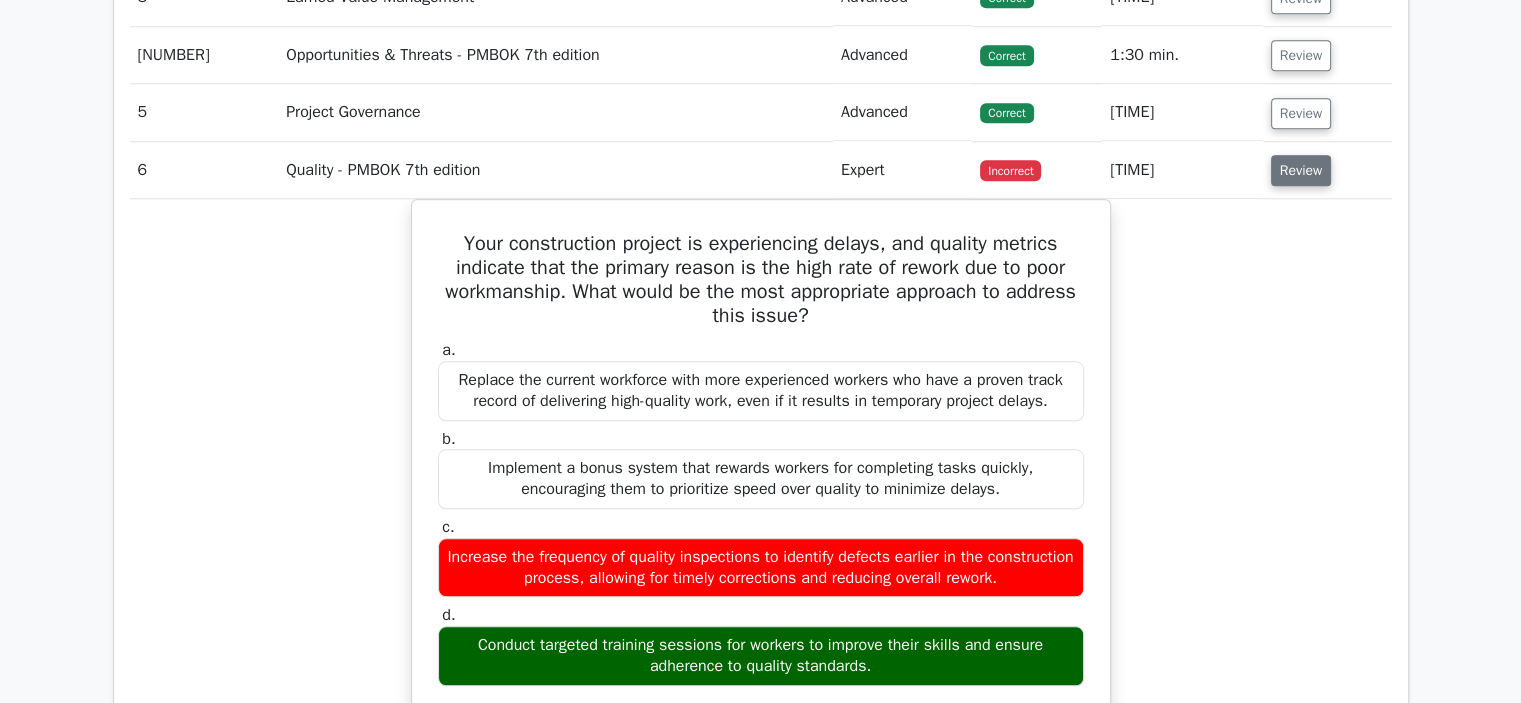 click on "Review" at bounding box center (1301, 170) 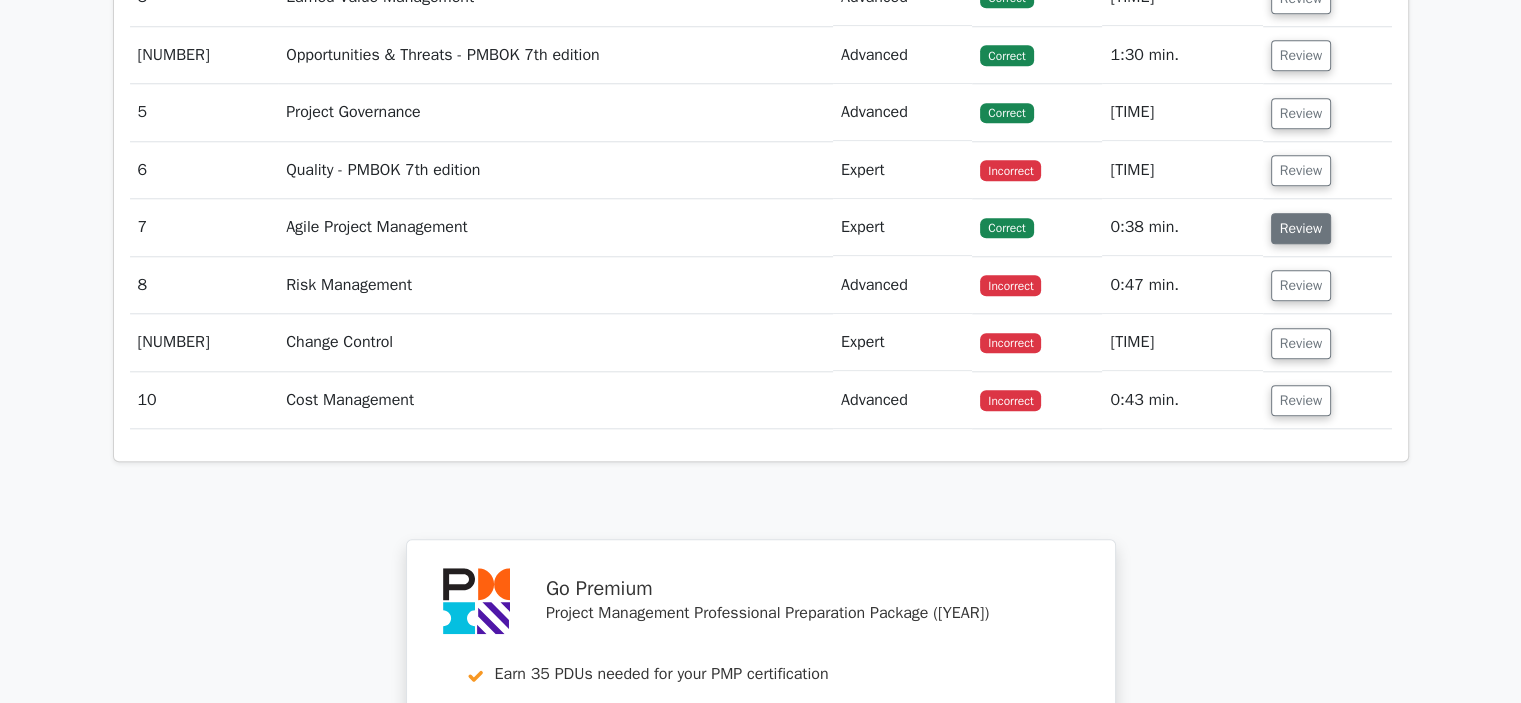 click on "Review" at bounding box center [1301, 228] 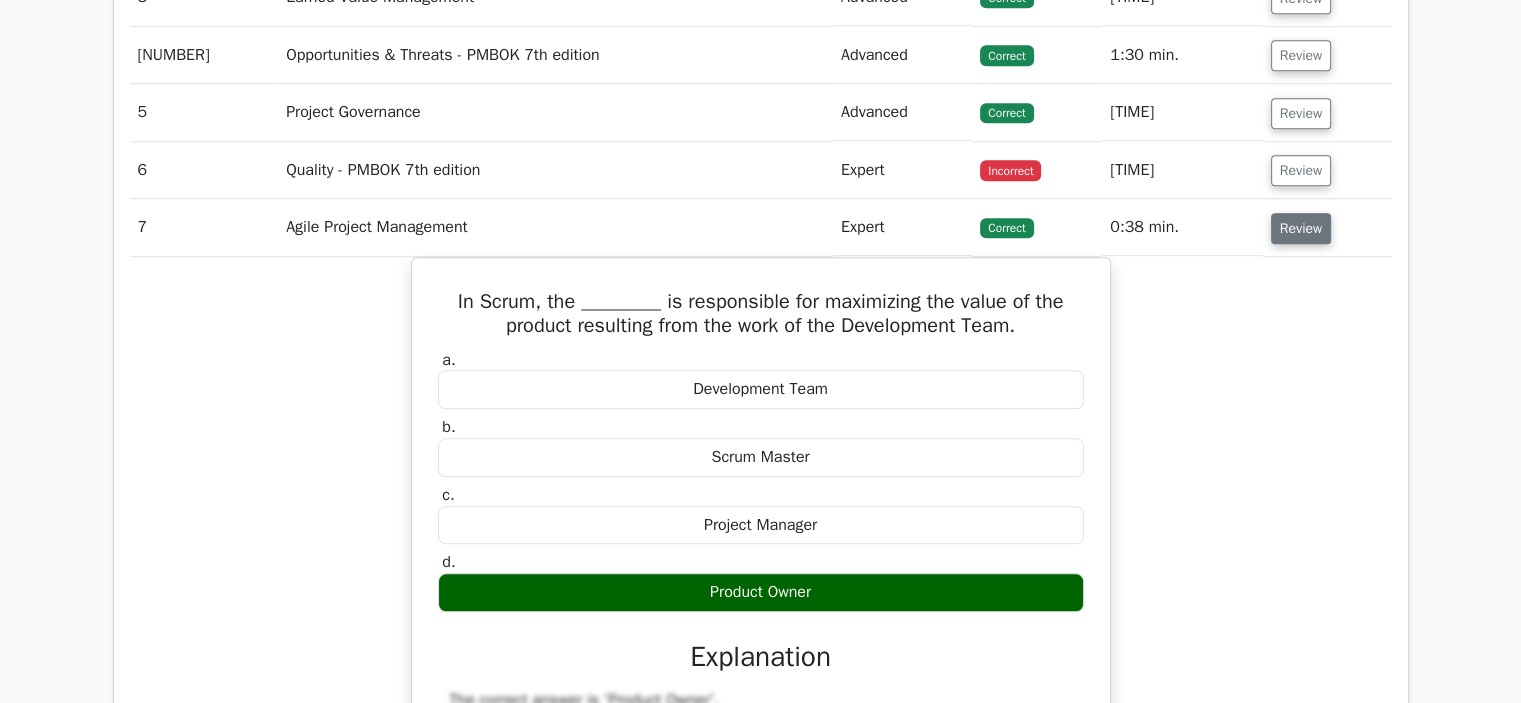 click on "Review" at bounding box center (1301, 228) 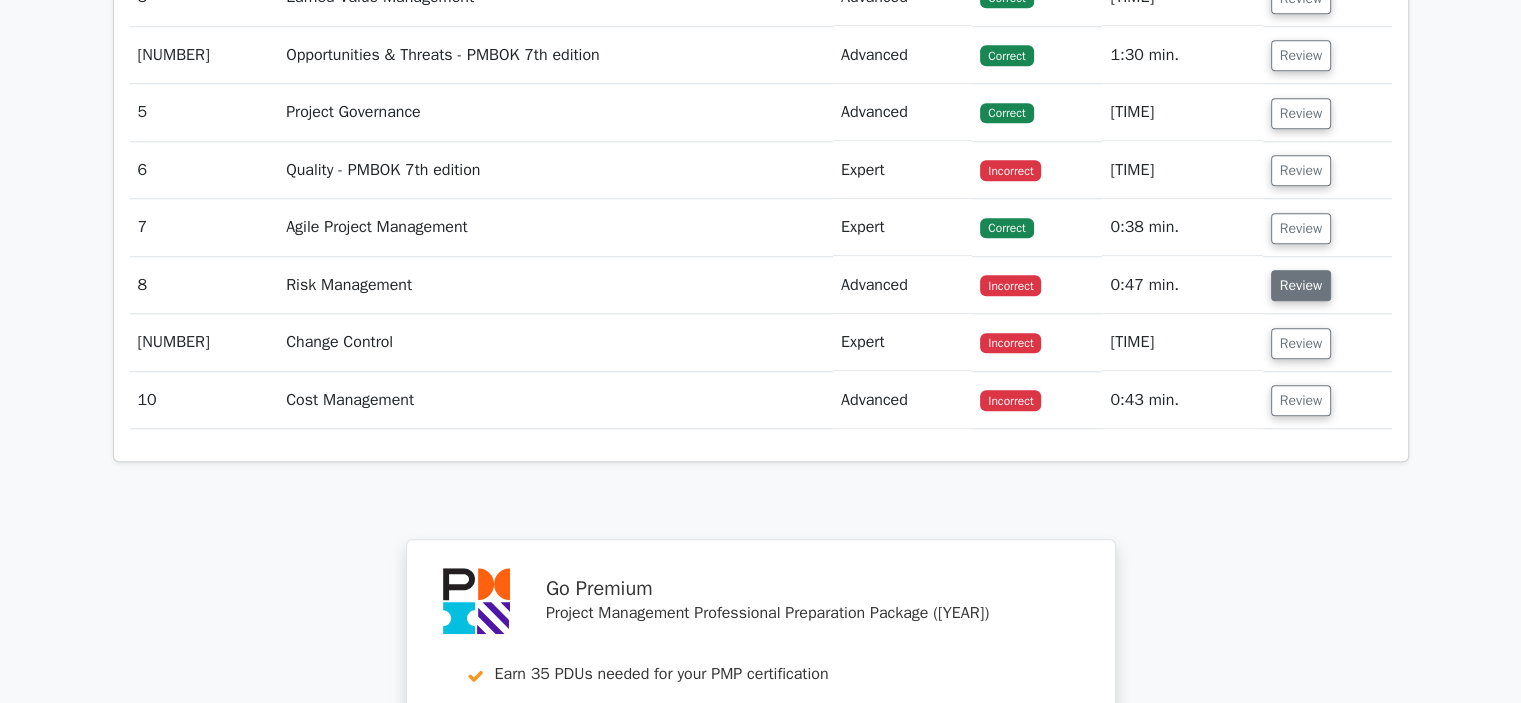 click on "Review" at bounding box center [1301, 285] 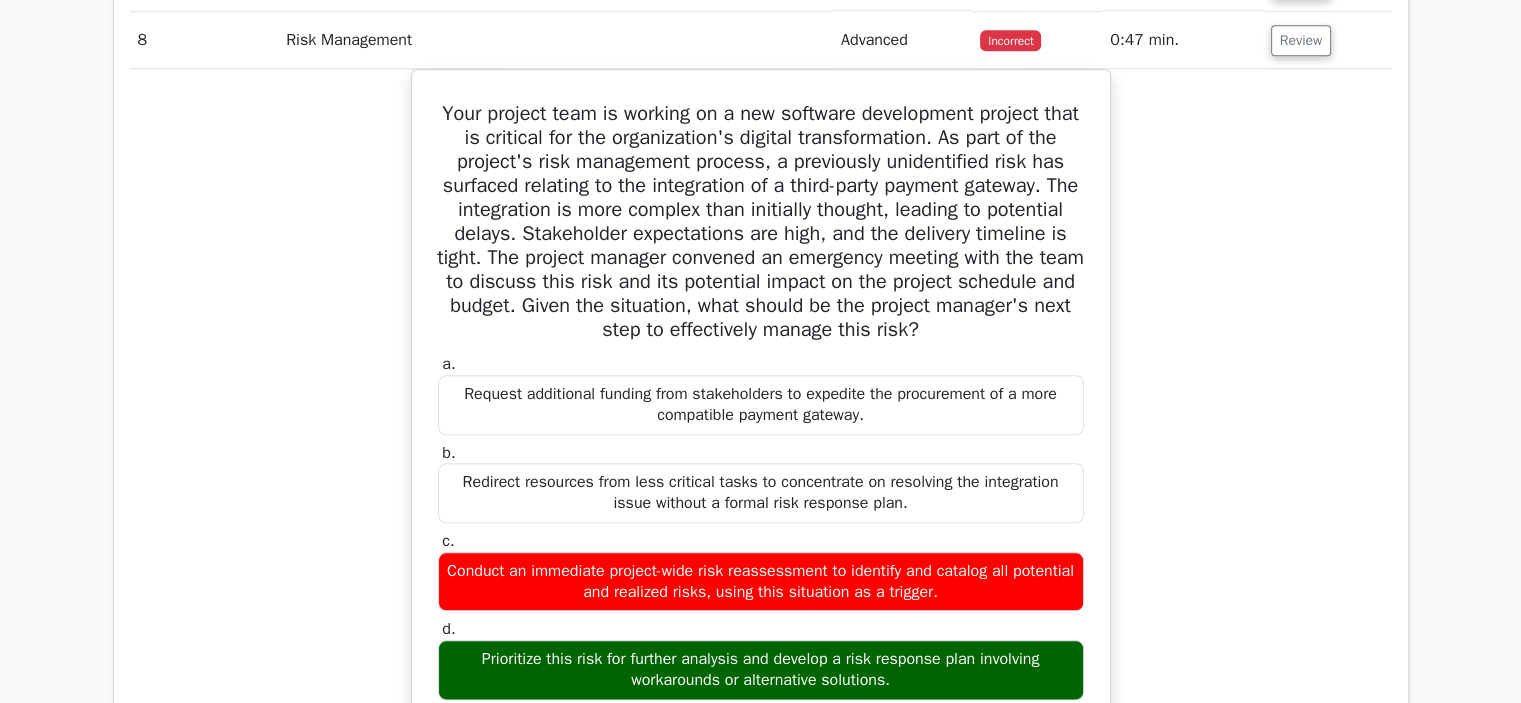 scroll, scrollTop: 1980, scrollLeft: 0, axis: vertical 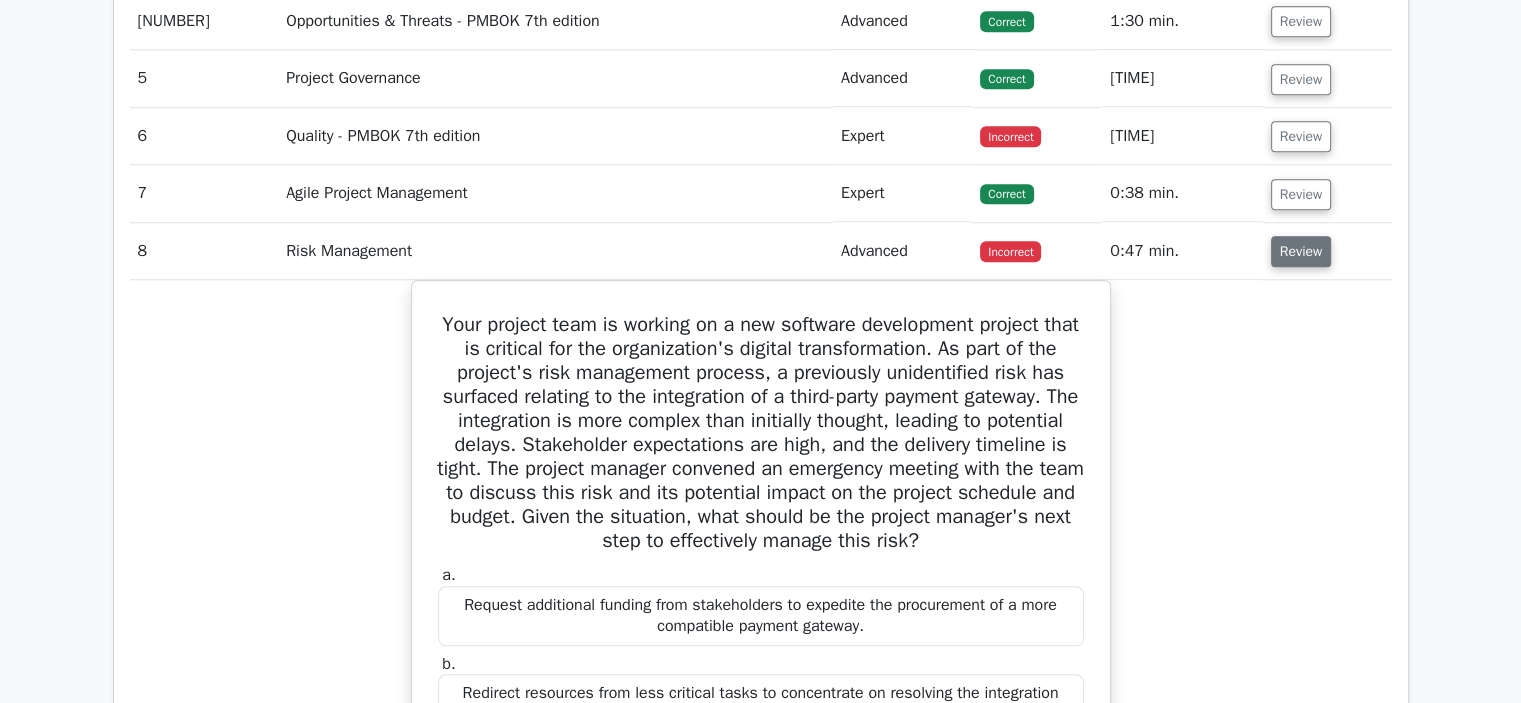 click on "Review" at bounding box center (1301, 251) 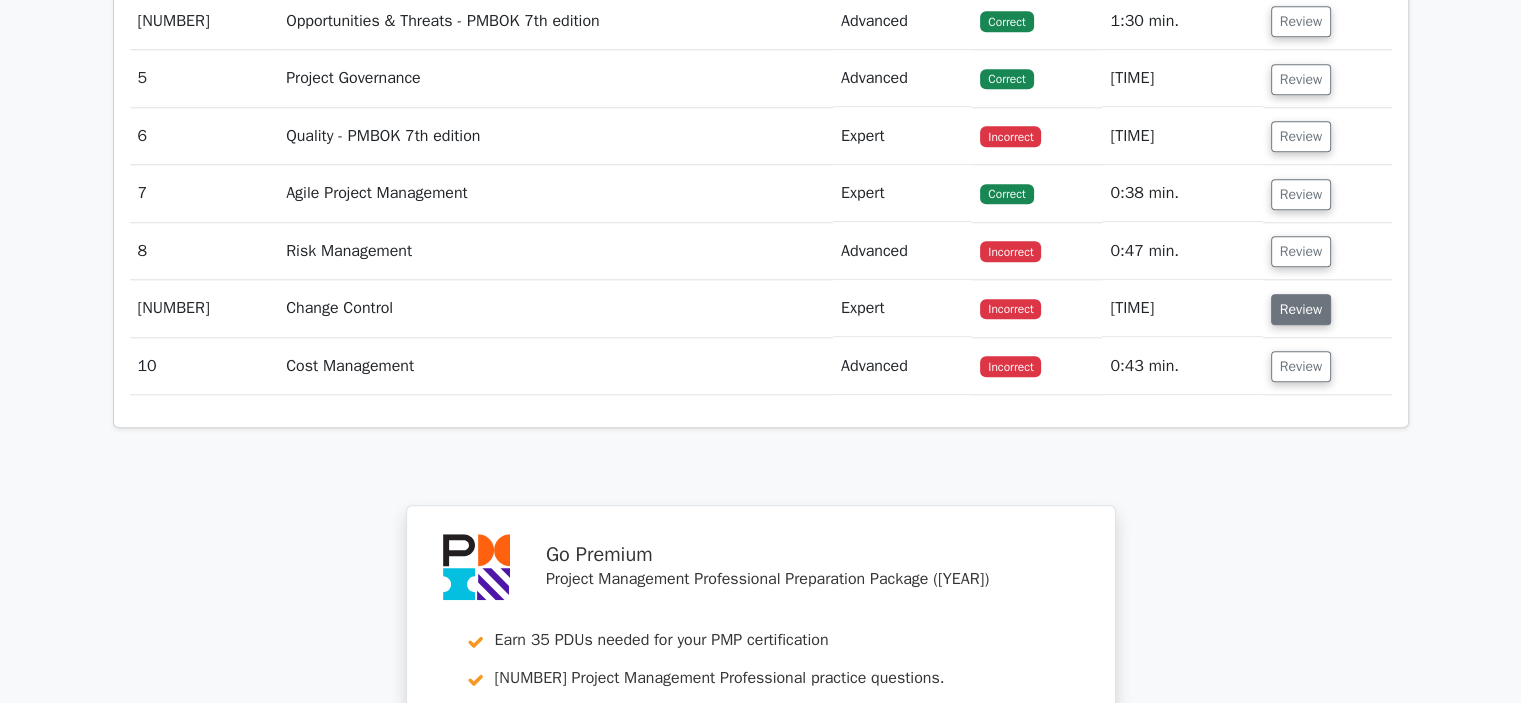 click on "Review" at bounding box center (1301, 309) 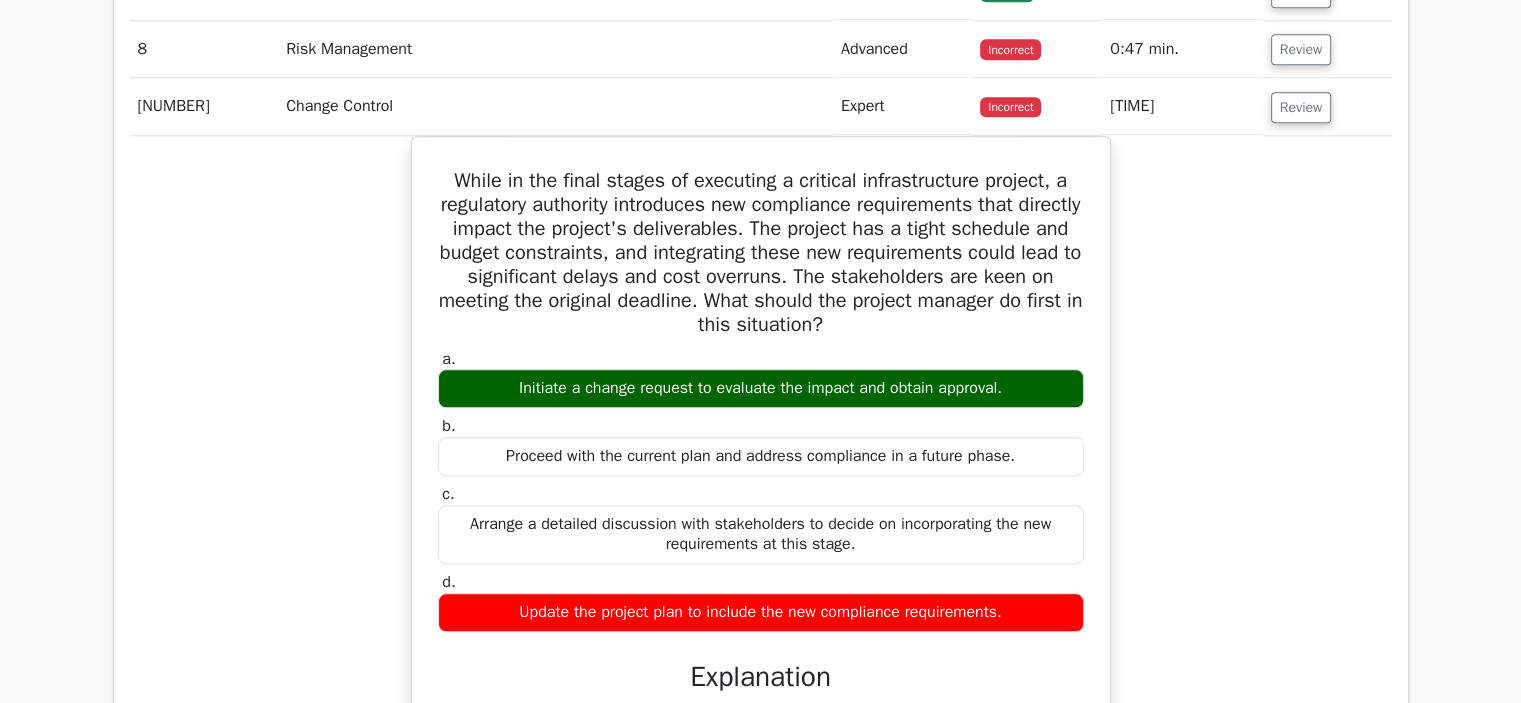 scroll, scrollTop: 2171, scrollLeft: 0, axis: vertical 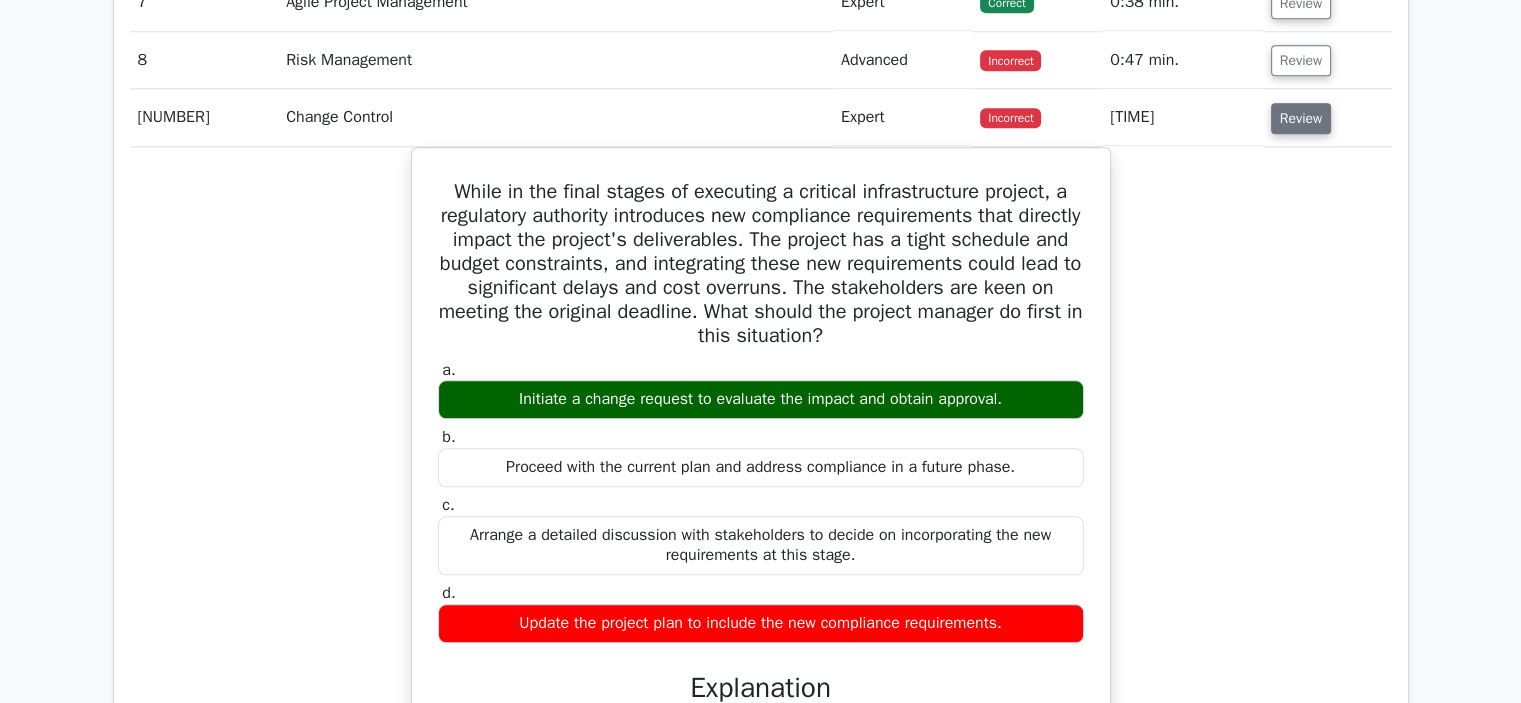 click on "Review" at bounding box center (1301, 118) 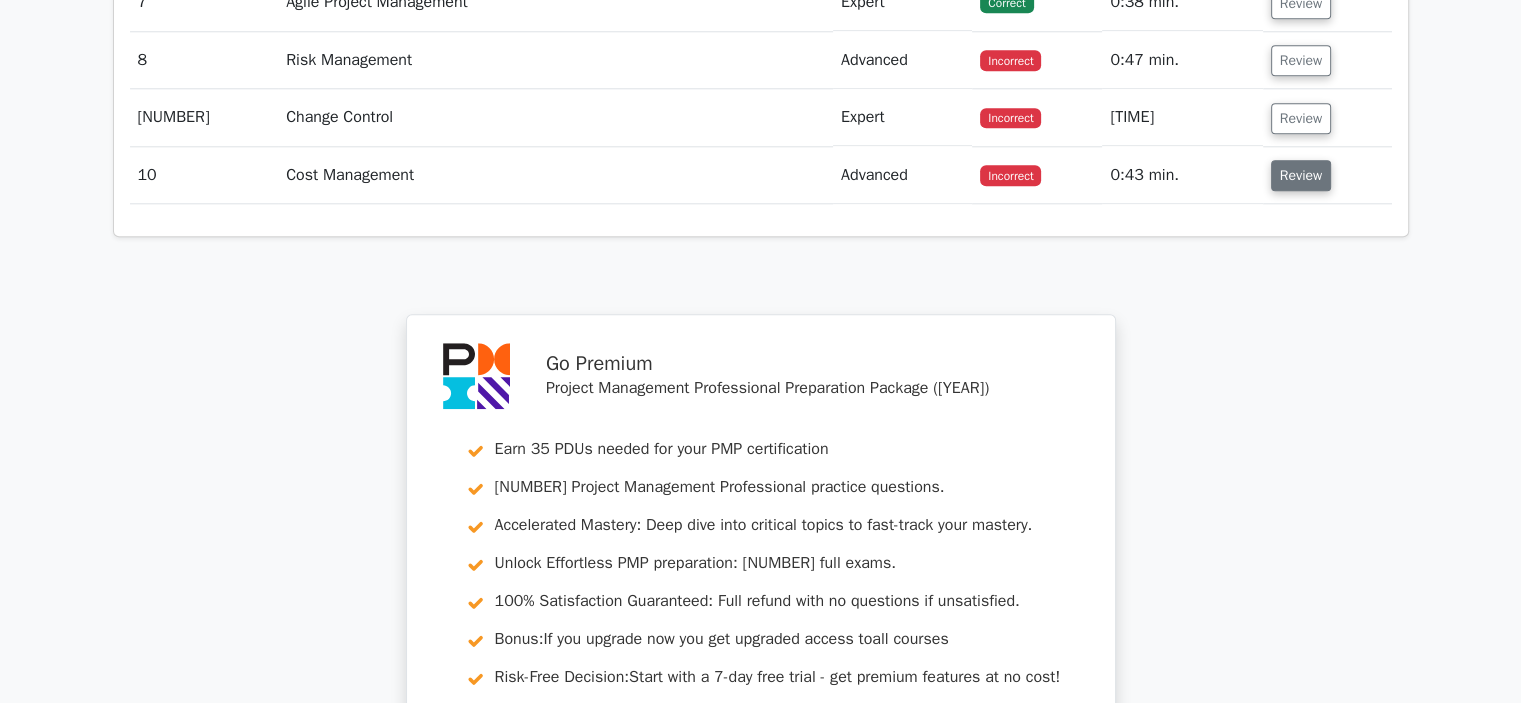 click on "Review" at bounding box center [1301, 175] 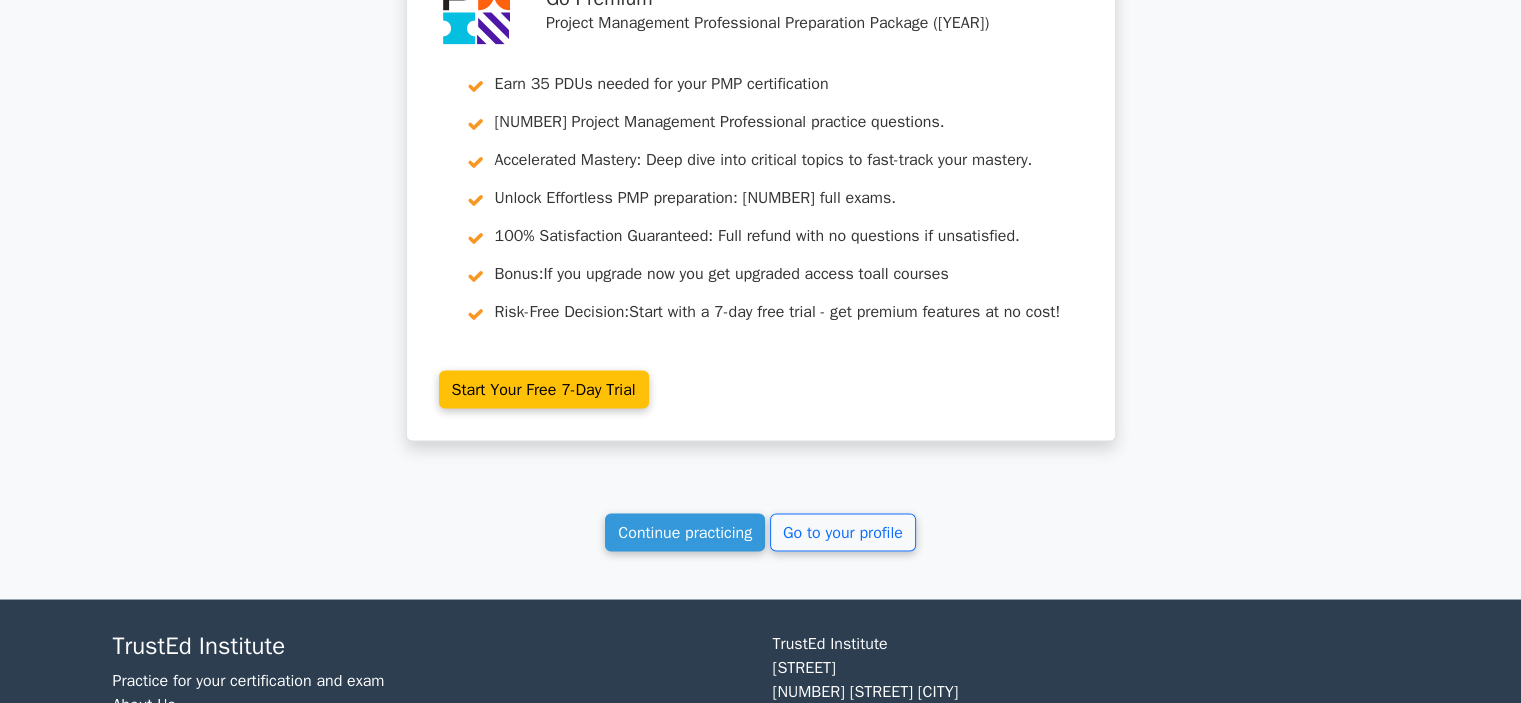 scroll, scrollTop: 3496, scrollLeft: 0, axis: vertical 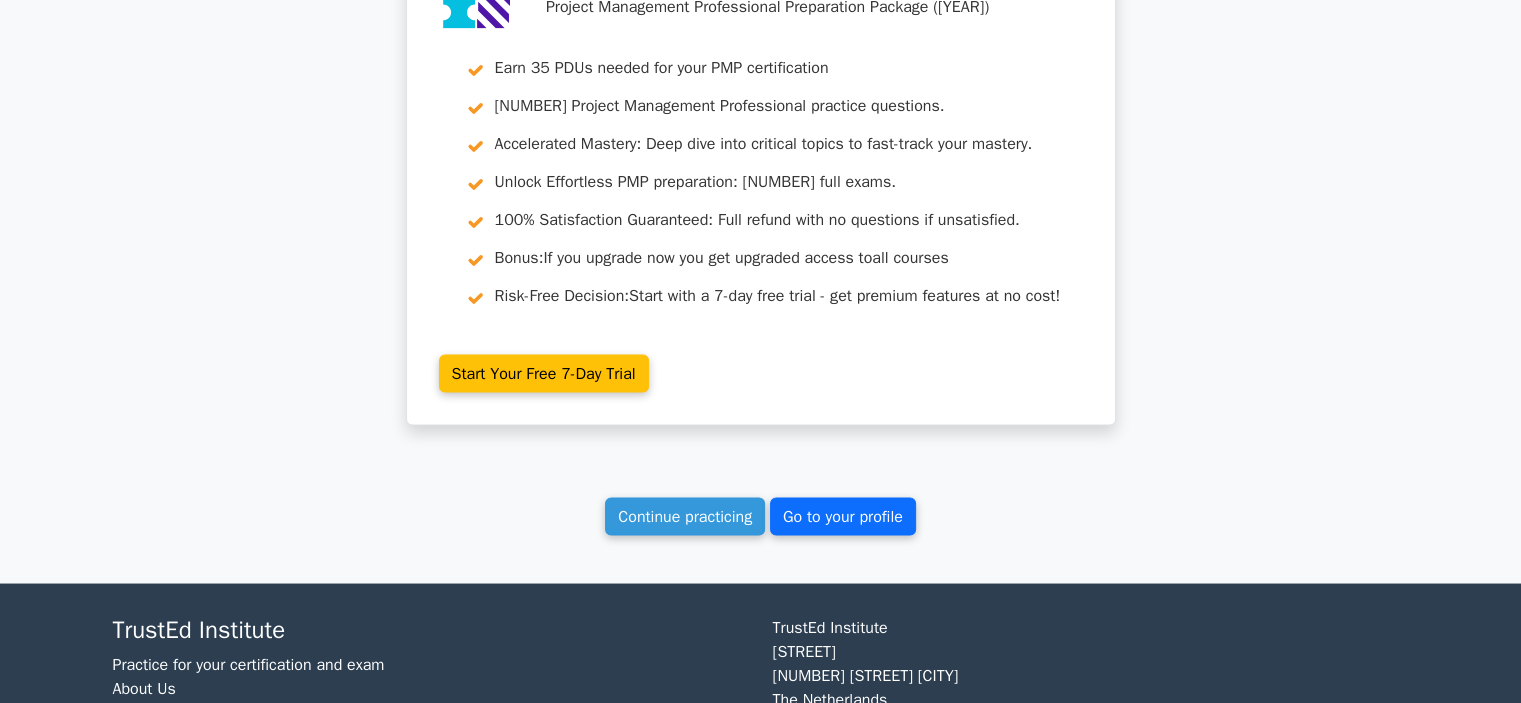click on "Go to your profile" at bounding box center (843, 516) 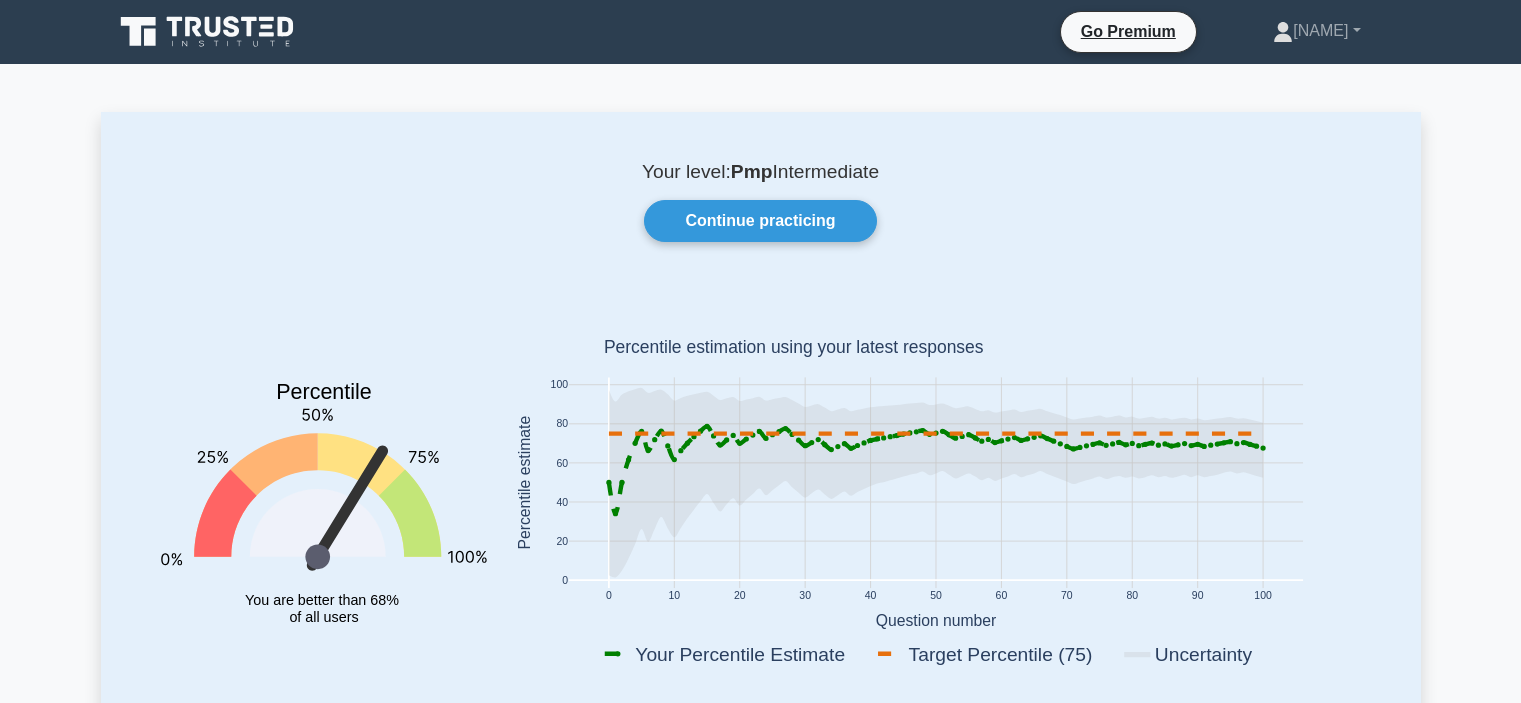 scroll, scrollTop: 0, scrollLeft: 0, axis: both 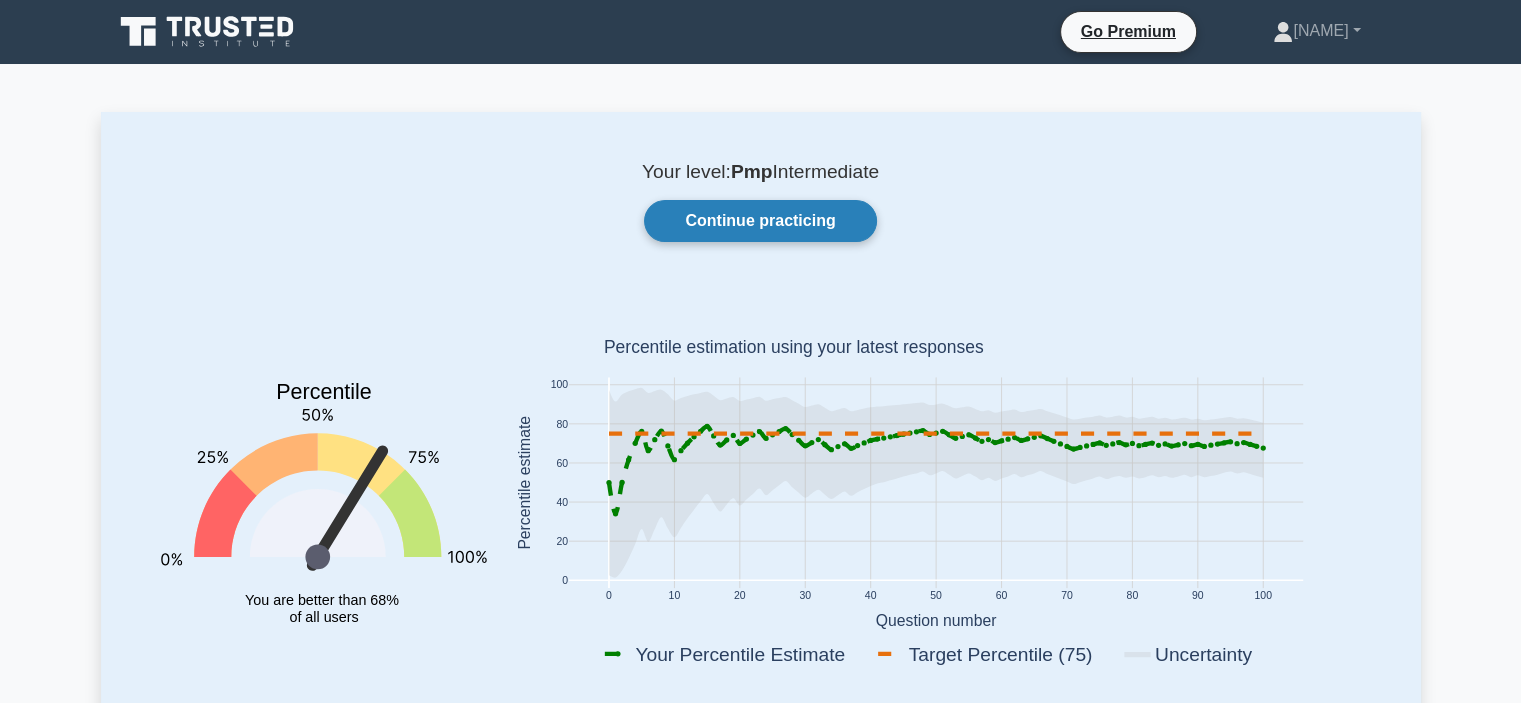click on "Continue practicing" at bounding box center (760, 221) 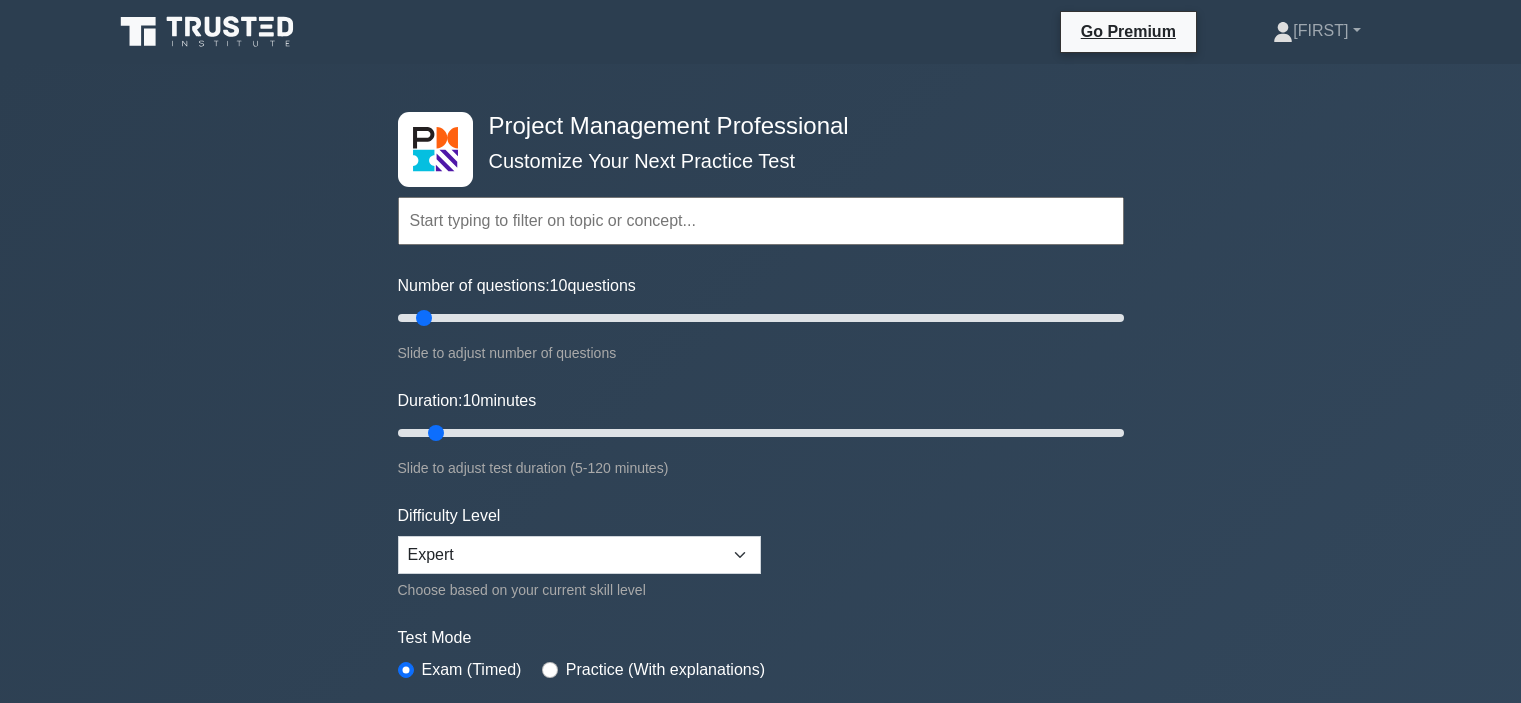 scroll, scrollTop: 0, scrollLeft: 0, axis: both 